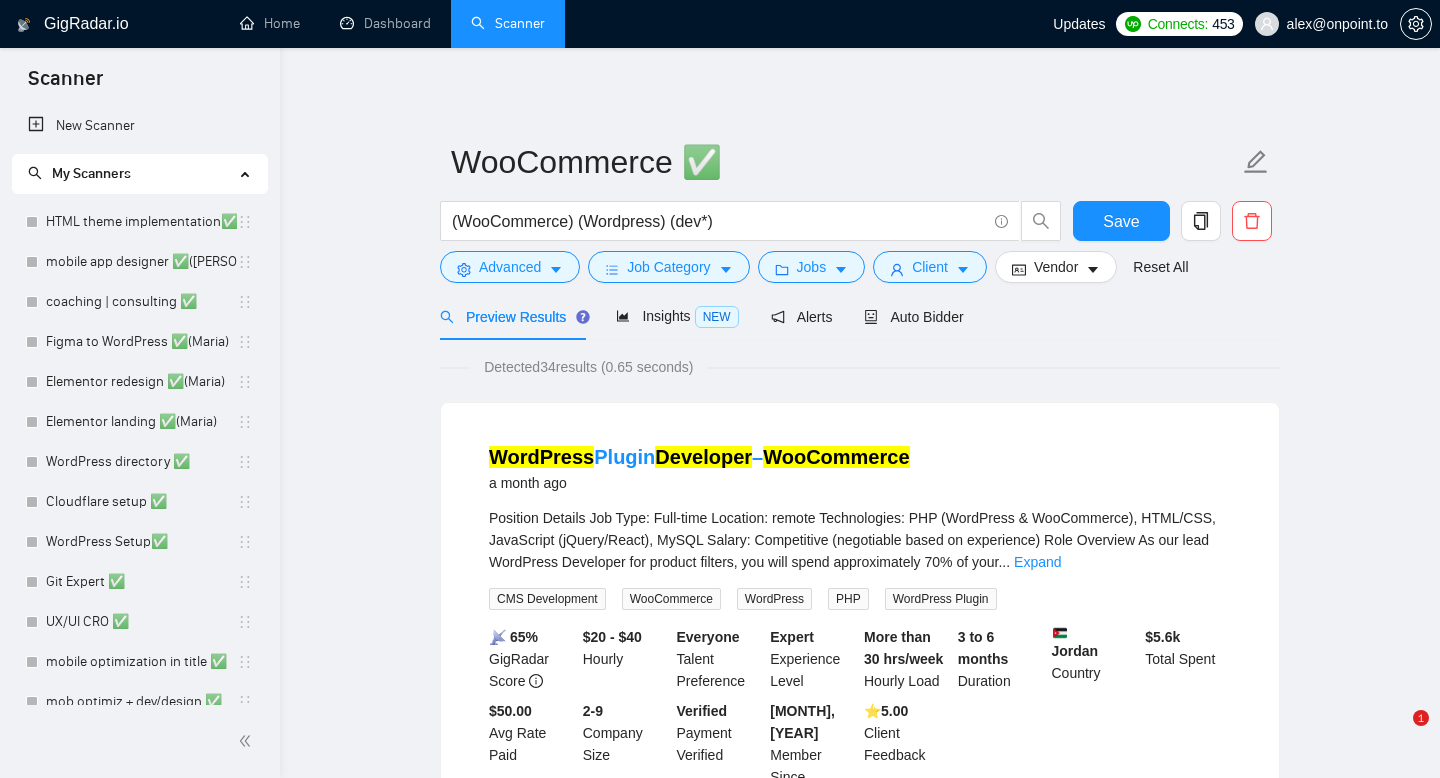 scroll, scrollTop: 0, scrollLeft: 0, axis: both 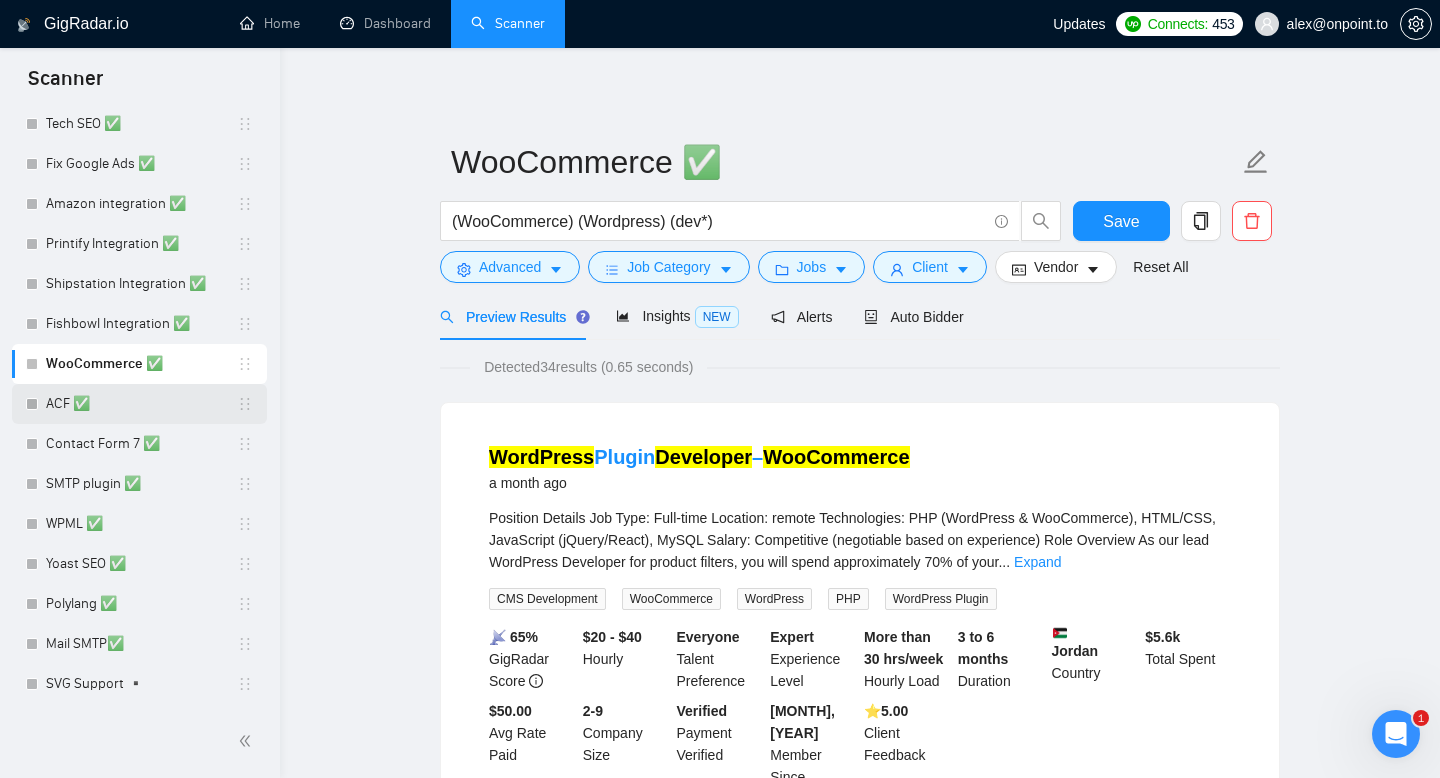 click on "ACF ✅" at bounding box center [139, 404] 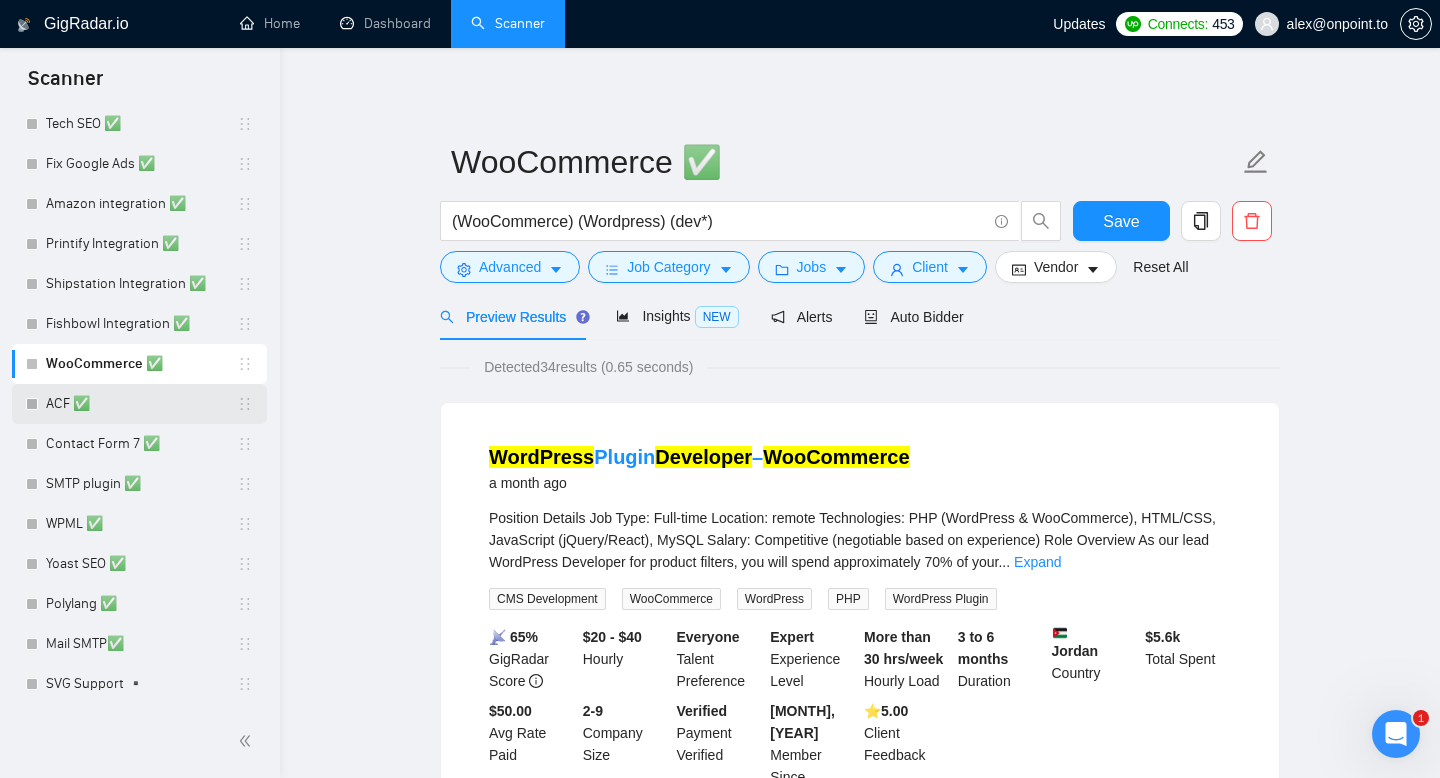 click on "ACF ✅" at bounding box center [141, 404] 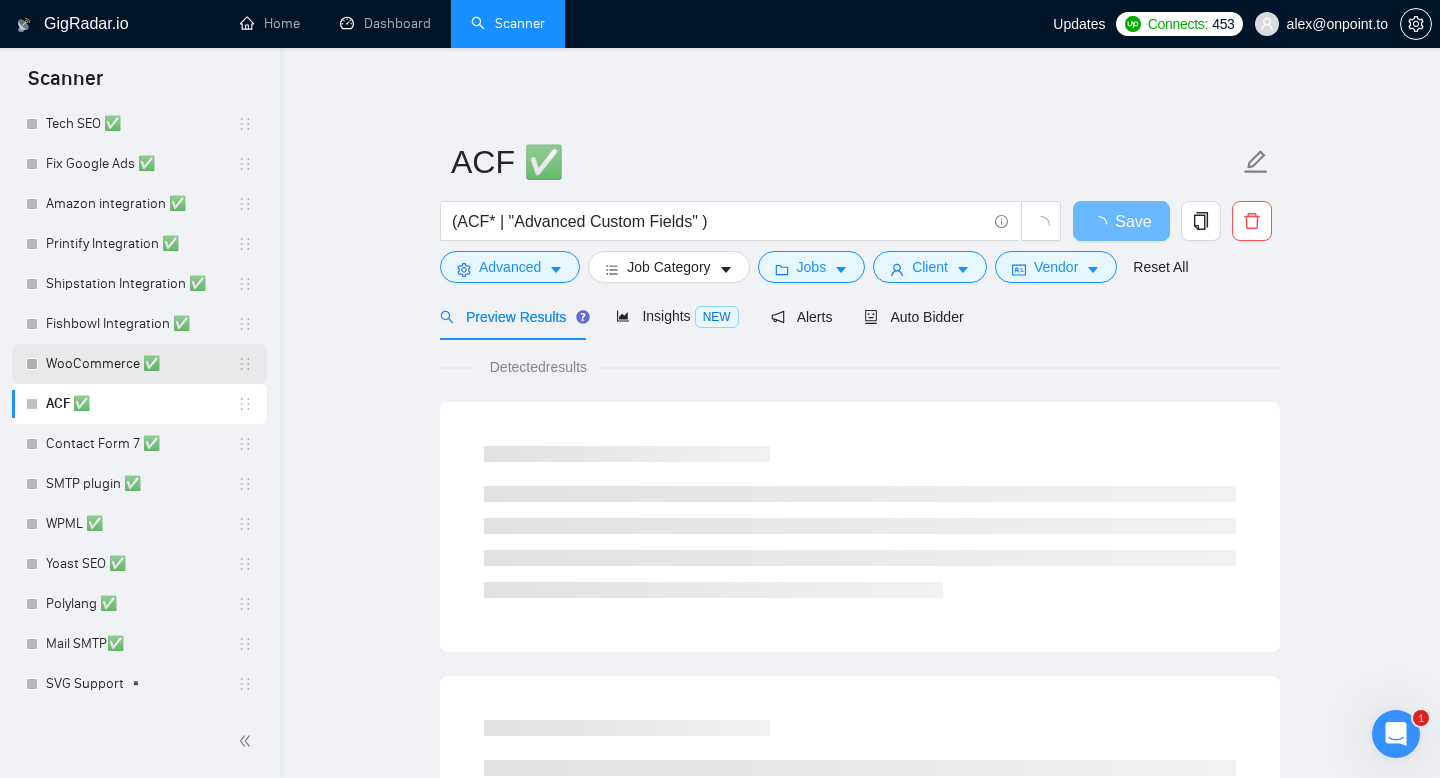 click on "WooCommerce ✅" at bounding box center [141, 364] 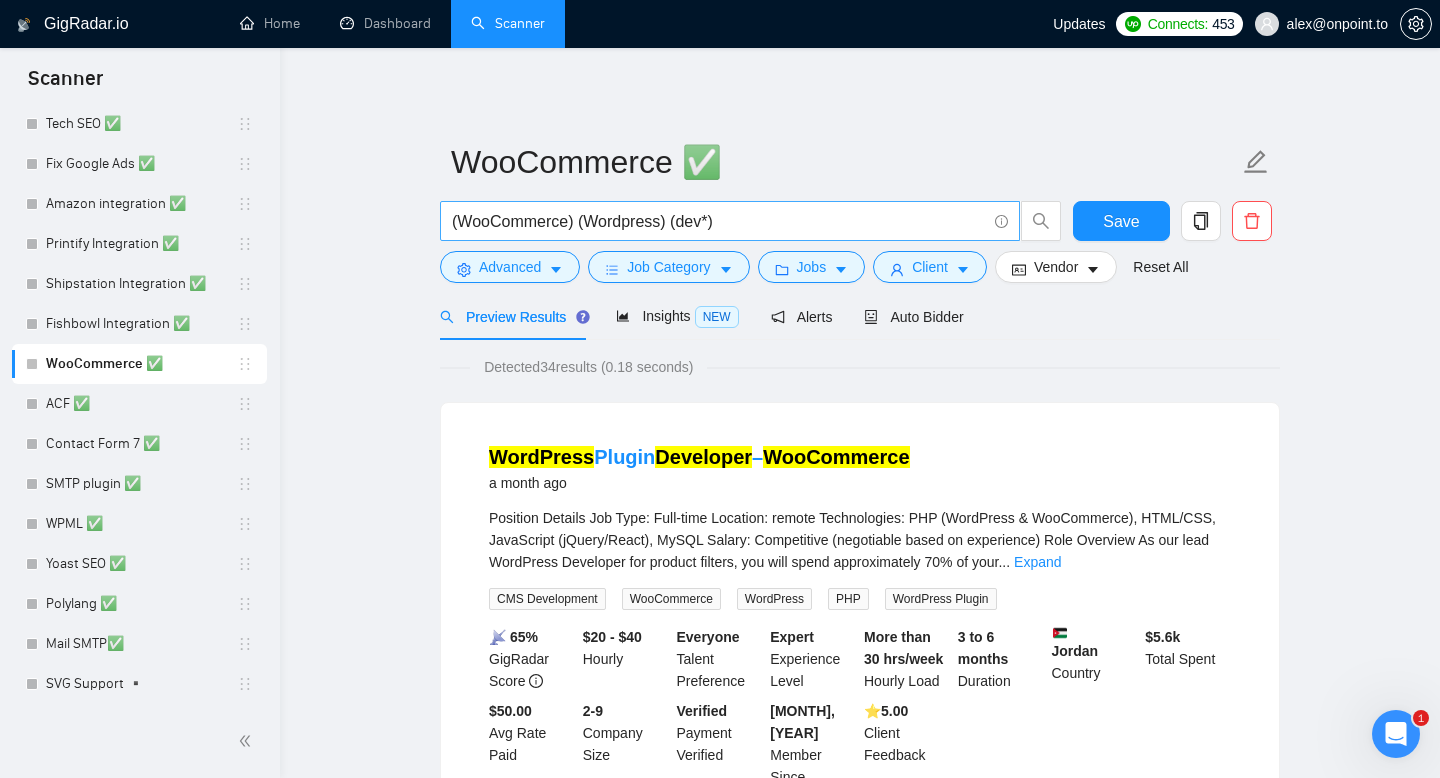 click on "(WooCommerce) (Wordpress) (dev*)" at bounding box center [719, 221] 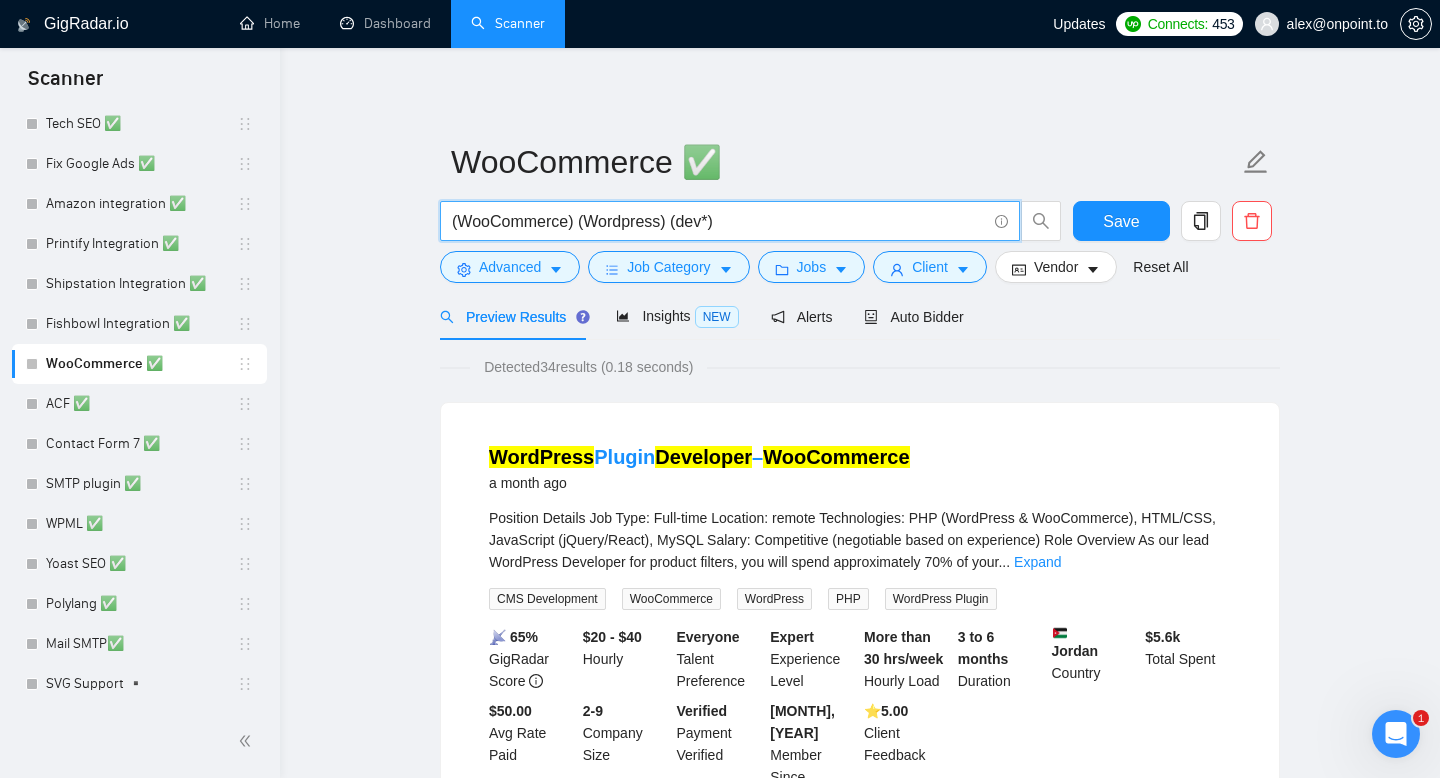 click on "(WooCommerce) (Wordpress) (dev*)" at bounding box center (719, 221) 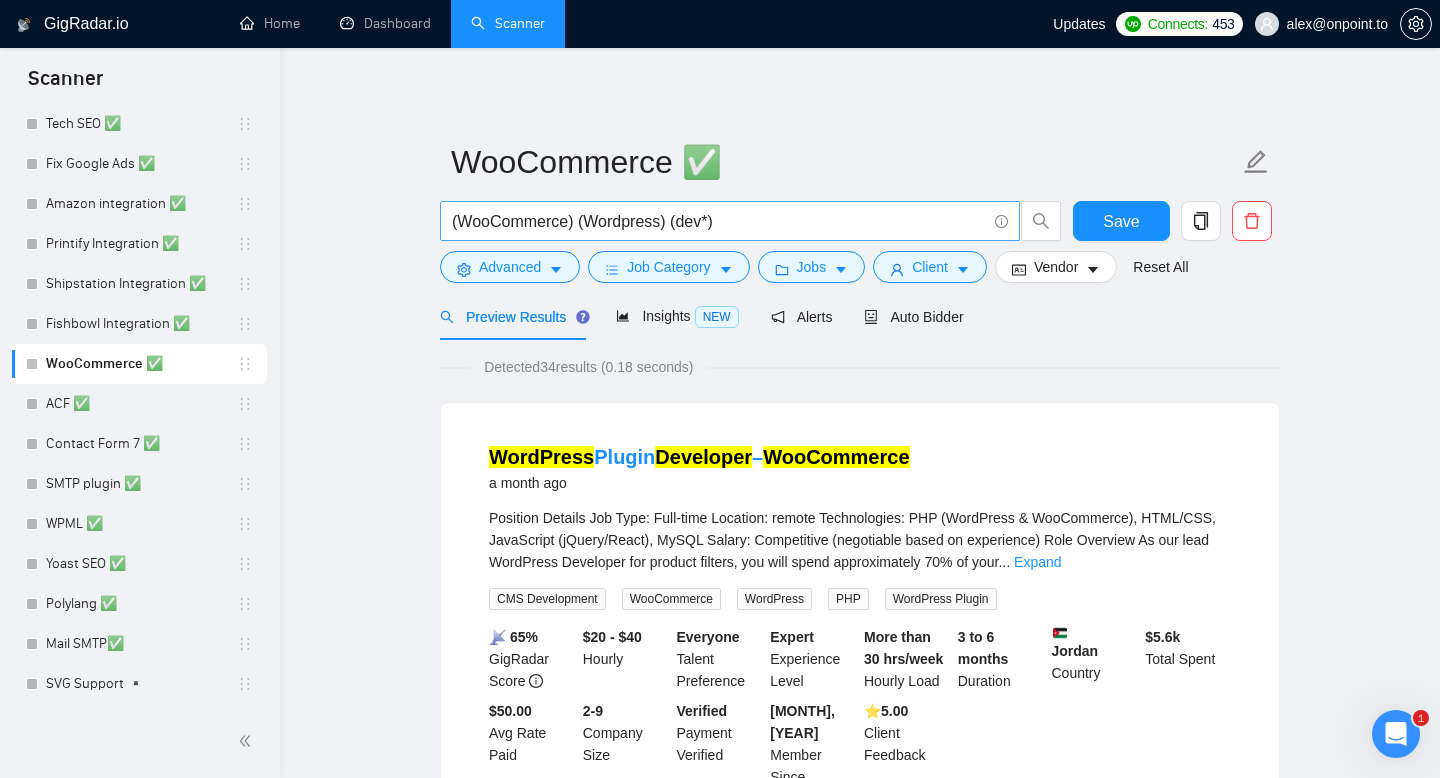 click on "(WooCommerce) (Wordpress) (dev*)" at bounding box center [730, 221] 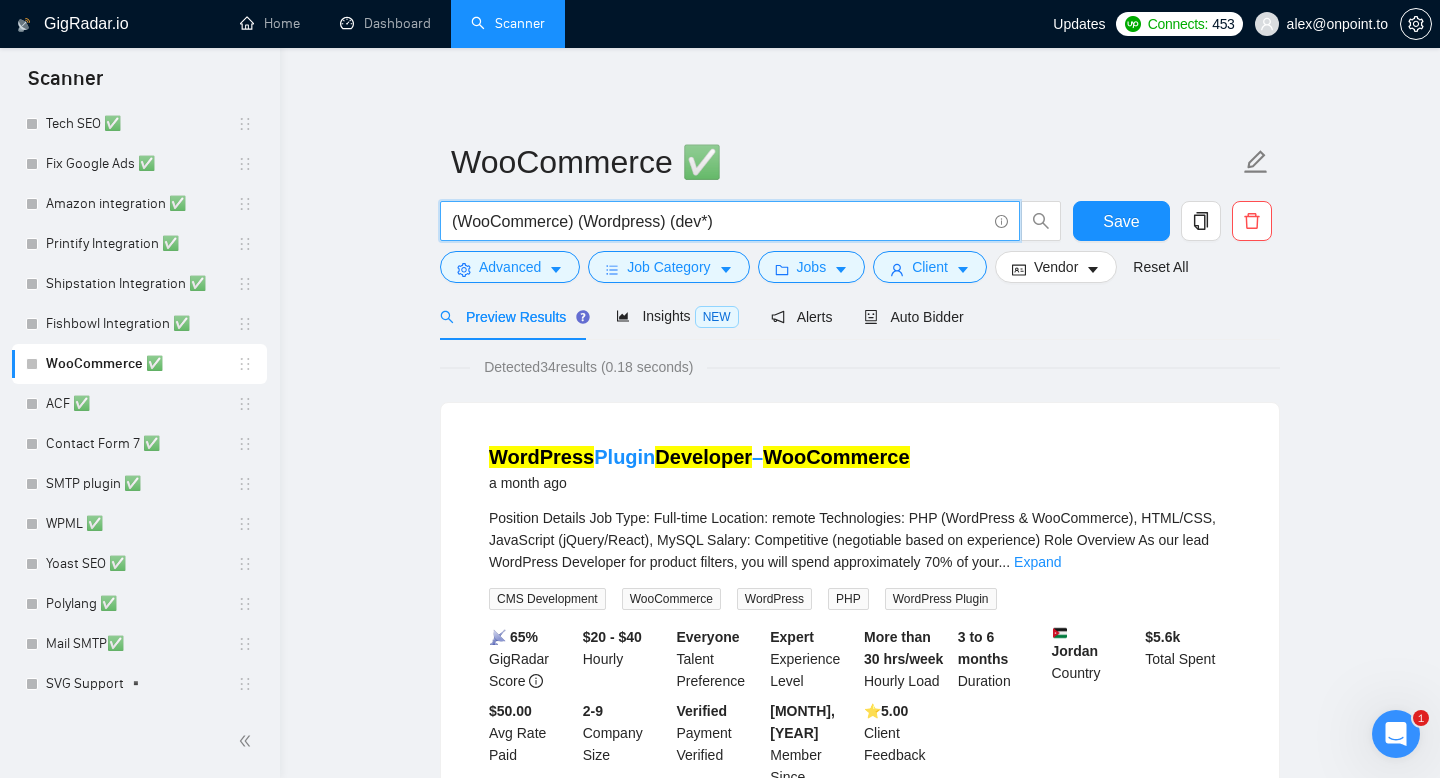 click on "(WooCommerce) (Wordpress) (dev*)" at bounding box center [719, 221] 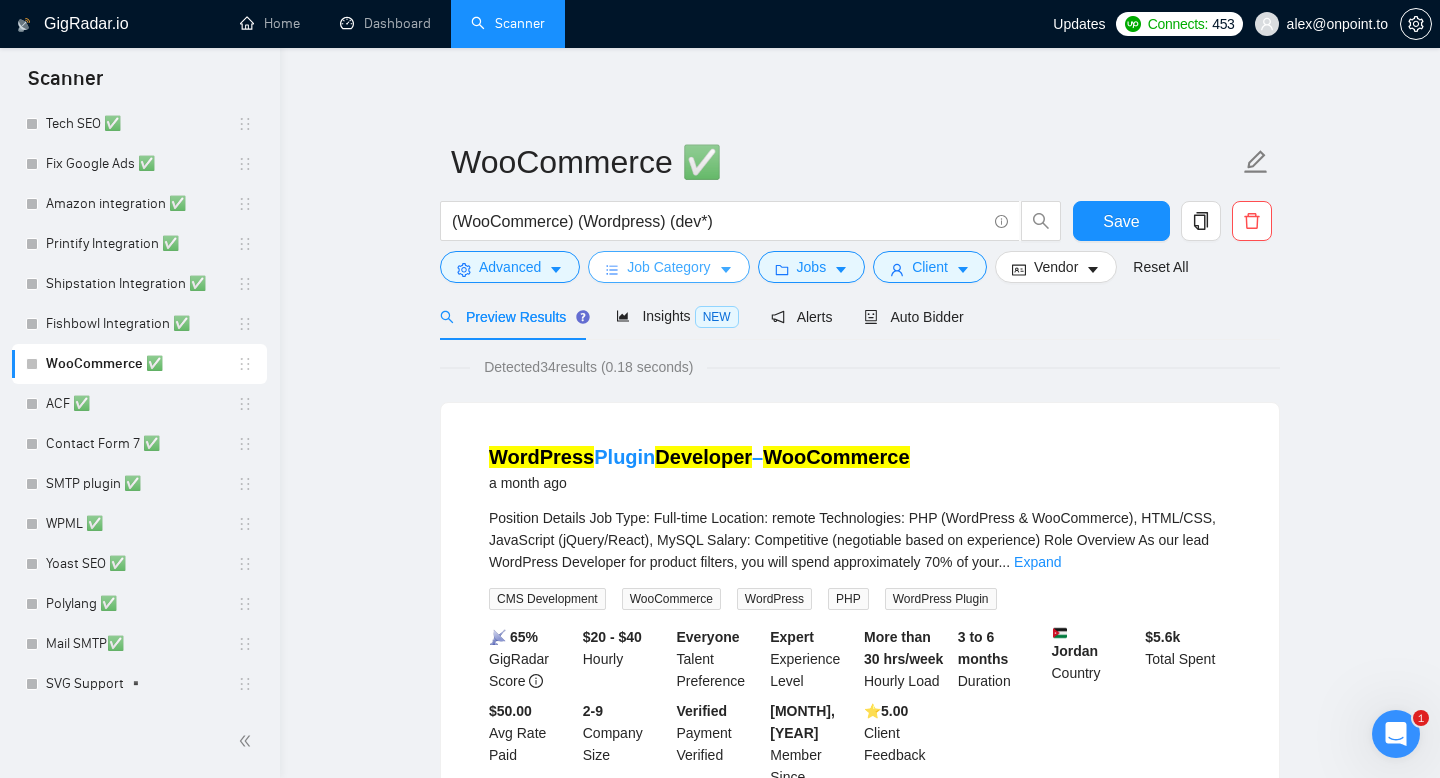 click on "Job Category" at bounding box center (668, 267) 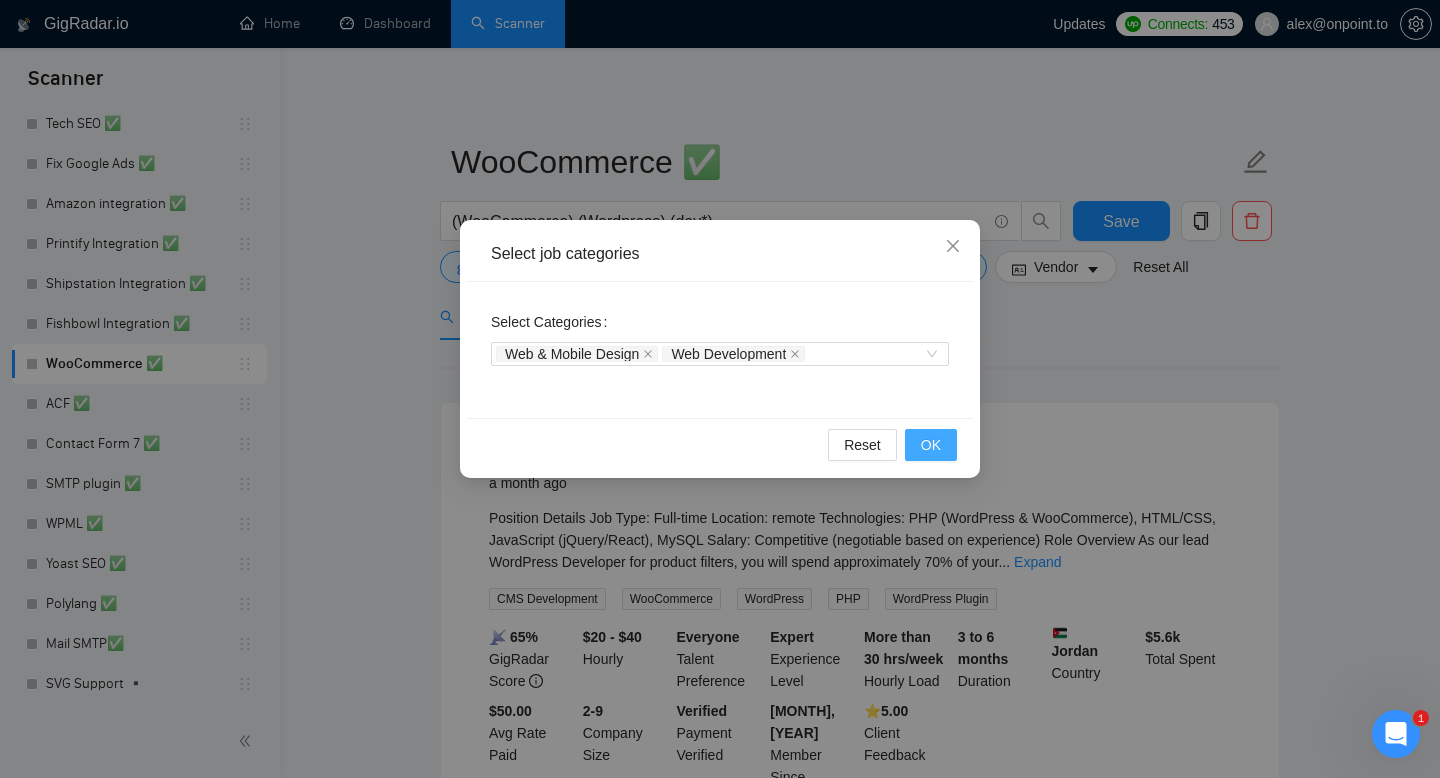 click on "OK" at bounding box center (931, 445) 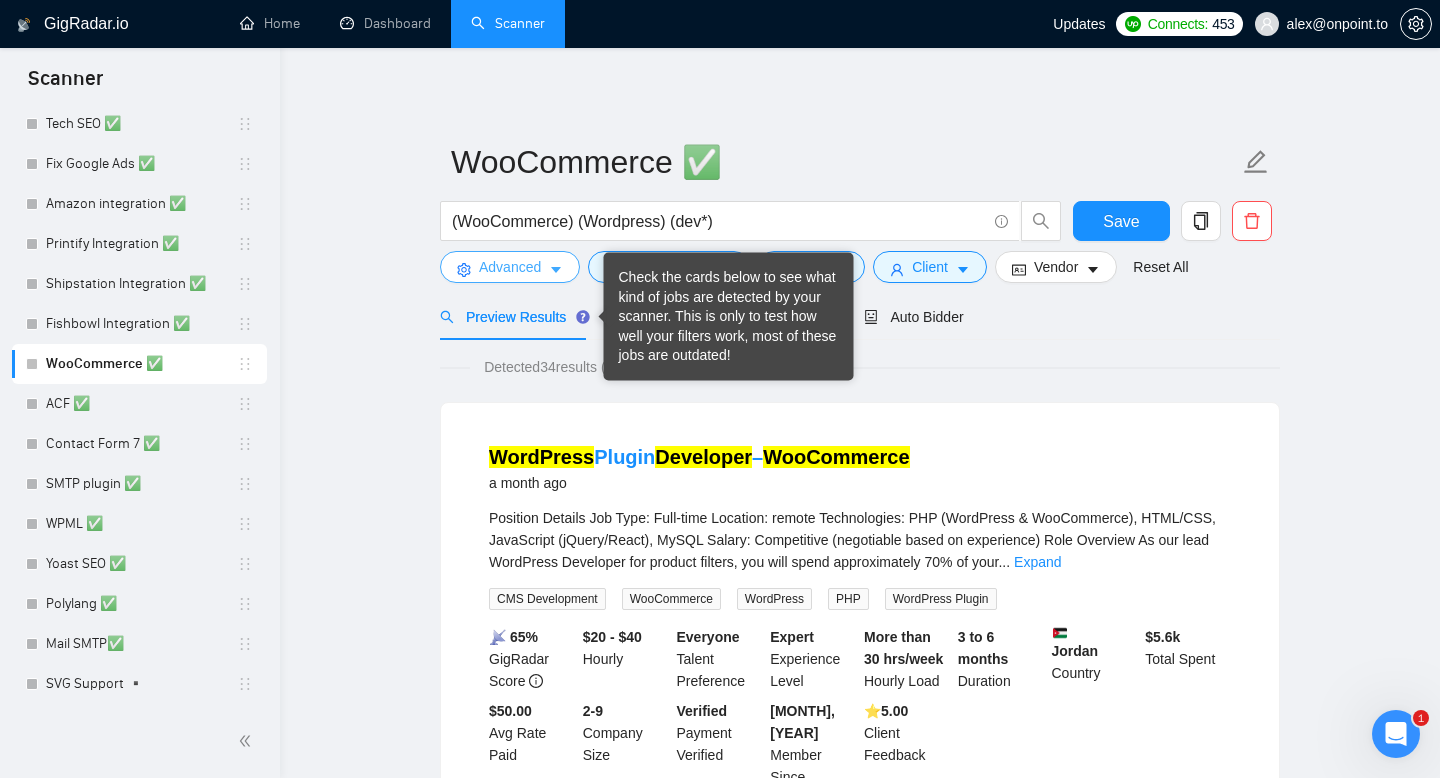 click on "Advanced" at bounding box center [510, 267] 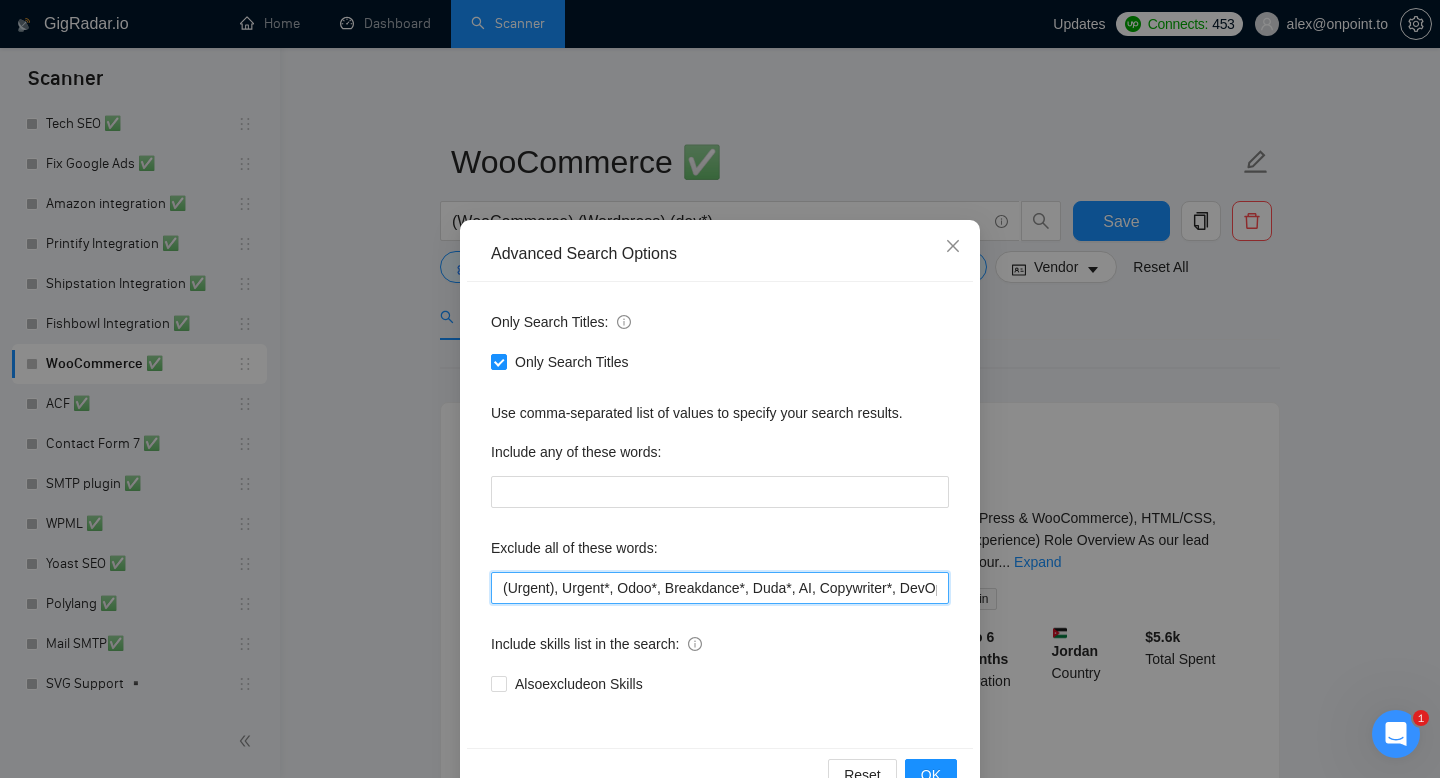 click on "(Urgent), Urgent*, Odoo*, Breakdance*, Duda*, AI, Copywriter*, DevOps*, fix, adult*, webflow*, "web flow", (Wix*), Framer*, (Shopify*), Squarespace*, wpbakery*, Kajabi*, ClickFunnels*,  "Click Funnels", "Hub Spot", HubSpot*, "Bricks Builder", GoHighLevel*, (bug*), "short term", asap*, today*, tomorrow*, tutor*, coach*, "teach me", "no agency", "BigCommerce", "Big Commerce", python*,  react*, django*, zoho*, "join our team", "Oxygen Builder", no agencies, Funnelish*, und, die,Custom illustration, "Progressive Web App", (PWA), PWA*, Angular*,  Facebook ad,  Facebook ads" at bounding box center (720, 588) 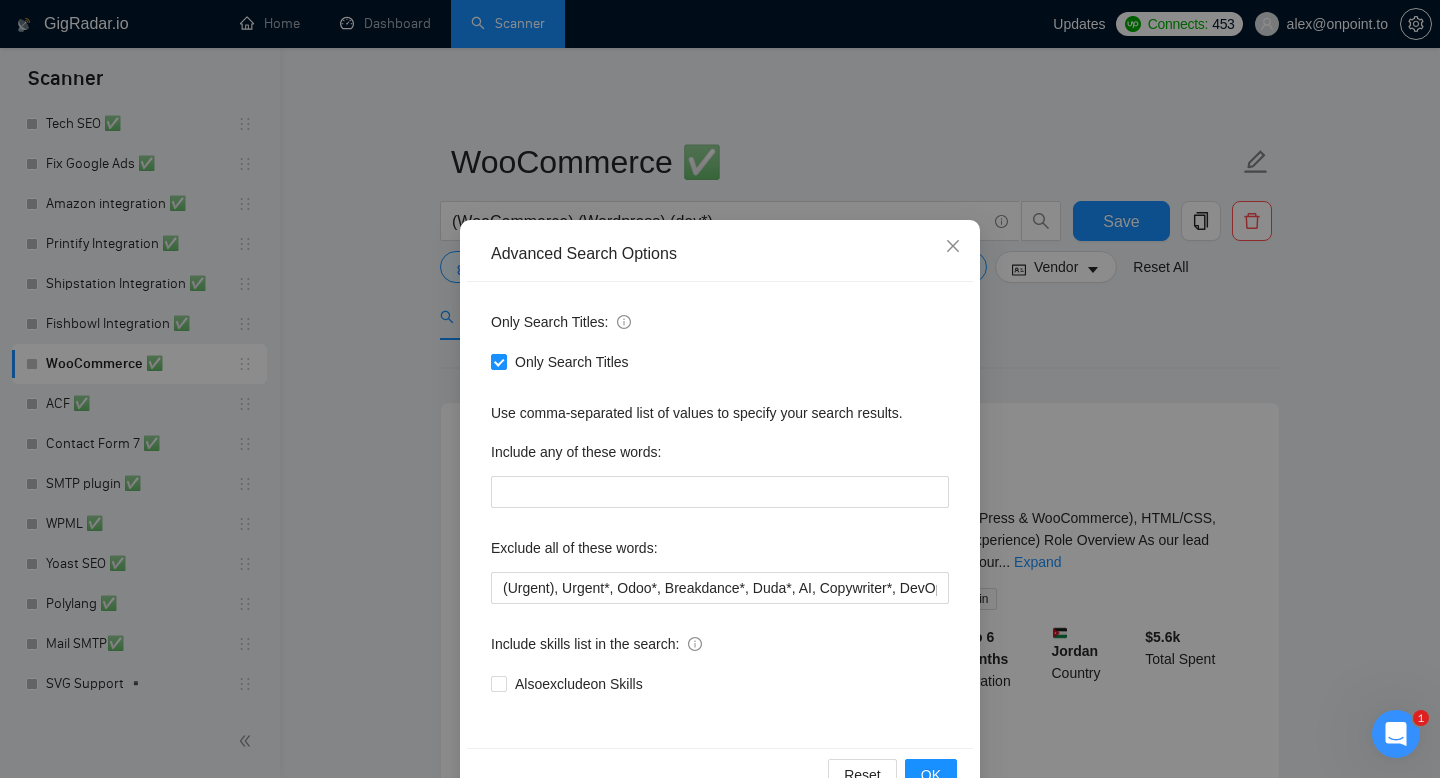 click on "Only Search Titles:   Only Search Titles Use comma-separated list of values to specify your search results. Include any of these words: Exclude all of these words: (Urgent), Urgent*, Odoo*, Breakdance*, Duda*, AI, Copywriter*, DevOps*, fix, adult*, webflow*, "web flow", (Wix*), Framer*, (Shopify*), Squarespace*, wpbakery*, Kajabi*, ClickFunnels*,  "Click Funnels", "Hub Spot", HubSpot*, "Bricks Builder", GoHighLevel*, (bug*), "short term", asap*, today*, tomorrow*, tutor*, coach*, "teach me", "no agency", "BigCommerce", "Big Commerce", python*,  react*, django*, zoho*, "join our team", "Oxygen Builder", no agencies, Funnelish*, und, die,Custom illustration, "Progressive Web App", (PWA), PWA*, Angular*,  Facebook ad,  Facebook ads Include skills list in the search:   Also  exclude  on Skills" at bounding box center [720, 515] 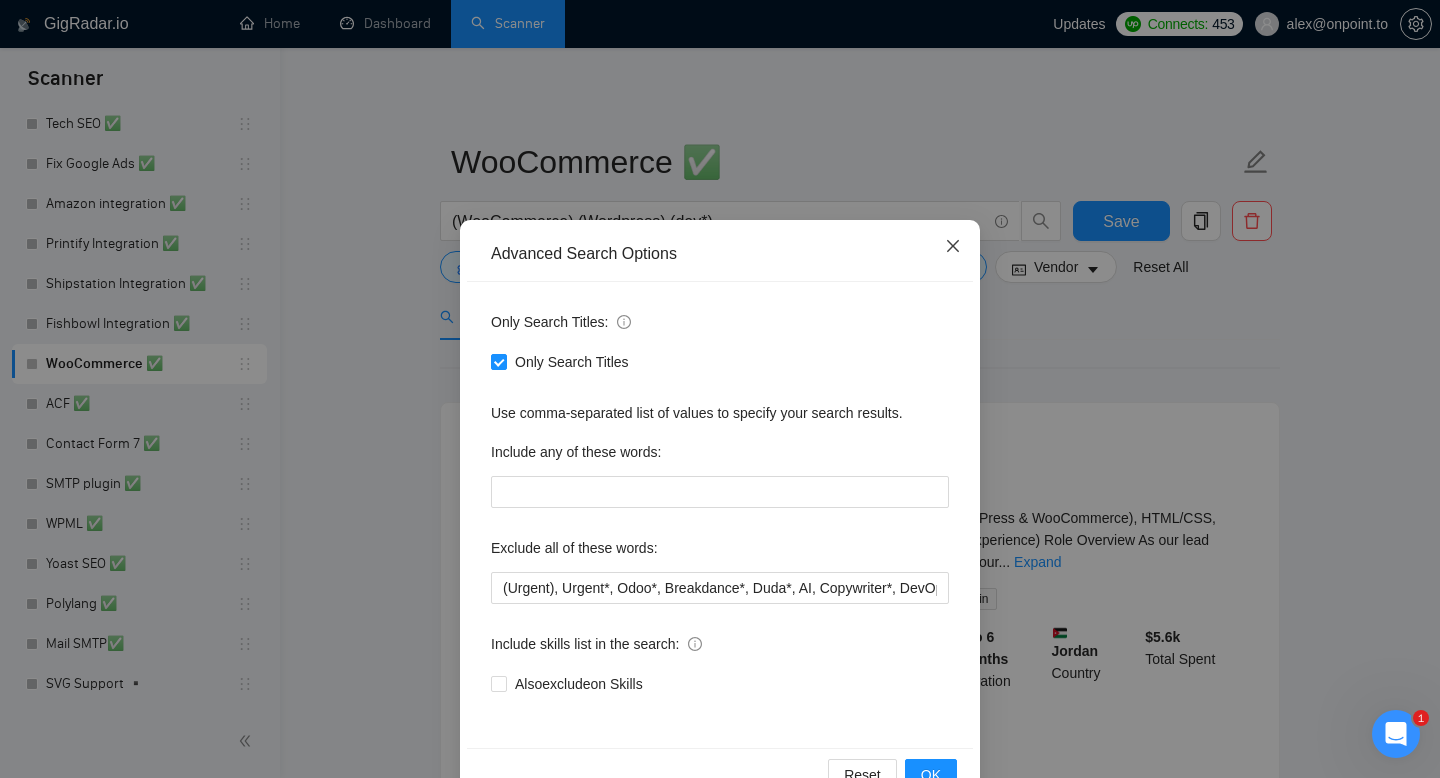 click 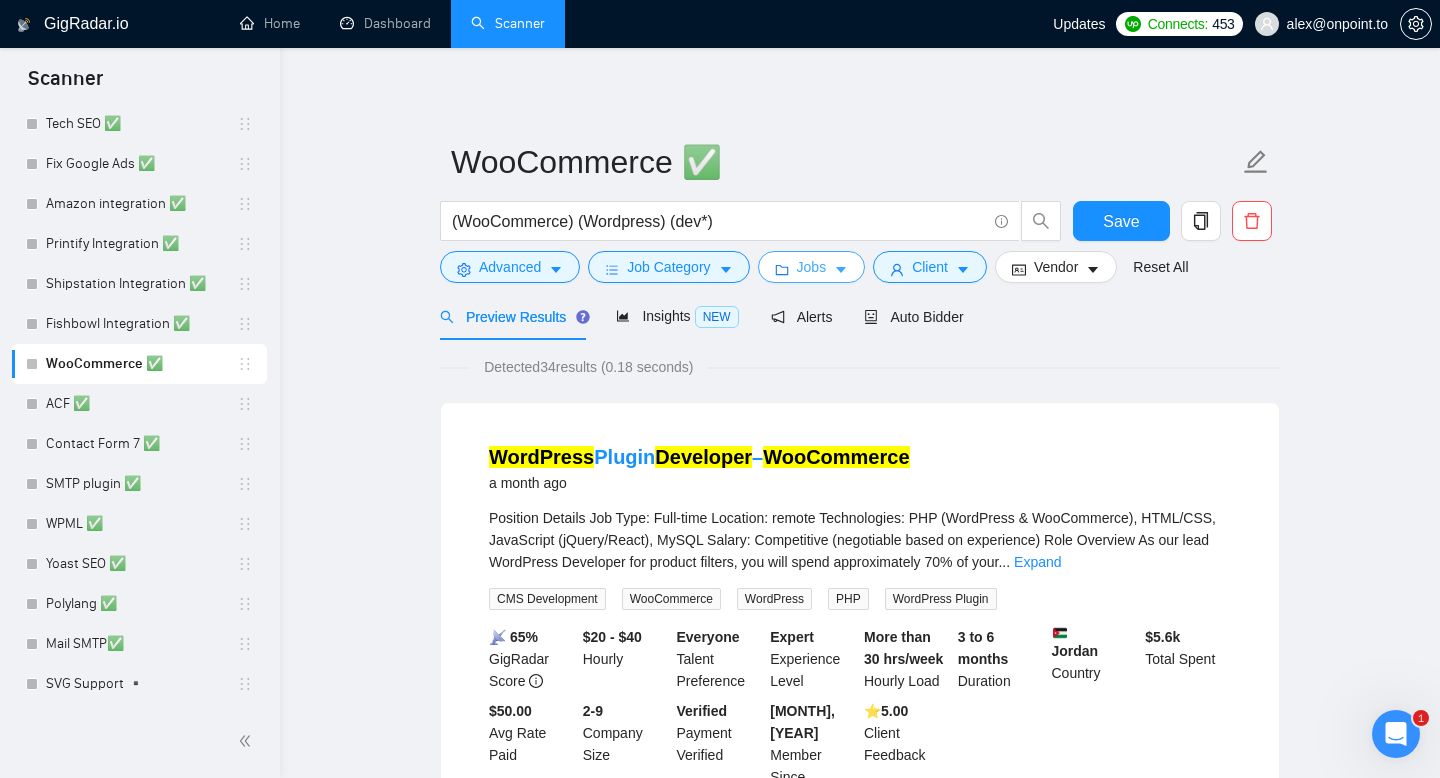 click on "Jobs" at bounding box center [812, 267] 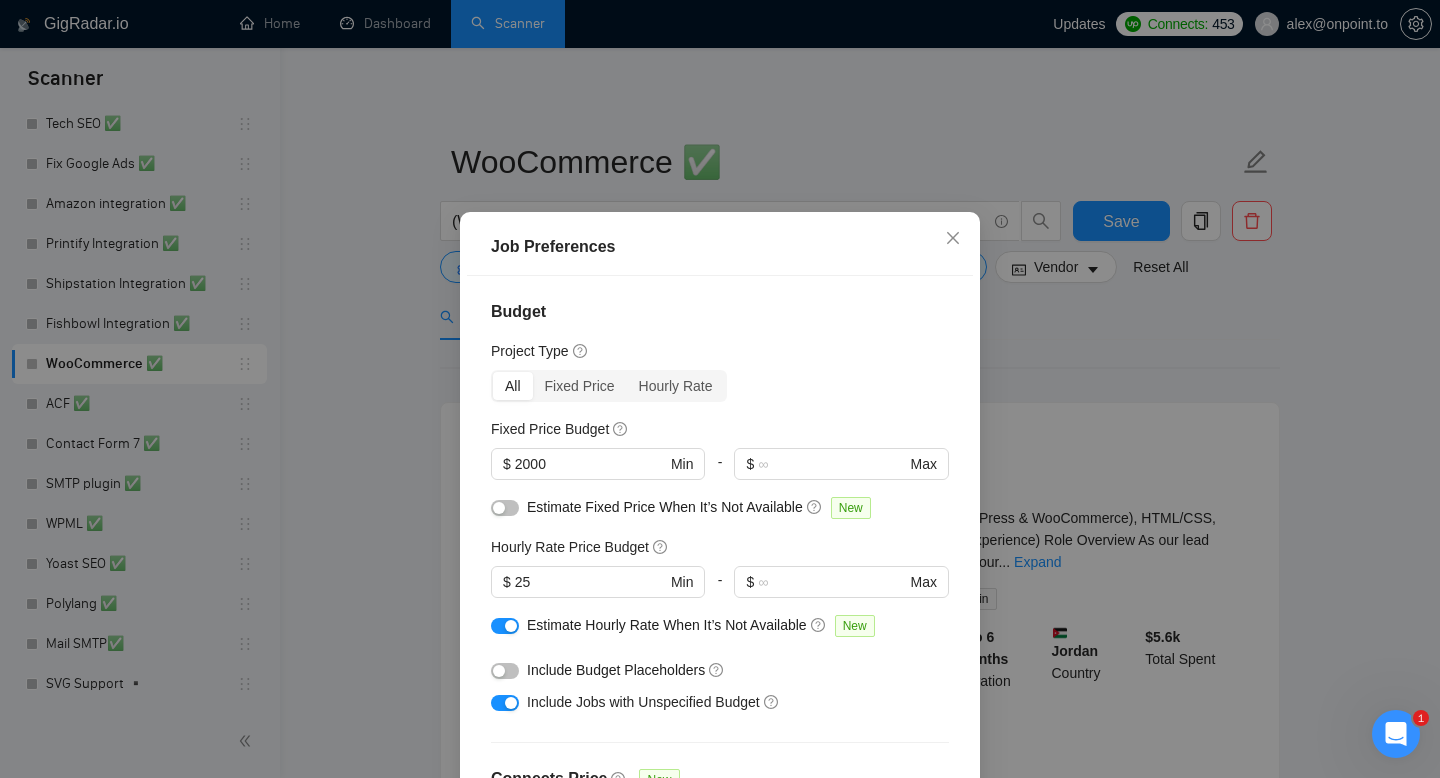 scroll, scrollTop: 0, scrollLeft: 0, axis: both 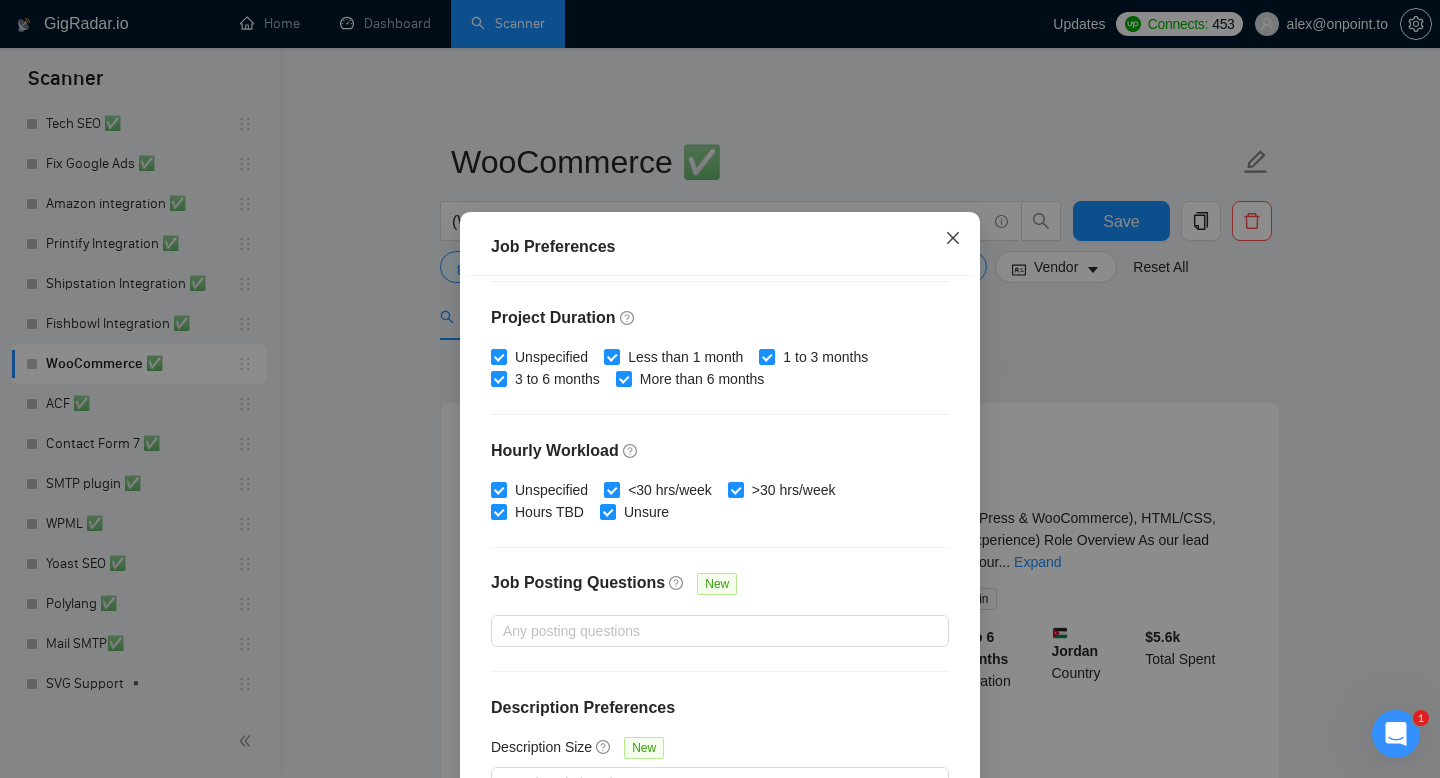 click 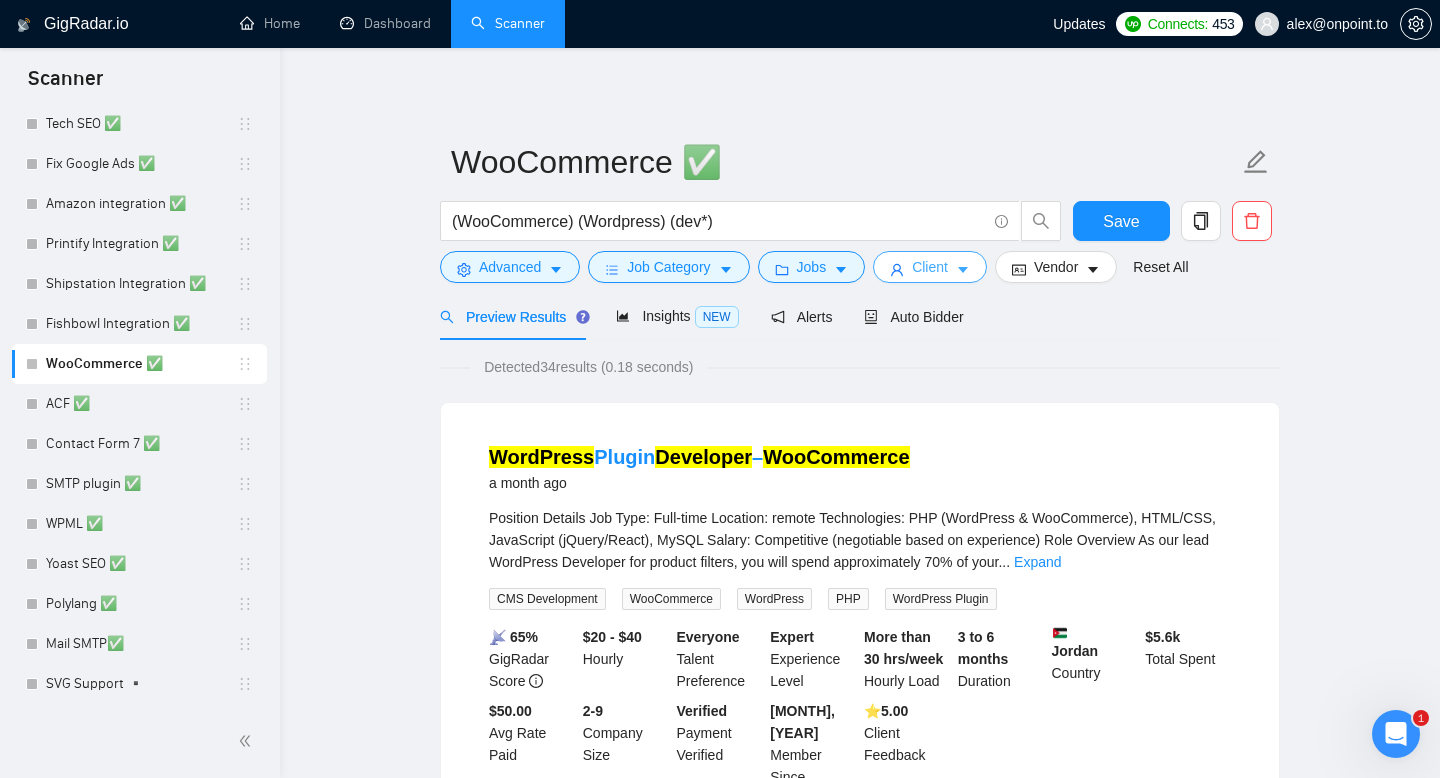 click 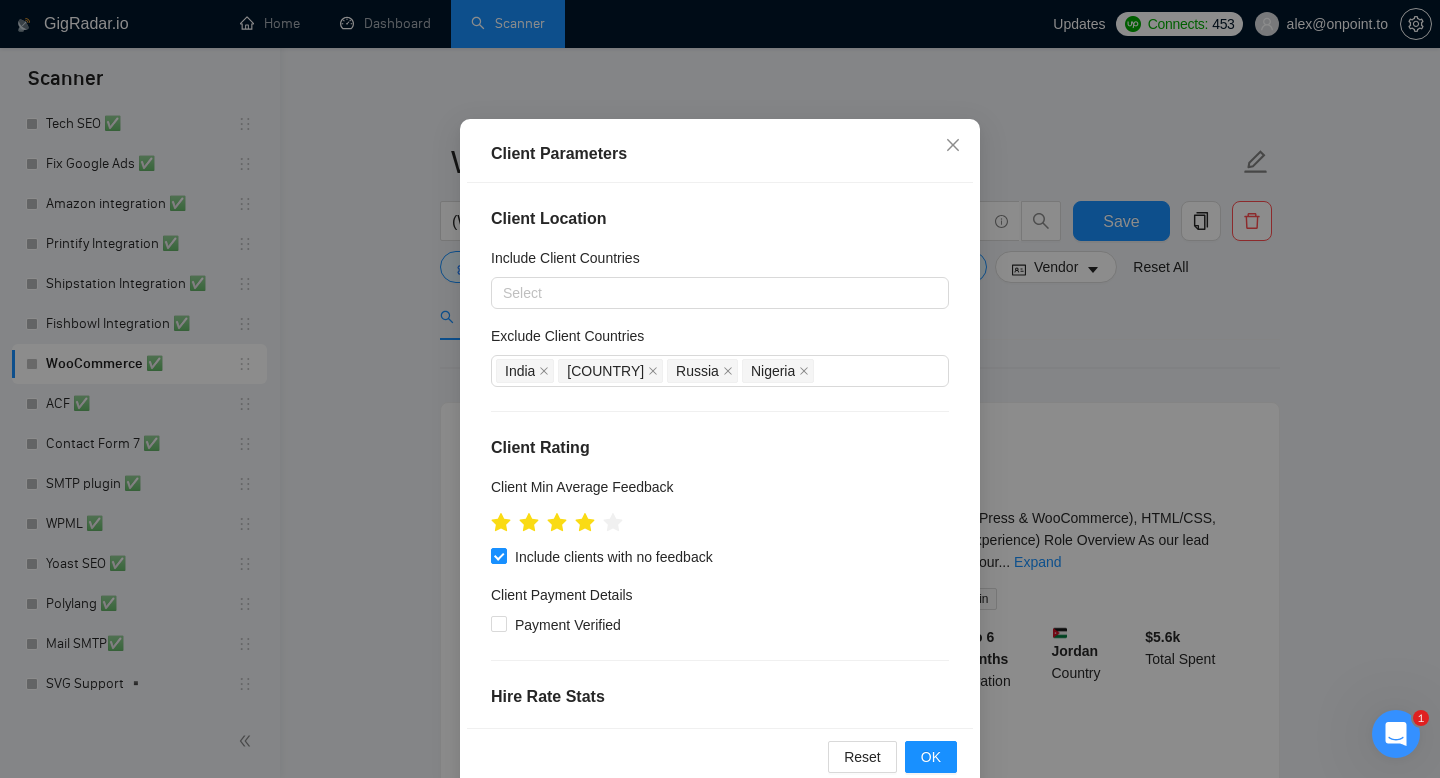 scroll, scrollTop: 0, scrollLeft: 0, axis: both 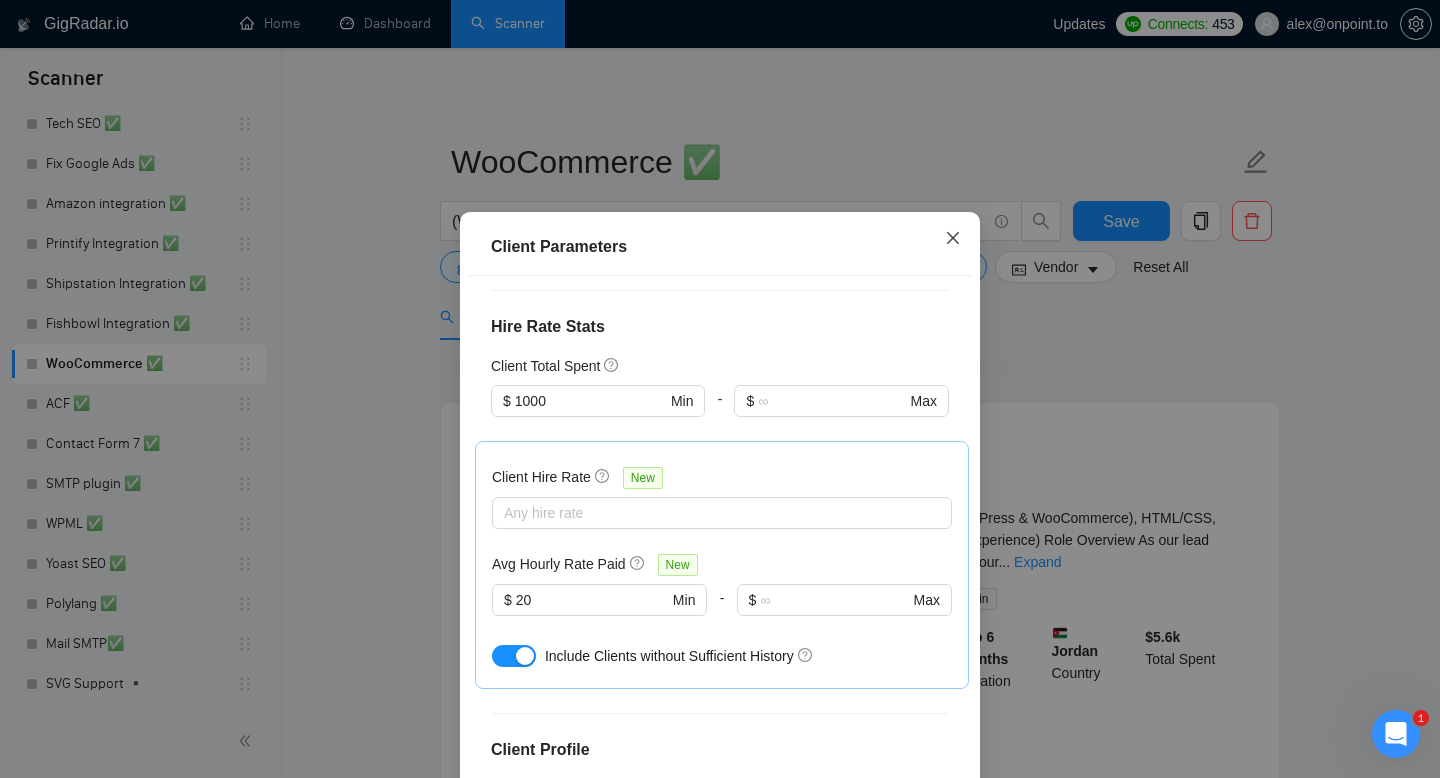 click 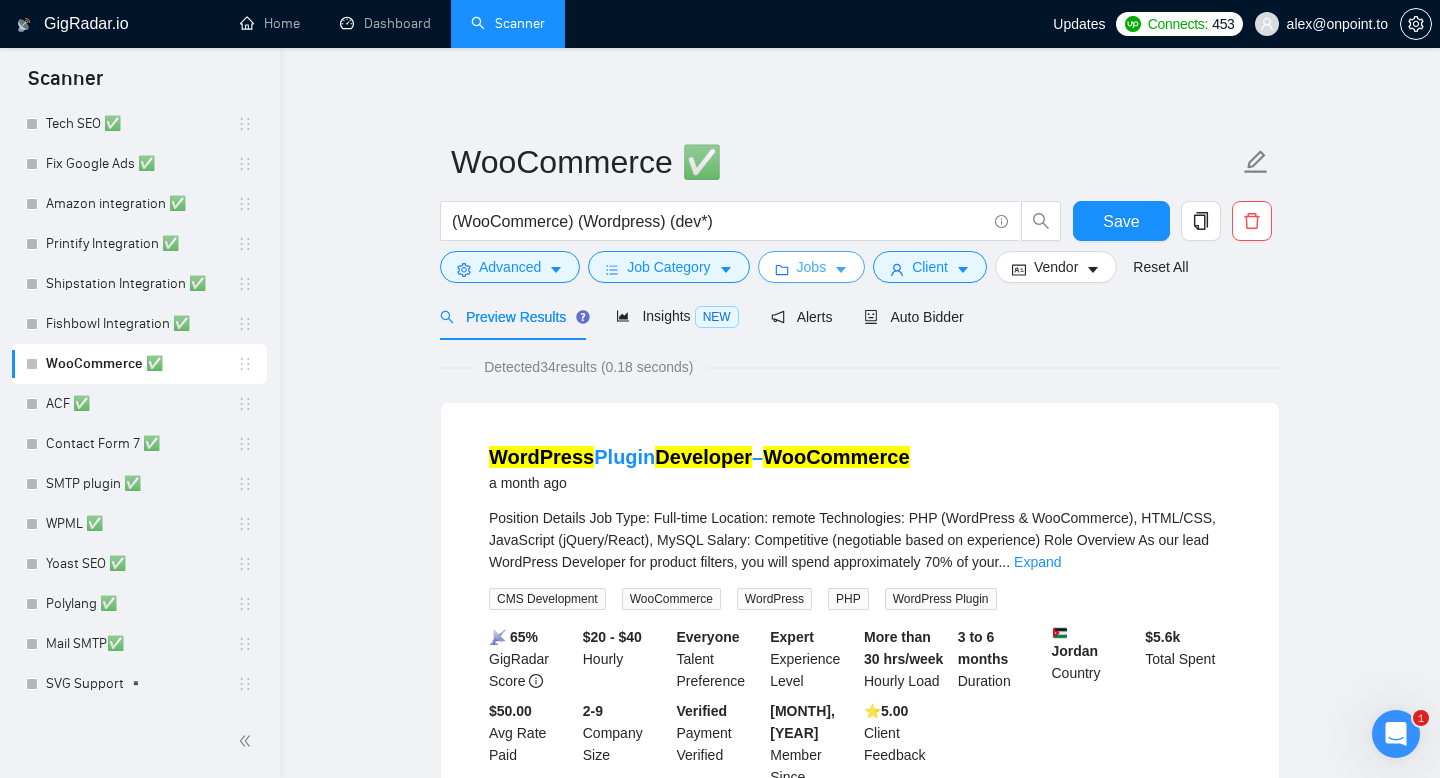 click 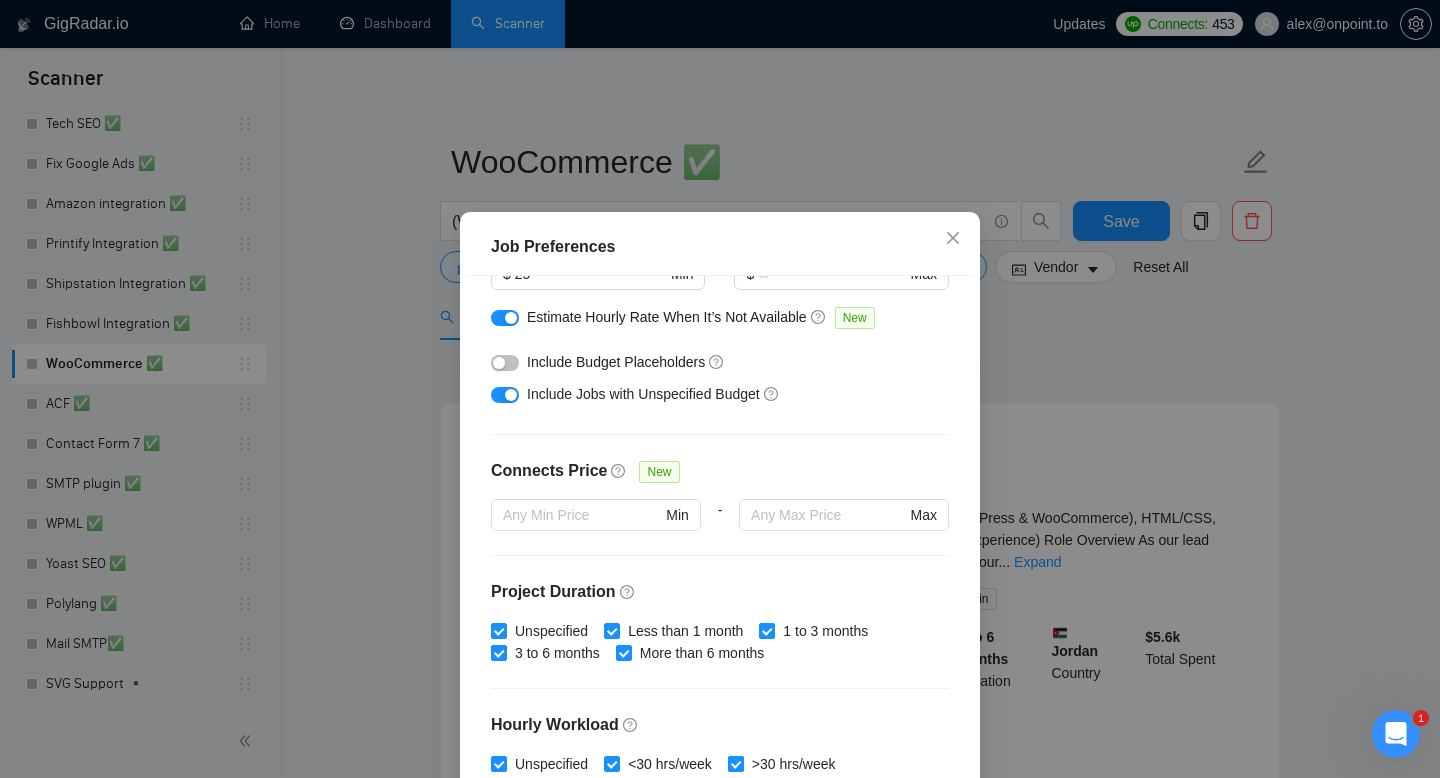 scroll, scrollTop: 307, scrollLeft: 0, axis: vertical 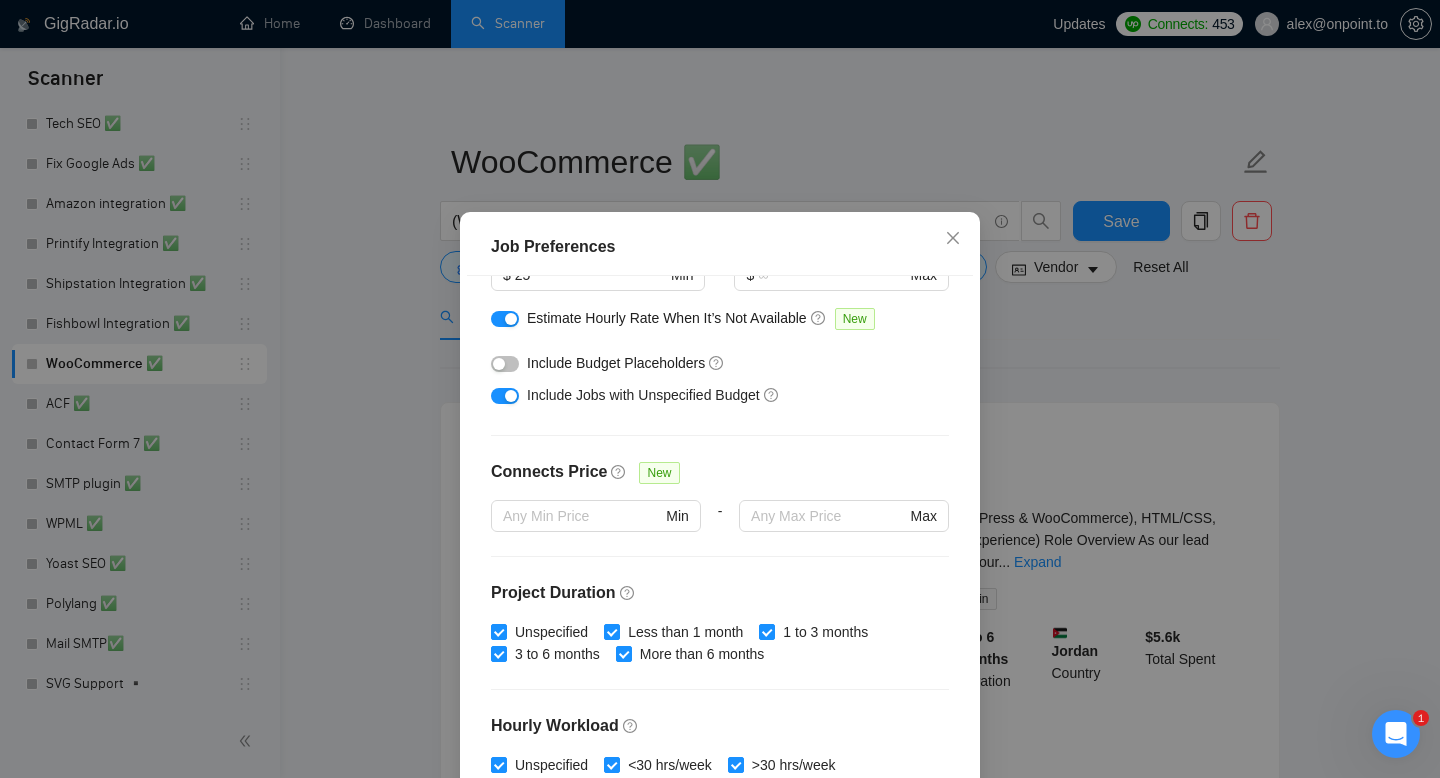 click on "Job Preferences Budget Project Type All Fixed Price Hourly Rate   Fixed Price Budget $ 2000 Min - $ Max Estimate Fixed Price When It’s Not Available New   Hourly Rate Price Budget $ 25 Min - $ Max Estimate Hourly Rate When It’s Not Available New Include Budget Placeholders Include Jobs with Unspecified Budget   Connects Price New Min - Max Project Duration   Unspecified Less than 1 month 1 to 3 months 3 to 6 months More than 6 months Hourly Workload   Unspecified <30 hrs/week >30 hrs/week Hours TBD Unsure Job Posting Questions New   Any posting questions Description Preferences Description Size New   Any description size Reset OK" at bounding box center (720, 389) 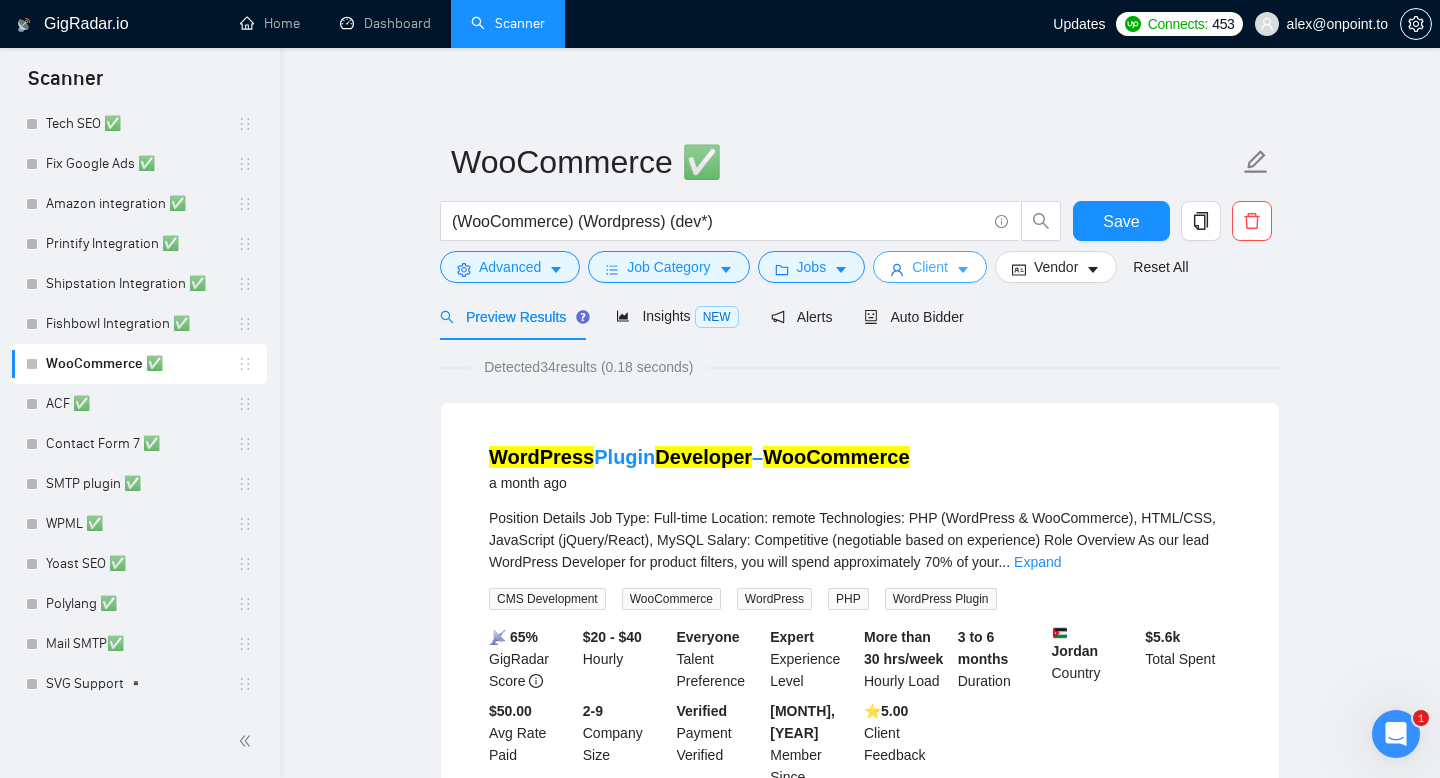click on "Client" at bounding box center (930, 267) 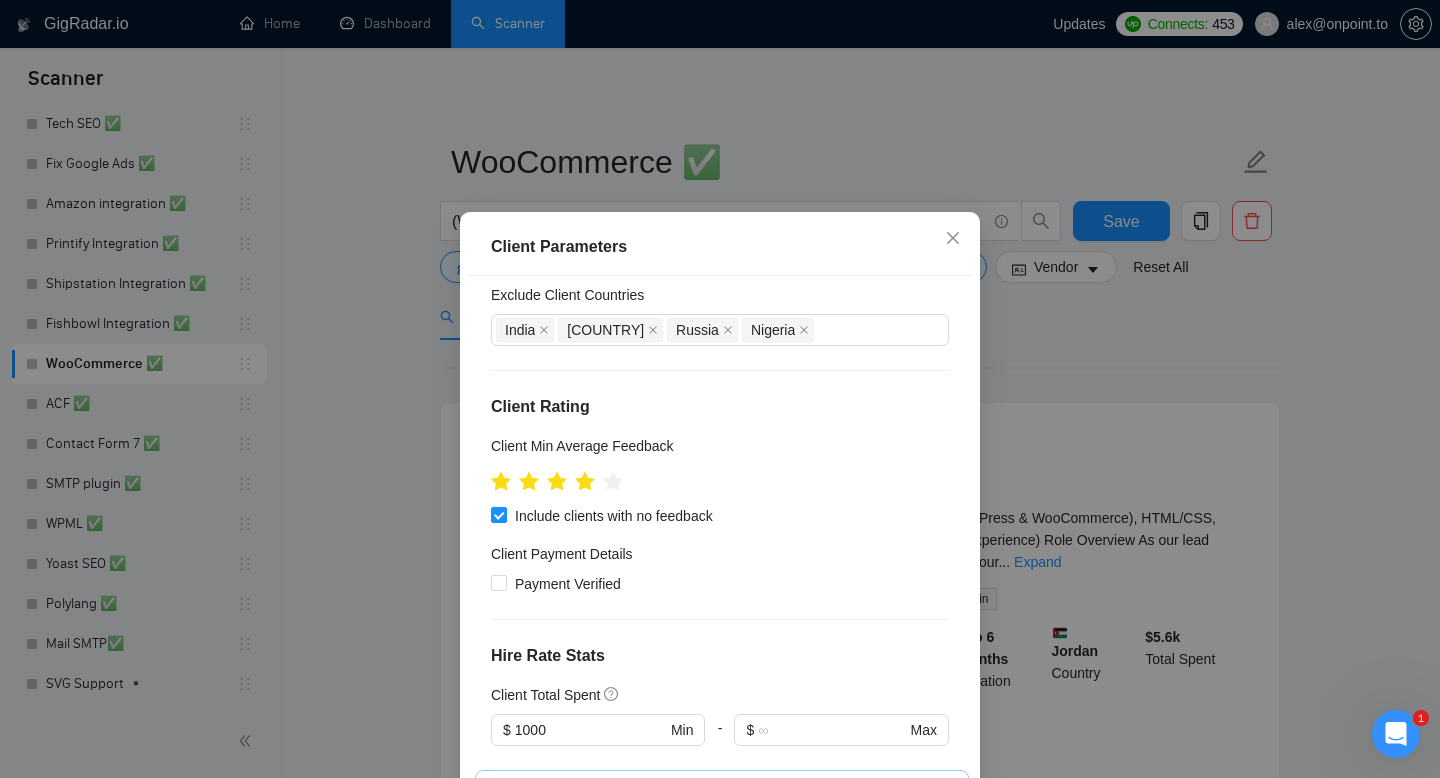 scroll, scrollTop: 0, scrollLeft: 0, axis: both 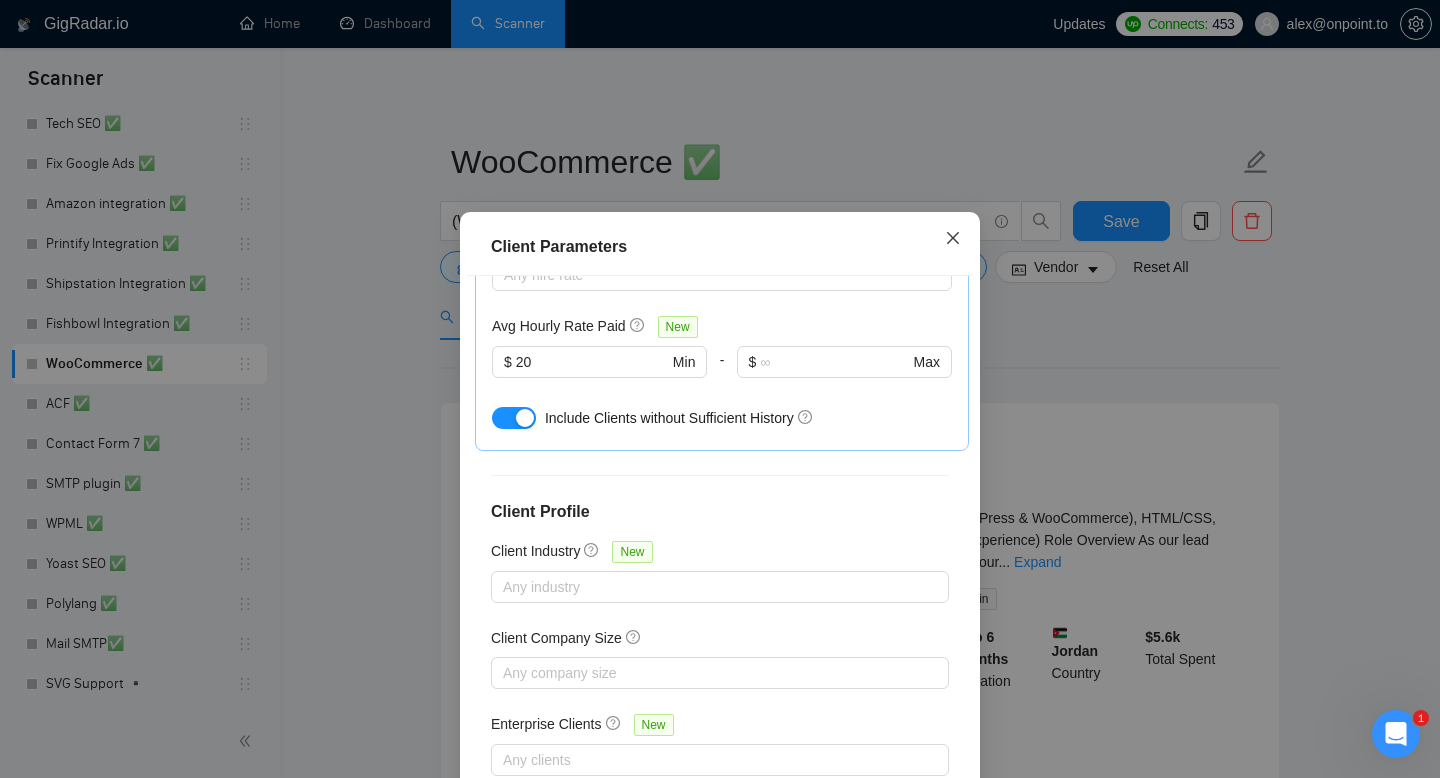 click 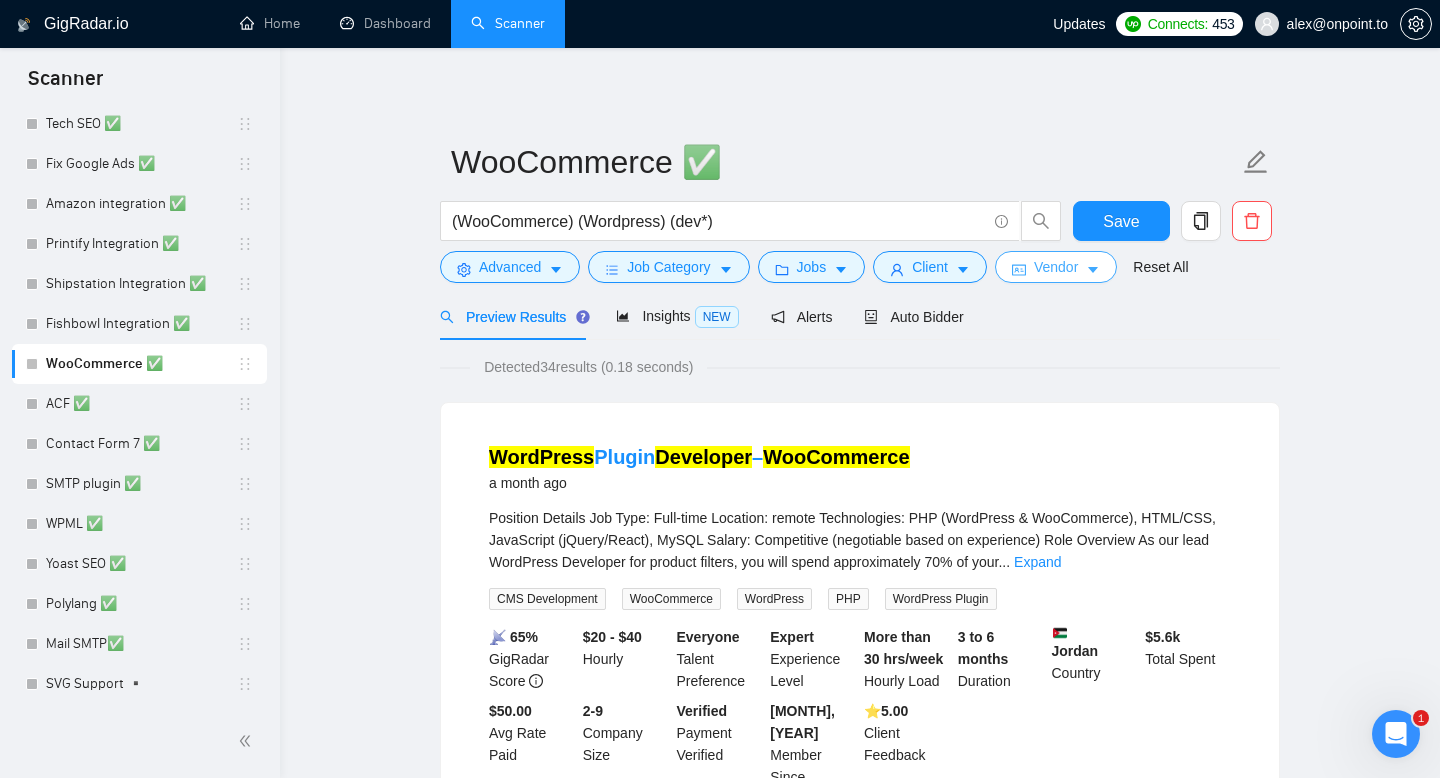 click on "Vendor" at bounding box center [1056, 267] 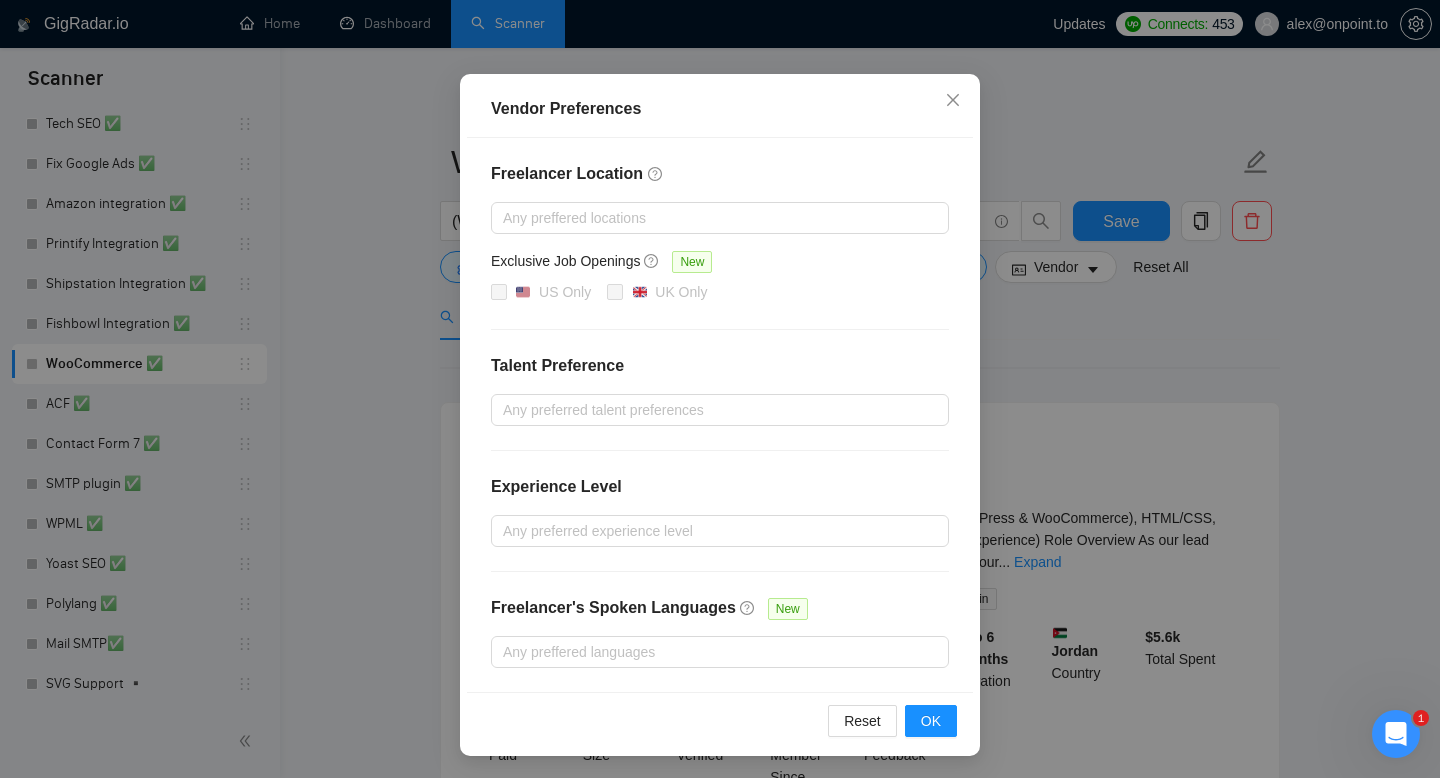 click on "Job Preferences Budget Project Type All Fixed Price Hourly Rate   Fixed Price Budget $ 1 Min - $ Max Estimate Fixed Price When It’s Not Available New   Hourly Rate Price Budget $ 20 Min - $ Max Estimate Hourly Rate When It’s Not Available New Include Budget Placeholders Include Jobs with Unspecified Budget   Connects Price New Min - Max Project Duration   Unspecified Less than 1 month 1 to 3 months 3 to 6 months More than 6 months Hourly Workload   Unspecified <30 hrs/week >30 hrs/week Hours TBD Unsure Job Posting Questions New   Any posting questions Description Preferences Description Size New   Any description size Reset OK" at bounding box center [720, 389] 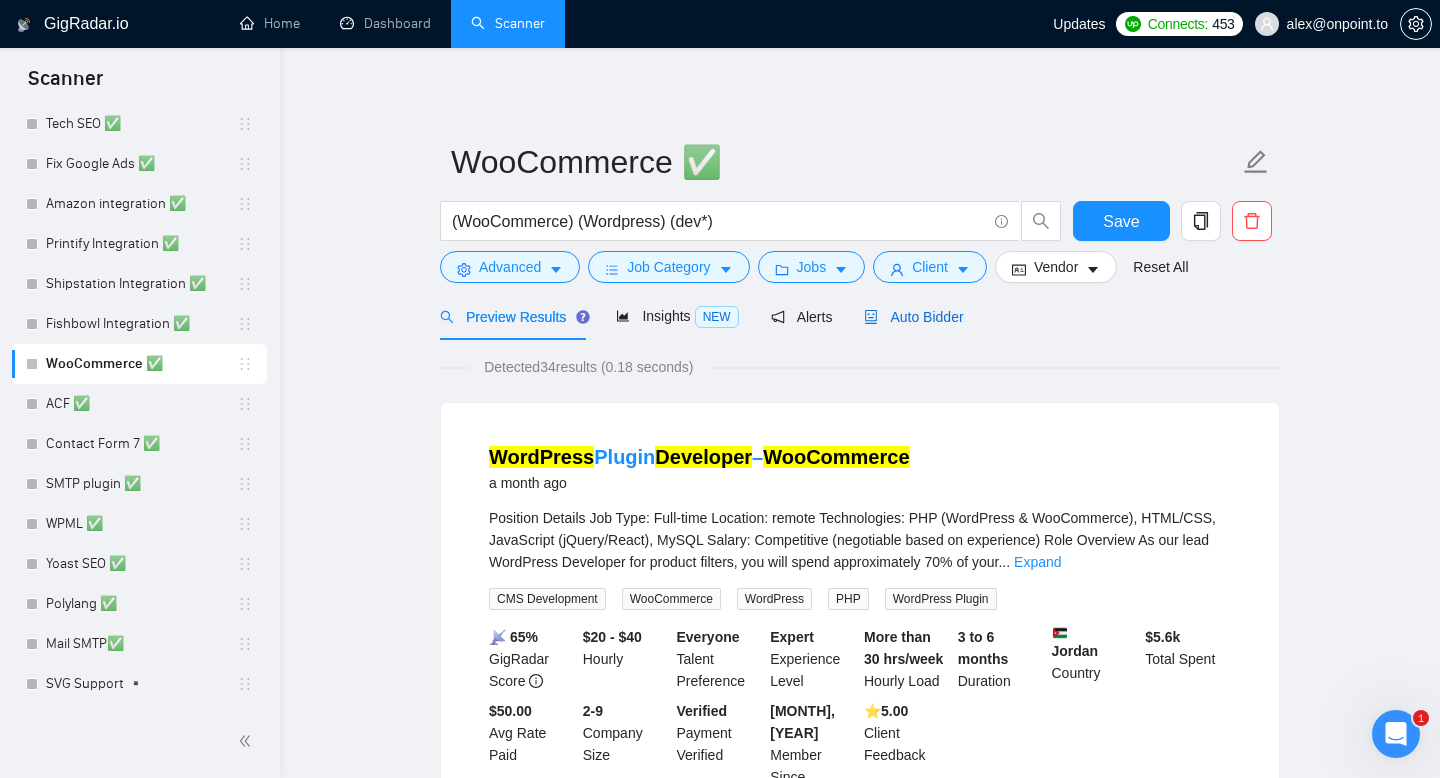 click on "Auto Bidder" at bounding box center [913, 317] 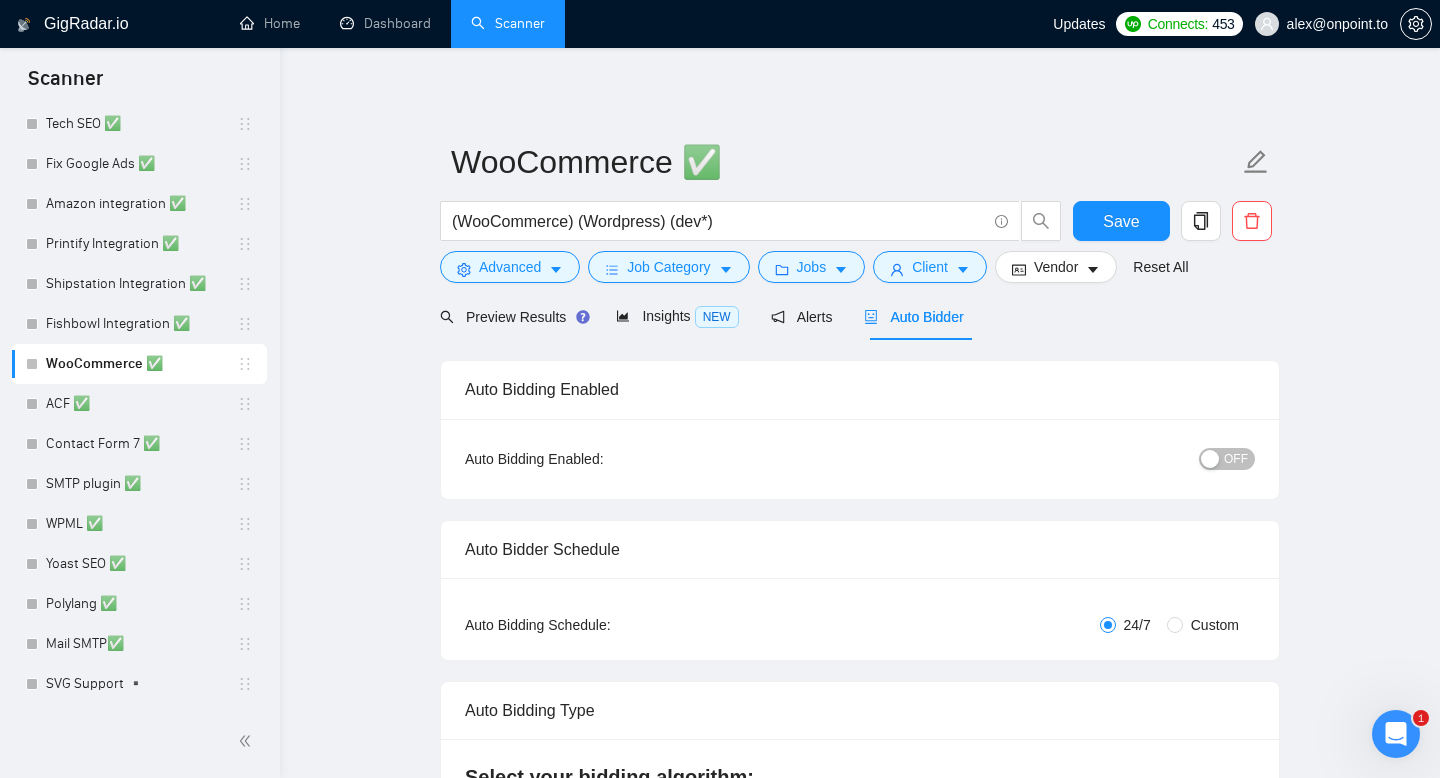 scroll, scrollTop: 244, scrollLeft: 0, axis: vertical 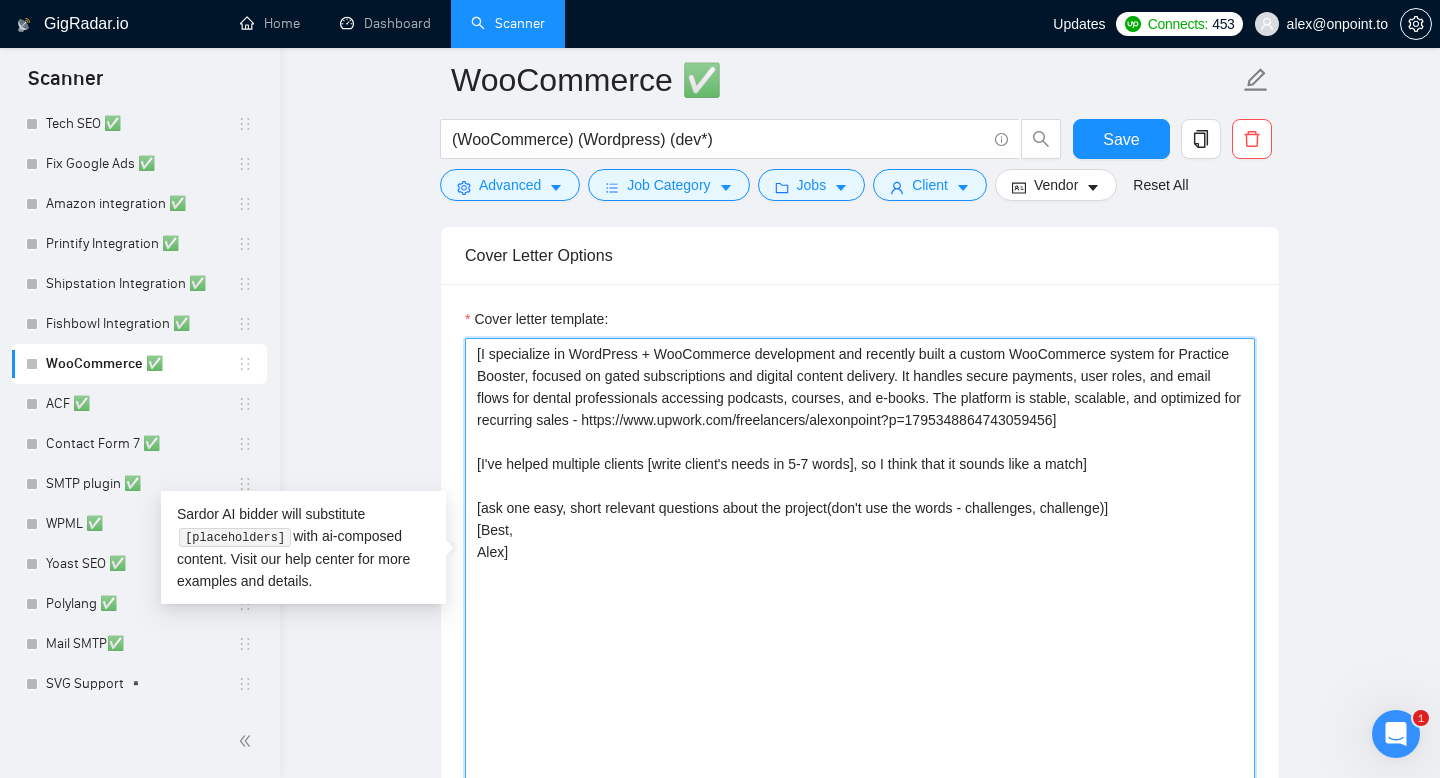 drag, startPoint x: 528, startPoint y: 558, endPoint x: 451, endPoint y: 357, distance: 215.24405 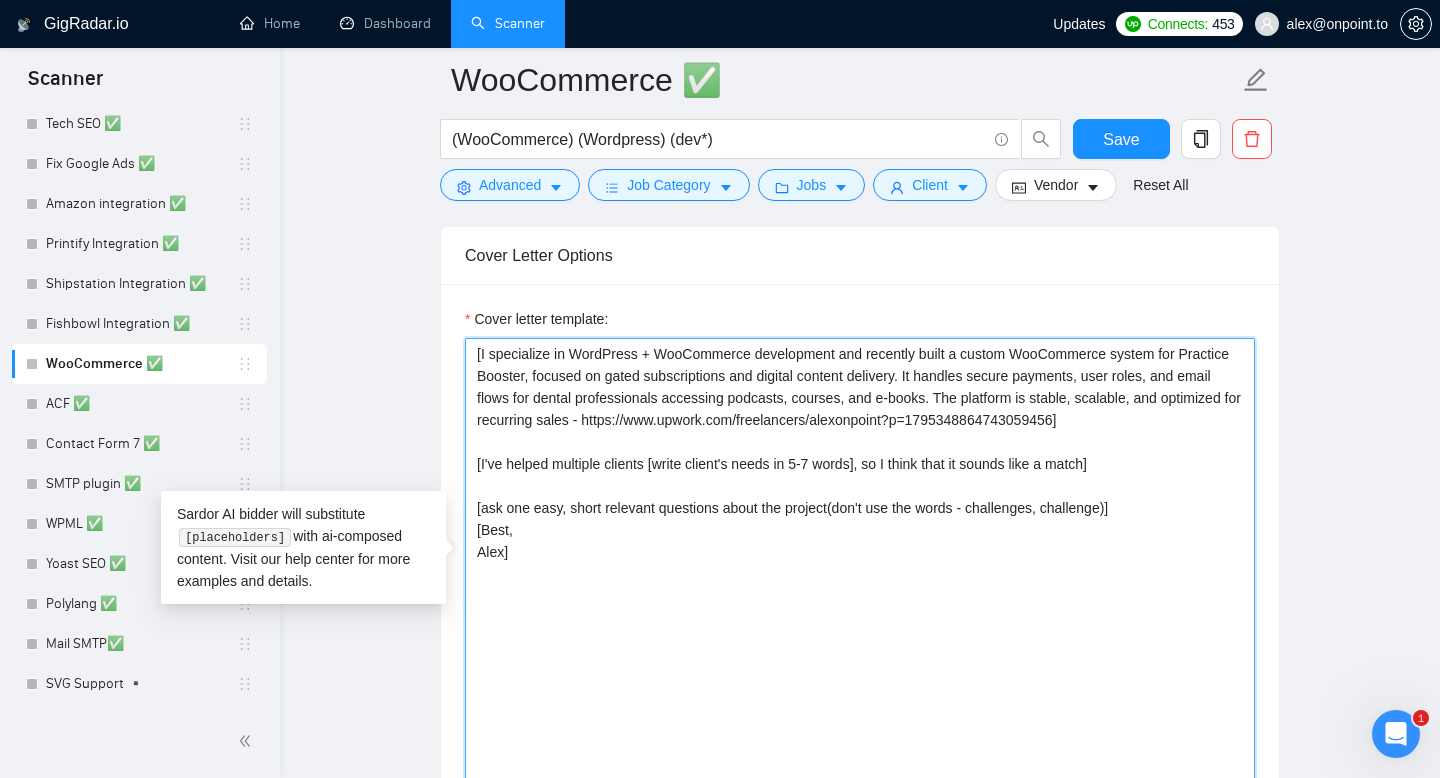 click on "Cover letter template: [I specialize in WordPress + WooCommerce development and recently built a custom WooCommerce system for Practice Booster, focused on gated subscriptions and digital content delivery. It handles secure payments, user roles, and email flows for dental professionals accessing podcasts, courses, and e-books. The platform is stable, scalable, and optimized for recurring sales - https://www.upwork.com/freelancers/alexonpoint?p=1796425303228252160]
[I've helped multiple clients [write client's needs in 5-7 words], so I think that it sounds like a match]
[ask one easy, short relevant questions about the project(don't use the words - challenges, challenge)]
[Best,
Alex]" at bounding box center (860, 560) 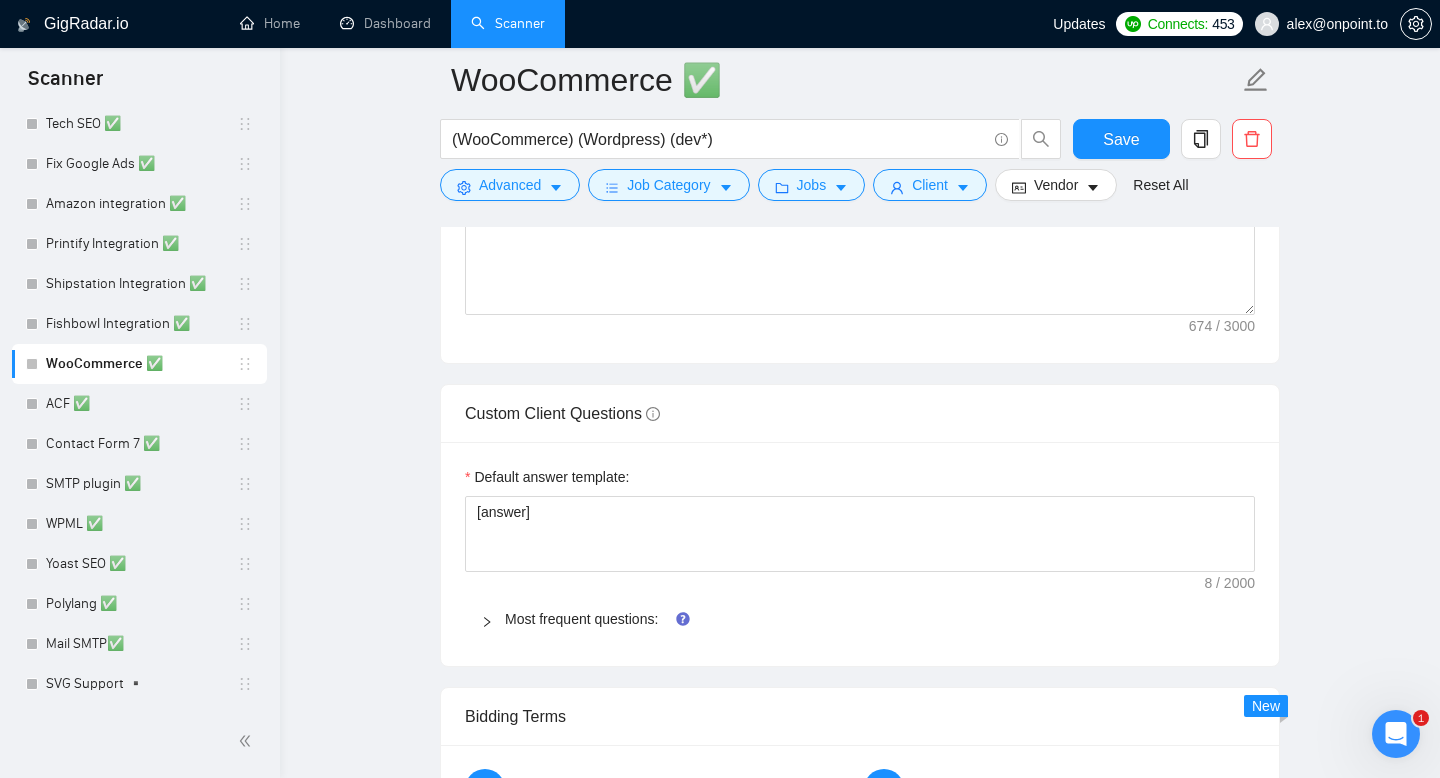 click at bounding box center [493, 619] 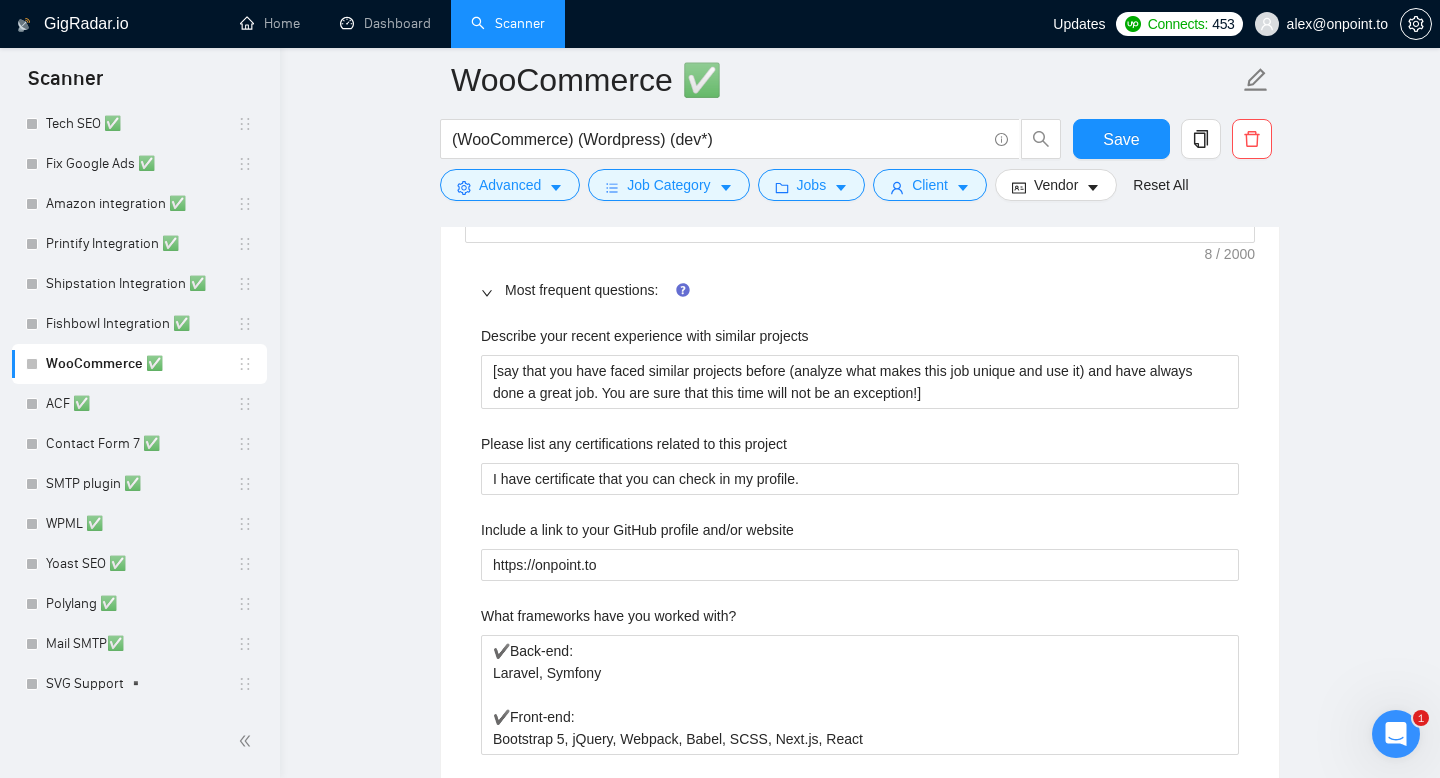 scroll, scrollTop: 3157, scrollLeft: 0, axis: vertical 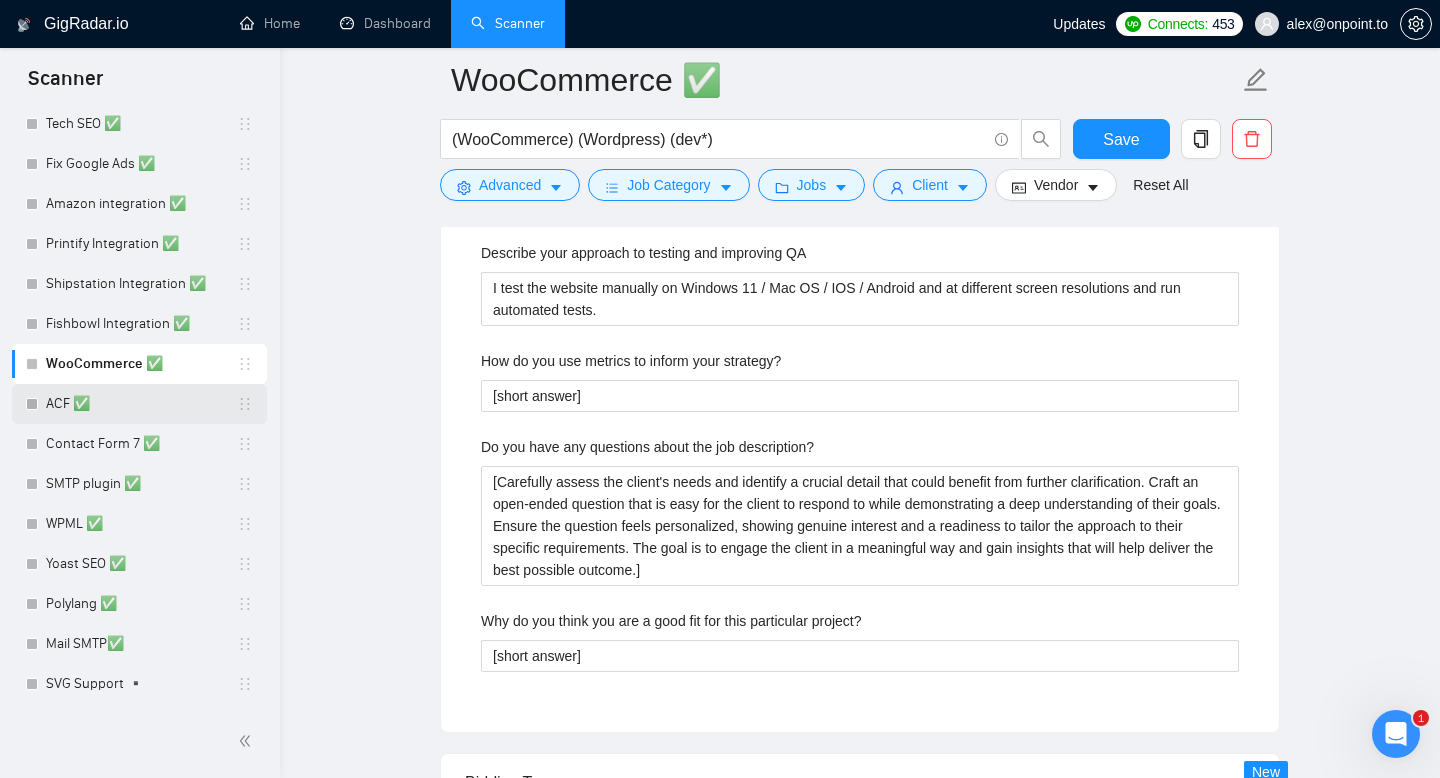 click on "ACF ✅" at bounding box center [141, 404] 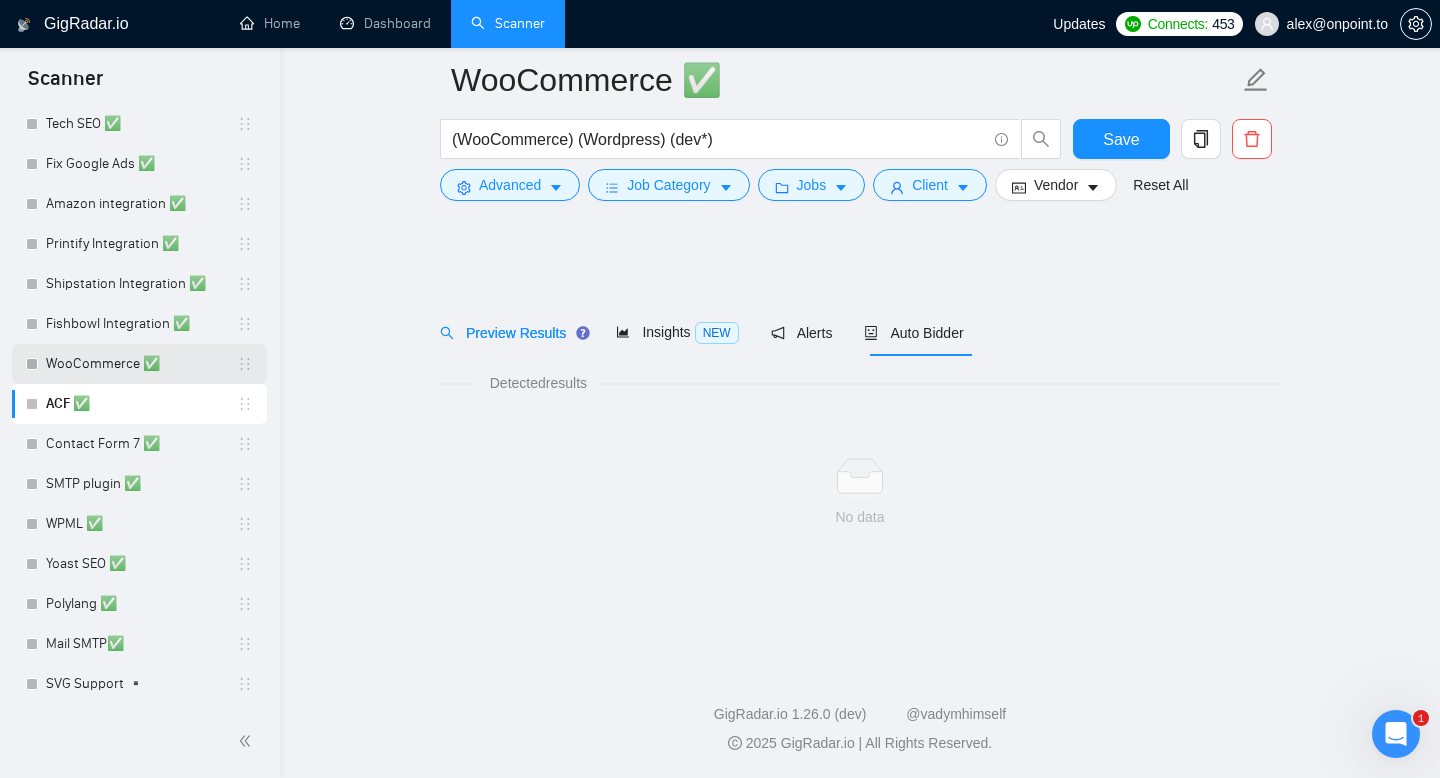 scroll, scrollTop: 0, scrollLeft: 0, axis: both 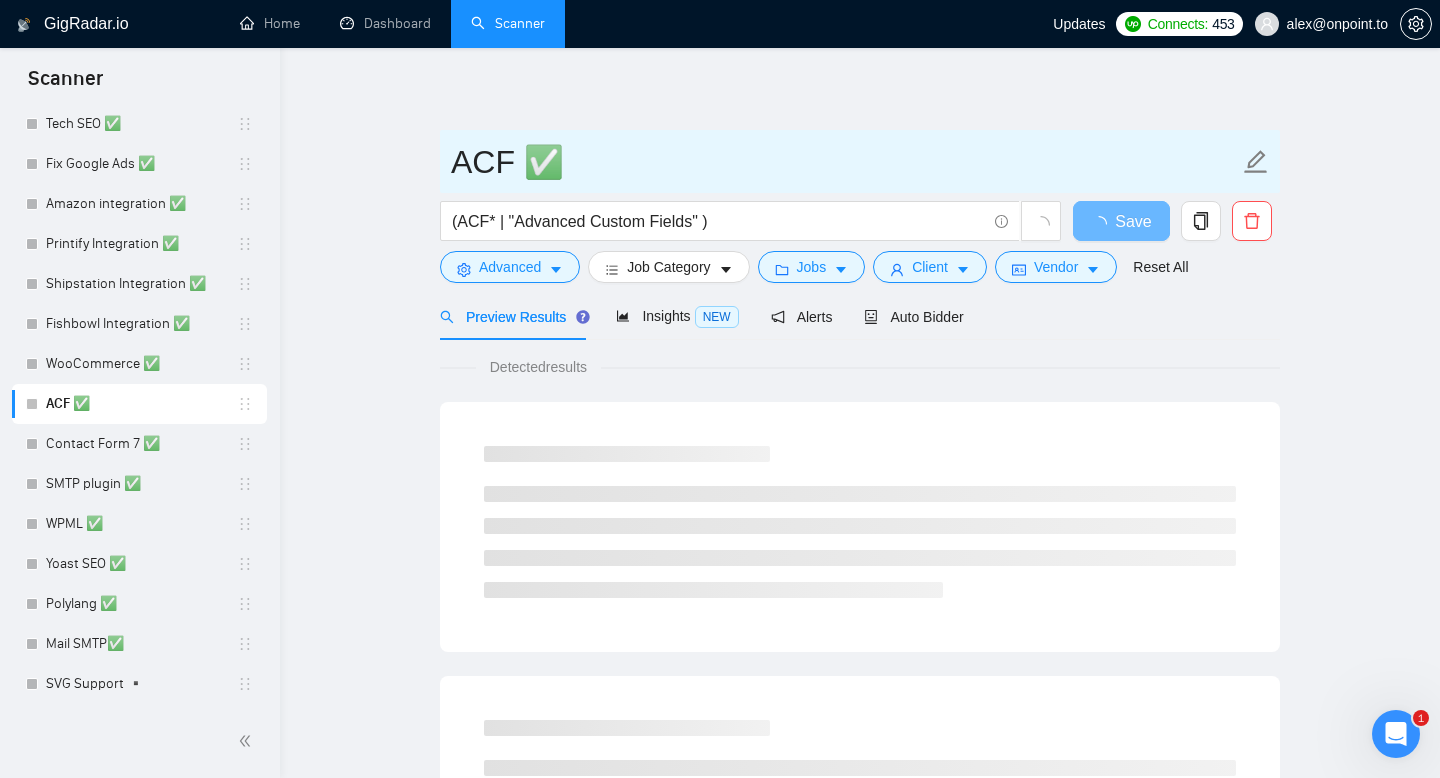 drag, startPoint x: 453, startPoint y: 162, endPoint x: 510, endPoint y: 162, distance: 57 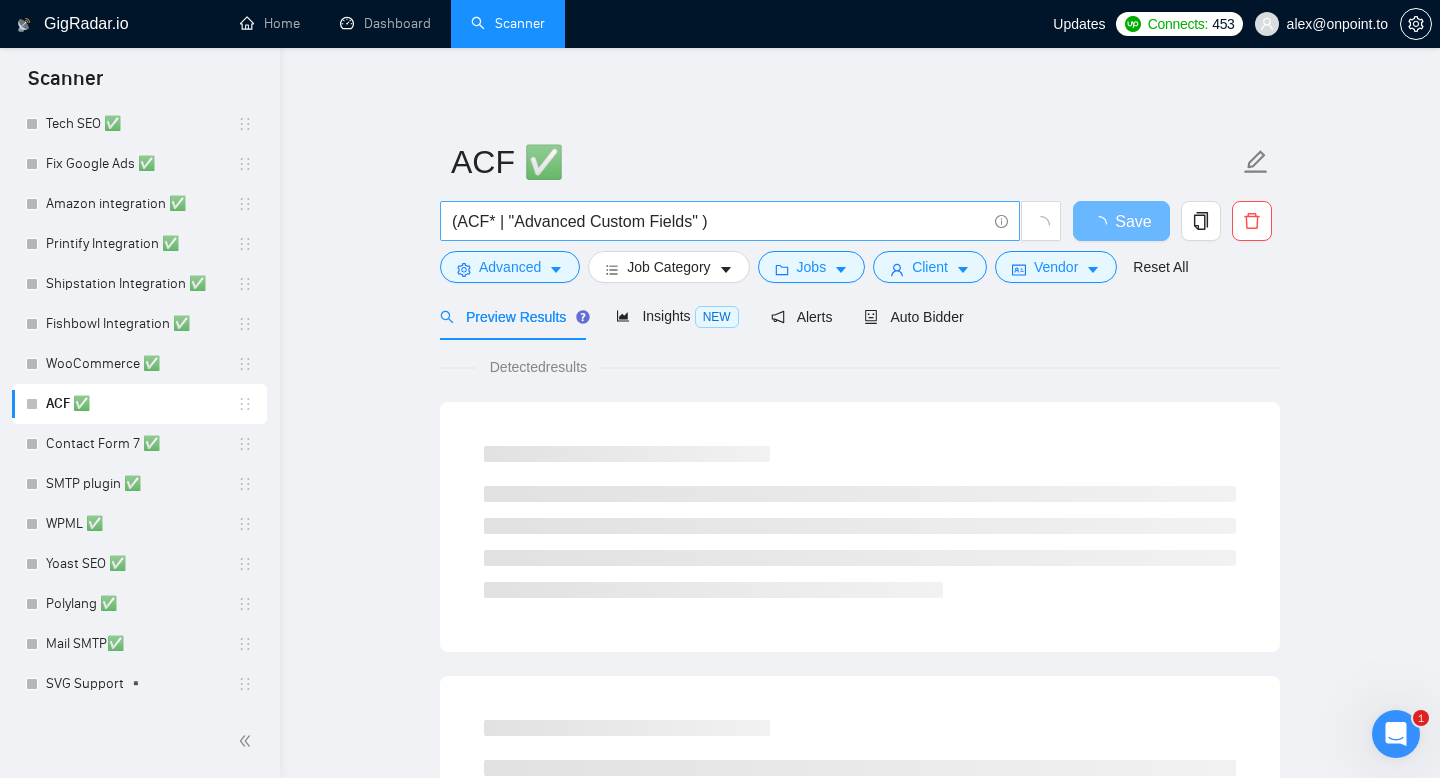 click on "(ACF* | "Advanced Custom Fields" )" at bounding box center (719, 221) 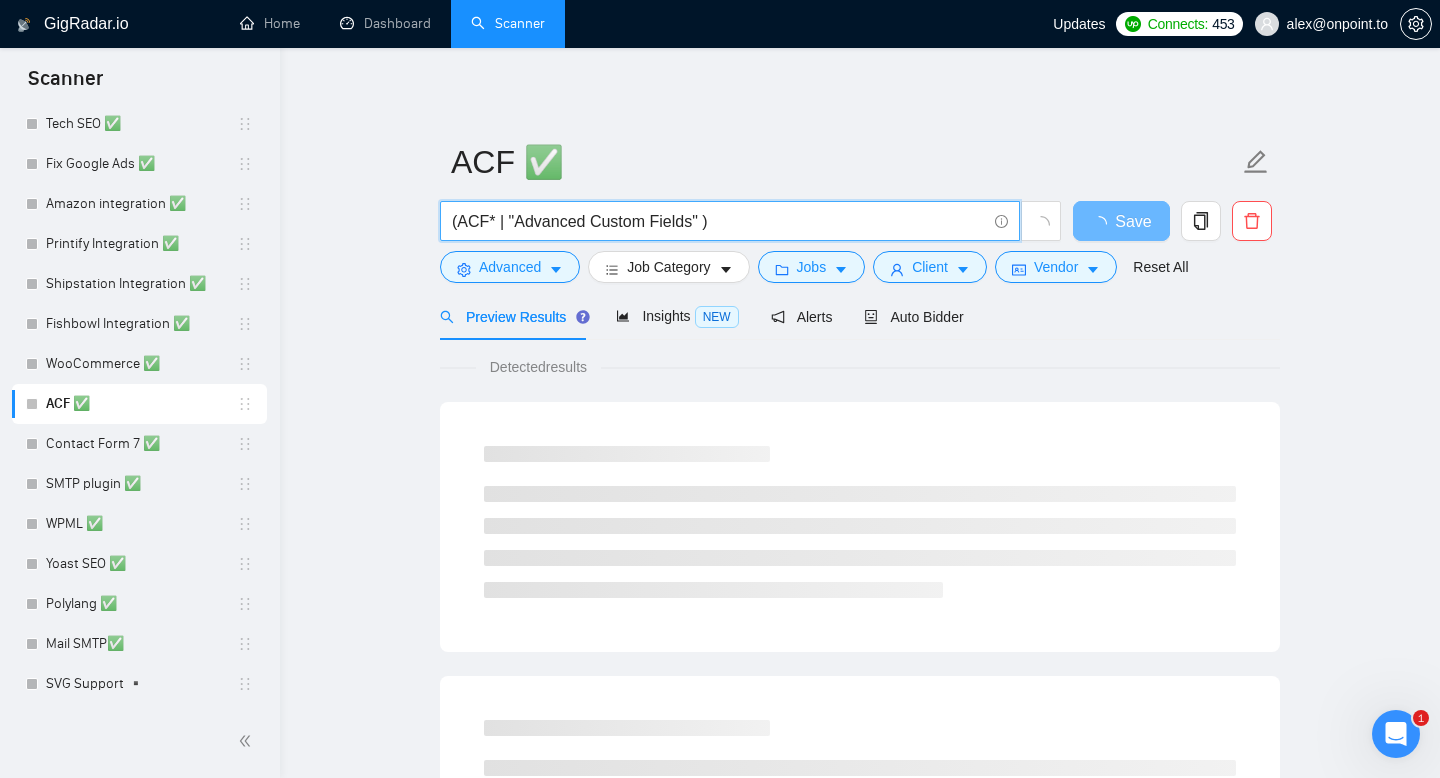 click on "(ACF* | "Advanced Custom Fields" )" at bounding box center [719, 221] 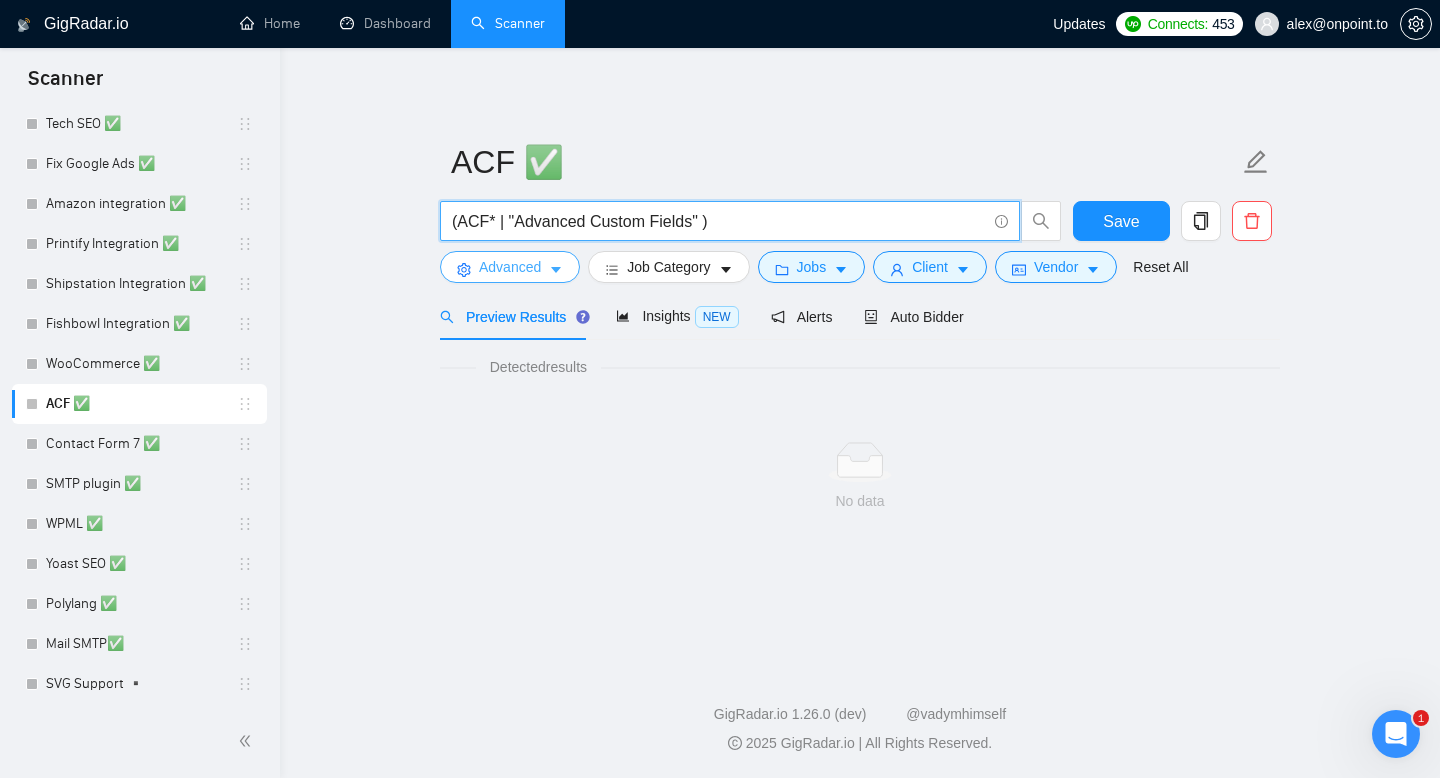 click 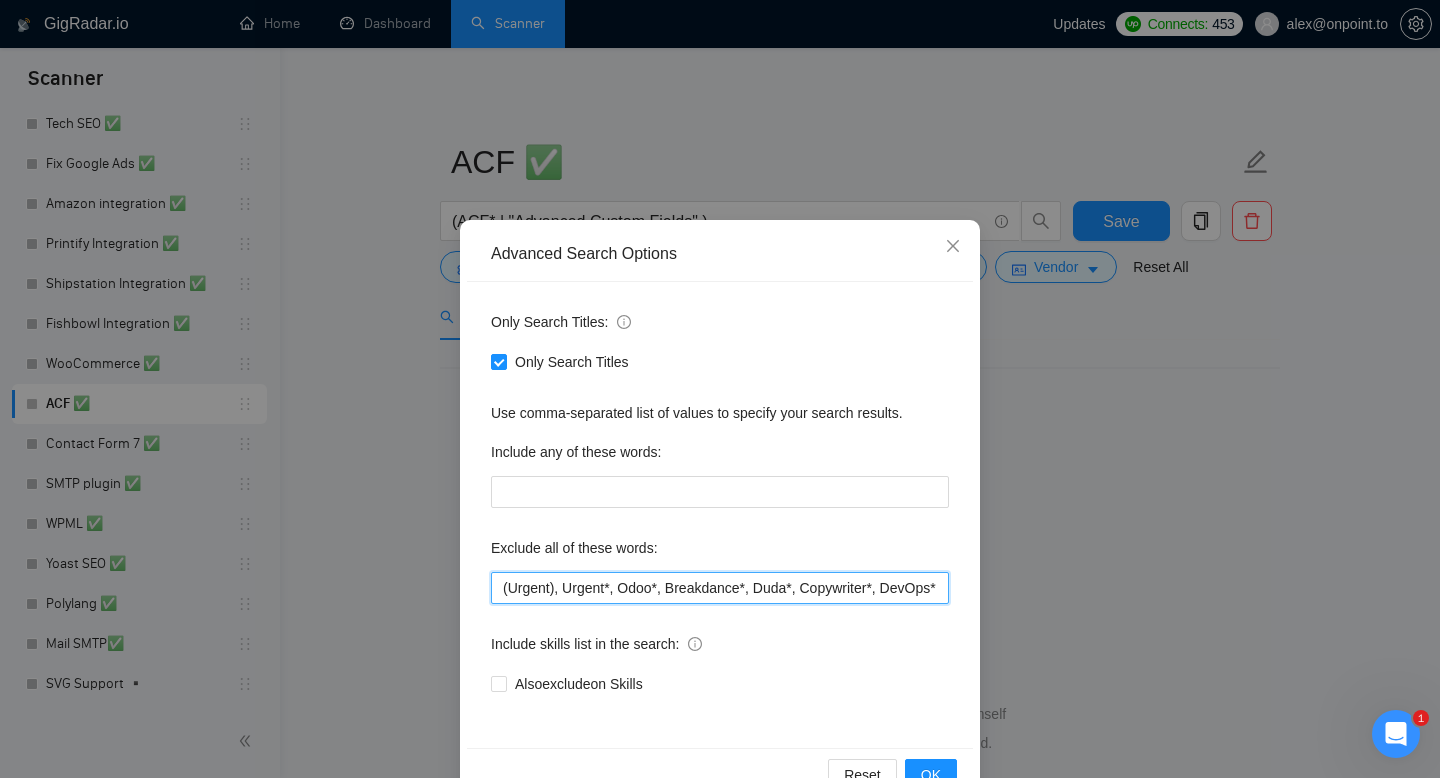 click on "(Urgent), Urgent*, Odoo*, Breakdance*, Duda*, Copywriter*, DevOps*, fix, adult*, webflow*, "web flow", (Wix*), Framer*, (Shopify*), Squarespace*, Elementor*, wpbakery*, Kajabi*, ClickFunnels*,  "Click Funnels", "Hub Spot", HubSpot*, "Bricks Builder", GoHighLevel*, (bug*), "short term", asap*, today*, tomorrow*, tutor*, coach*, "teach me", "no agency", "BigCommerce", "Big Commerce", python*,  react*, django*, zoho*, "join our team", "Oxygen Builder", no agencies, Funnelish*, und, die,Custom illustration, "Progressive Web App", (PWA), PWA*, Angular*,  Facebook ad,  Facebook ads" at bounding box center [720, 588] 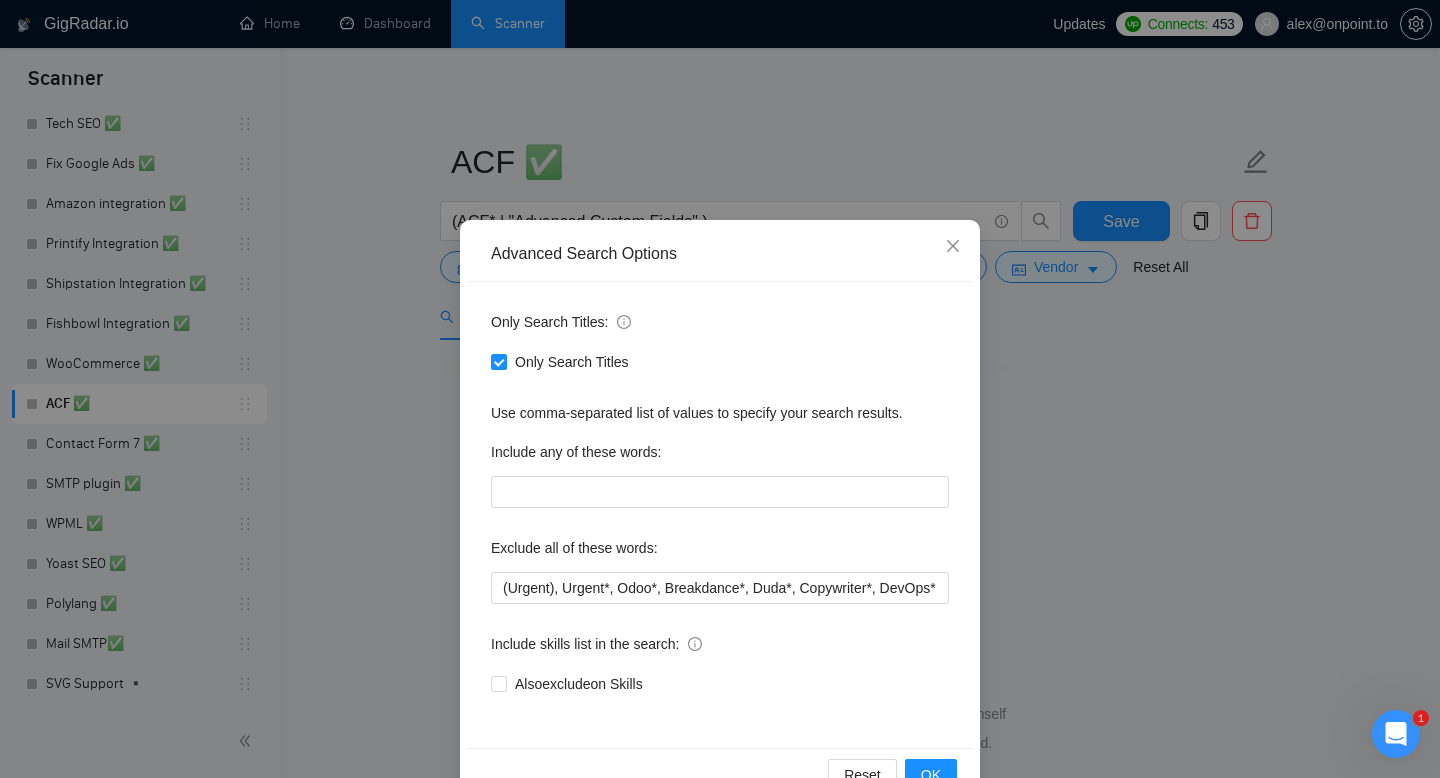 click on "Also  exclude  on Skills" at bounding box center (720, 684) 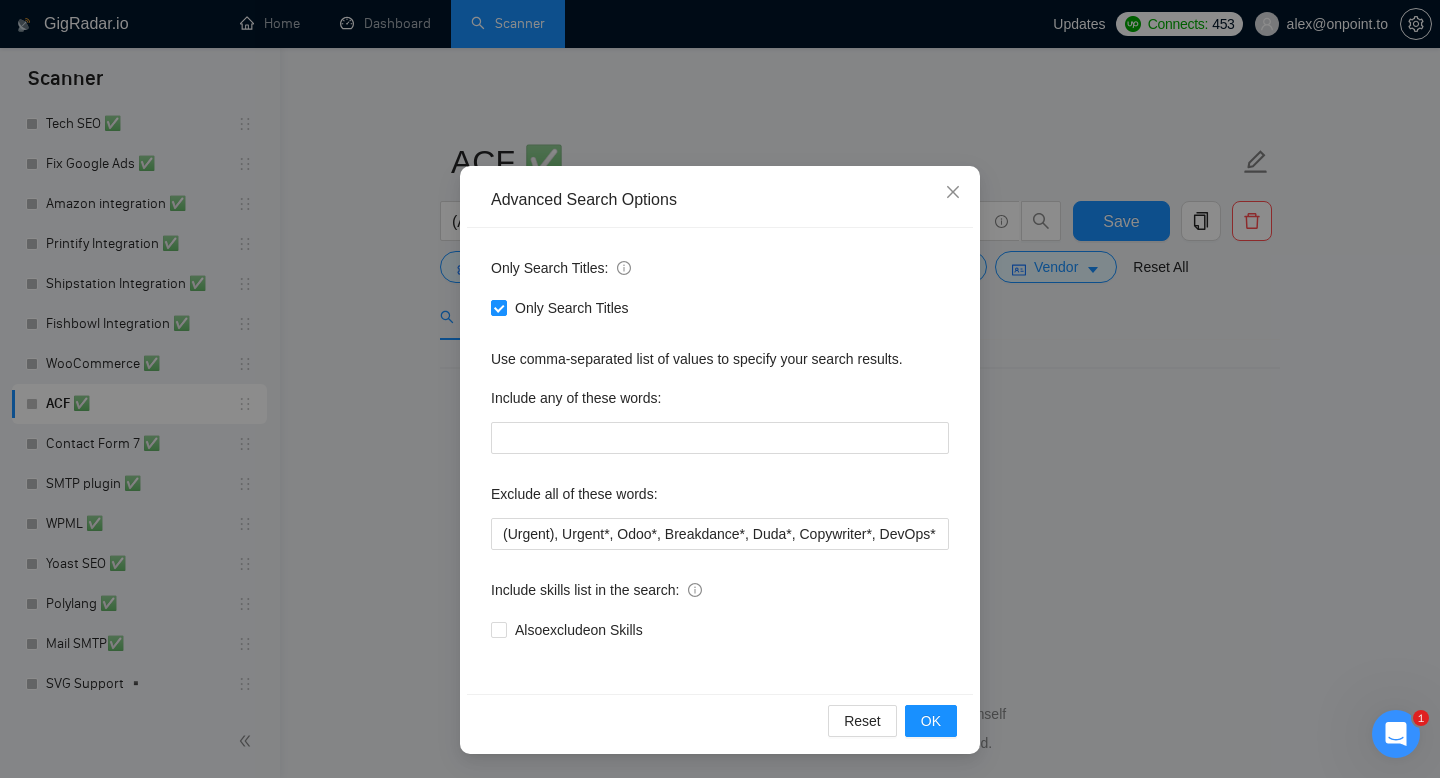 scroll, scrollTop: 53, scrollLeft: 0, axis: vertical 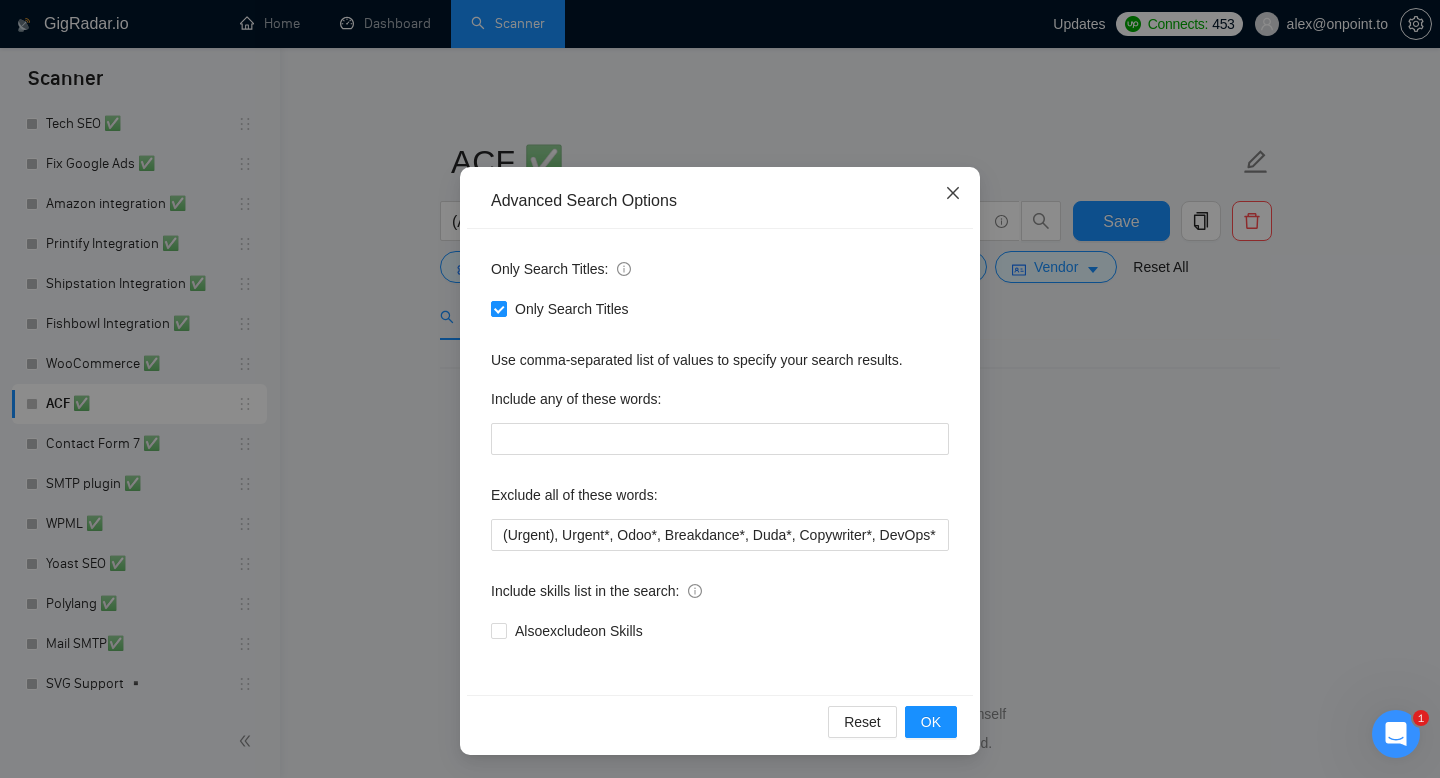 click 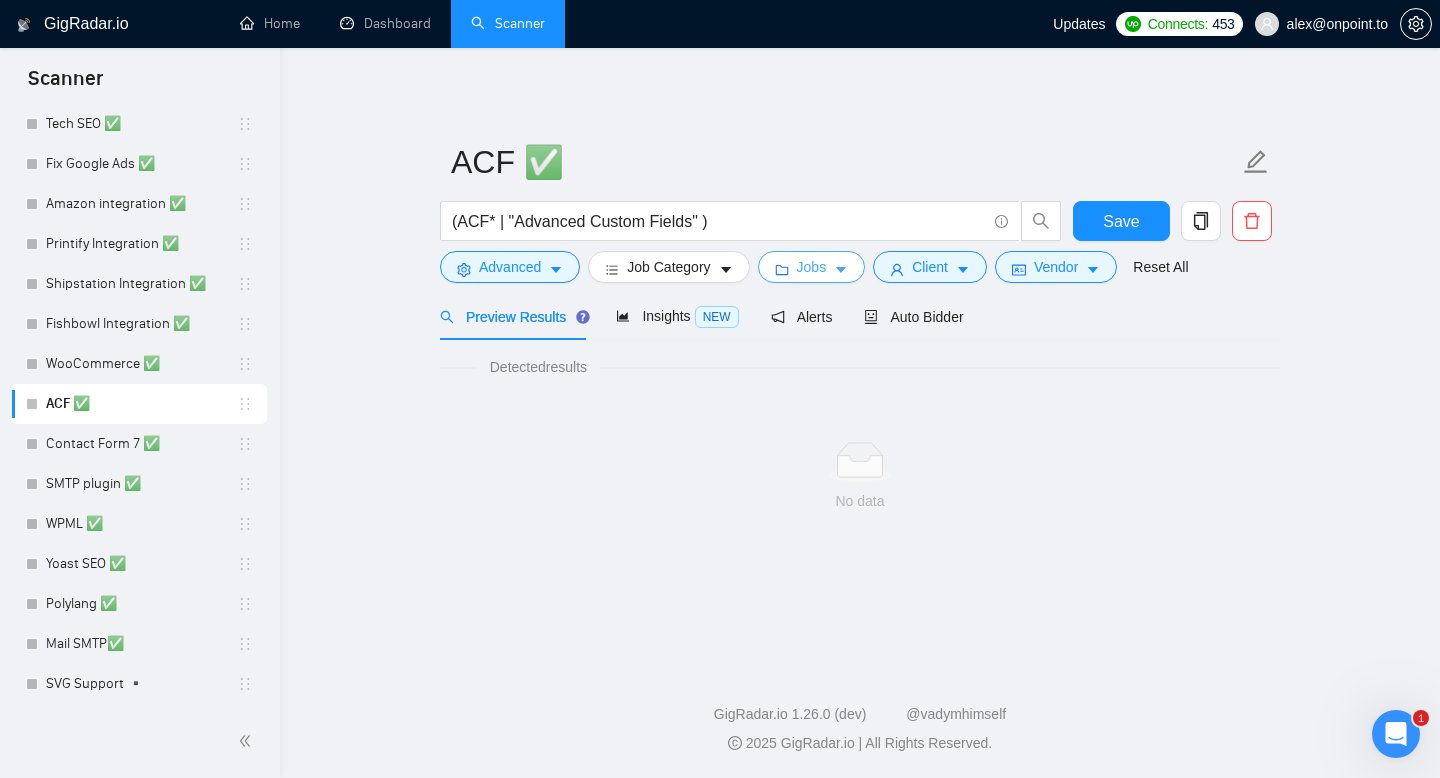 click on "Jobs" at bounding box center (812, 267) 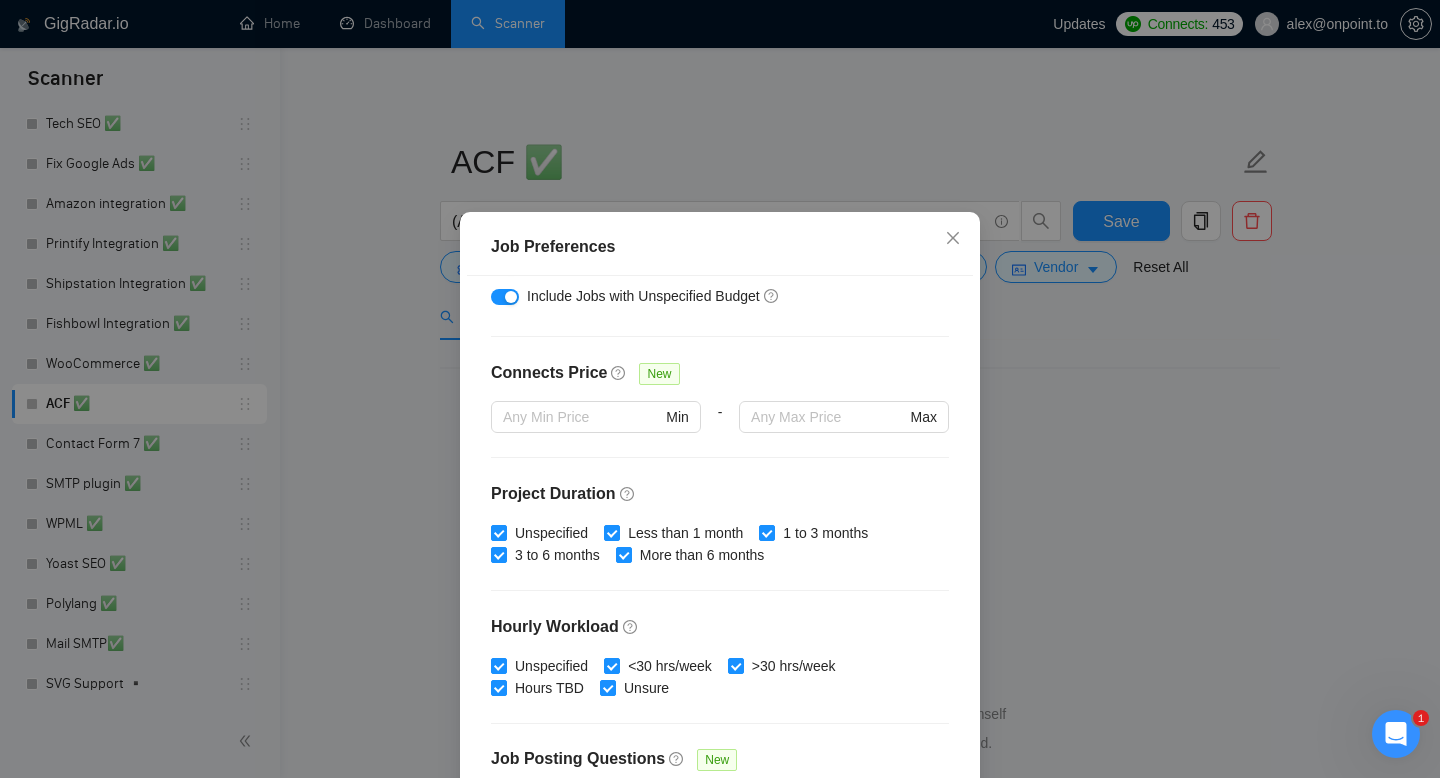 scroll, scrollTop: 407, scrollLeft: 0, axis: vertical 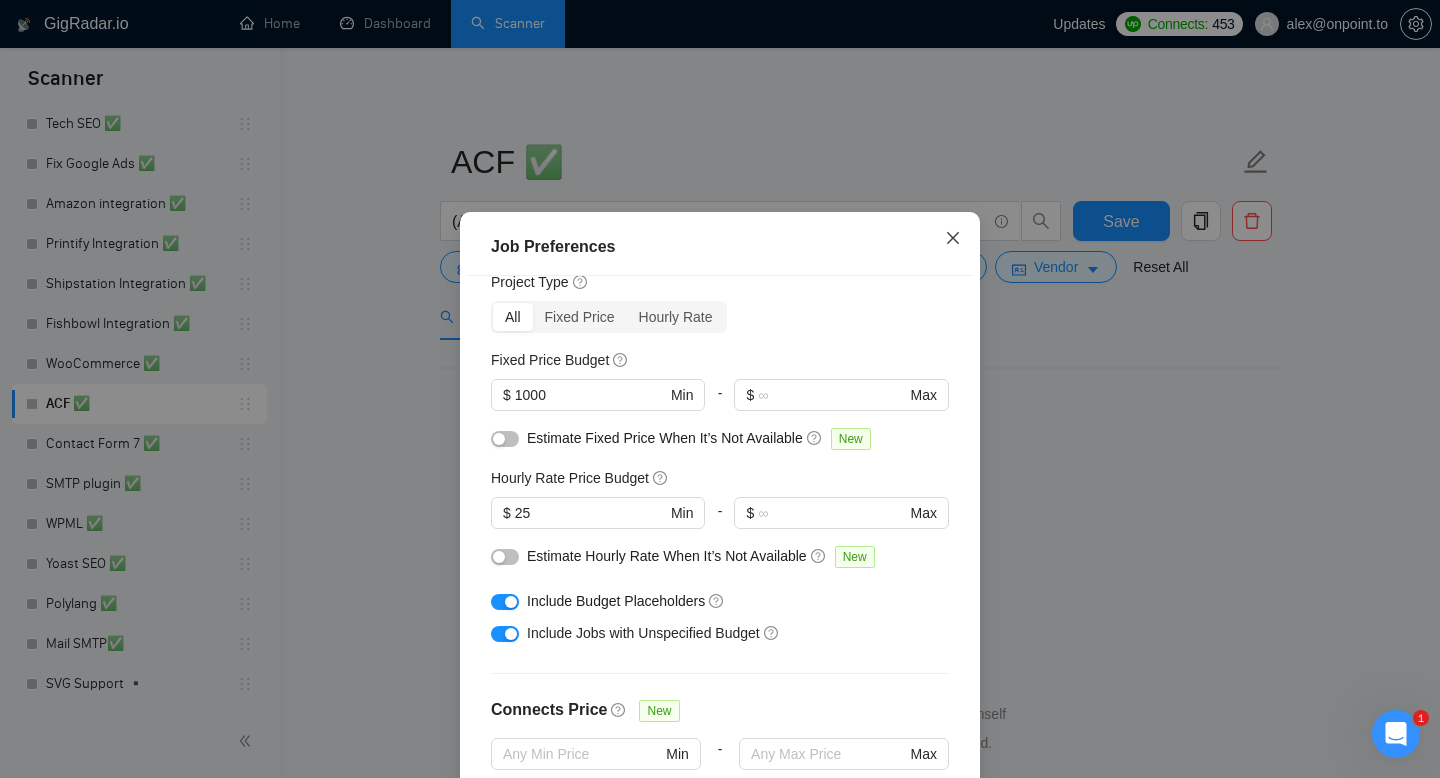 click 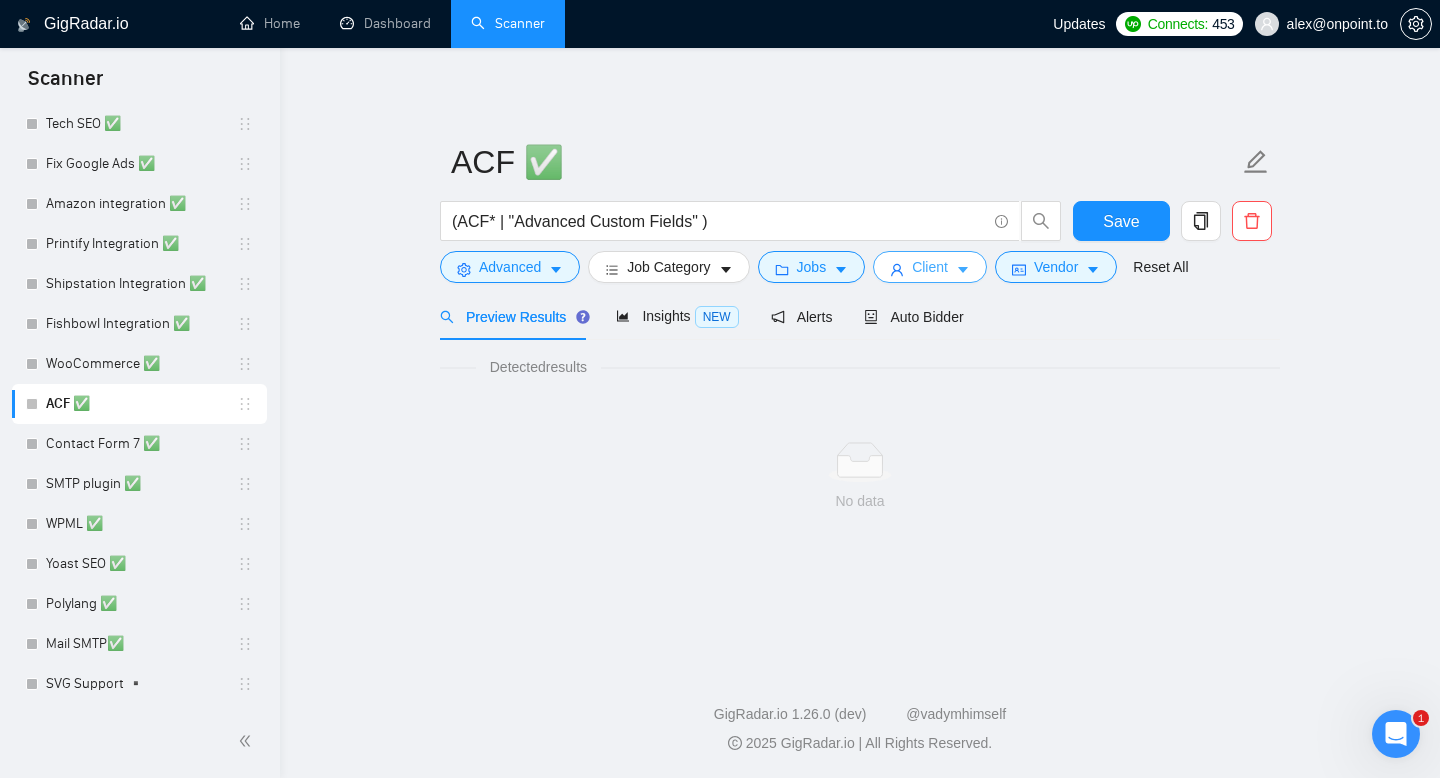 click 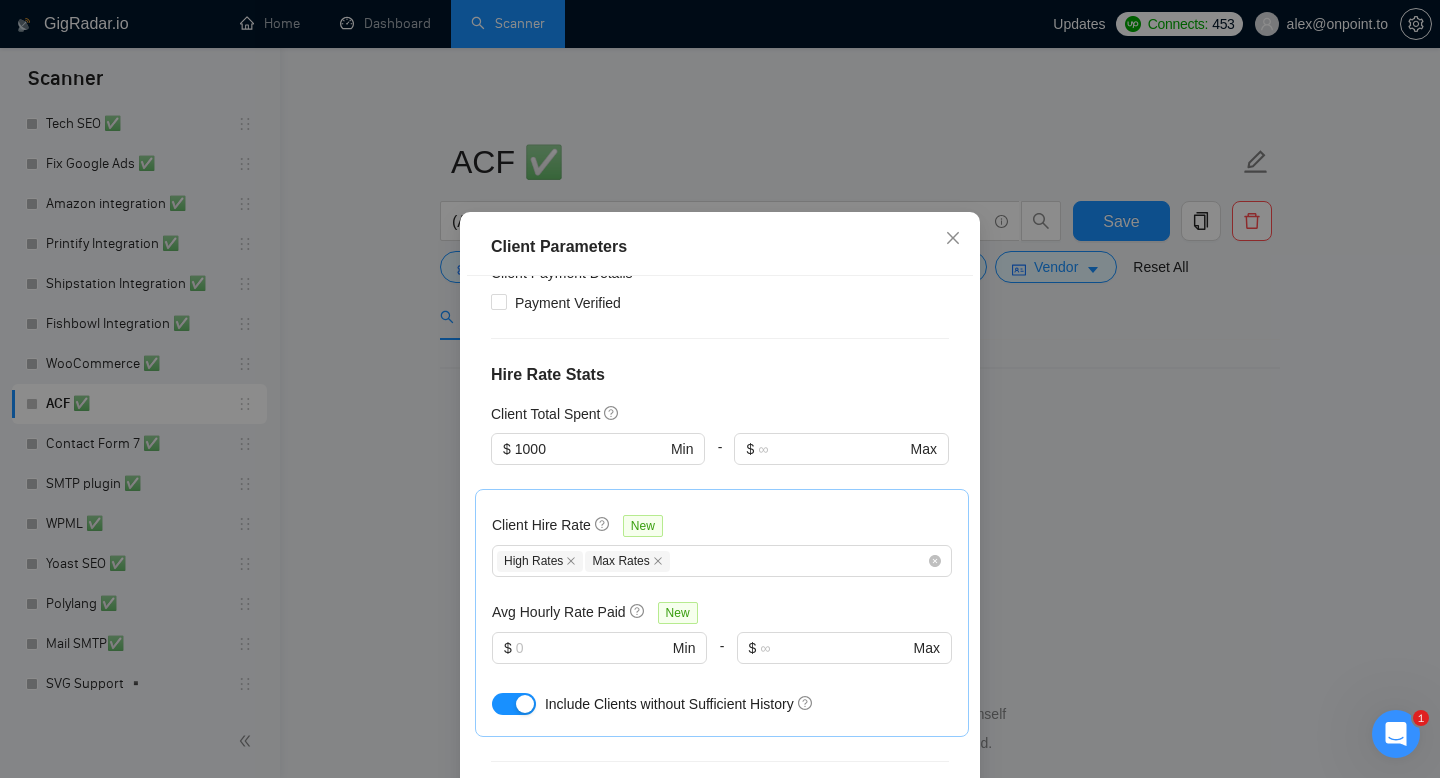 scroll, scrollTop: 423, scrollLeft: 0, axis: vertical 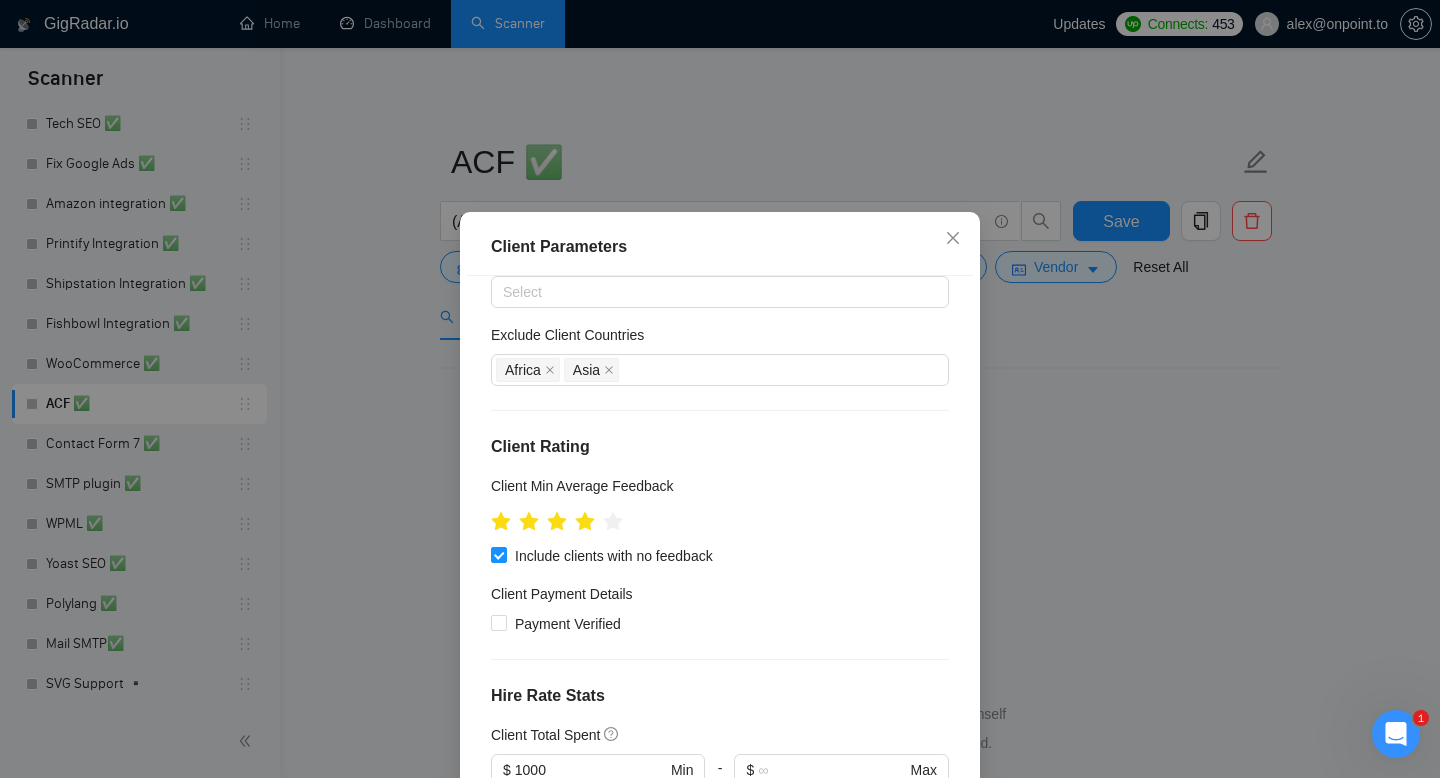 click on "Client Parameters Client Location Include Client Countries   Select Exclude Client Countries Africa Asia   Client Rating Client Min Average Feedback Include clients with no feedback Client Payment Details Payment Verified Hire Rate Stats   Client Total Spent $ 1000 Min - $ Max Client Hire Rate New High Rates Max Rates     Avg Hourly Rate Paid New $ Min - $ Max Include Clients without Sufficient History Client Profile Client Industry New   Any industry Client Company Size   Any company size Enterprise Clients New   Any clients Reset OK" at bounding box center (720, 389) 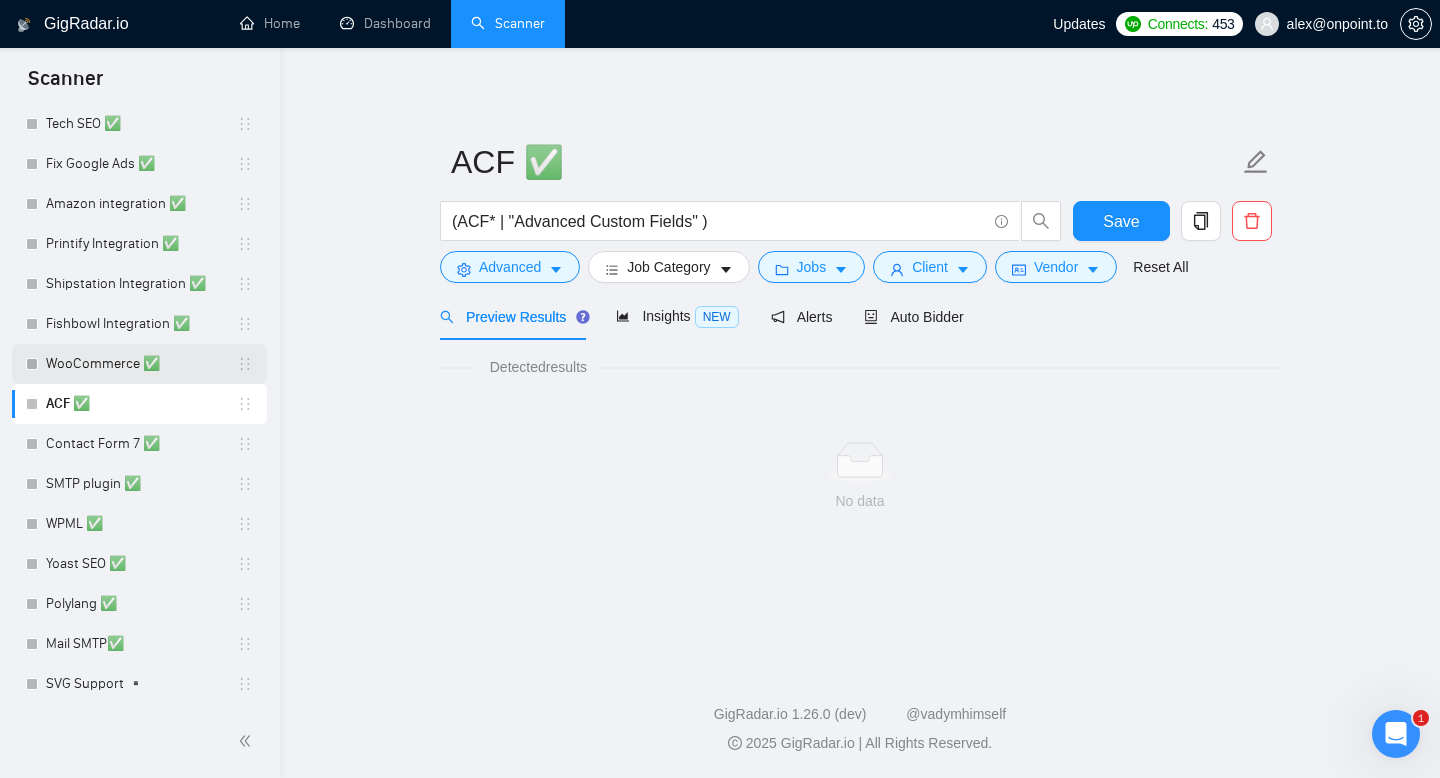 click on "WooCommerce ✅" at bounding box center [141, 364] 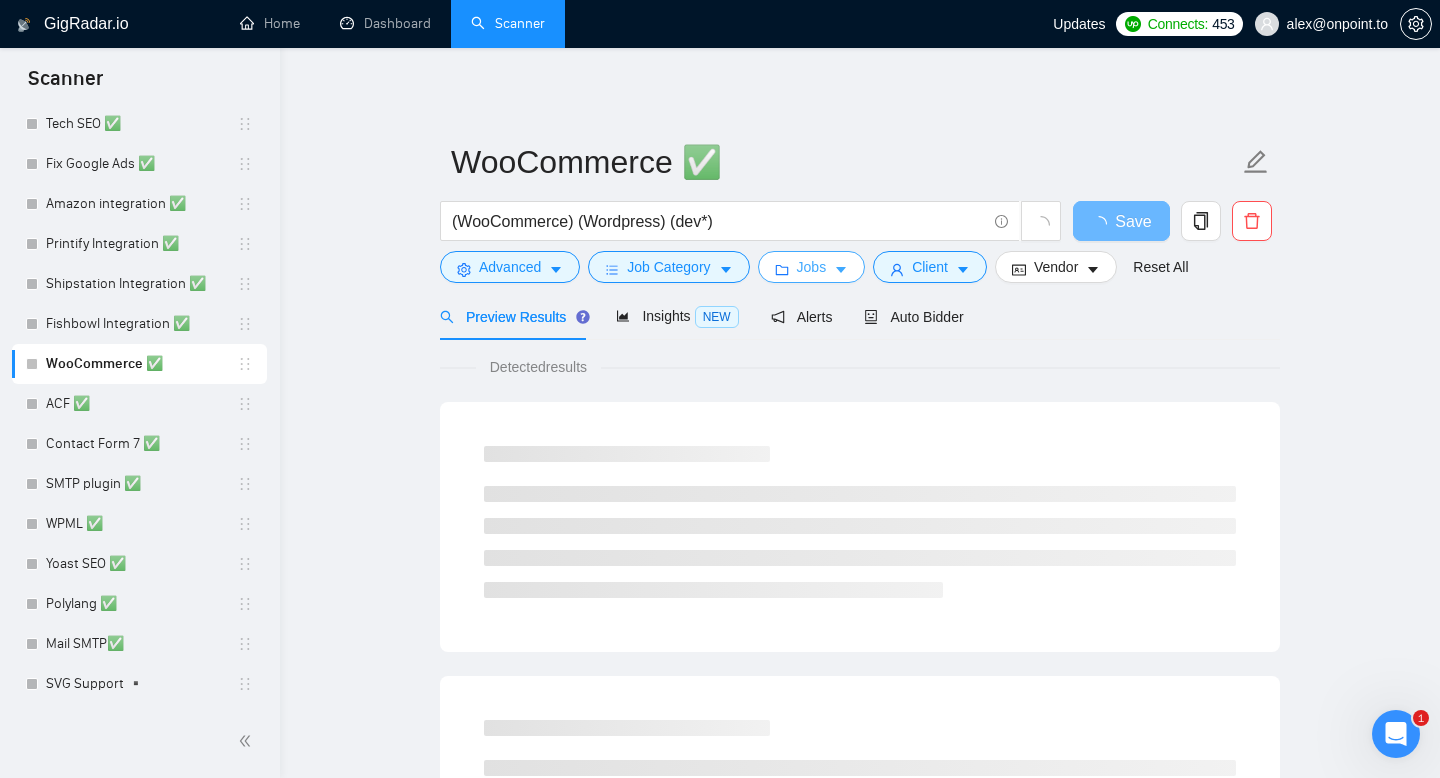 click on "Jobs" at bounding box center [812, 267] 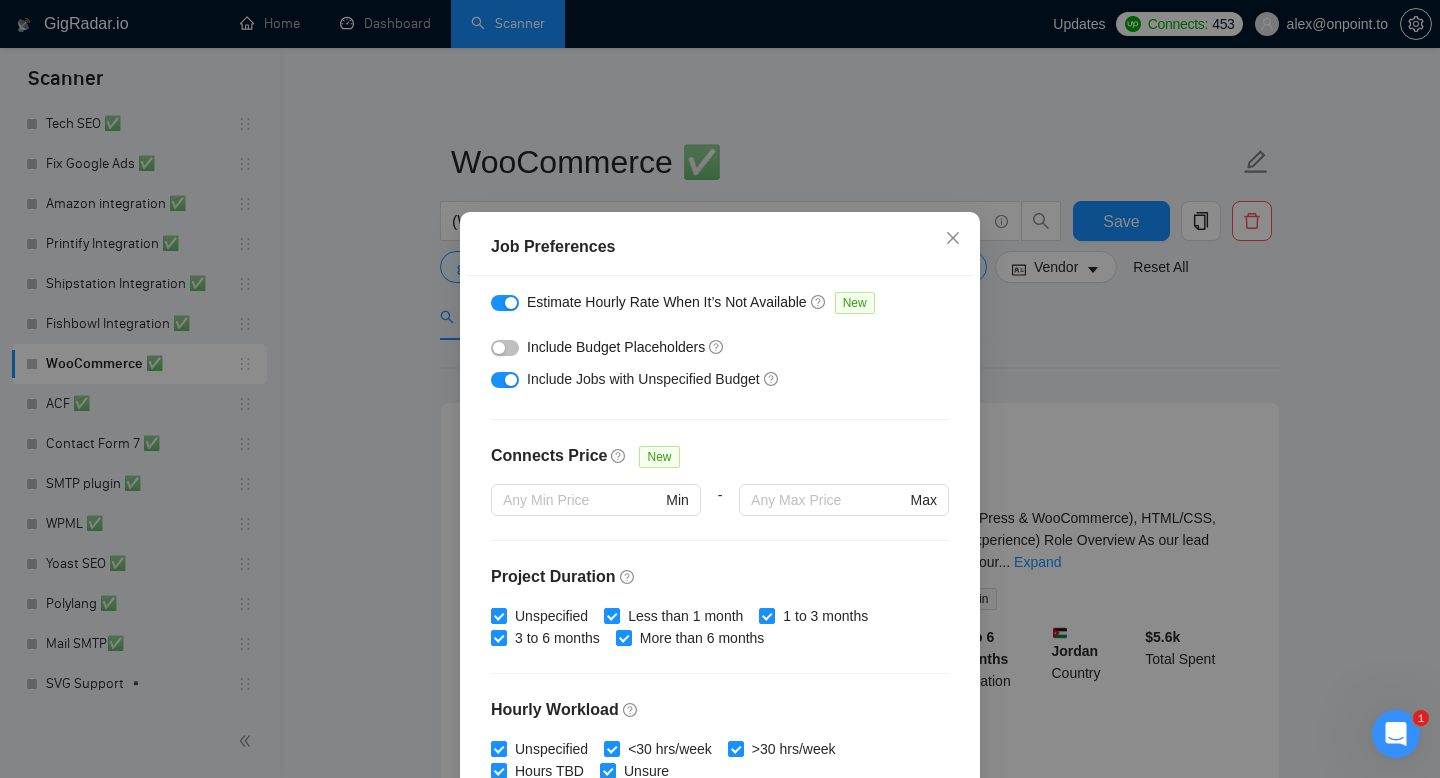 scroll, scrollTop: 207, scrollLeft: 0, axis: vertical 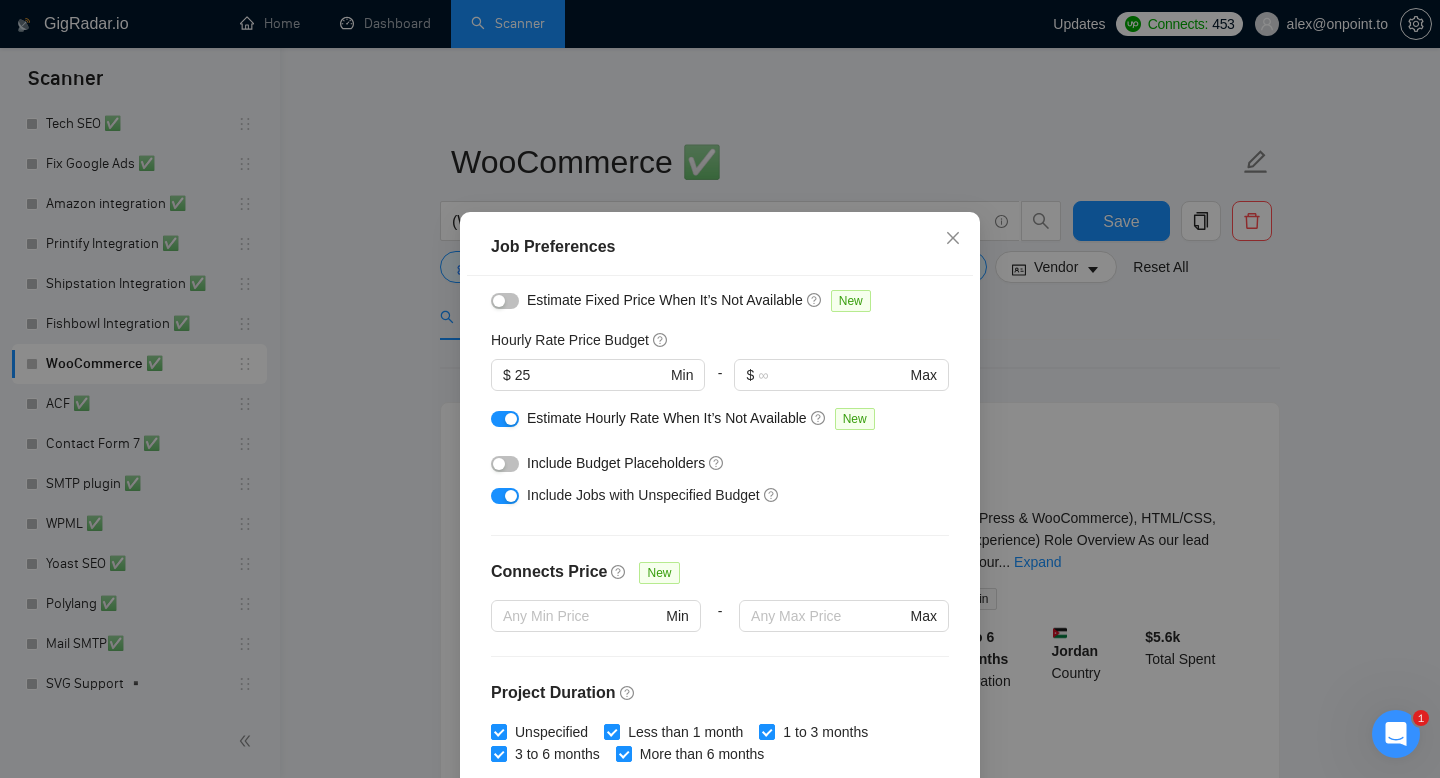 click on "Job Preferences Budget Project Type All Fixed Price Hourly Rate   Fixed Price Budget $ 2000 Min - $ Max Estimate Fixed Price When It’s Not Available New   Hourly Rate Price Budget $ 25 Min - $ Max Estimate Hourly Rate When It’s Not Available New Include Budget Placeholders Include Jobs with Unspecified Budget   Connects Price New Min - Max Project Duration   Unspecified Less than 1 month 1 to 3 months 3 to 6 months More than 6 months Hourly Workload   Unspecified <30 hrs/week >30 hrs/week Hours TBD Unsure Job Posting Questions New   Any posting questions Description Preferences Description Size New   Any description size Reset OK" at bounding box center [720, 389] 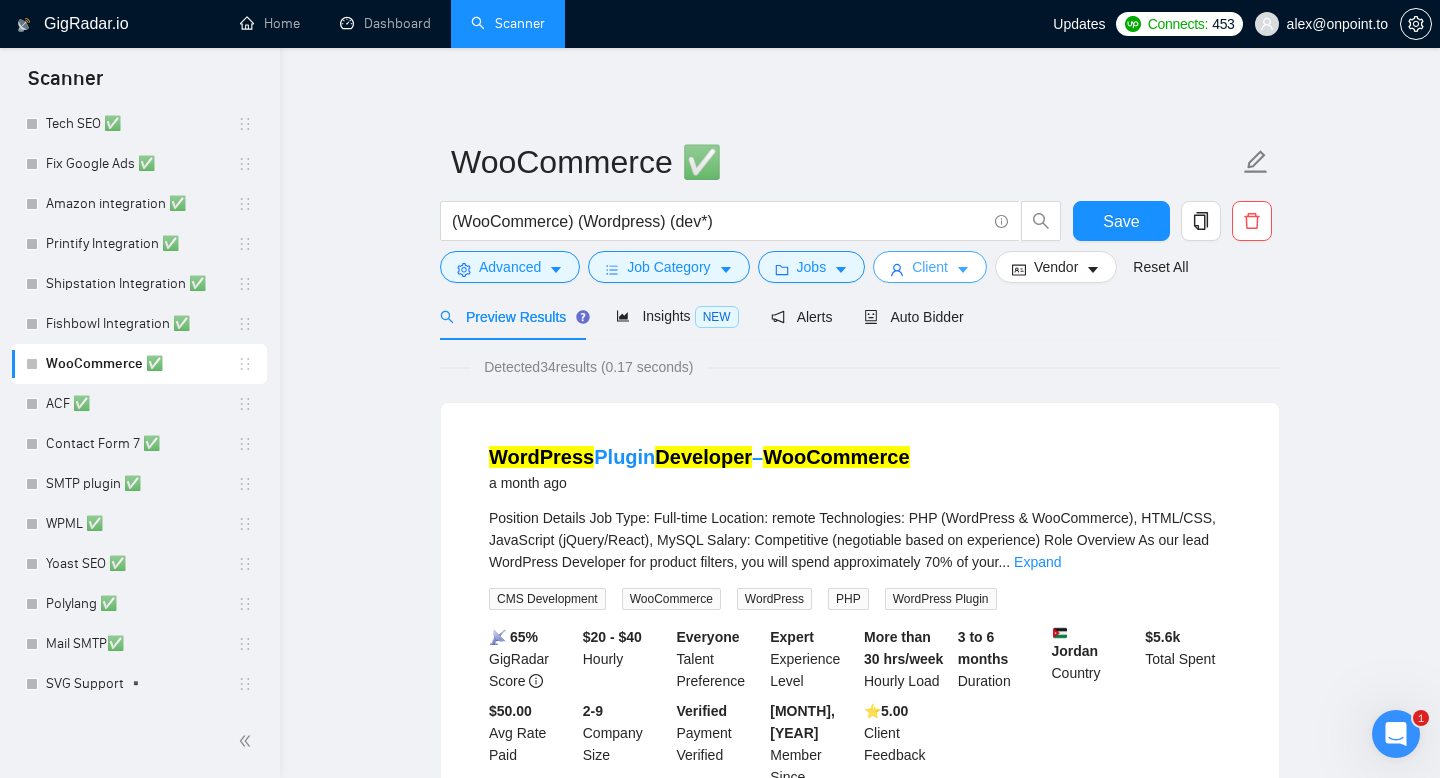 click on "Client" at bounding box center [930, 267] 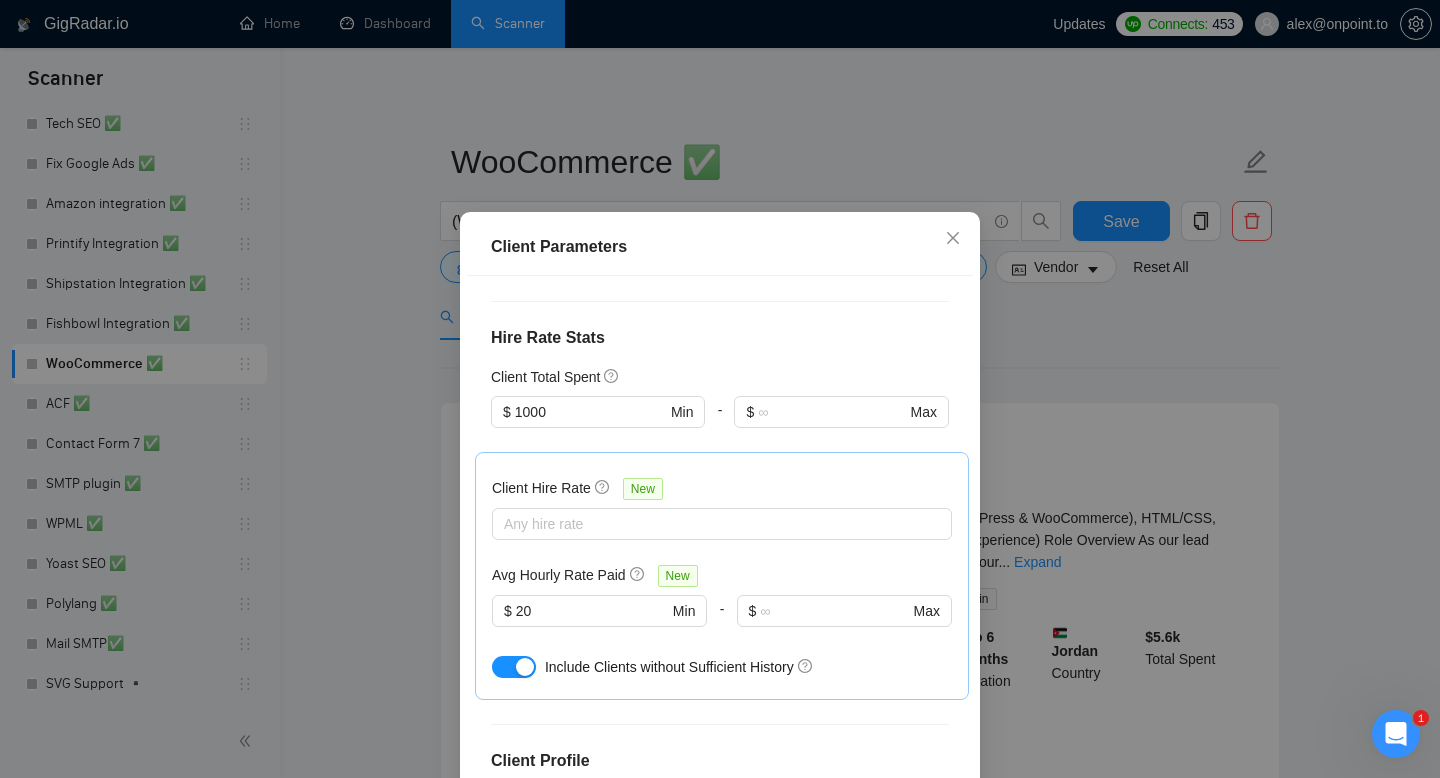 scroll, scrollTop: 459, scrollLeft: 0, axis: vertical 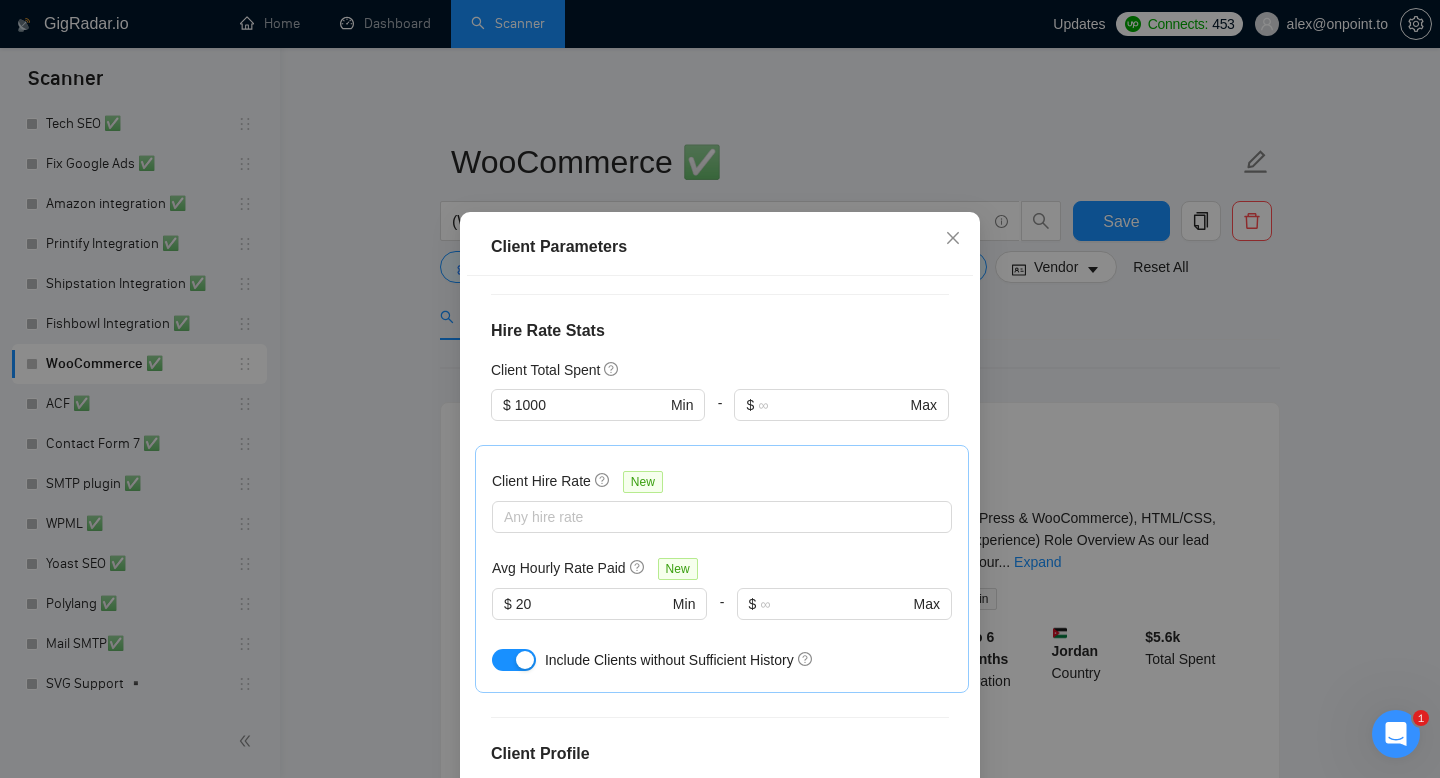 click on "Client Parameters Client Location Include Client Countries   Select Exclude Client Countries India Pakistan Russia Nigeria   Client Rating Client Min Average Feedback Include clients with no feedback Client Payment Details Payment Verified Hire Rate Stats   Client Total Spent $ 1000 Min - $ Max Client Hire Rate New   Any hire rate   Avg Hourly Rate Paid New $ 20 Min - $ Max Include Clients without Sufficient History Client Profile Client Industry New   Any industry Client Company Size   Any company size Enterprise Clients New   Any clients Reset OK" at bounding box center [720, 389] 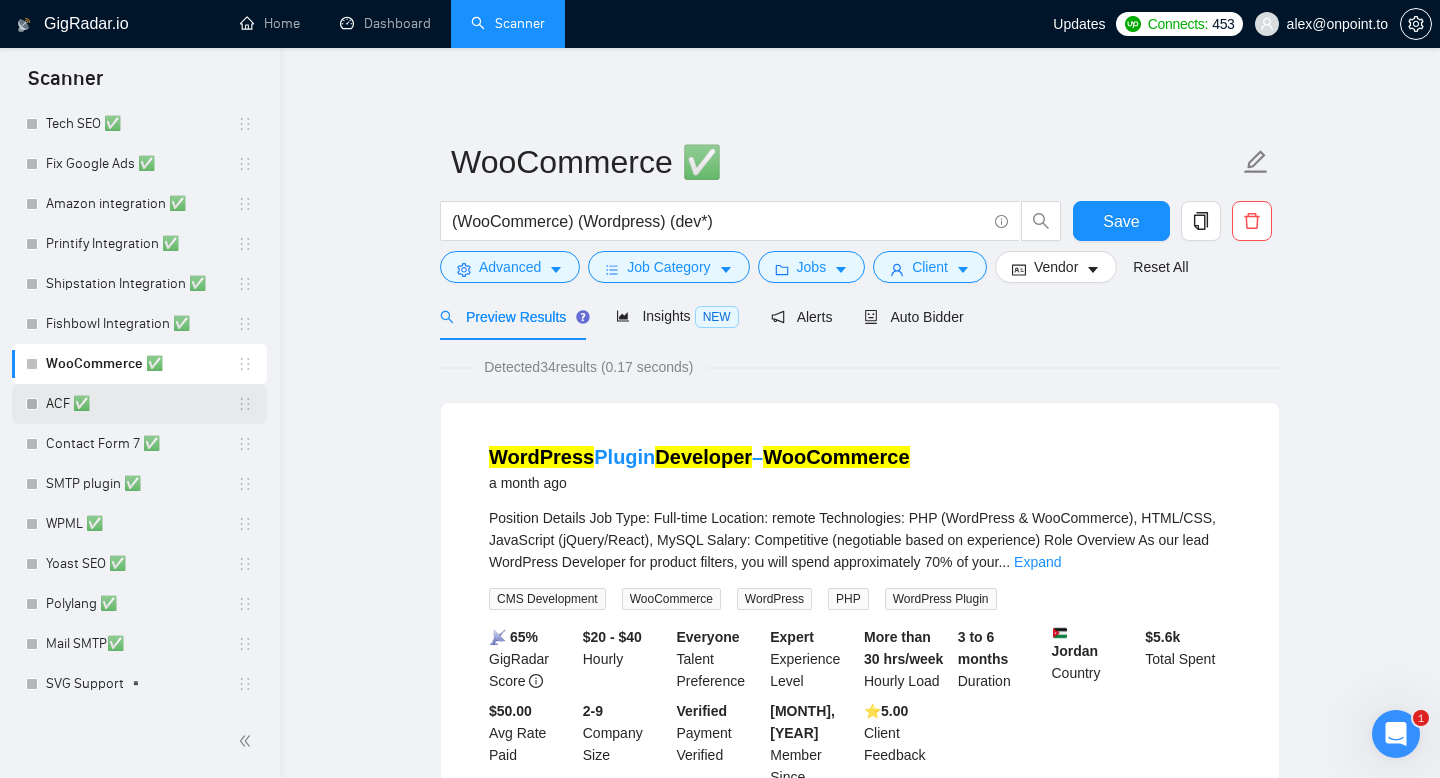 click on "ACF ✅" at bounding box center [141, 404] 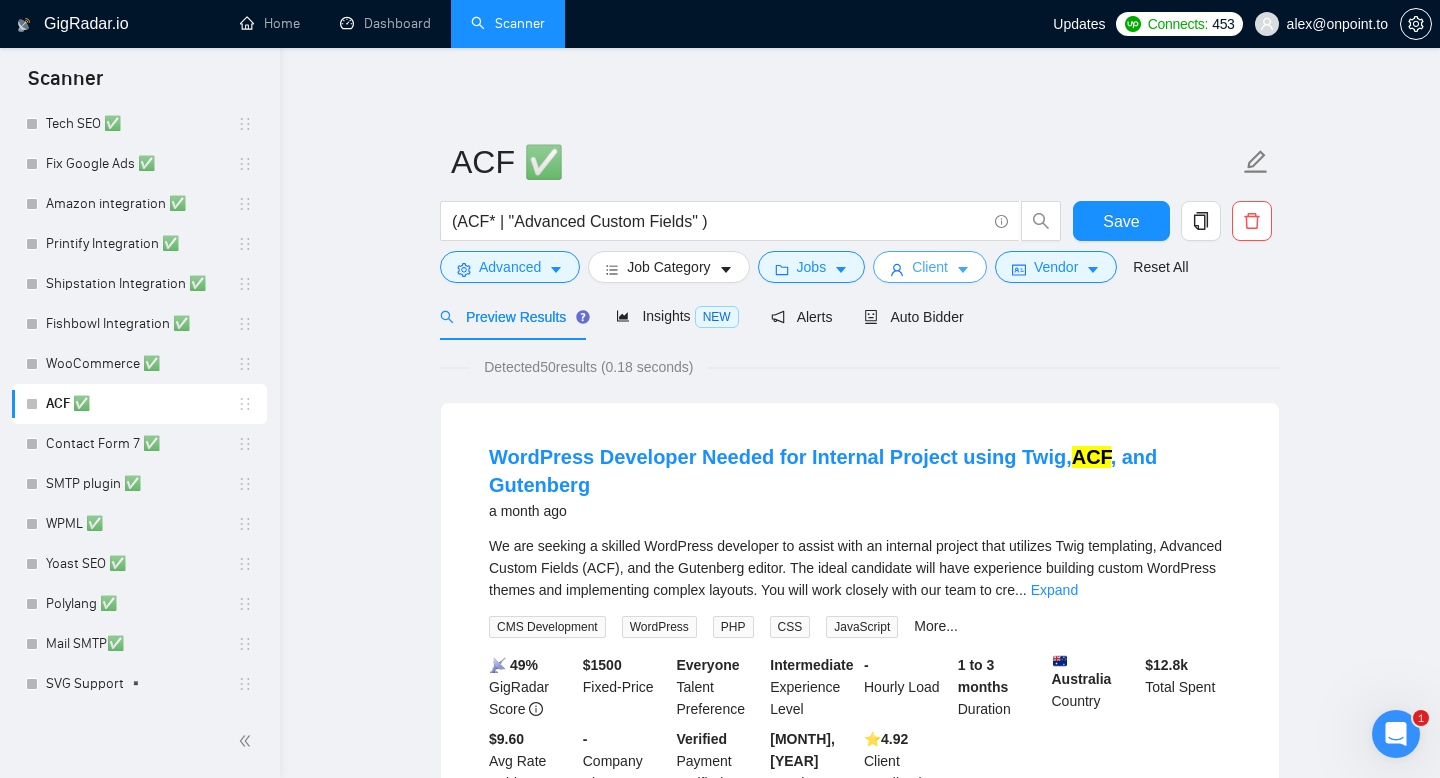 click on "Client" at bounding box center (930, 267) 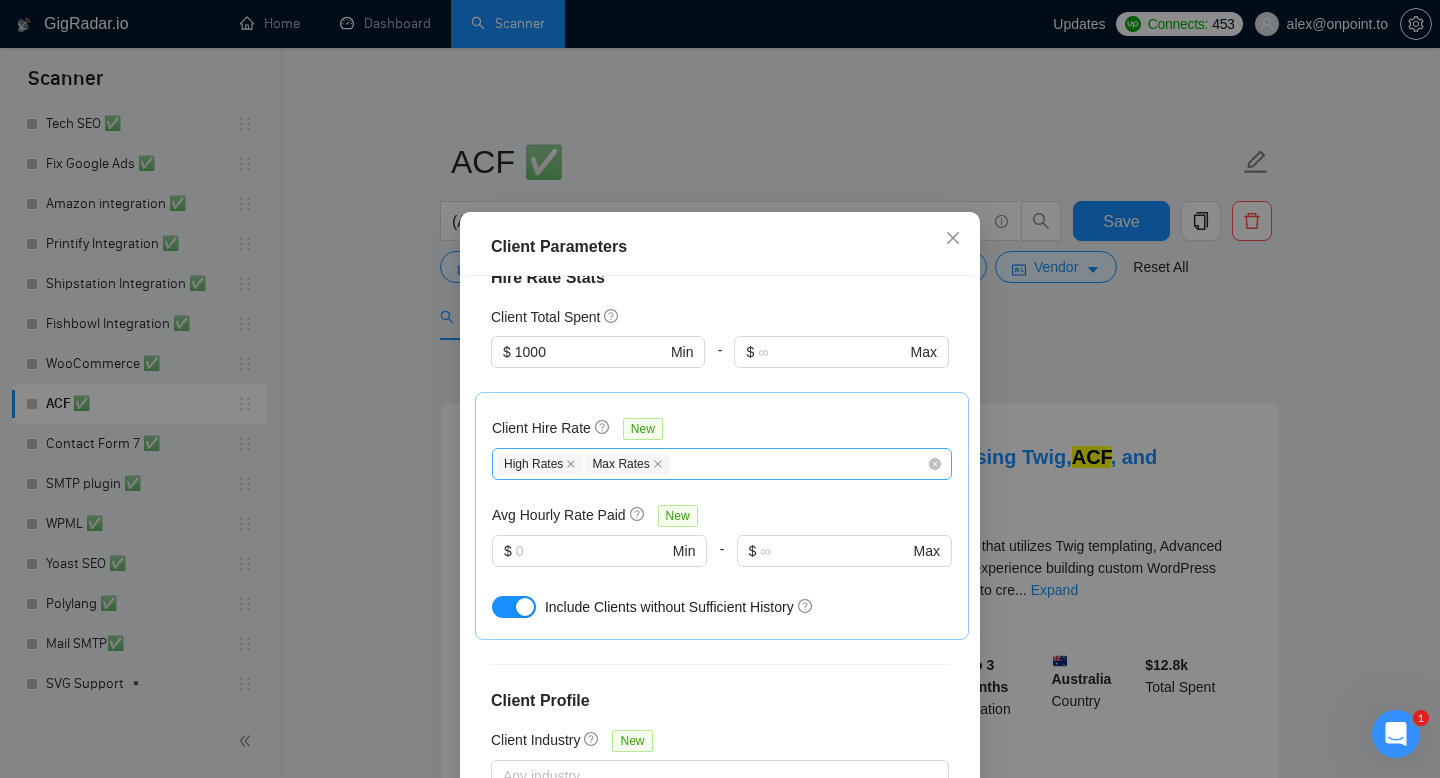 scroll, scrollTop: 511, scrollLeft: 0, axis: vertical 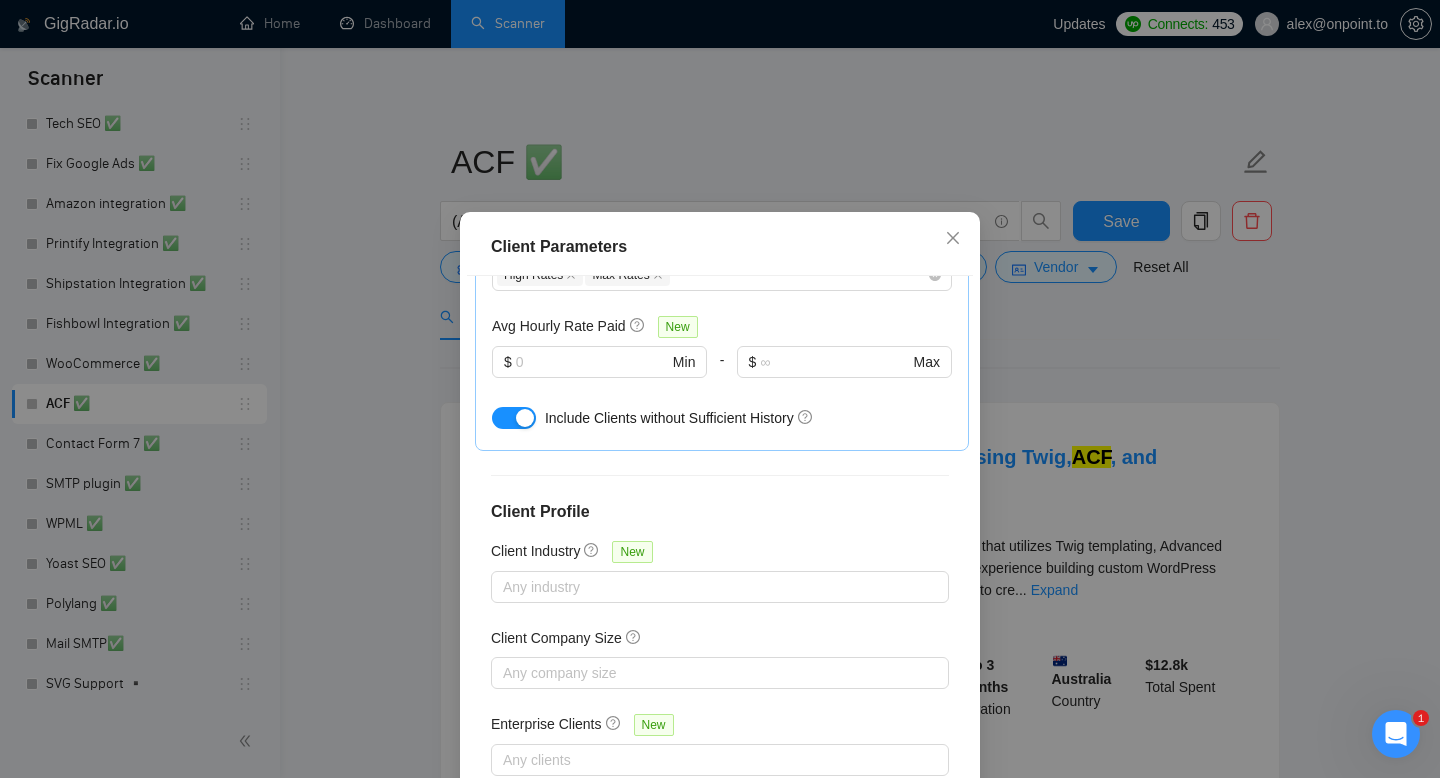 click on "Client Parameters Client Location Include Client Countries   Select Exclude Client Countries Africa Asia   Client Rating Client Min Average Feedback Include clients with no feedback Client Payment Details Payment Verified Hire Rate Stats   Client Total Spent $ 1000 Min - $ Max Client Hire Rate New High Rates Max Rates     Avg Hourly Rate Paid New $ Min - $ Max Include Clients without Sufficient History Client Profile Client Industry New   Any industry Client Company Size   Any company size Enterprise Clients New   Any clients Reset OK" at bounding box center (720, 389) 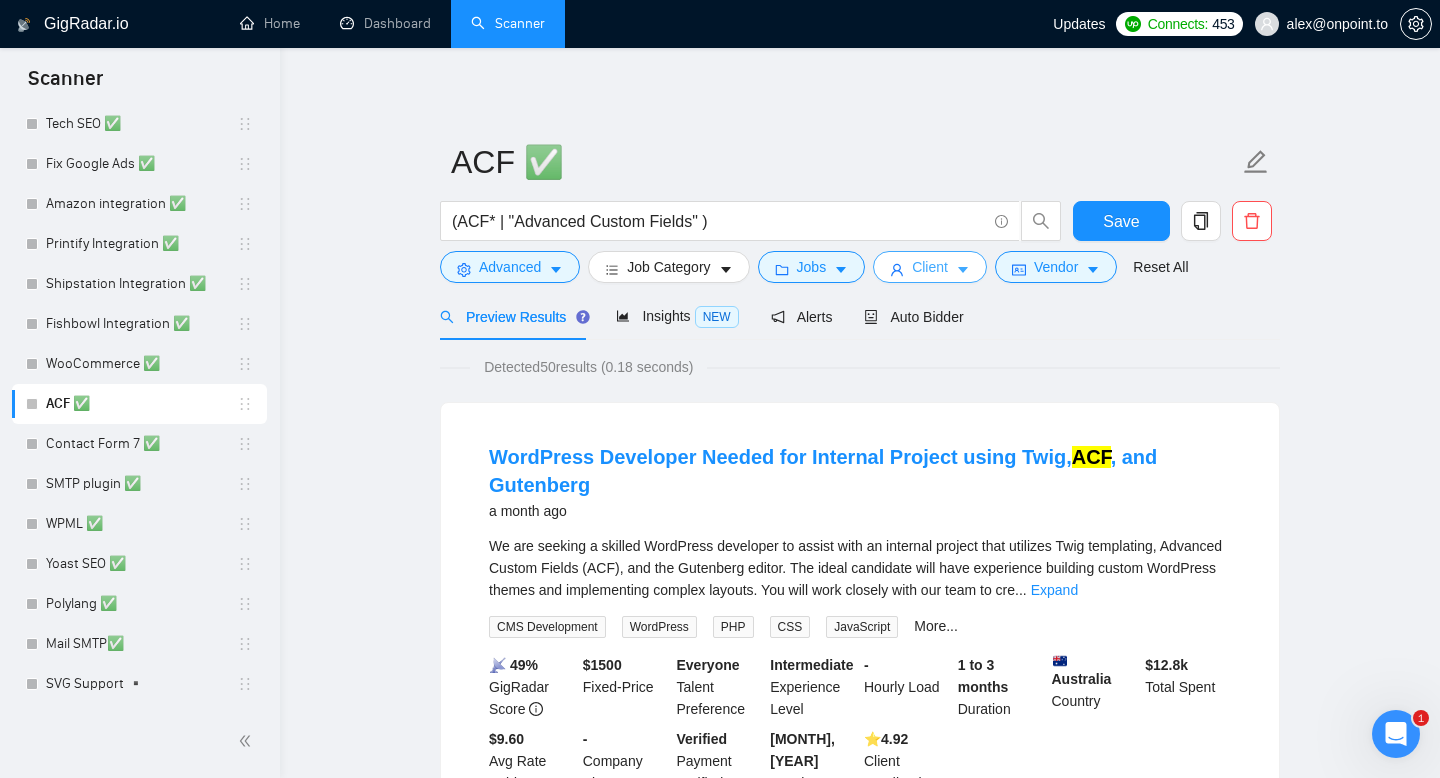 click on "Client" at bounding box center (930, 267) 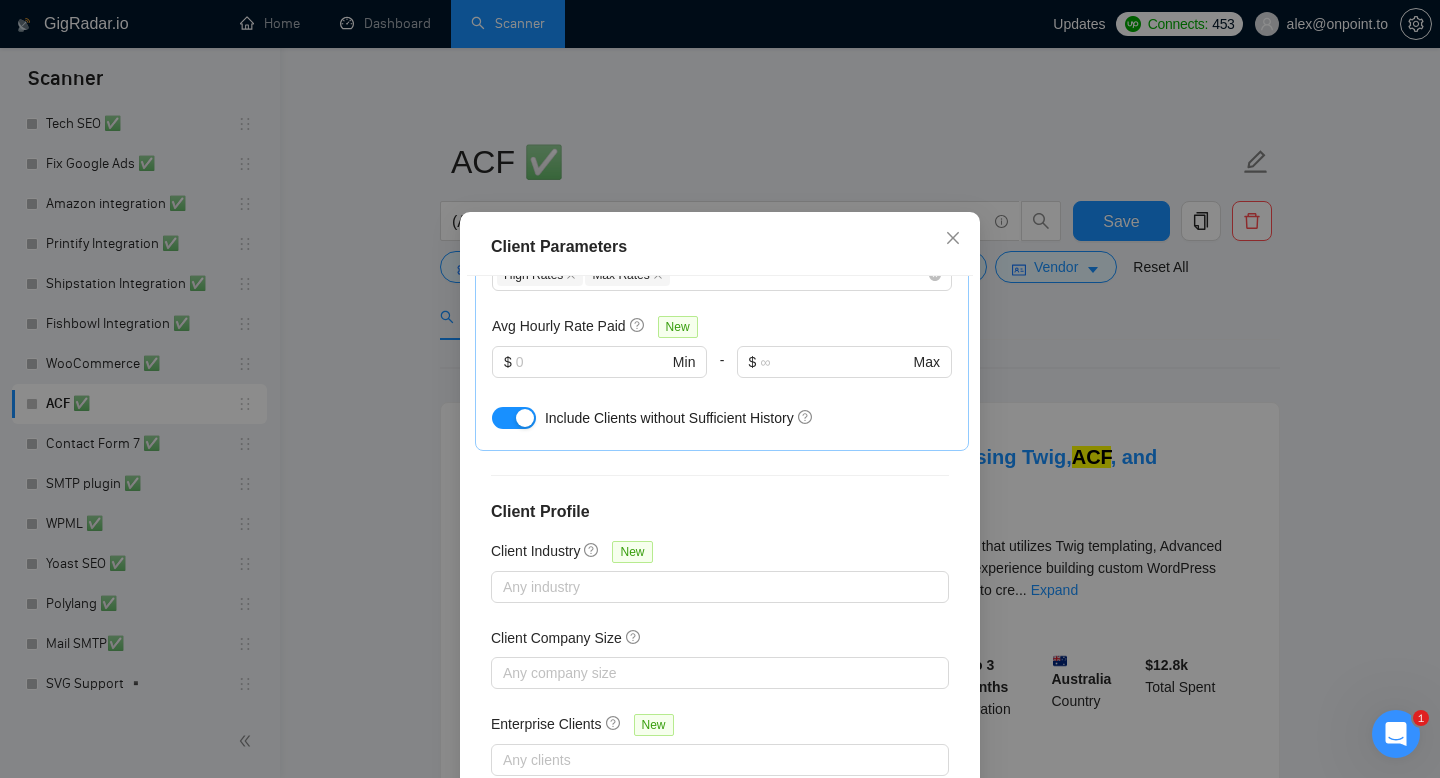 scroll, scrollTop: 0, scrollLeft: 0, axis: both 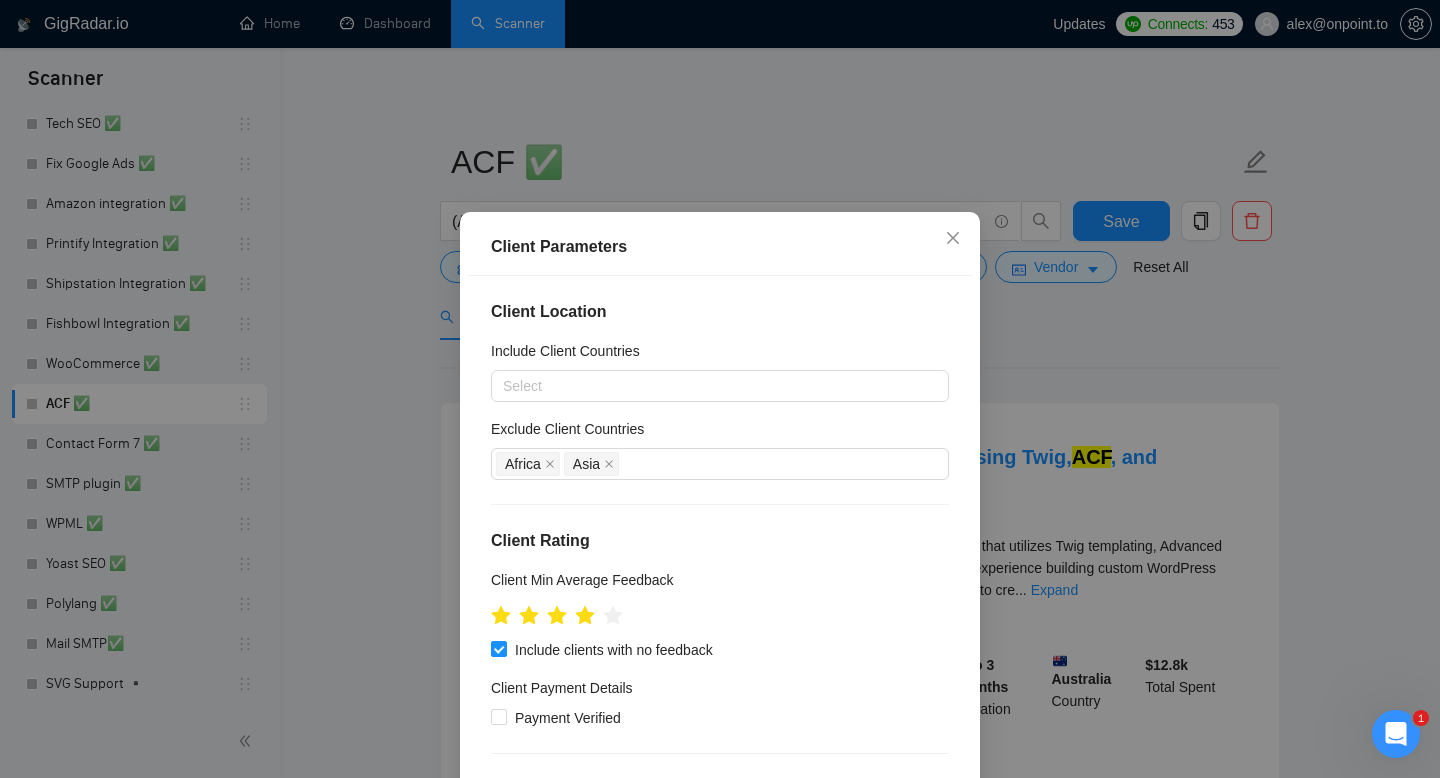click on "Client Parameters Client Location Include Client Countries   Select Exclude Client Countries Africa Asia   Client Rating Client Min Average Feedback Include clients with no feedback Client Payment Details Payment Verified Hire Rate Stats   Client Total Spent $ 1000 Min - $ Max Client Hire Rate New High Rates Max Rates     Avg Hourly Rate Paid New $ Min - $ Max Include Clients without Sufficient History Client Profile Client Industry New   Any industry Client Company Size   Any company size Enterprise Clients New   Any clients Reset OK" at bounding box center (720, 389) 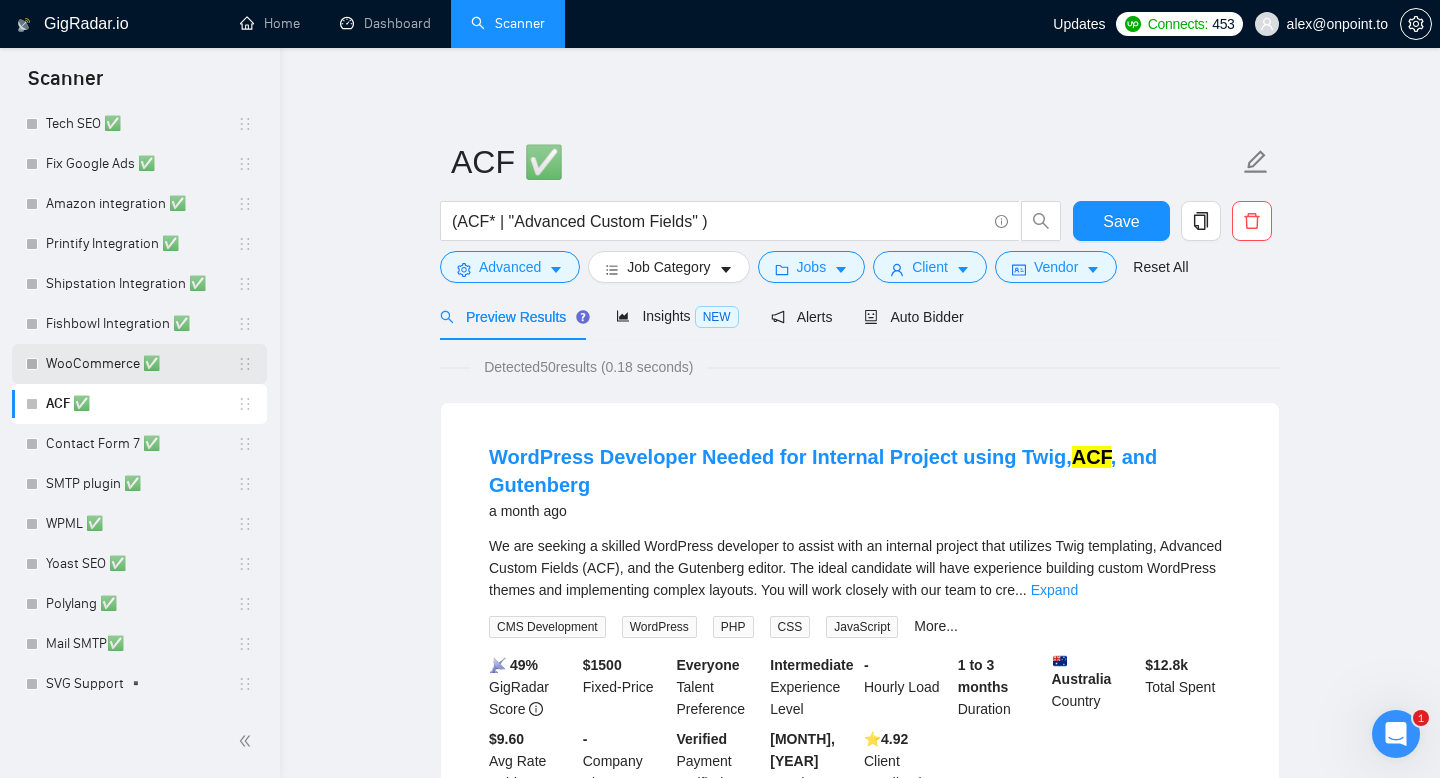 click on "WooCommerce ✅" at bounding box center (141, 364) 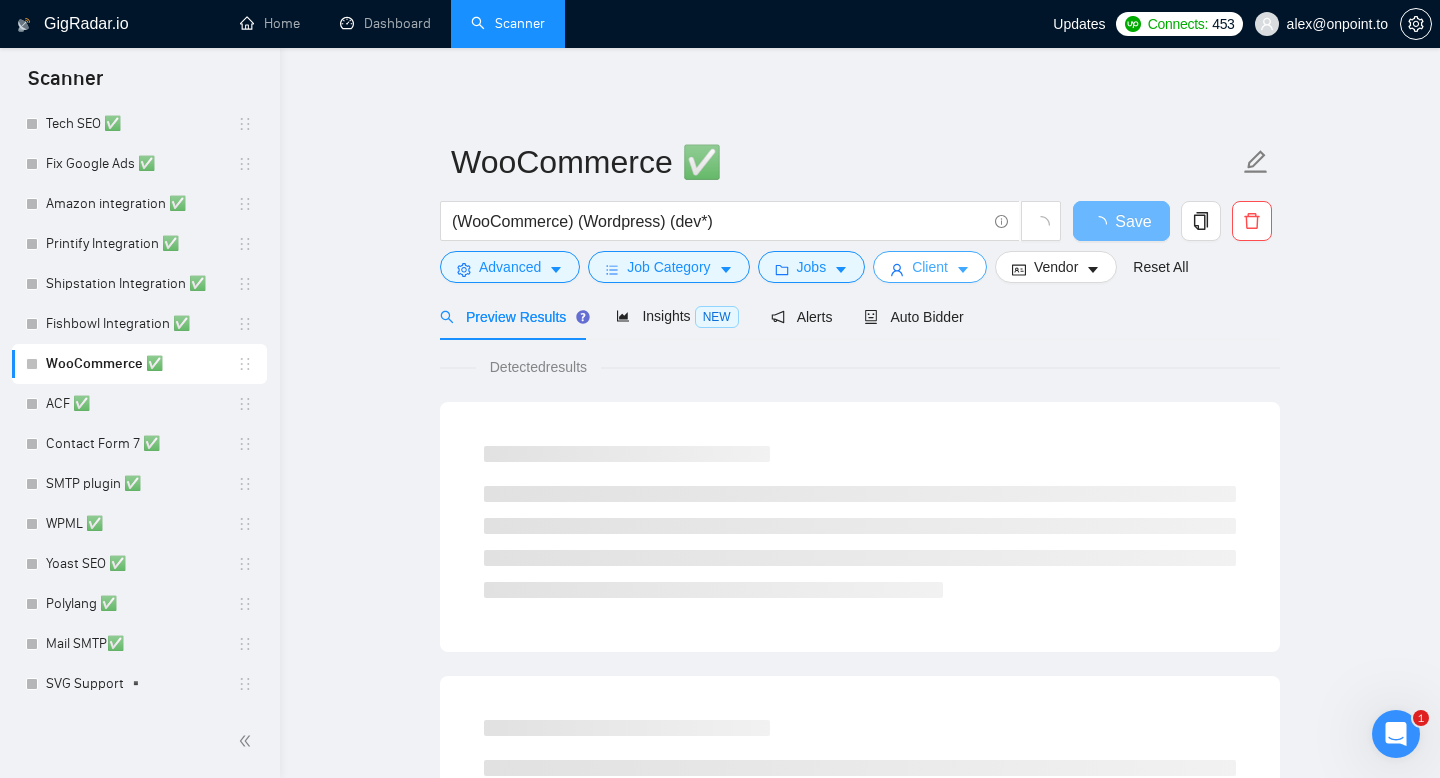 click on "Client" at bounding box center [930, 267] 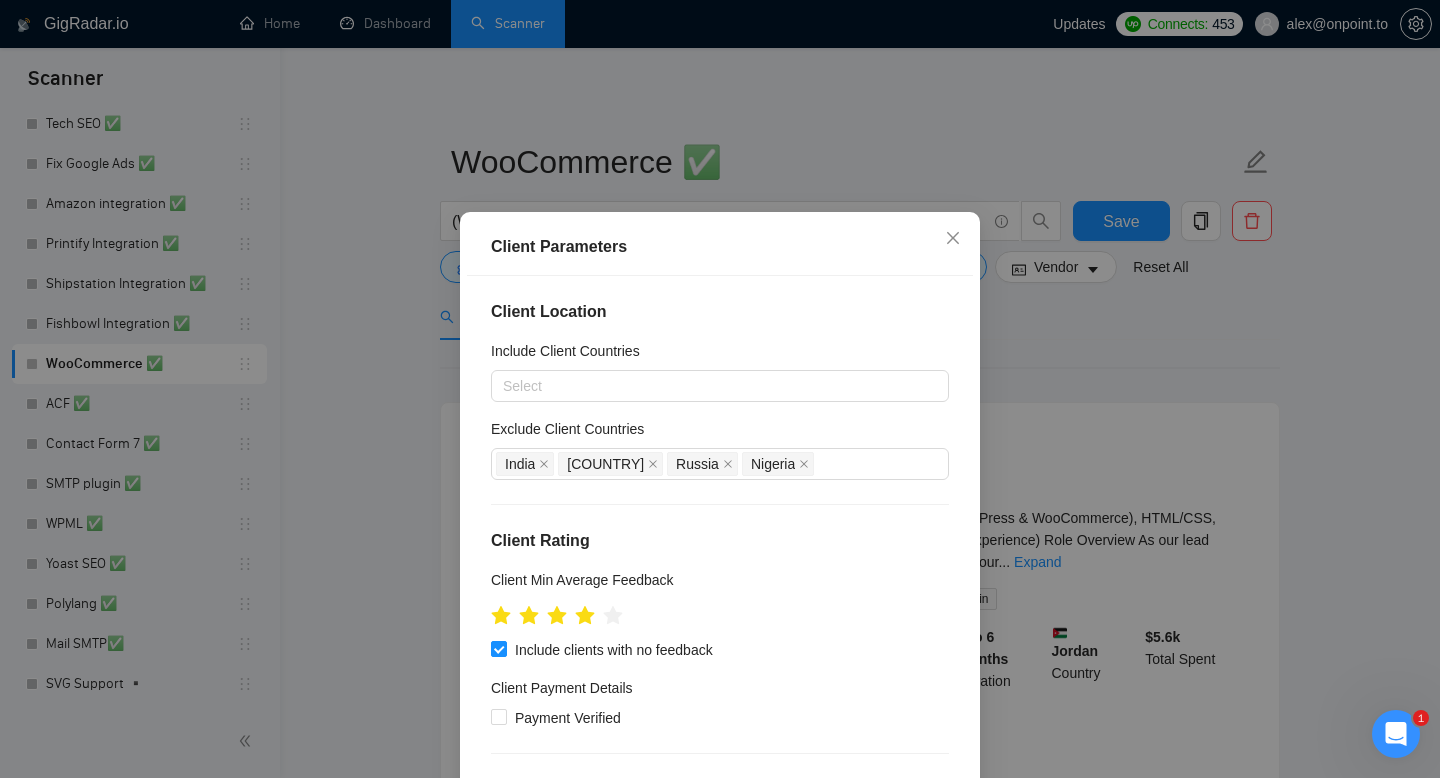 click on "Client Parameters Client Location Include Client Countries   Select Exclude Client Countries India Pakistan Russia Nigeria   Client Rating Client Min Average Feedback Include clients with no feedback Client Payment Details Payment Verified Hire Rate Stats   Client Total Spent $ 1000 Min - $ Max Client Hire Rate New   Any hire rate   Avg Hourly Rate Paid New $ 20 Min - $ Max Include Clients without Sufficient History Client Profile Client Industry New   Any industry Client Company Size   Any company size Enterprise Clients New   Any clients Reset OK" at bounding box center (720, 389) 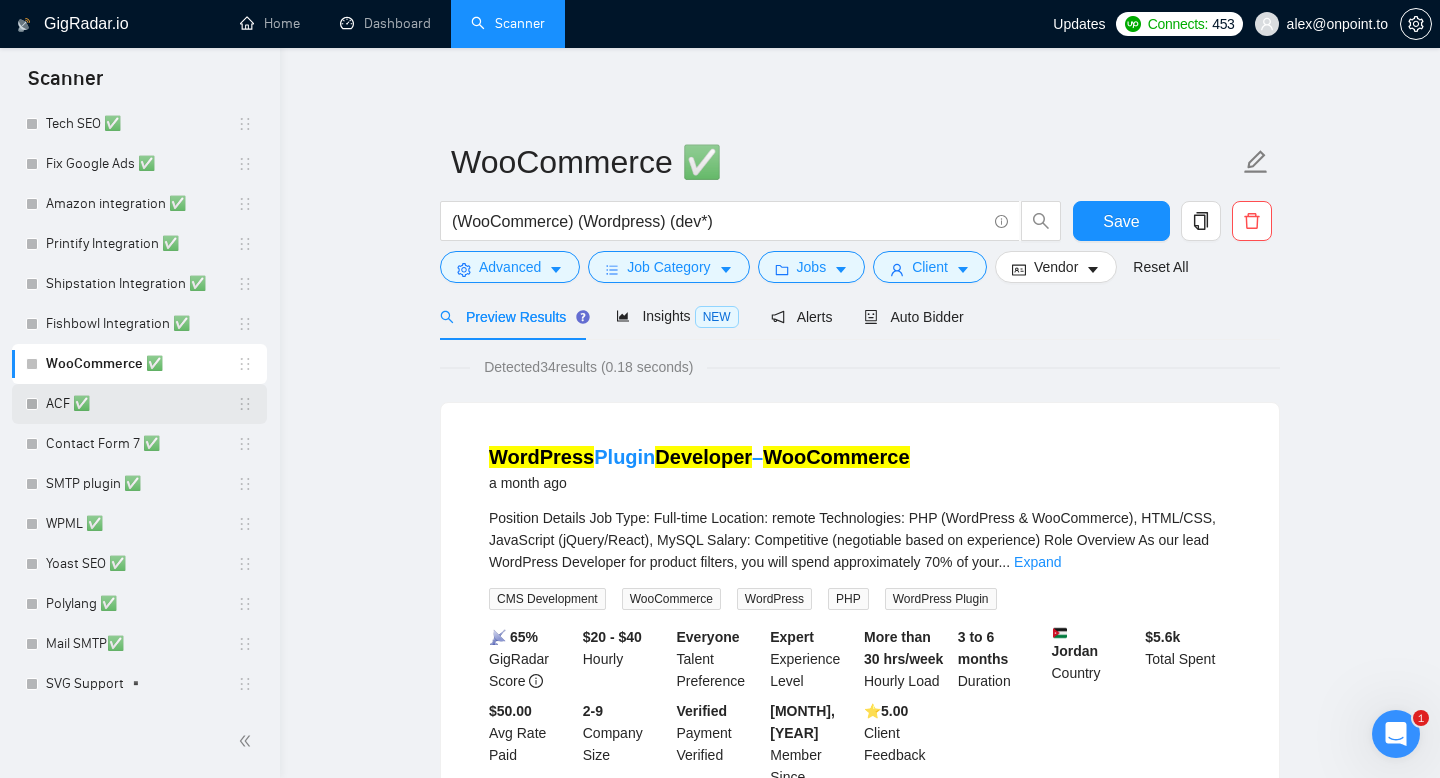 click on "ACF ✅" at bounding box center [141, 404] 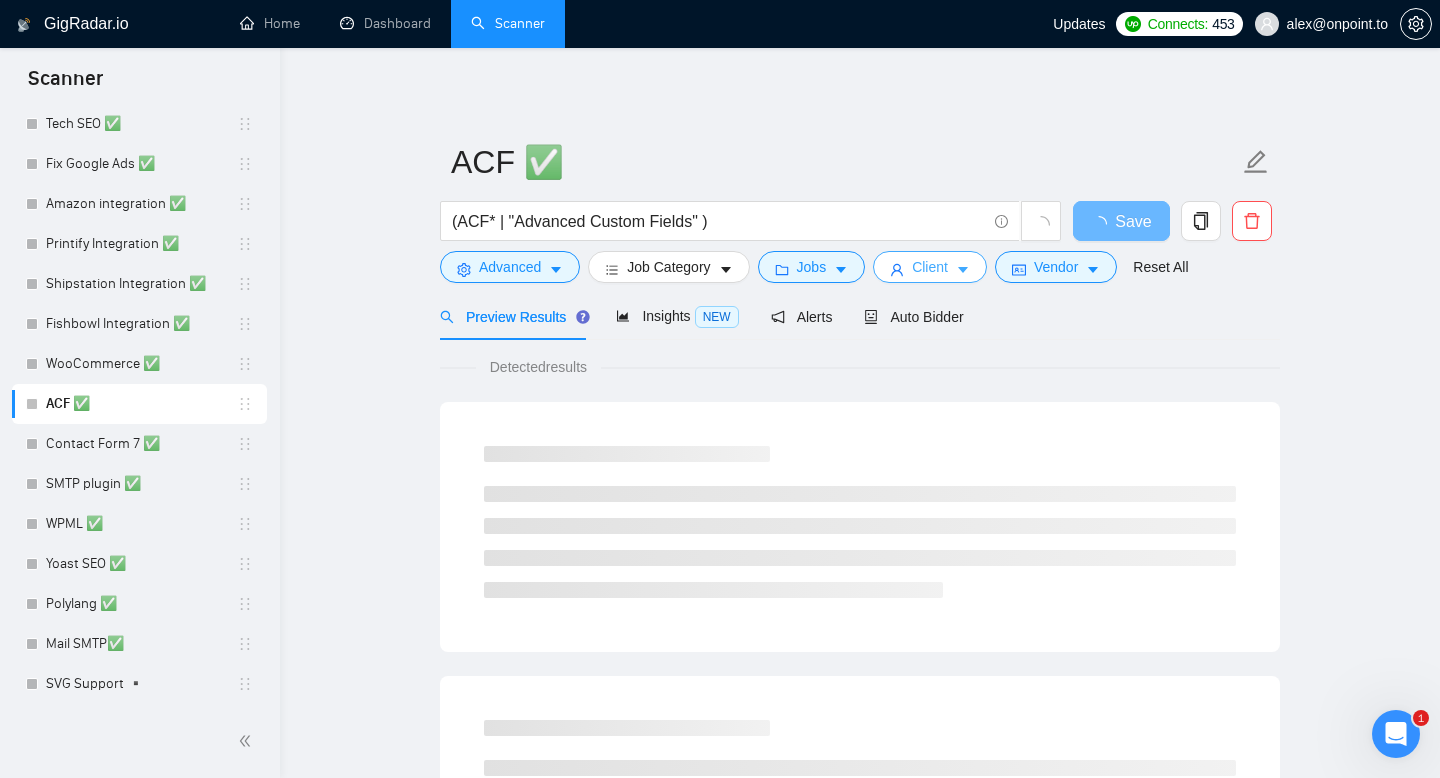 click on "Client" at bounding box center (930, 267) 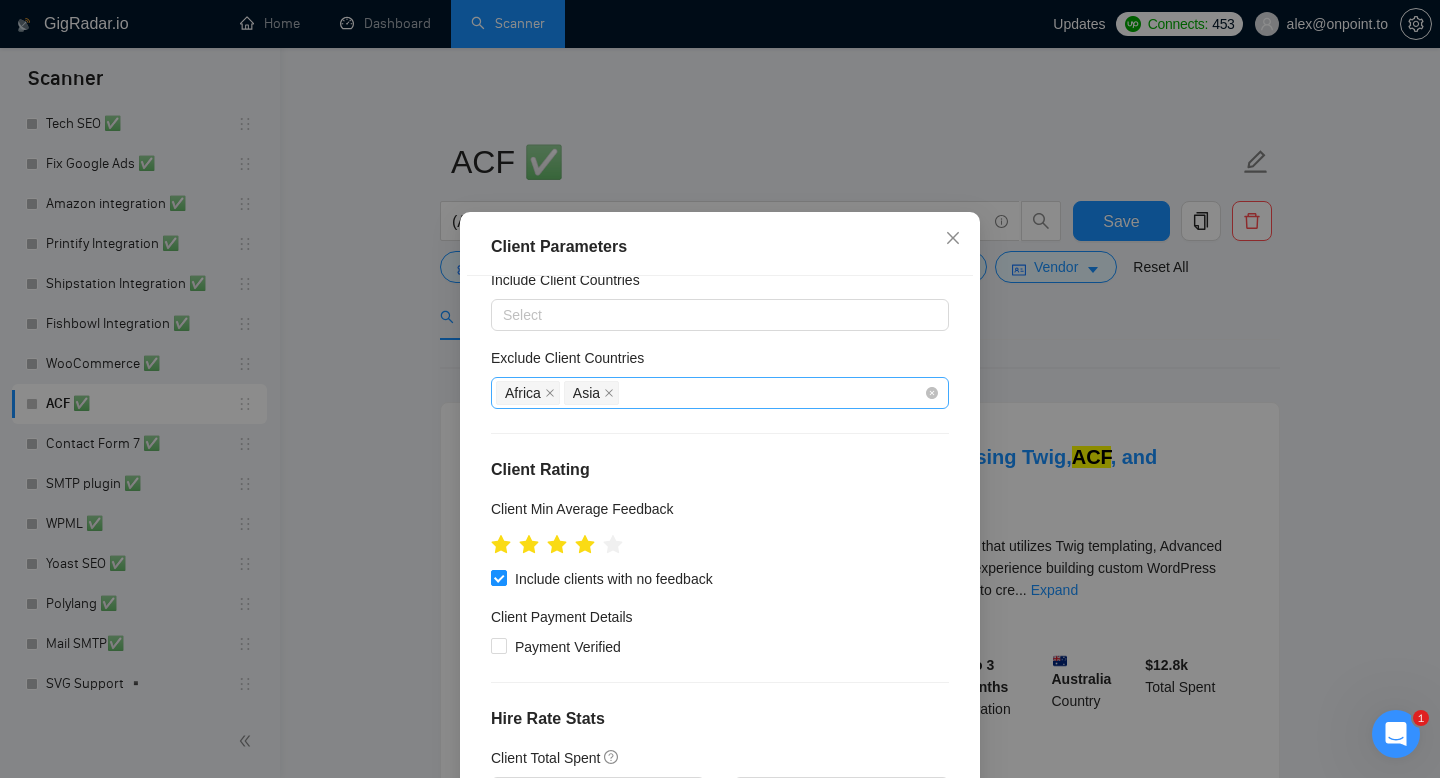 scroll, scrollTop: 0, scrollLeft: 0, axis: both 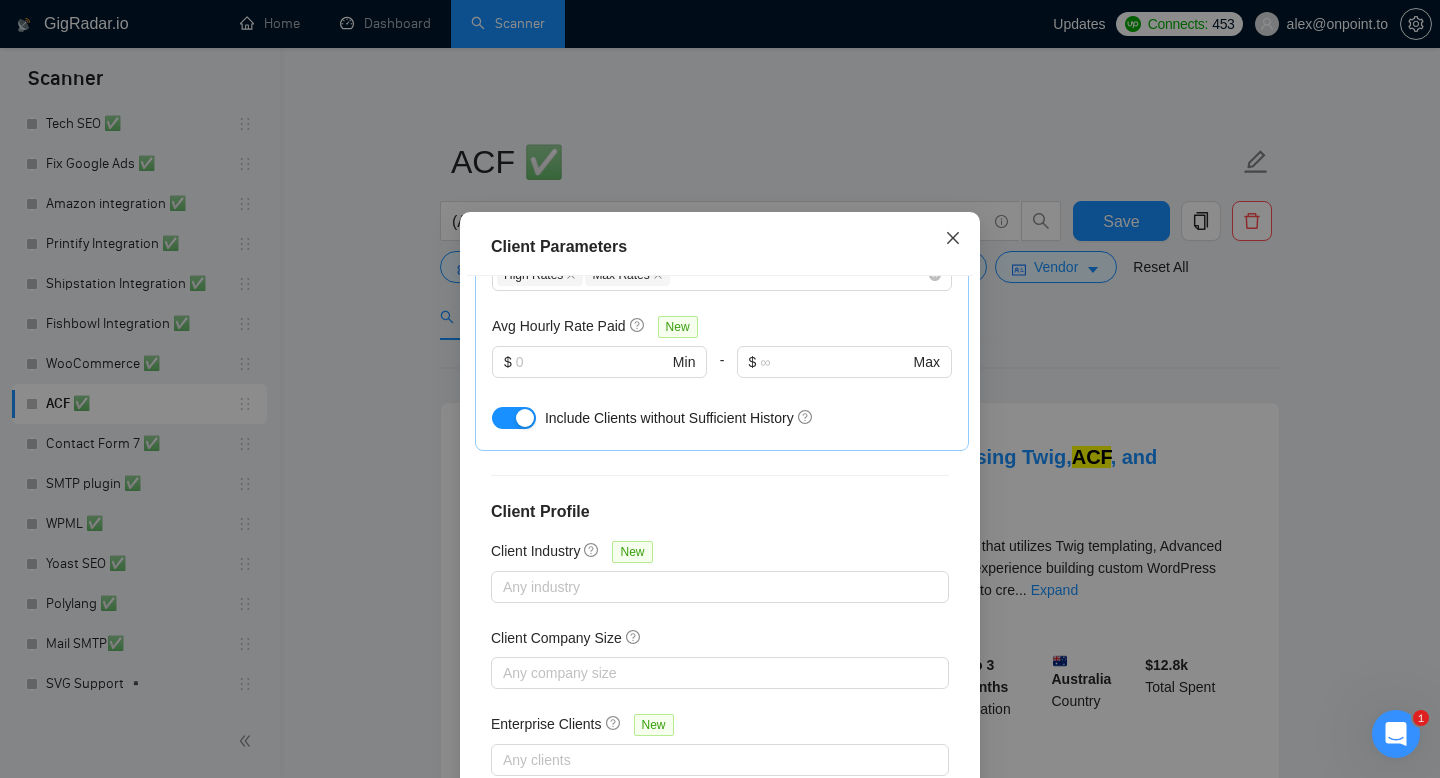 click 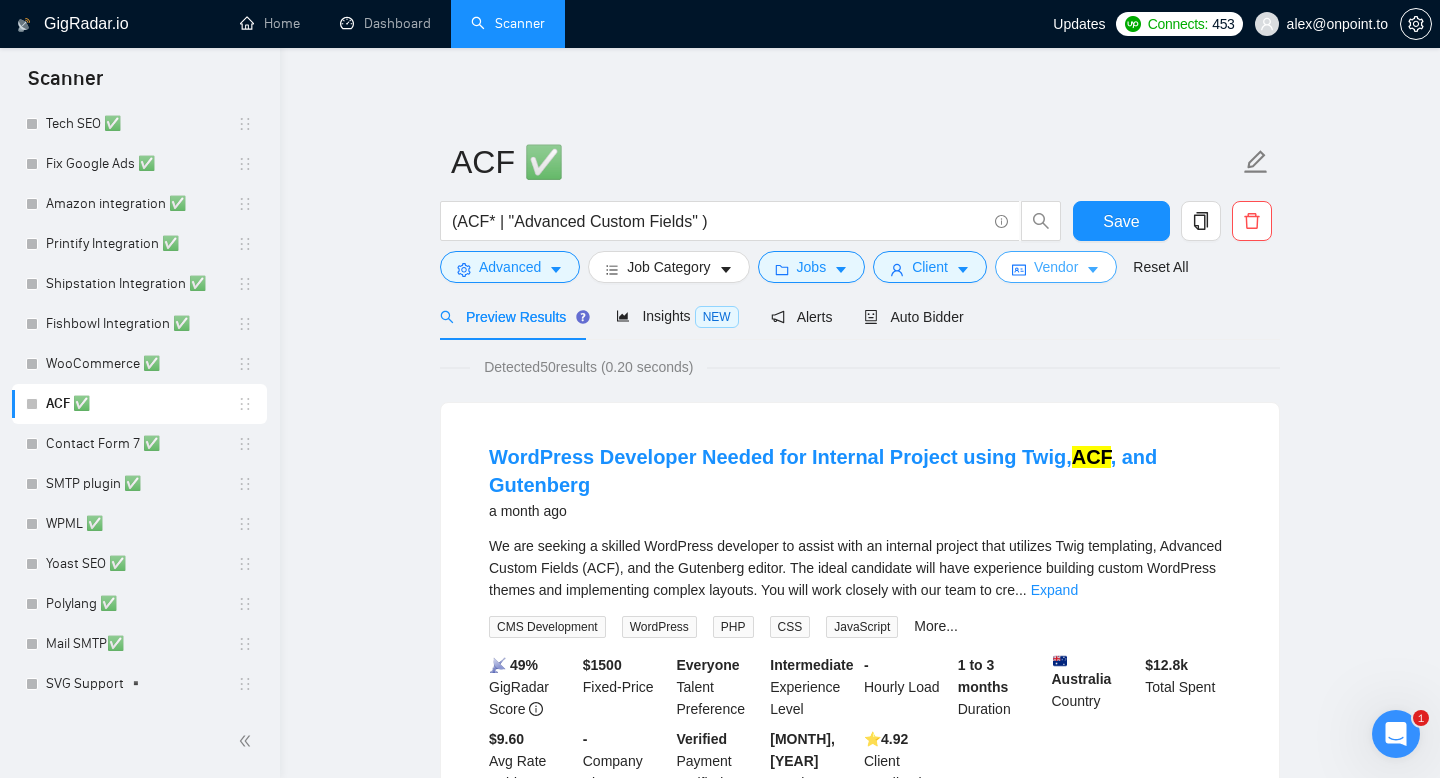 click on "Vendor" at bounding box center [1056, 267] 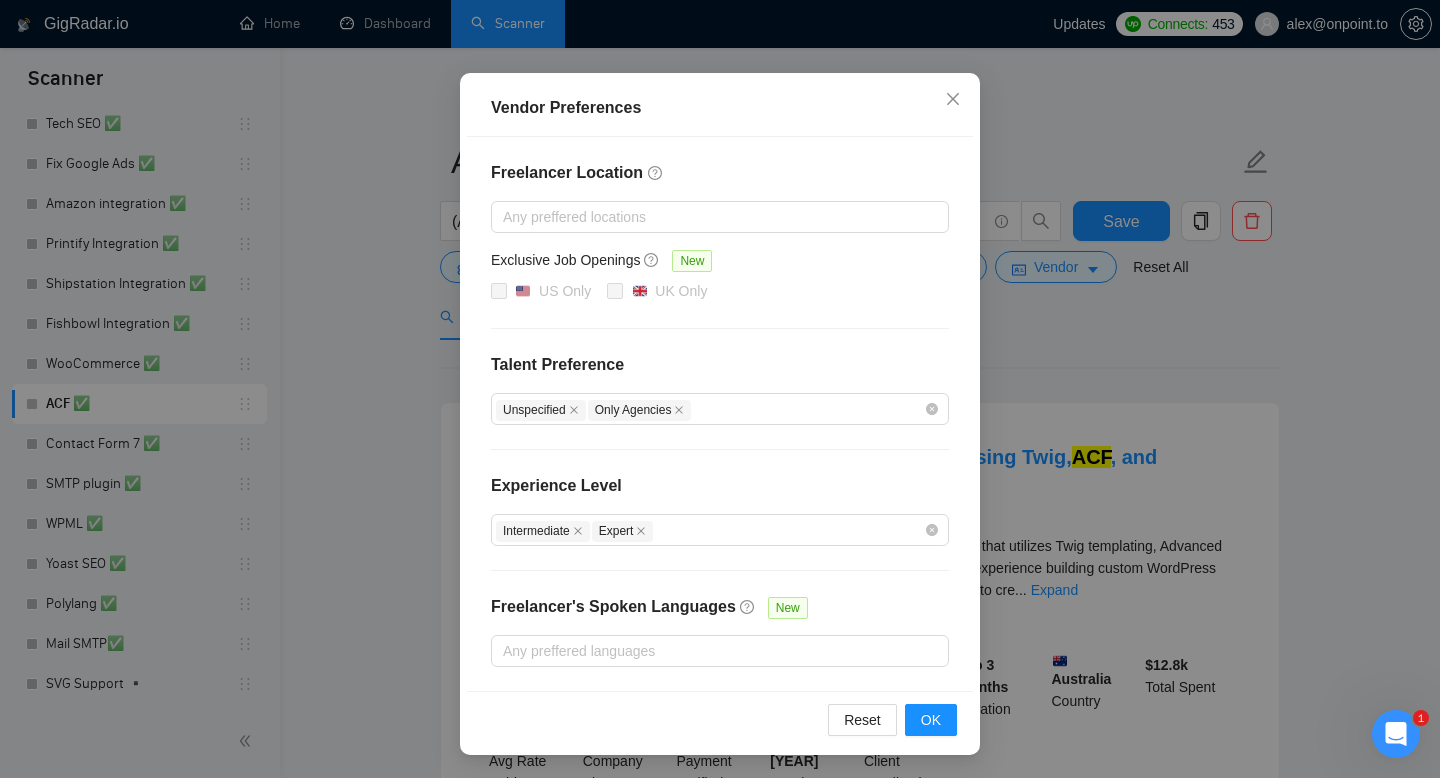 scroll, scrollTop: 145, scrollLeft: 0, axis: vertical 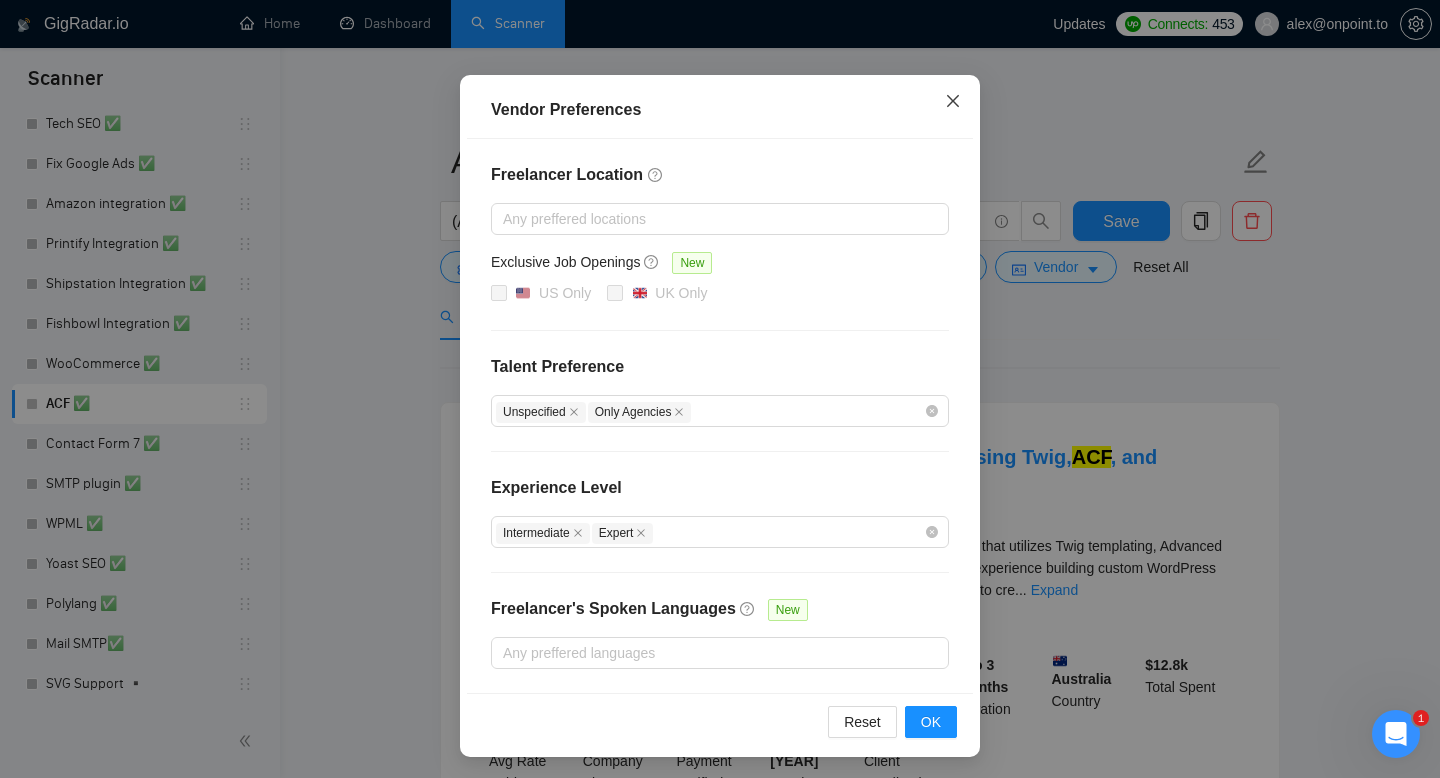click 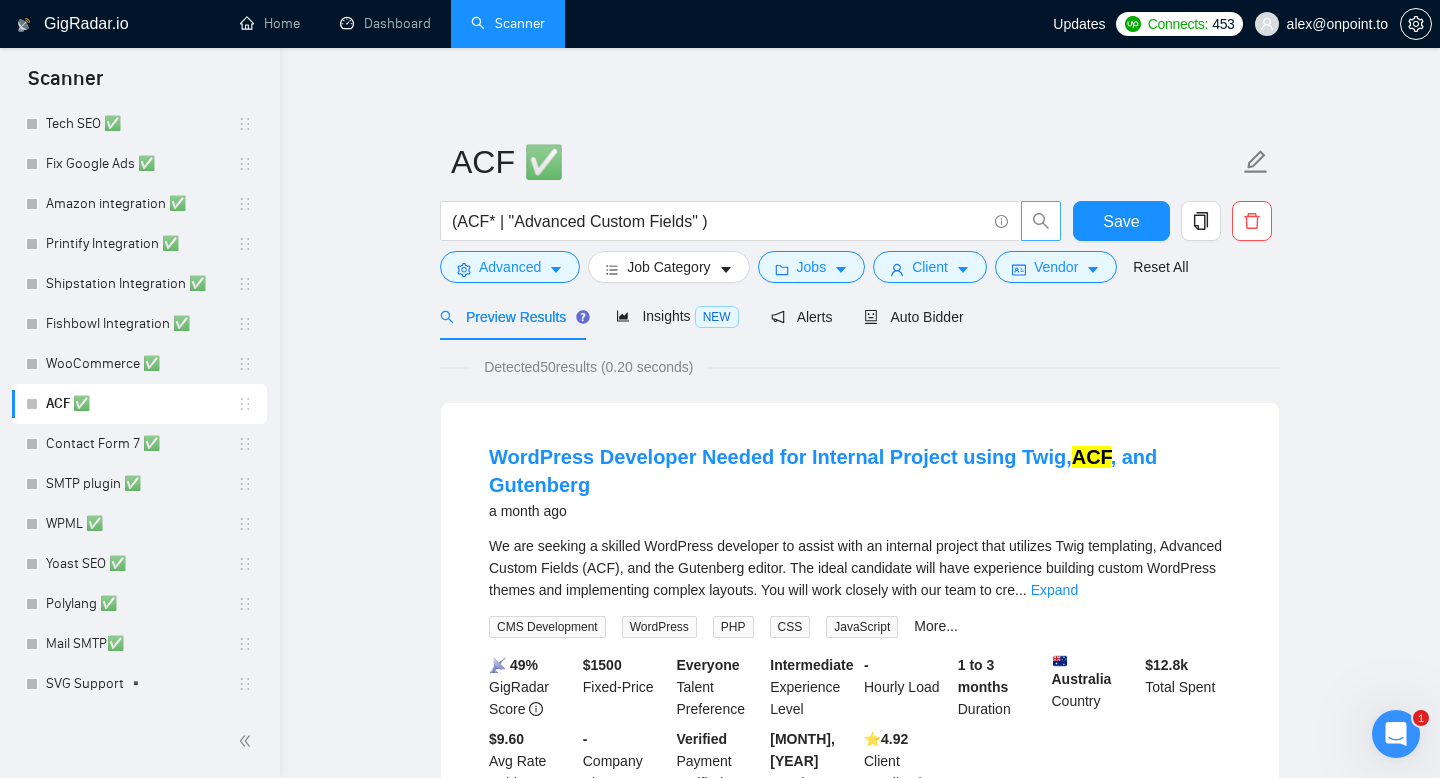 scroll, scrollTop: 47, scrollLeft: 0, axis: vertical 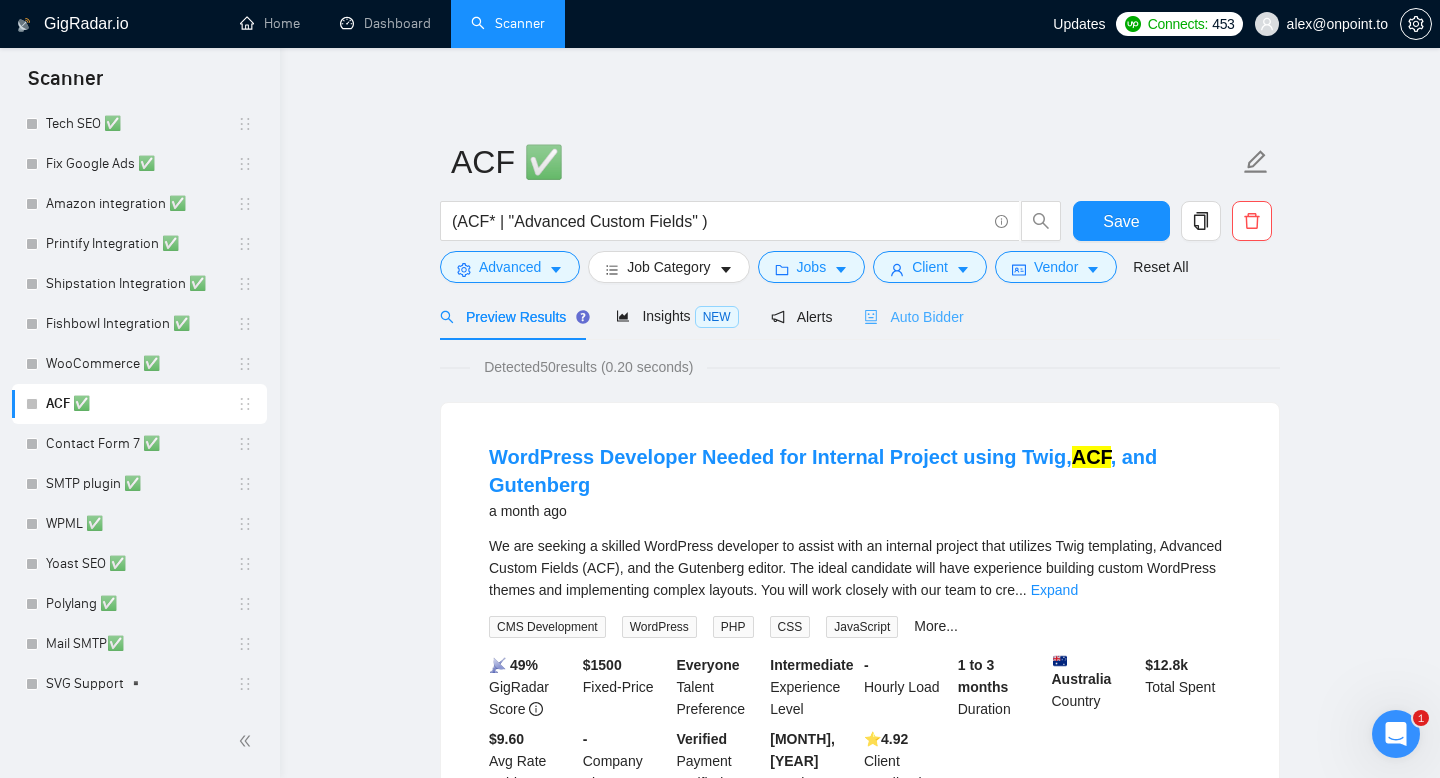 click on "Auto Bidder" at bounding box center [913, 316] 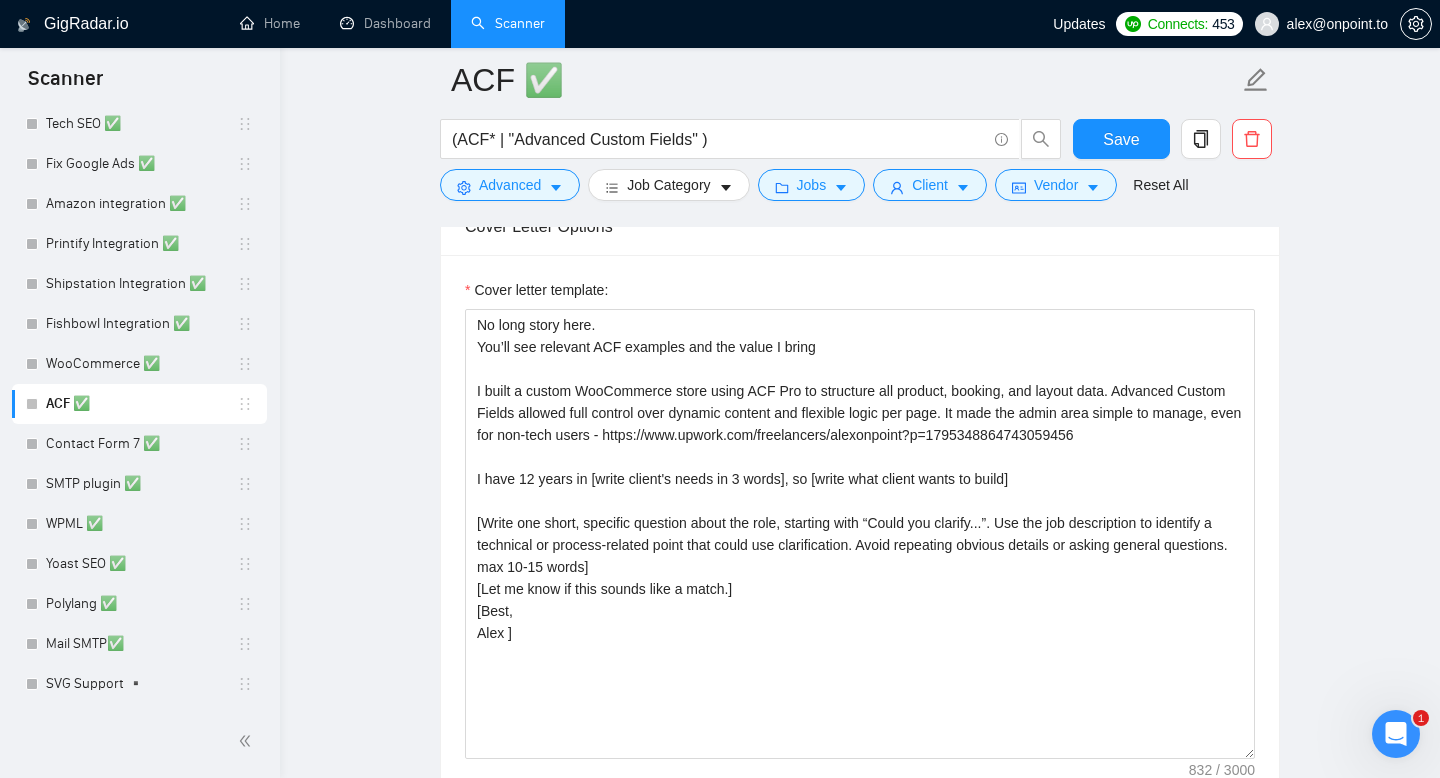 scroll, scrollTop: 2341, scrollLeft: 0, axis: vertical 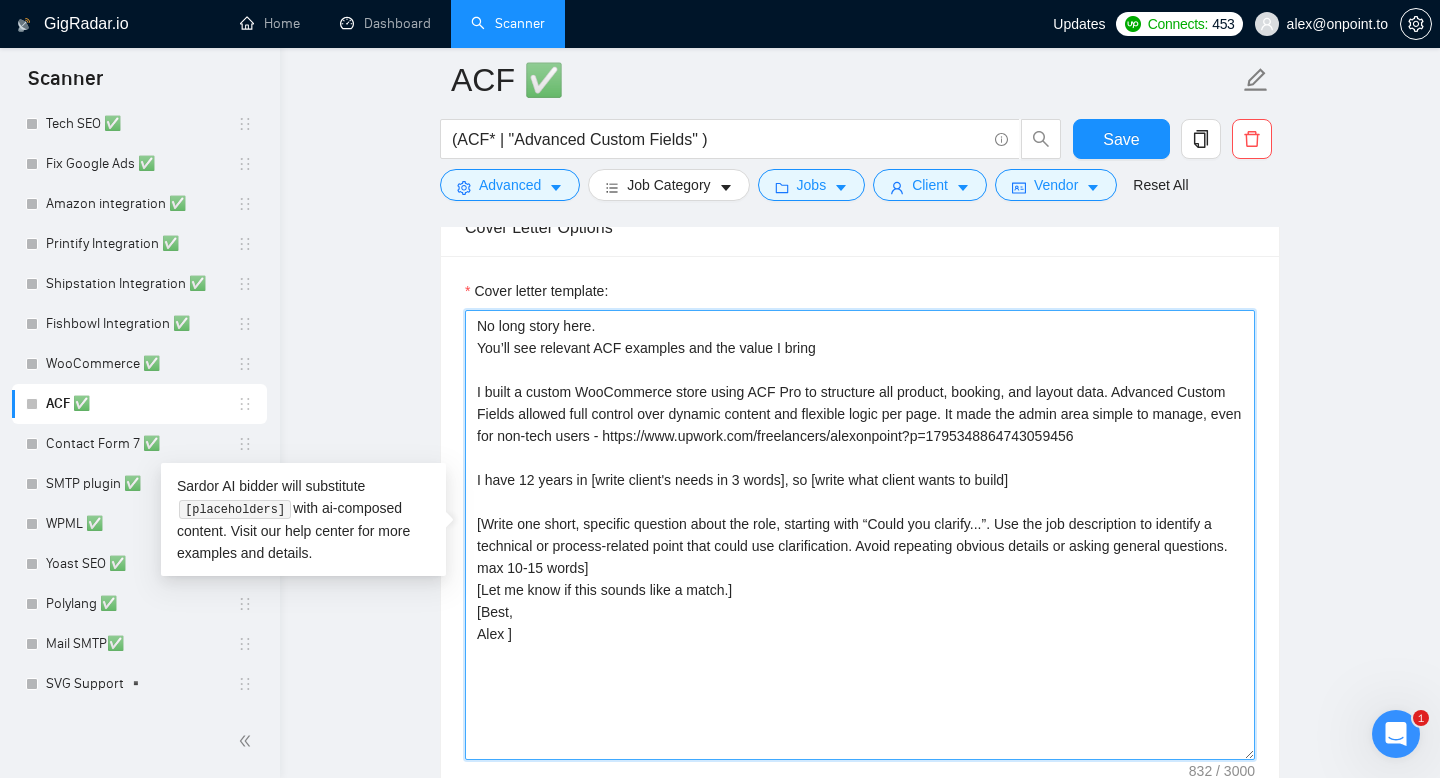 drag, startPoint x: 564, startPoint y: 628, endPoint x: 441, endPoint y: 287, distance: 362.50516 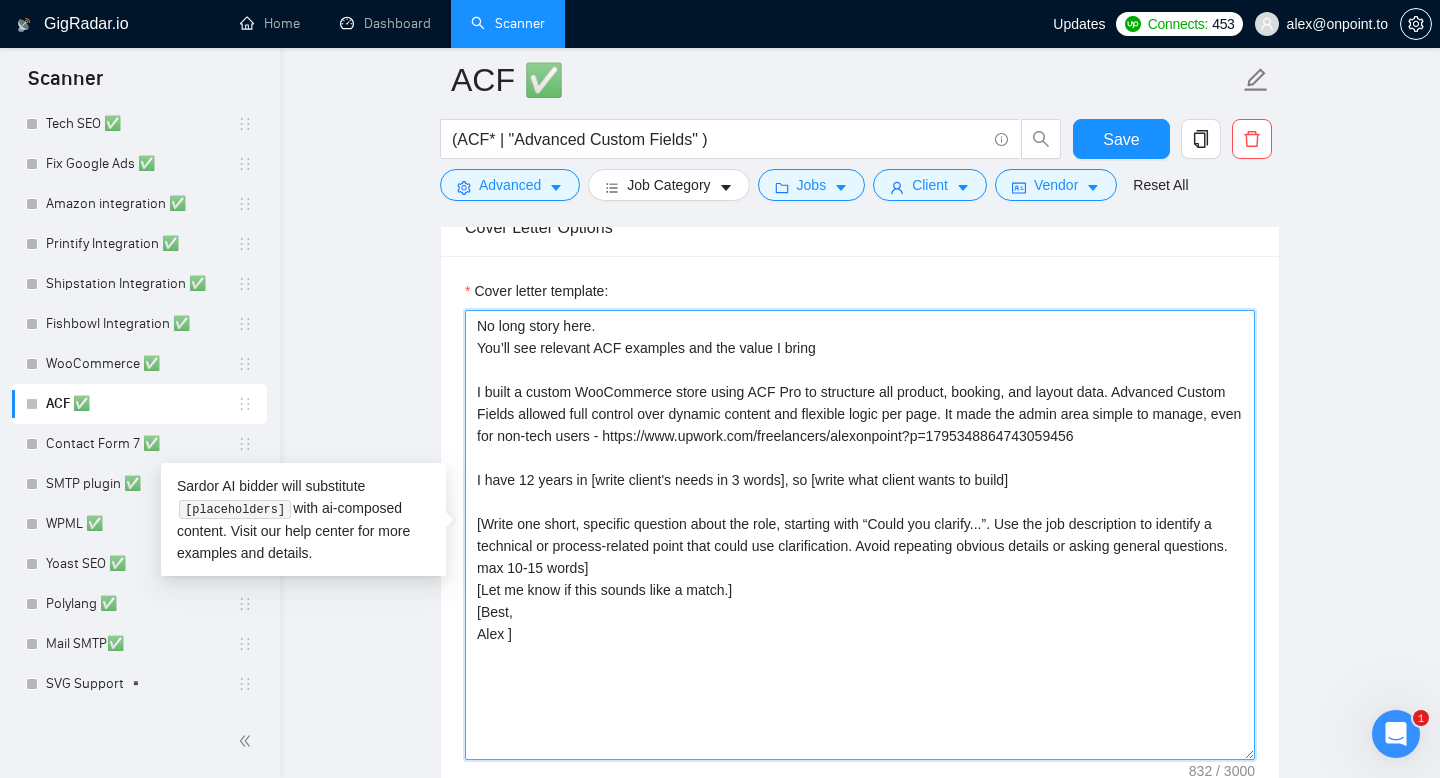 click on "Cover letter template: No long story here.
You’ll see relevant ACF examples and the value I bring
I built a custom WooCommerce store using ACF Pro to structure all product, booking, and layout data. Advanced Custom Fields allowed full control over dynamic content and flexible logic per page. It made the admin area simple to manage, even for non‑tech users - https://www.upwork.com/freelancers/alexonpoint?p=1795348864743059456
I have 12 years in [write client's needs in 3 words], so [write what client wants to build]
[Write one short, specific question about the role, starting with “Could you clarify...”. Use the job description to identify a technical or process-related point that could use clarification. Avoid repeating obvious details or asking general questions. max 10-15 words]
[Let me know if this sounds like a match.]
[Best,
Alex ]" at bounding box center [860, 532] 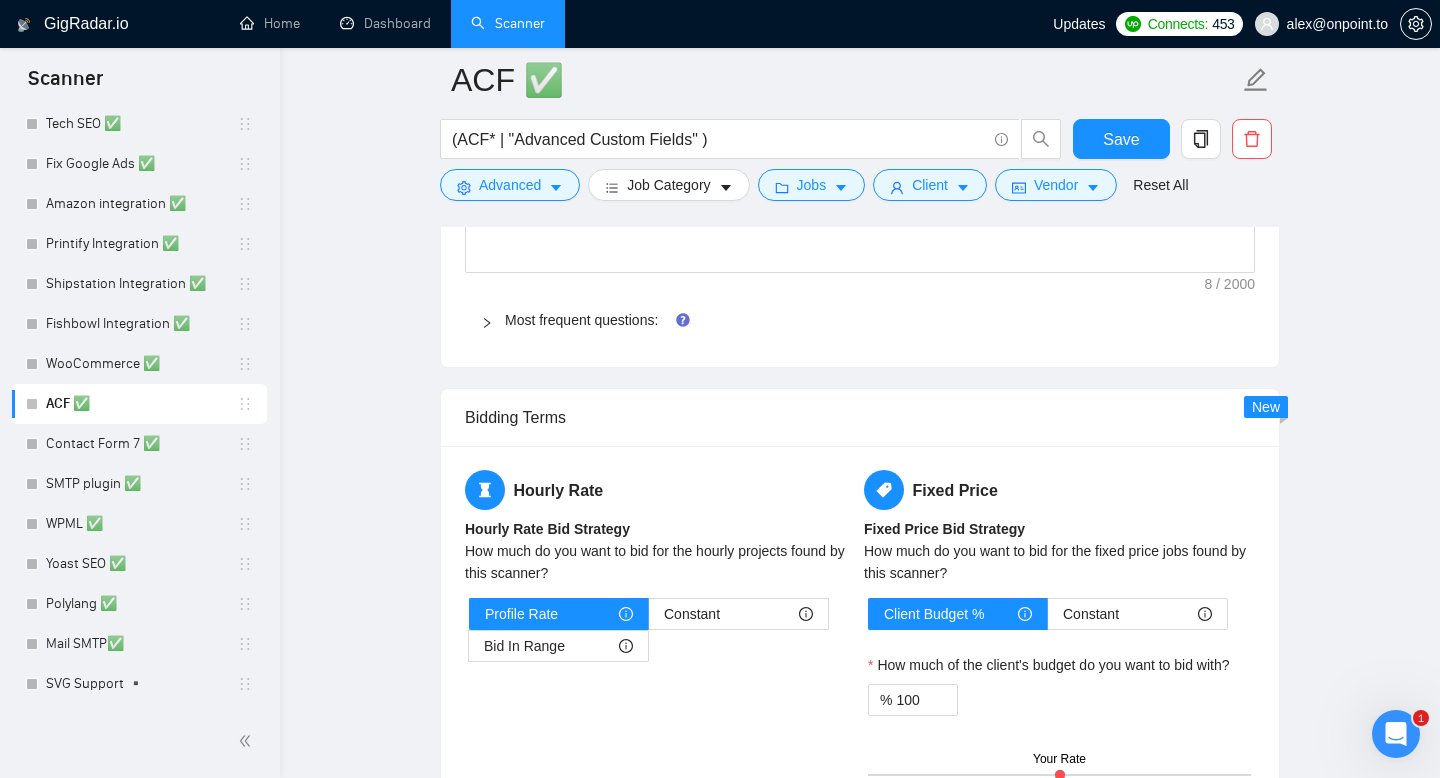 scroll, scrollTop: 3086, scrollLeft: 0, axis: vertical 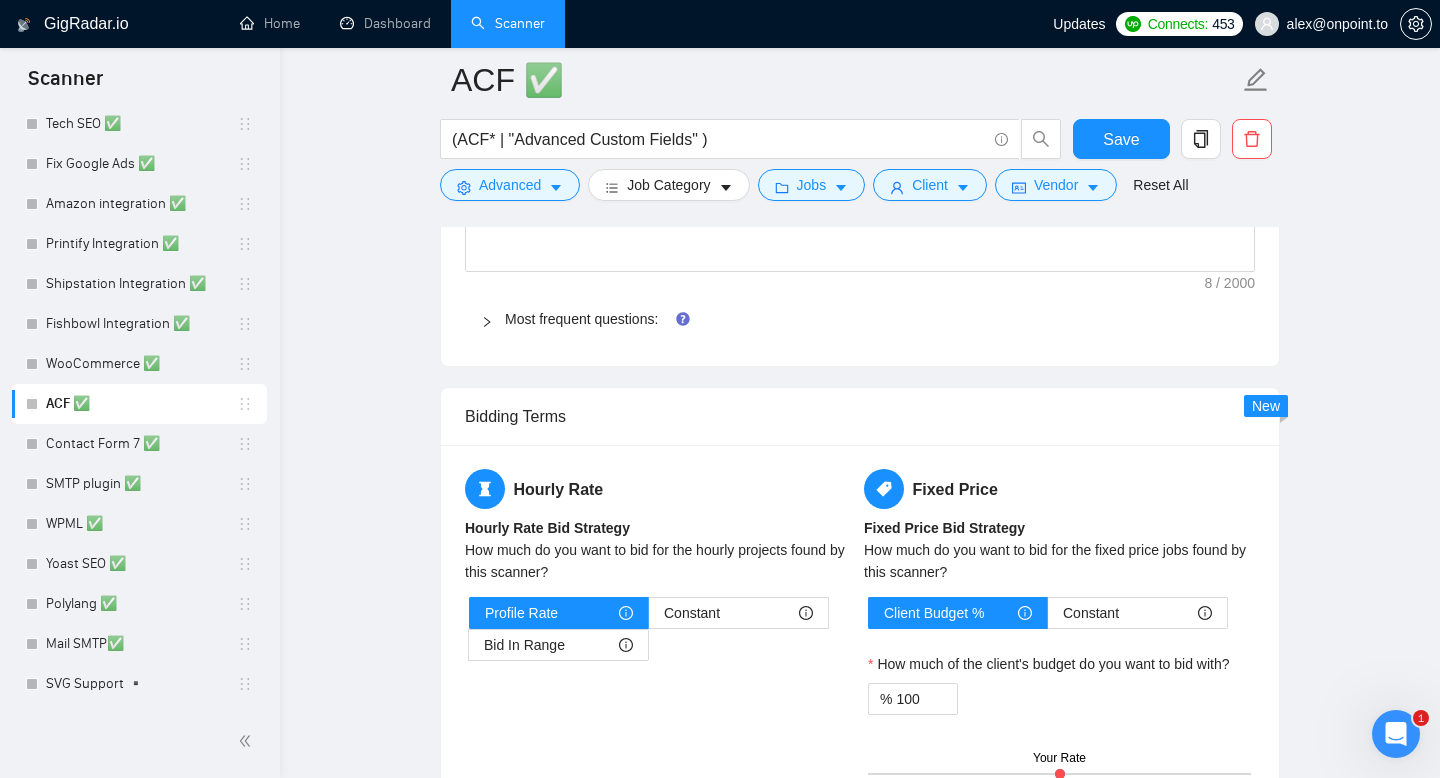 click on "Most frequent questions:" at bounding box center [860, 319] 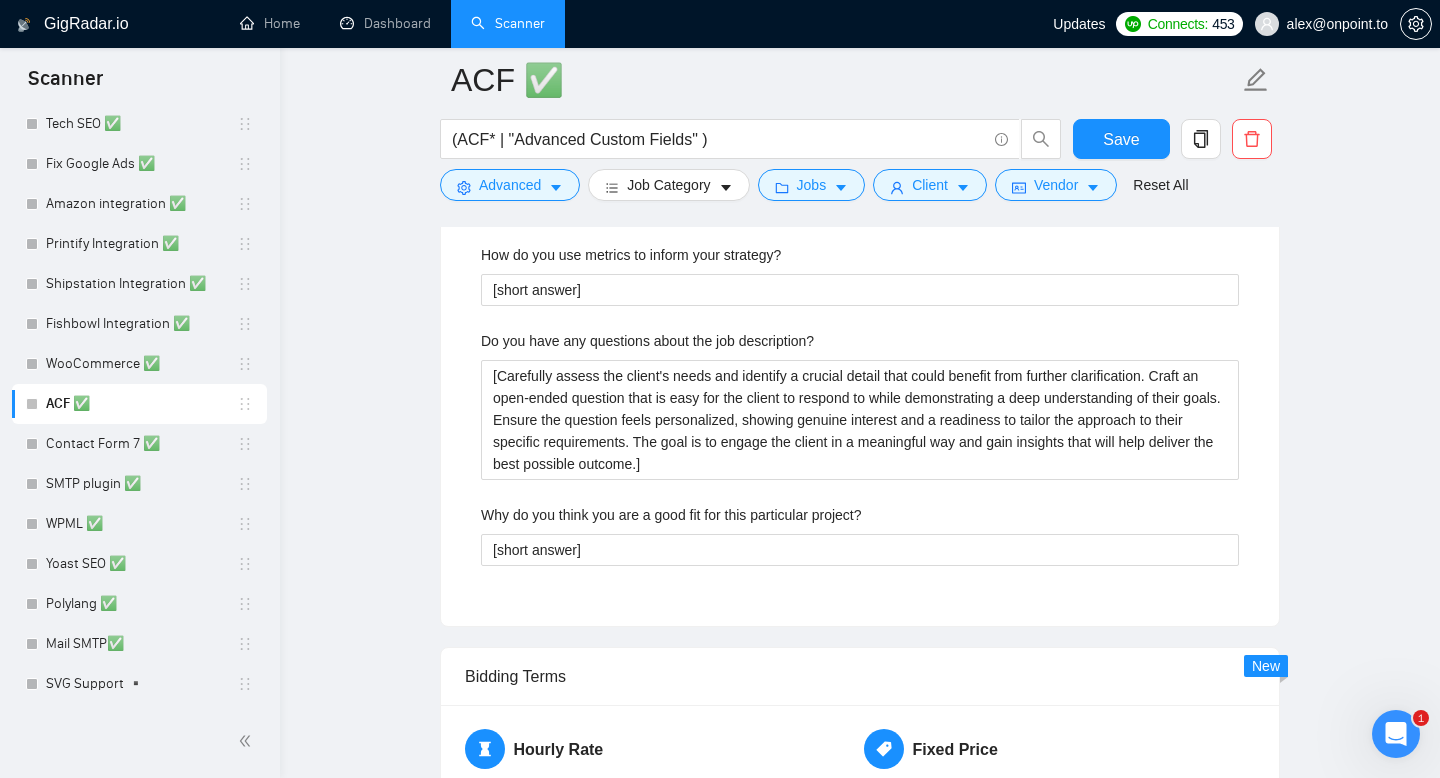 scroll, scrollTop: 4025, scrollLeft: 0, axis: vertical 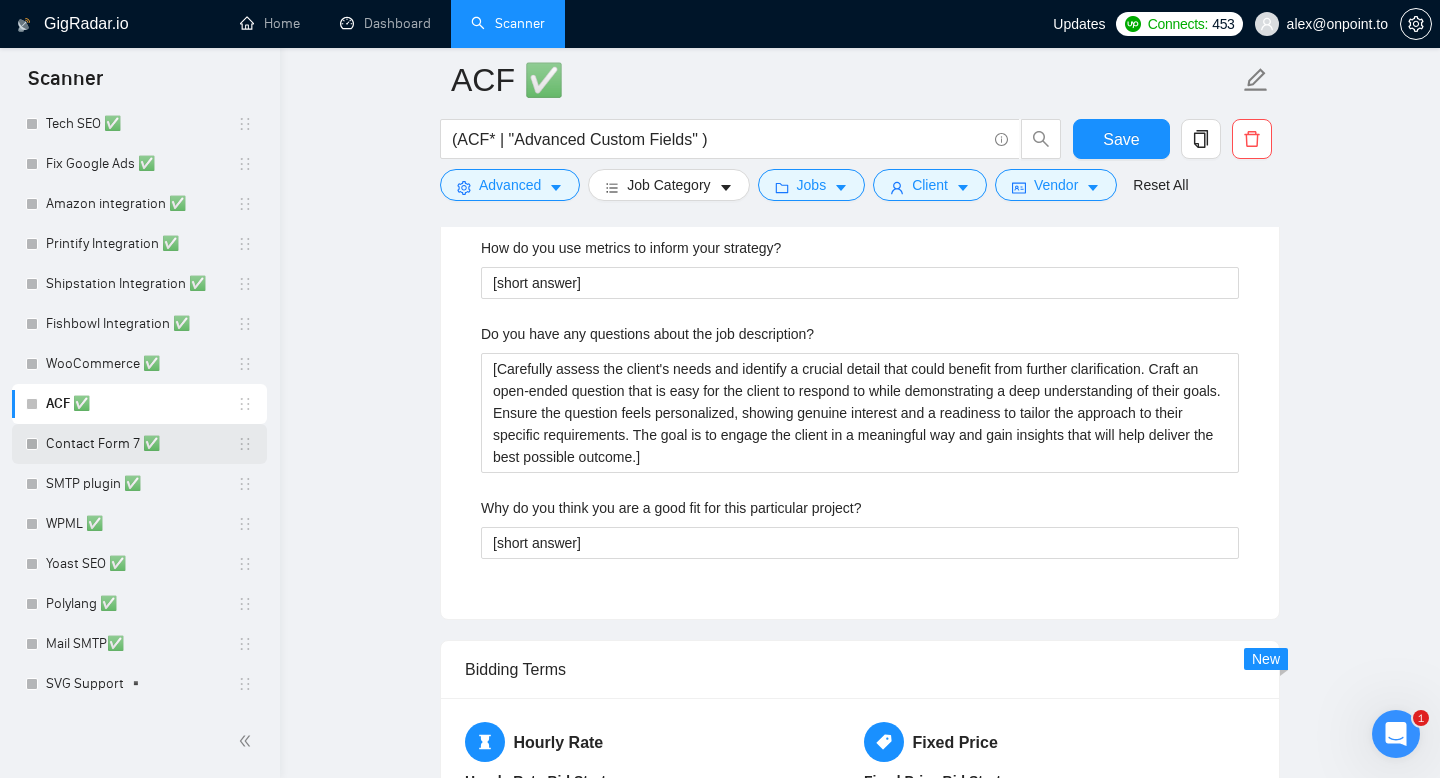 click on "Contact Form 7 ✅" at bounding box center [141, 444] 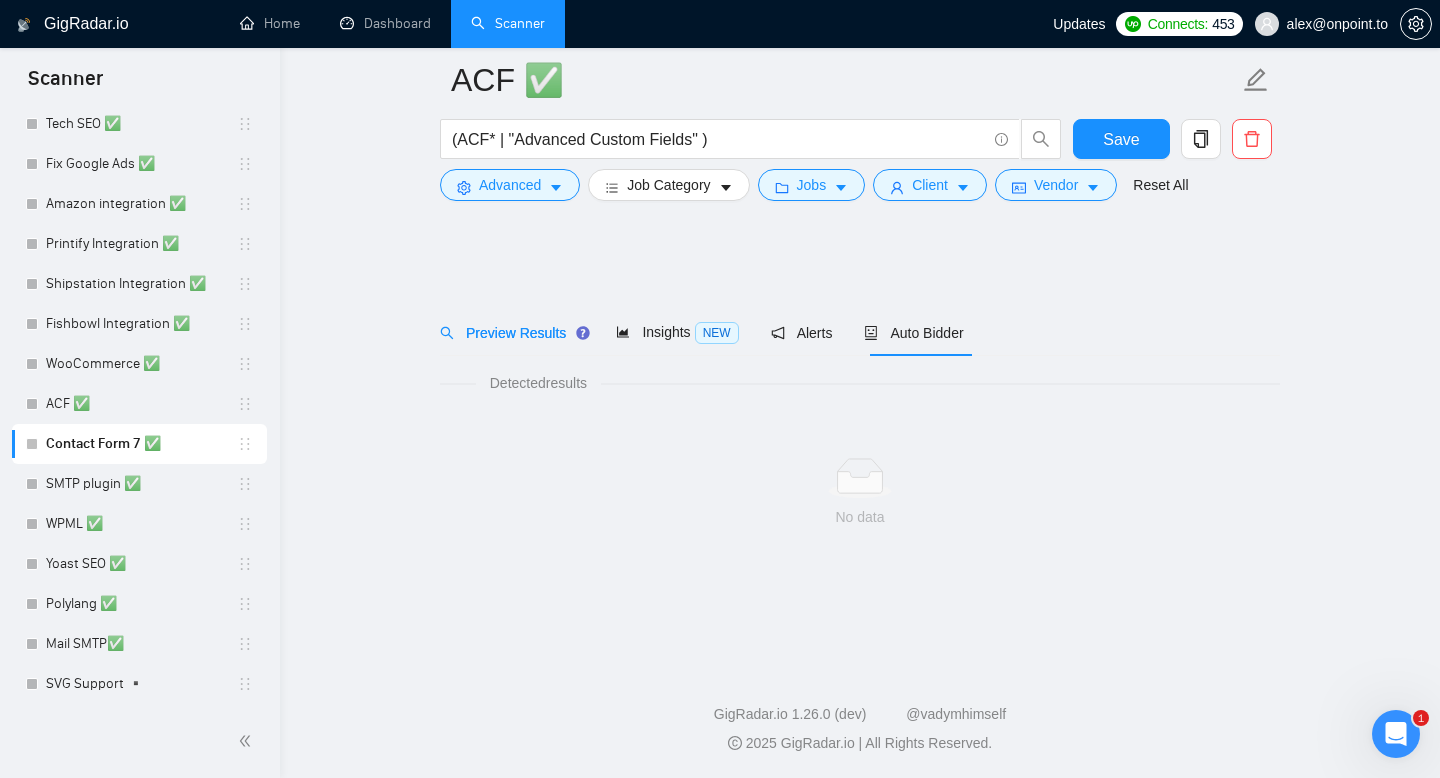 scroll, scrollTop: 0, scrollLeft: 0, axis: both 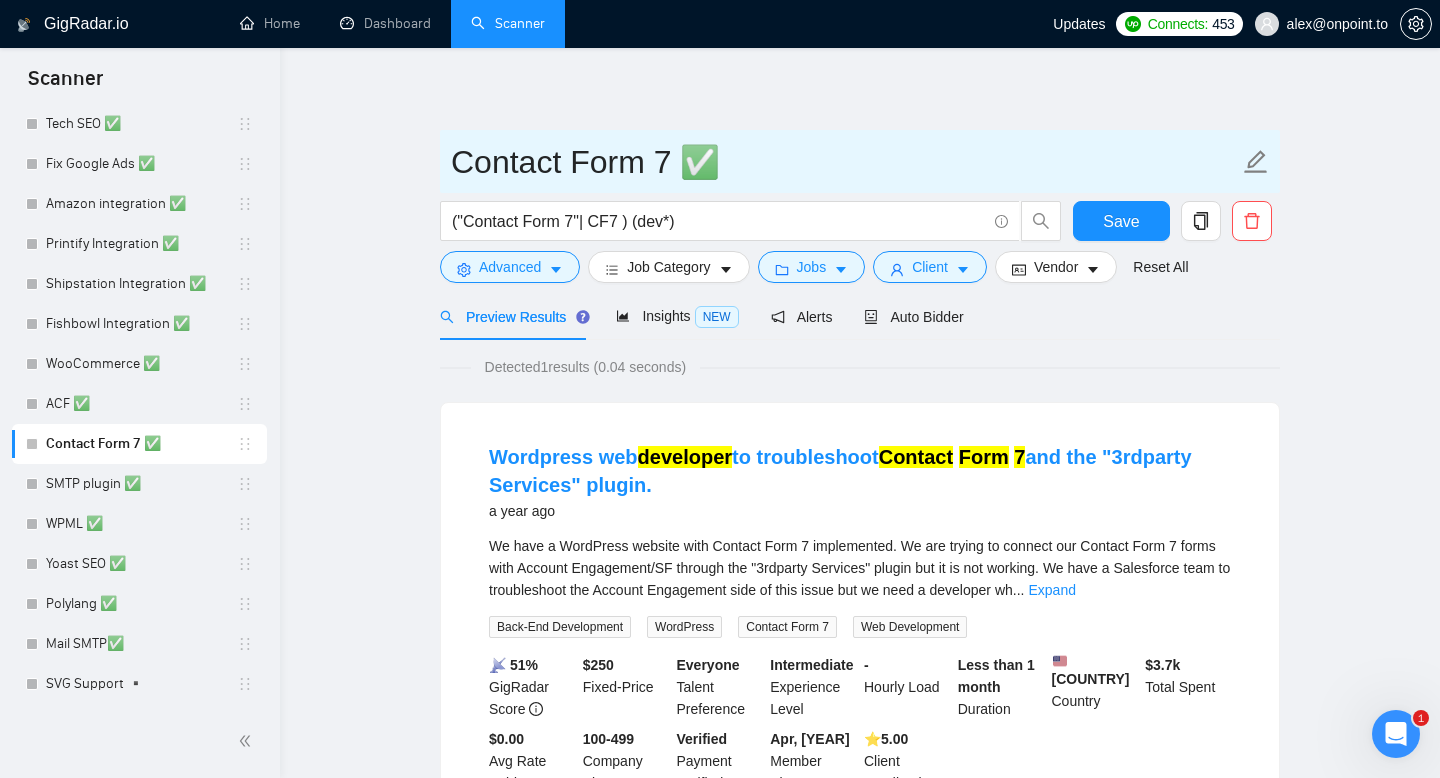 drag, startPoint x: 455, startPoint y: 159, endPoint x: 660, endPoint y: 150, distance: 205.19746 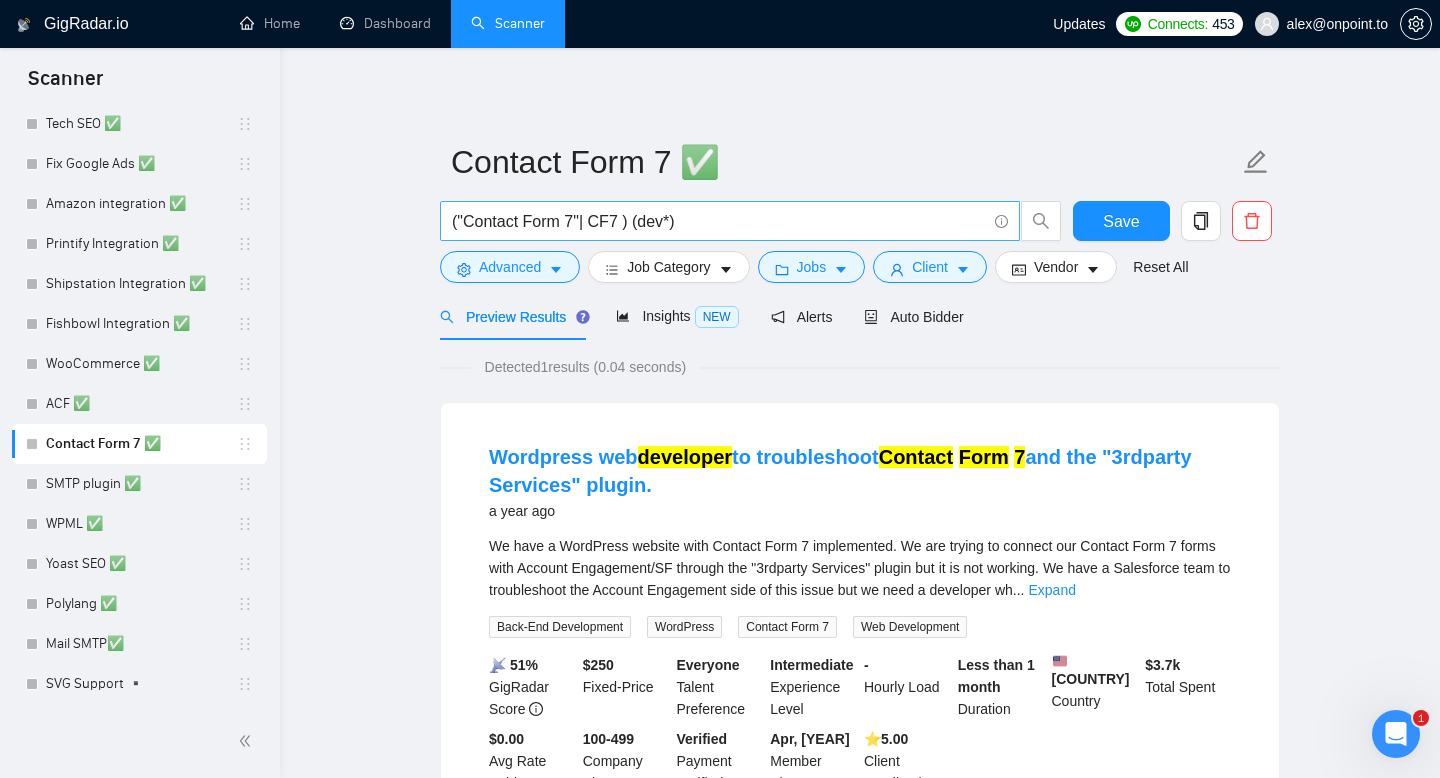 click on "("Contact Form 7"| CF7 ) (dev*)" at bounding box center [719, 221] 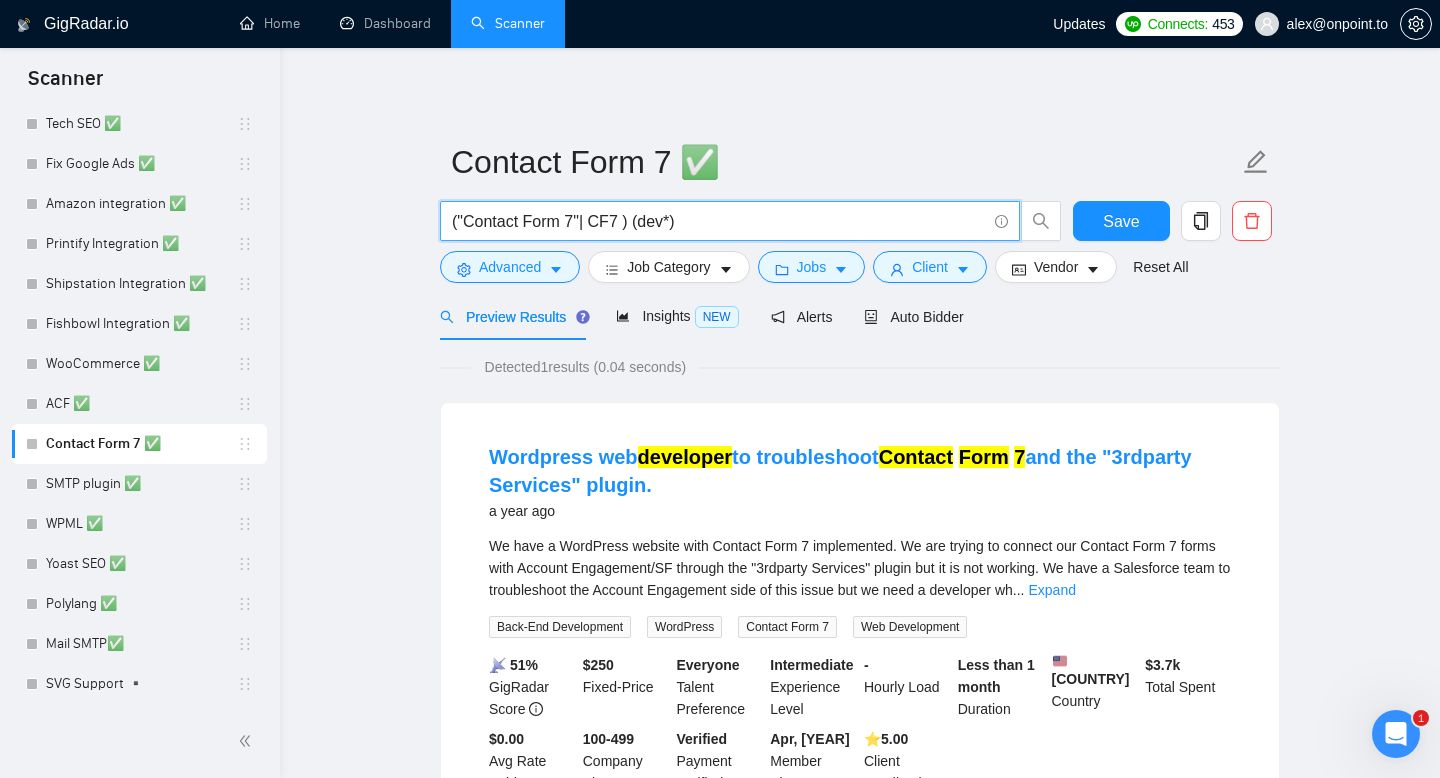 click on "("Contact Form 7"| CF7 ) (dev*)" at bounding box center [719, 221] 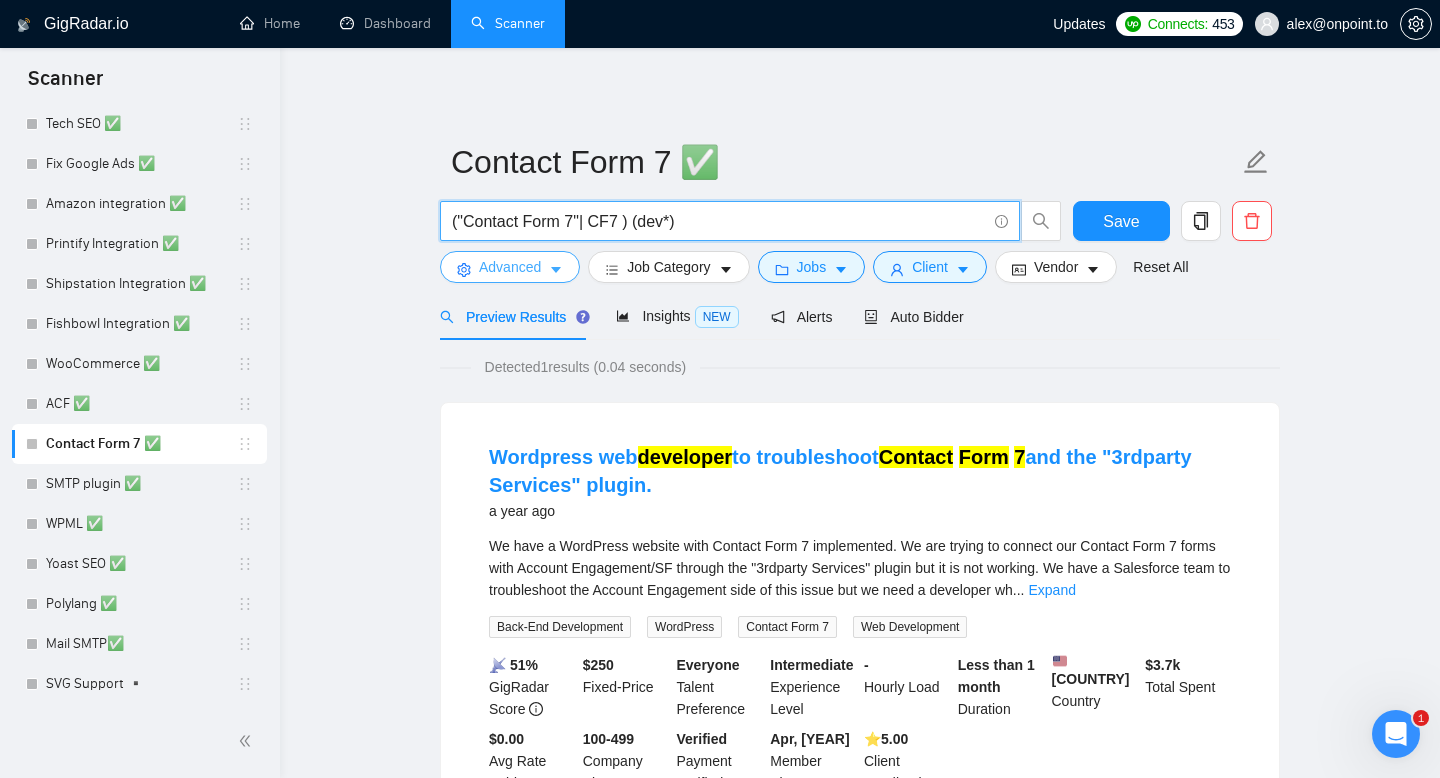 click on "Advanced" at bounding box center [510, 267] 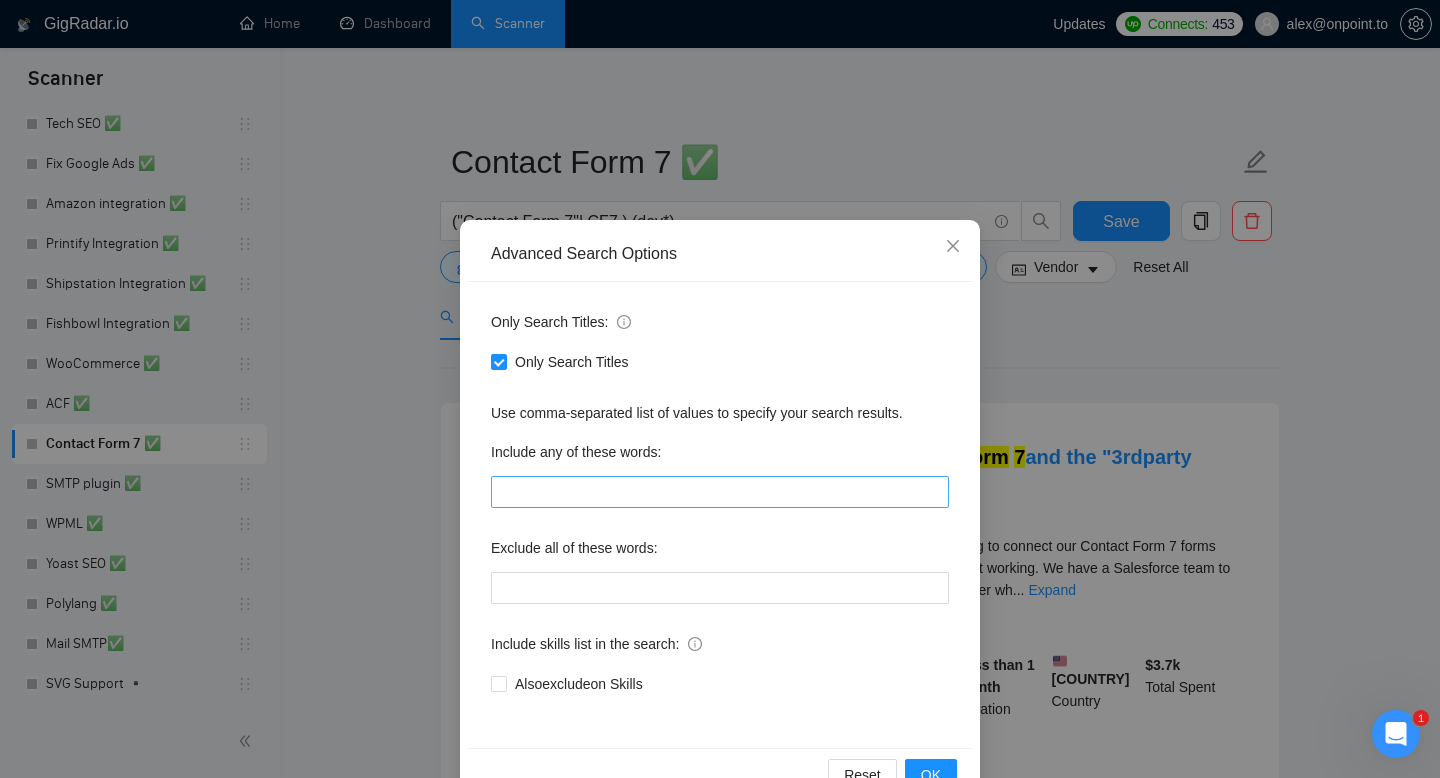 scroll, scrollTop: 54, scrollLeft: 0, axis: vertical 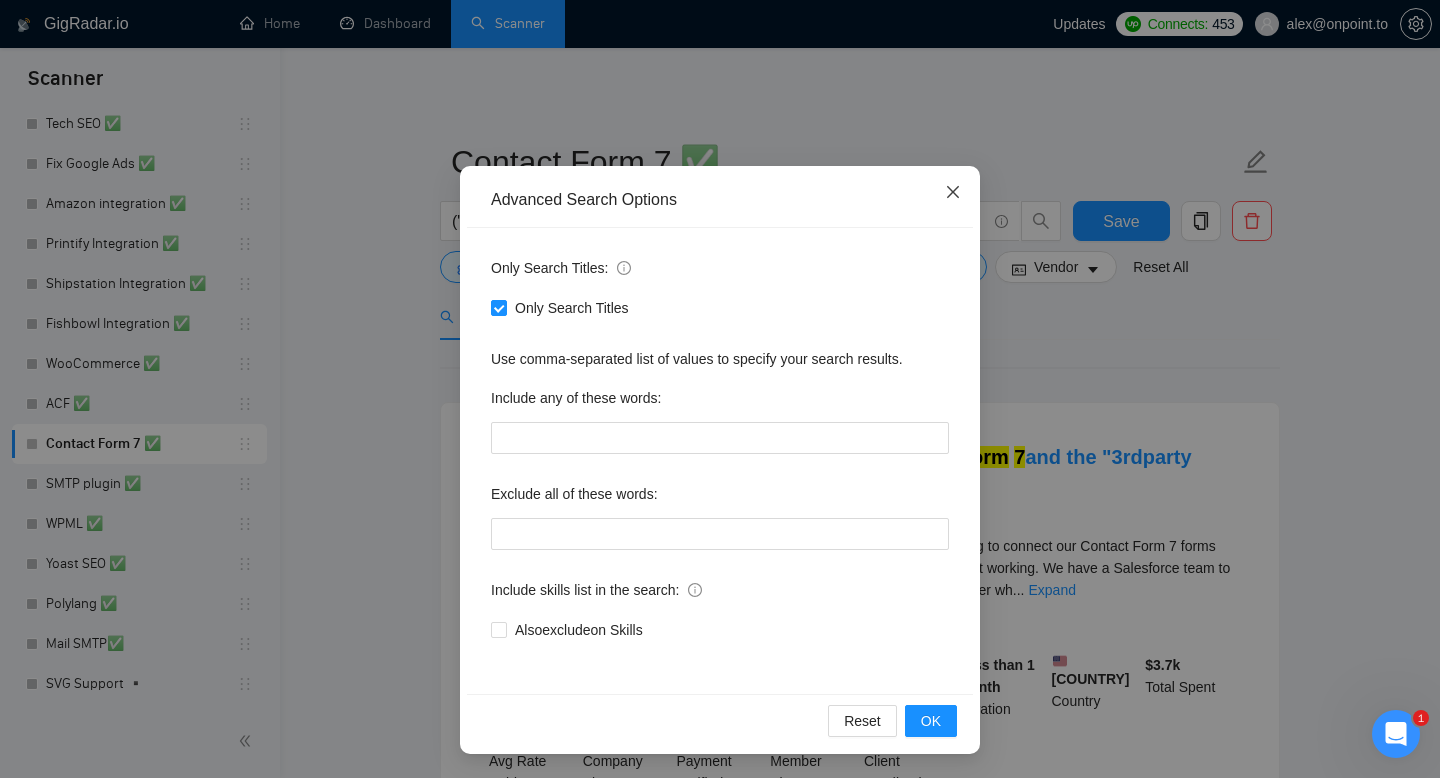 click 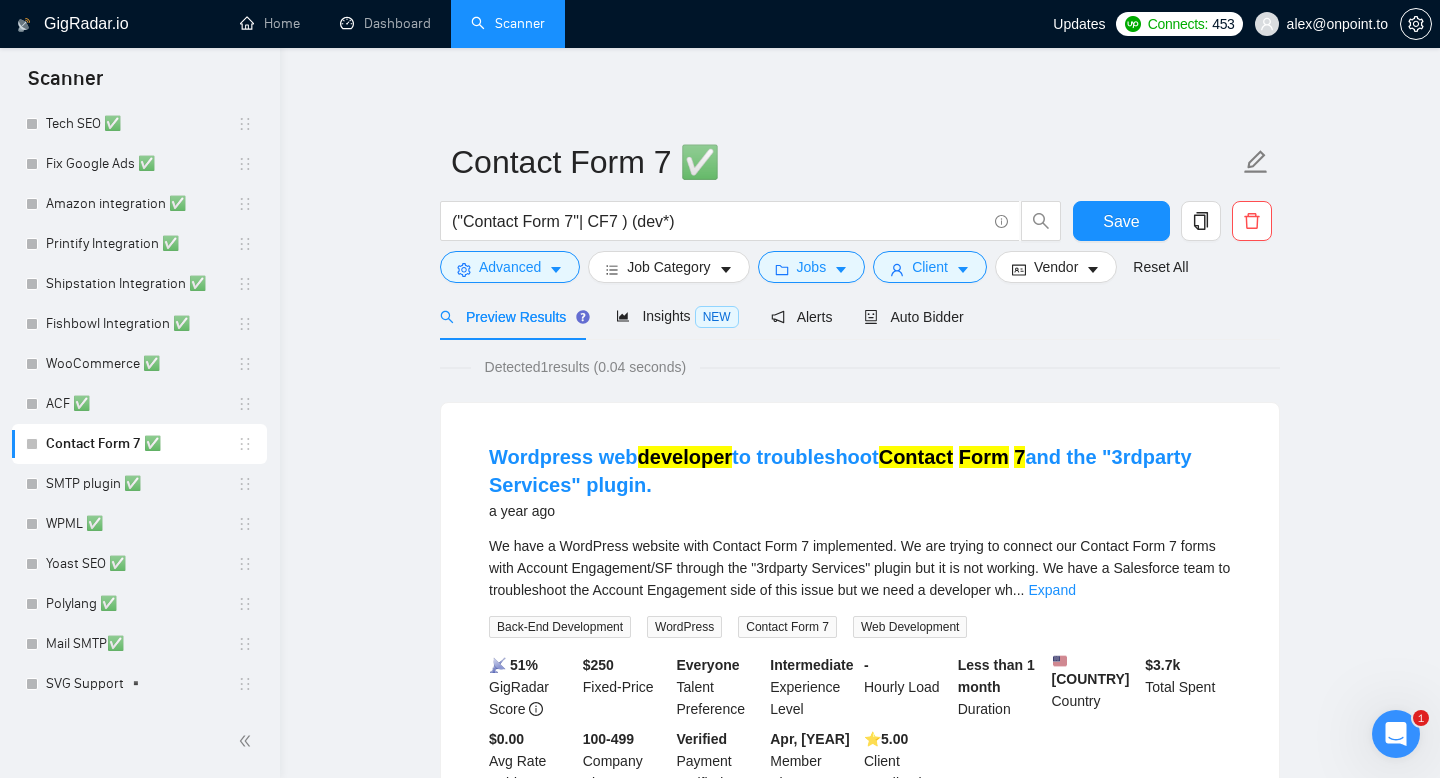 scroll, scrollTop: 0, scrollLeft: 0, axis: both 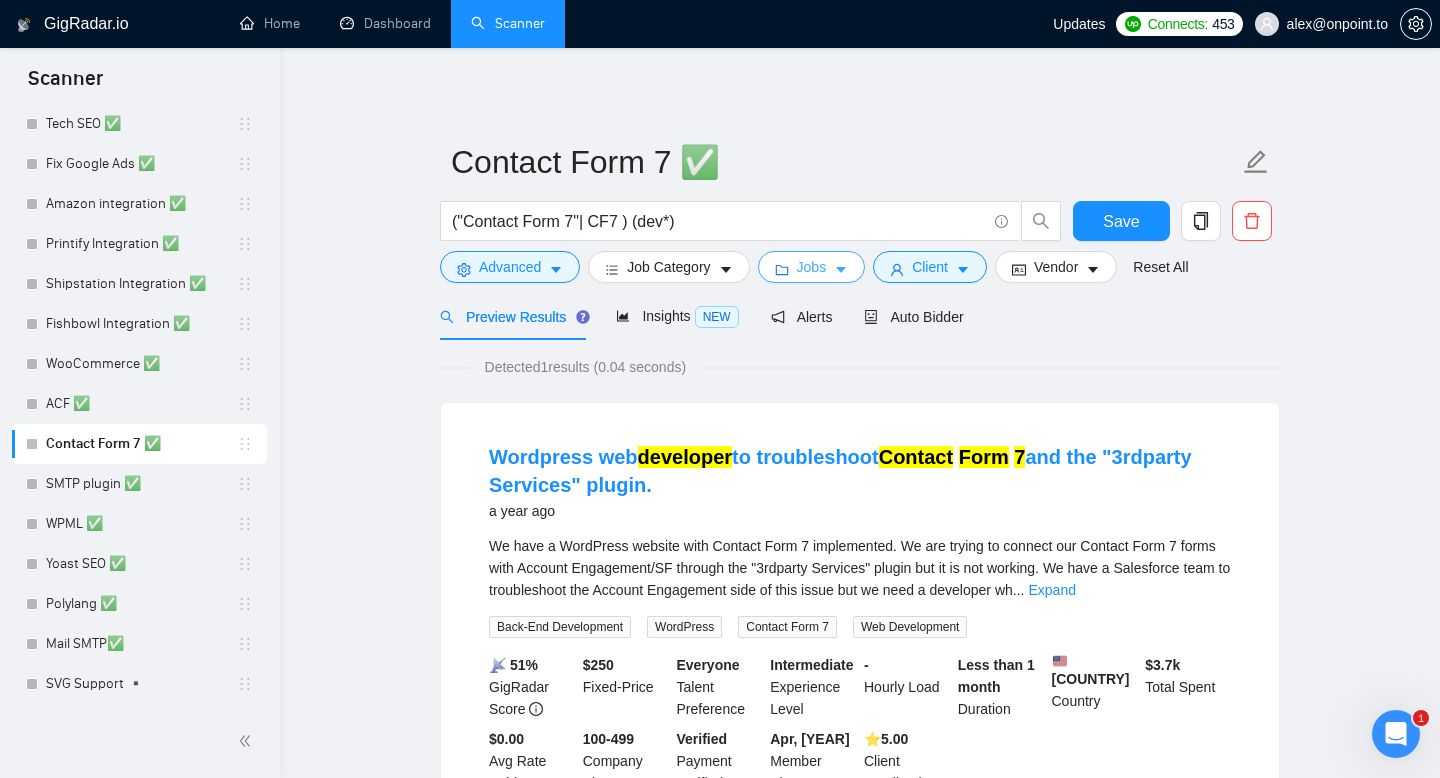 click on "Jobs" at bounding box center [812, 267] 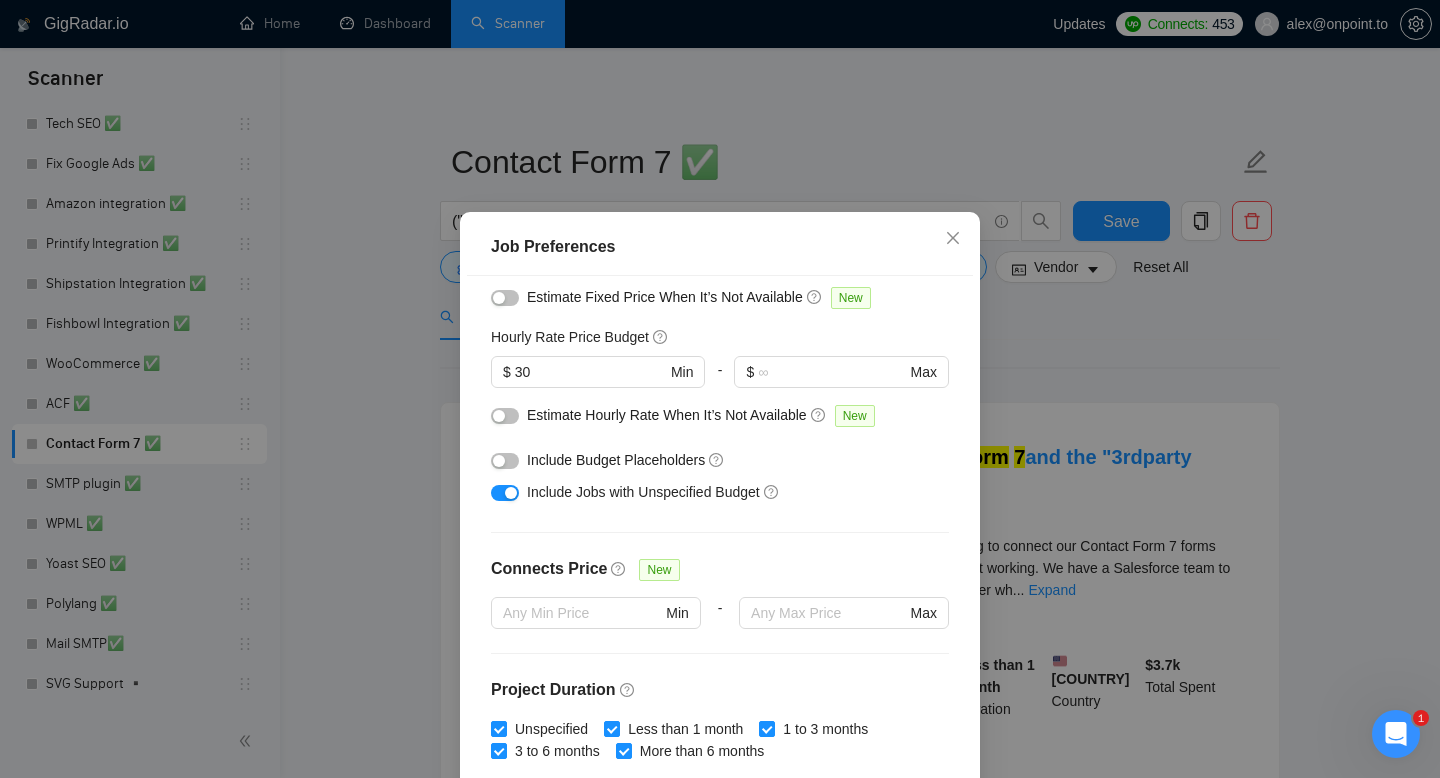 scroll, scrollTop: 0, scrollLeft: 0, axis: both 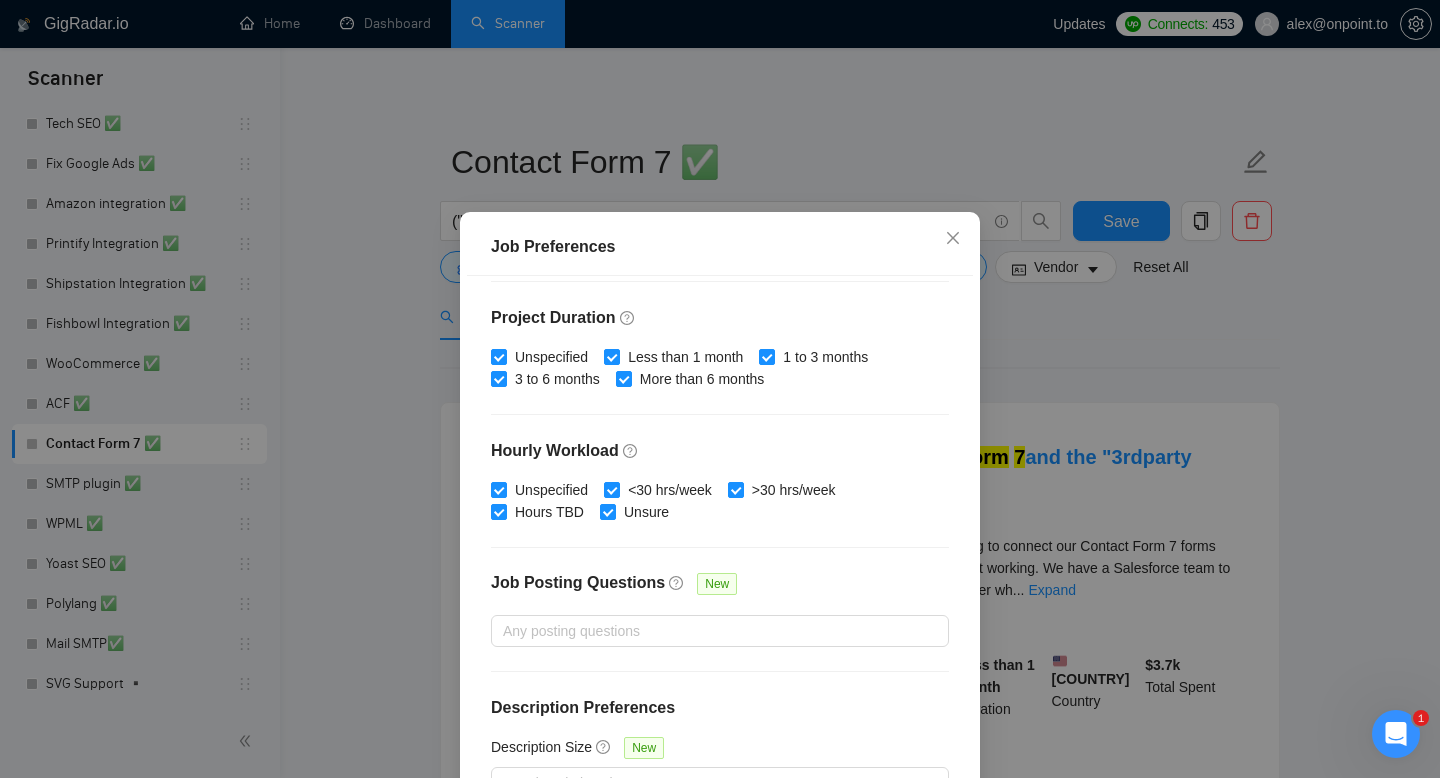 click on "Job Preferences Budget Project Type All Fixed Price Hourly Rate   Fixed Price Budget $ 1 Min - $ Max Estimate Fixed Price When It’s Not Available New   Hourly Rate Price Budget $ 30 Min - $ Max Estimate Hourly Rate When It’s Not Available New Include Budget Placeholders Include Jobs with Unspecified Budget   Connects Price New Min - Max Project Duration   Unspecified Less than 1 month 1 to 3 months 3 to 6 months More than 6 months Hourly Workload   Unspecified <30 hrs/week >30 hrs/week Hours TBD Unsure Job Posting Questions New   Any posting questions Description Preferences Description Size New   Any description size Reset OK" at bounding box center (720, 389) 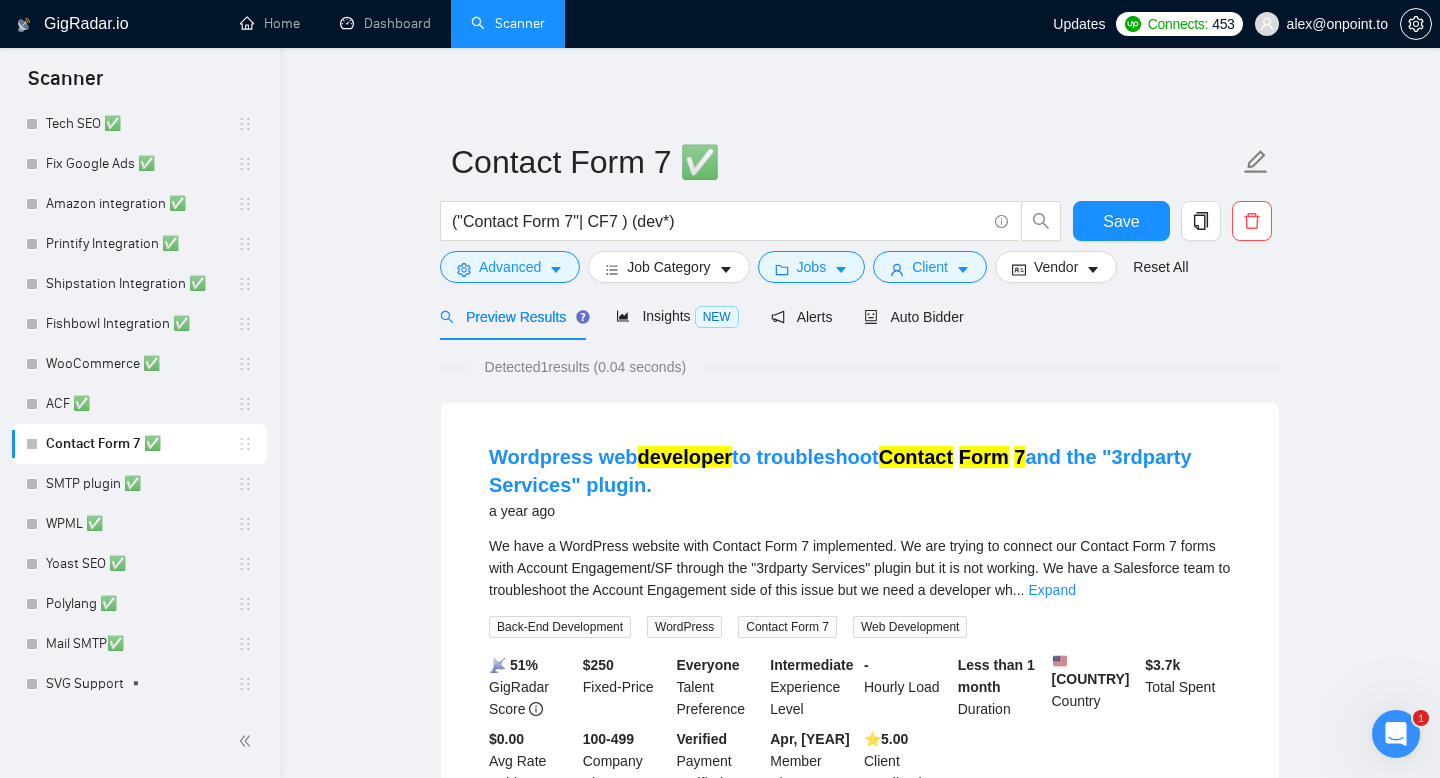 click on "Contact Form 7 ✅ ("Contact Form 7"| CF7 ) (dev*) Save Advanced   Job Category   Jobs   Client   Vendor   Reset All" at bounding box center (860, 211) 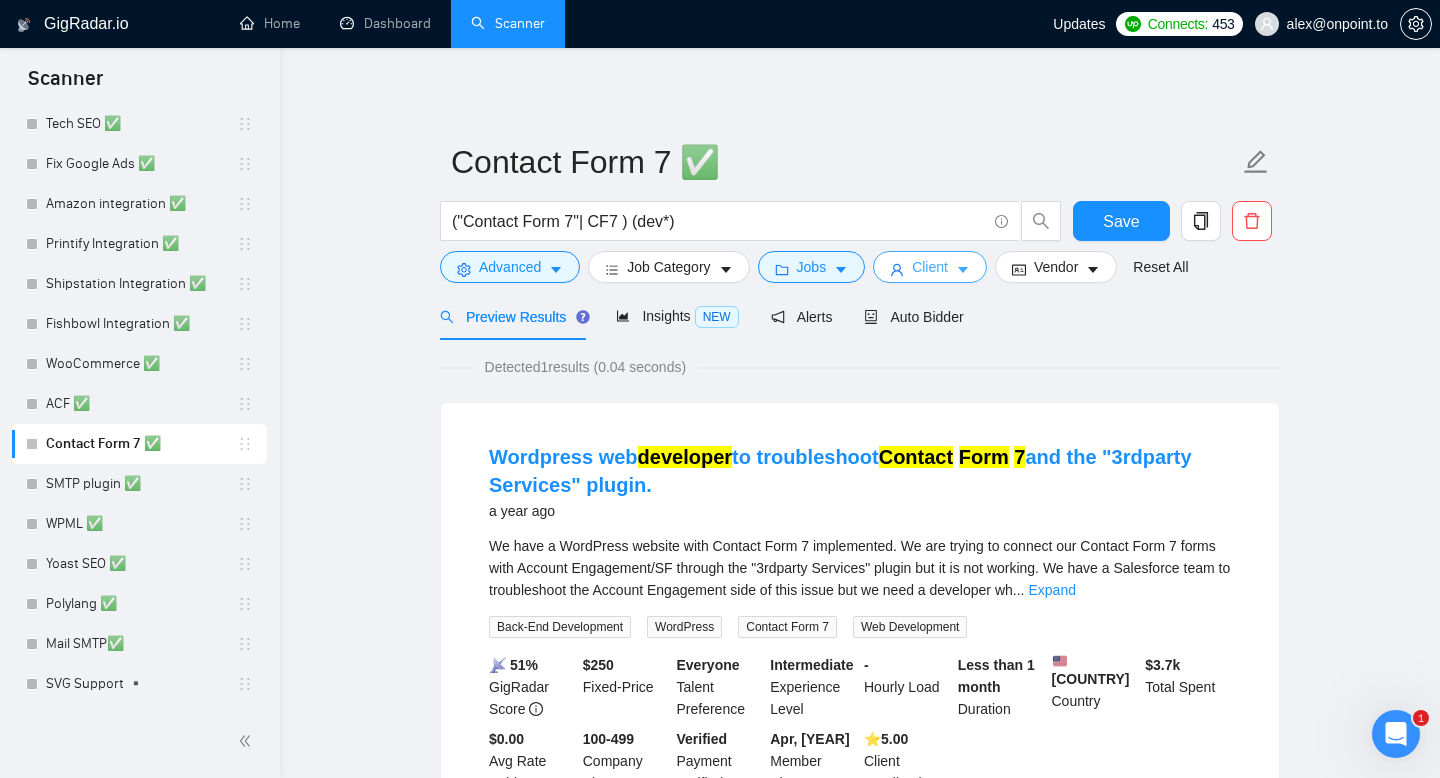 click on "Client" at bounding box center [930, 267] 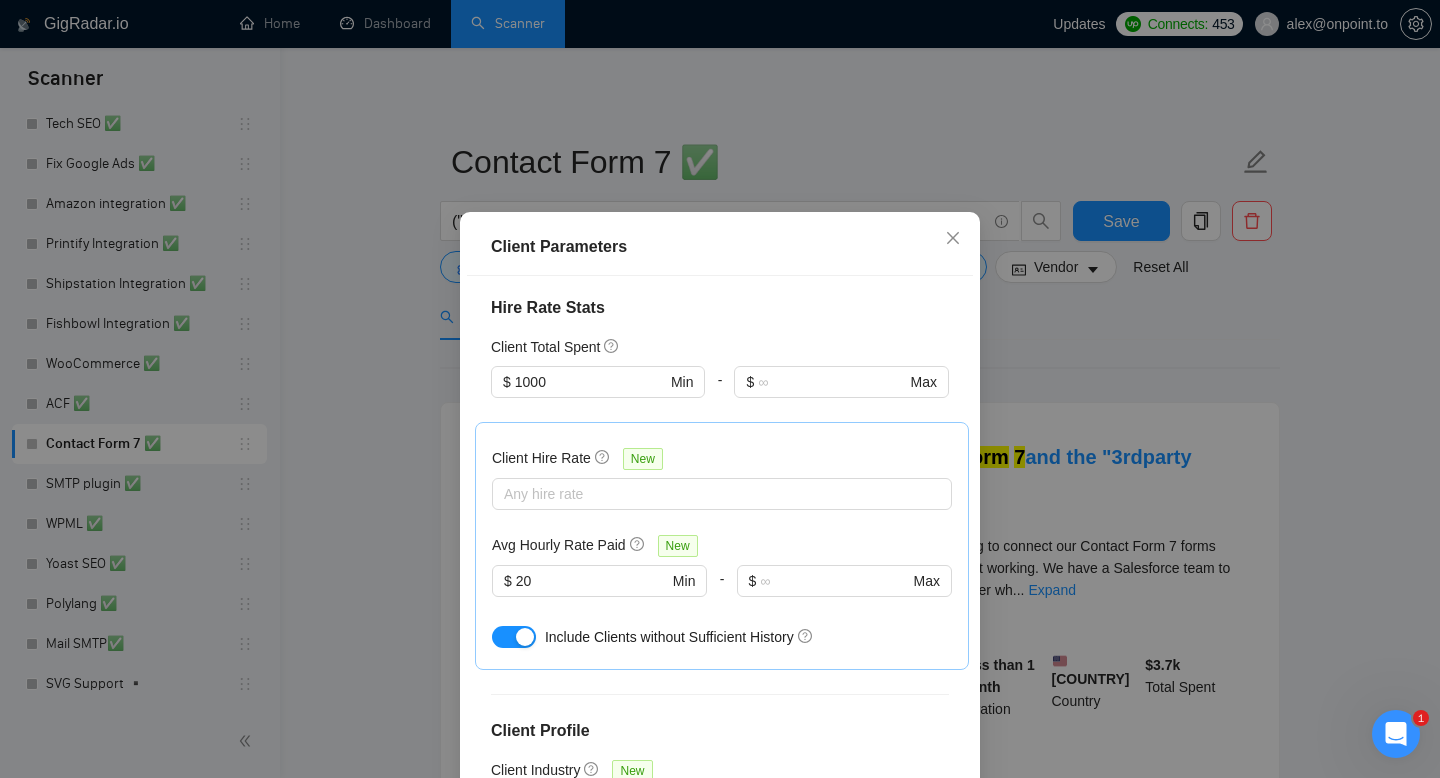 scroll, scrollTop: 483, scrollLeft: 0, axis: vertical 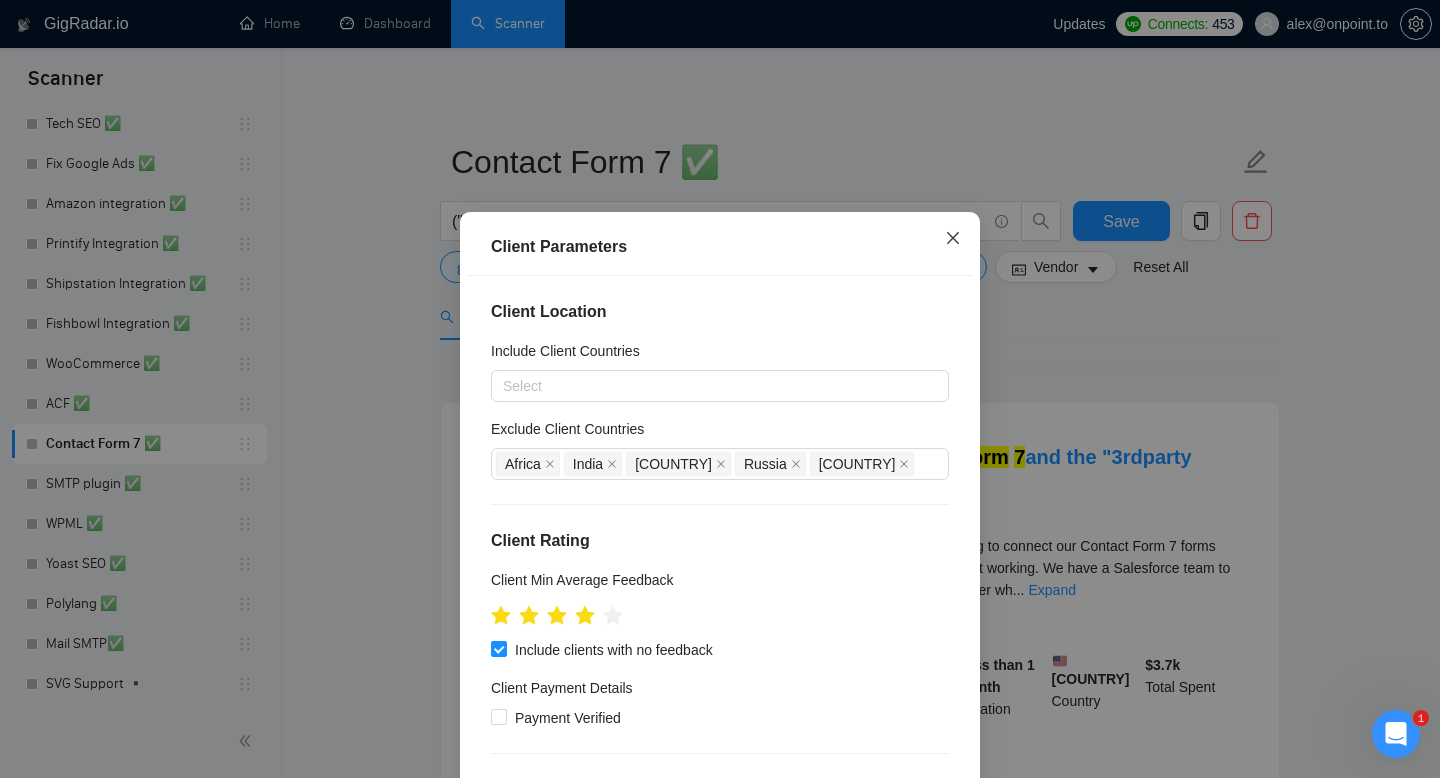 click 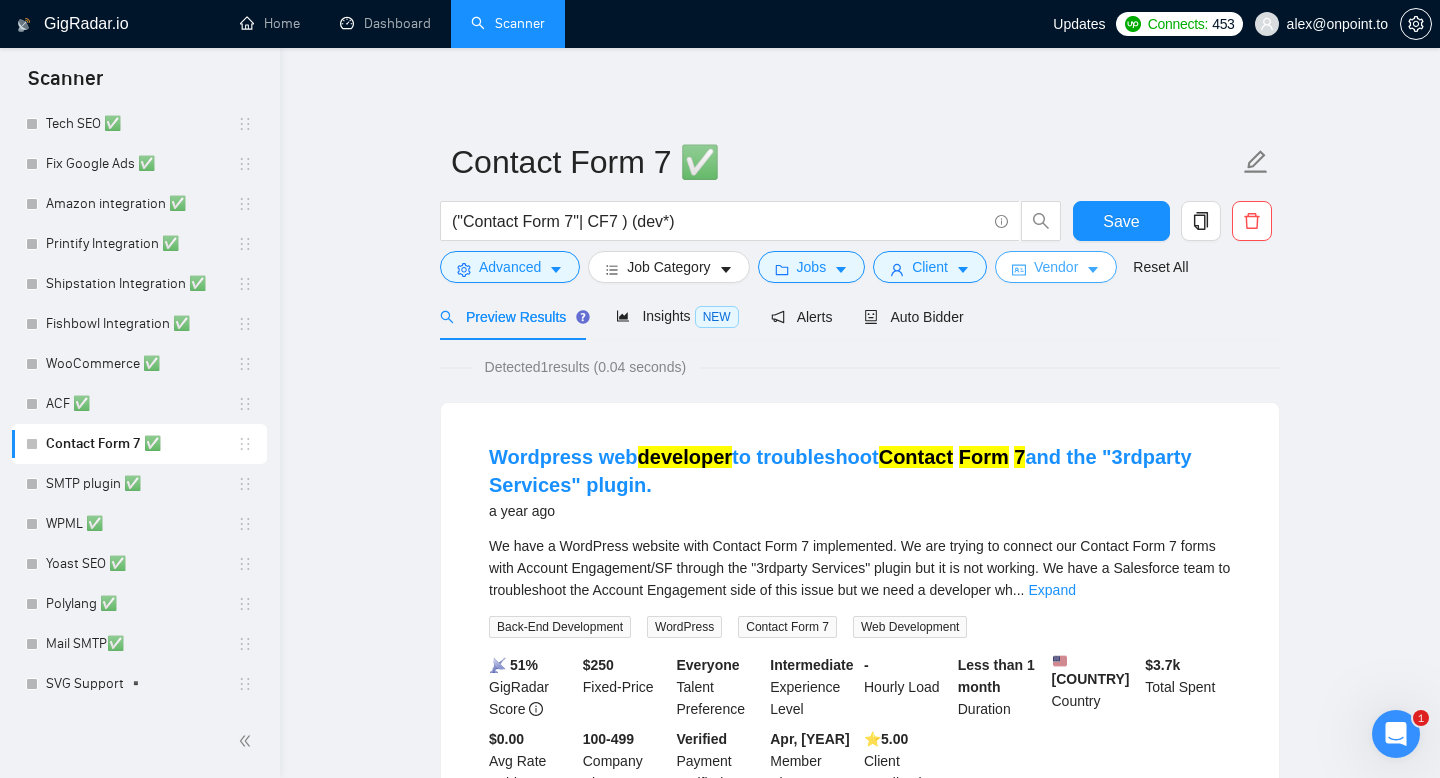 click on "Vendor" at bounding box center [1056, 267] 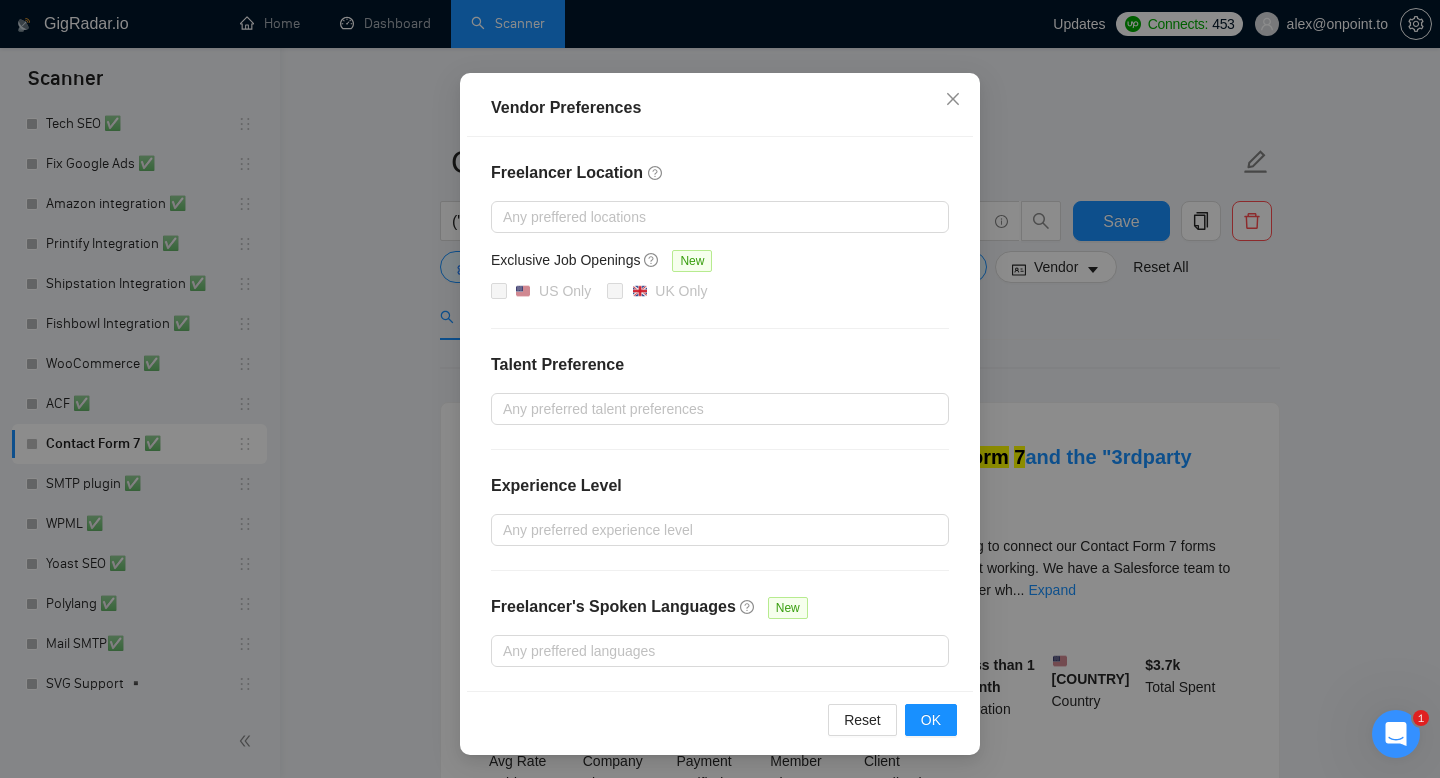 click on "Job Preferences Budget Project Type All Fixed Price Hourly Rate   Fixed Price Budget $ 1 Min - $ Max Estimate Fixed Price When It’s Not Available New   Hourly Rate Price Budget $ 20 Min - $ Max Estimate Hourly Rate When It’s Not Available New Include Budget Placeholders Include Jobs with Unspecified Budget   Connects Price New Min - Max Project Duration   Unspecified Less than 1 month 1 to 3 months 3 to 6 months More than 6 months Hourly Workload   Unspecified <30 hrs/week >30 hrs/week Hours TBD Unsure Job Posting Questions New   Any posting questions Description Preferences Description Size New   Any description size Reset OK" at bounding box center (720, 389) 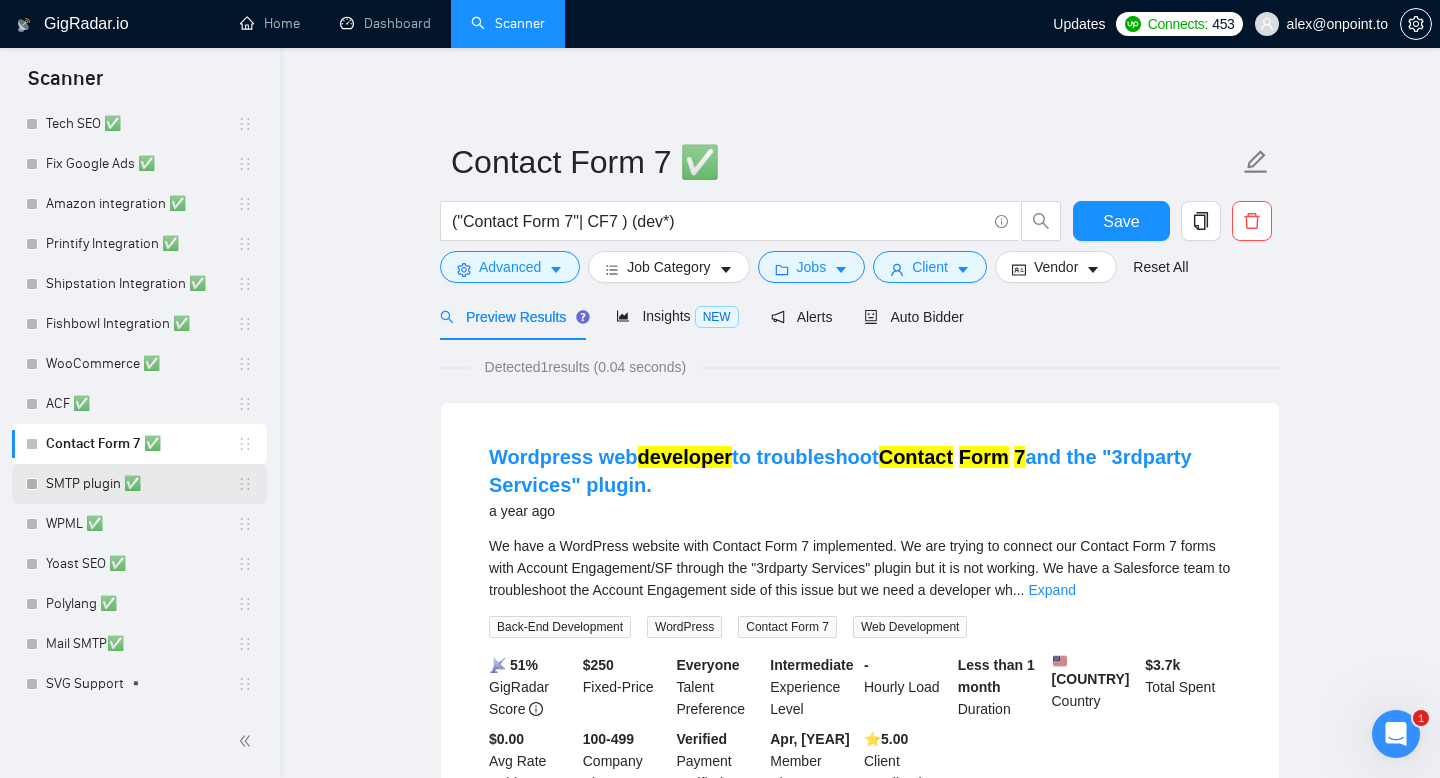 click on "SMTP plugin ✅" at bounding box center (141, 484) 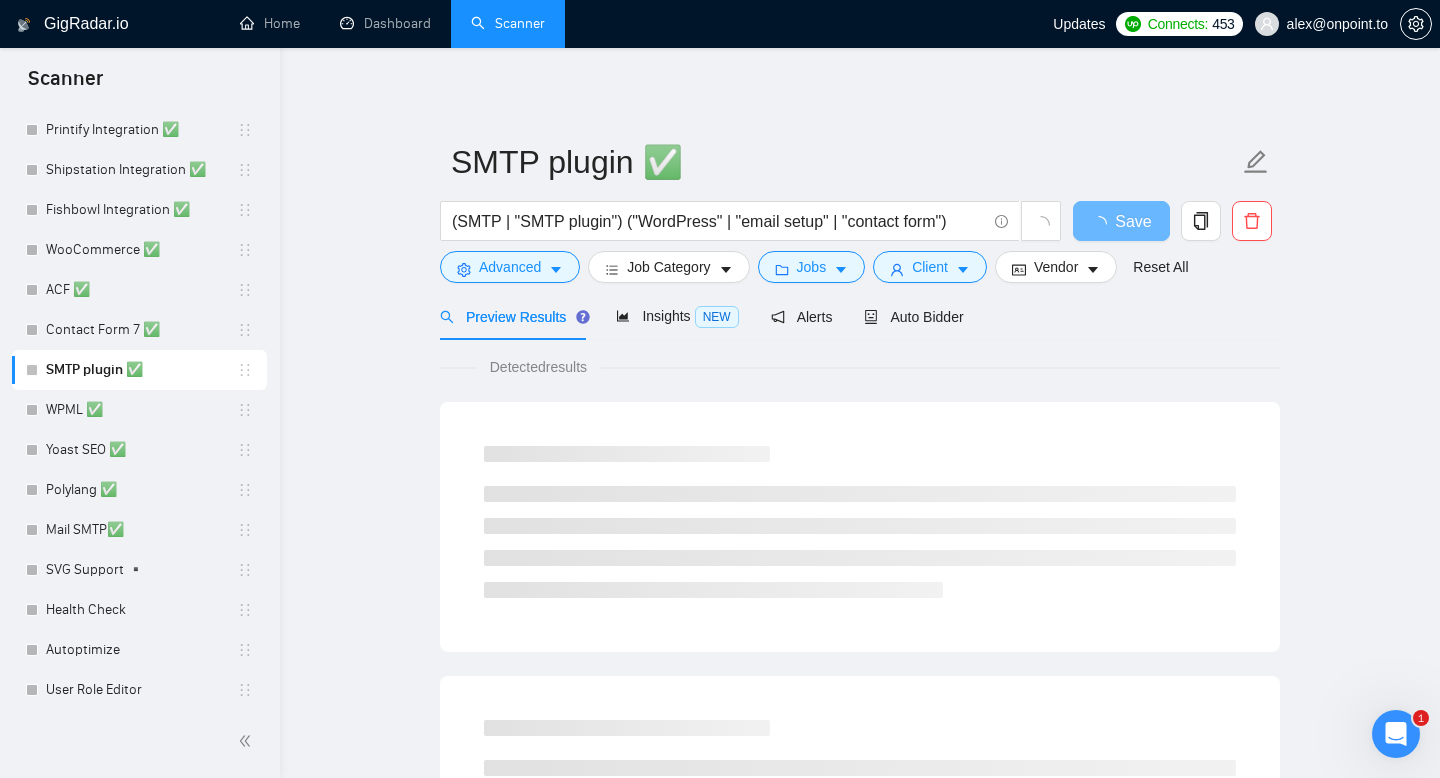 scroll, scrollTop: 1257, scrollLeft: 0, axis: vertical 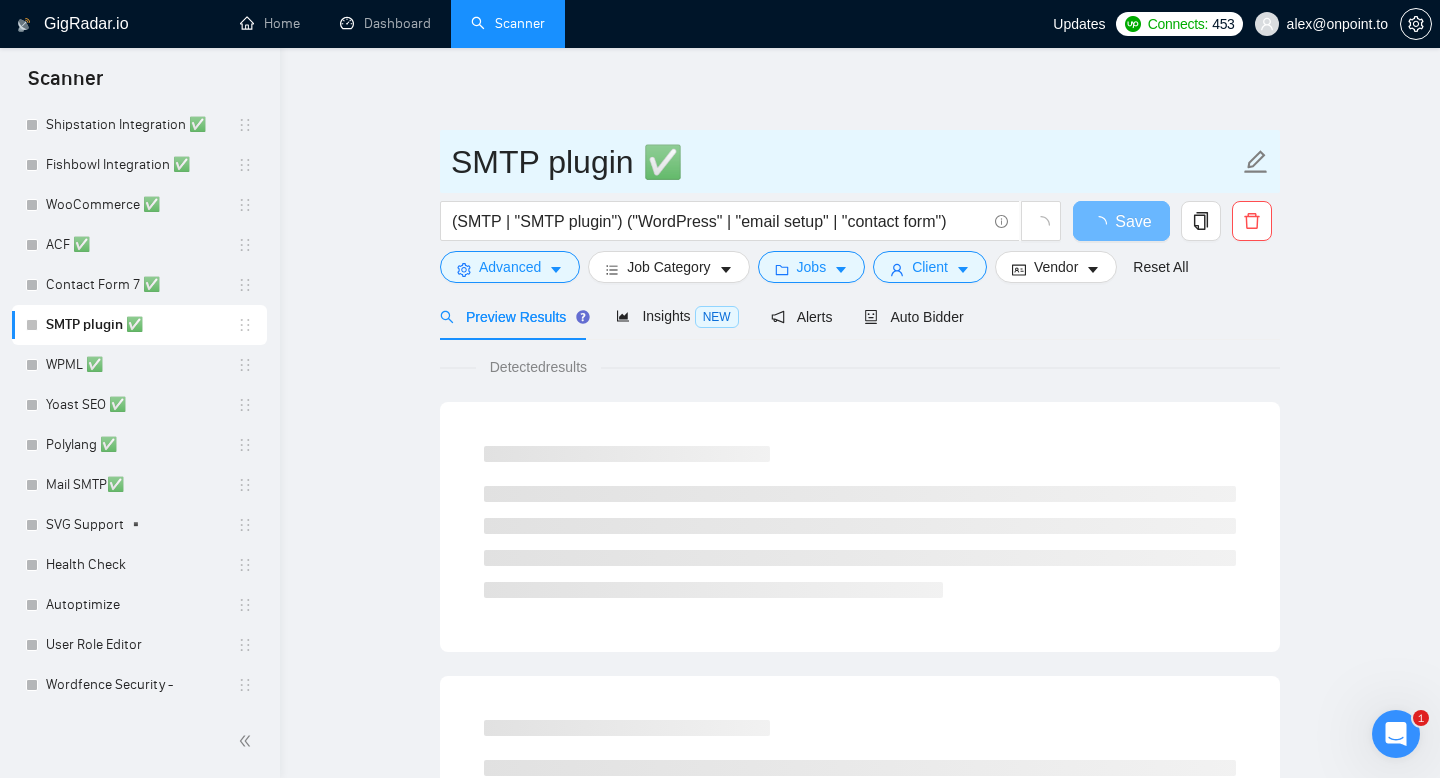 drag, startPoint x: 451, startPoint y: 163, endPoint x: 625, endPoint y: 161, distance: 174.01149 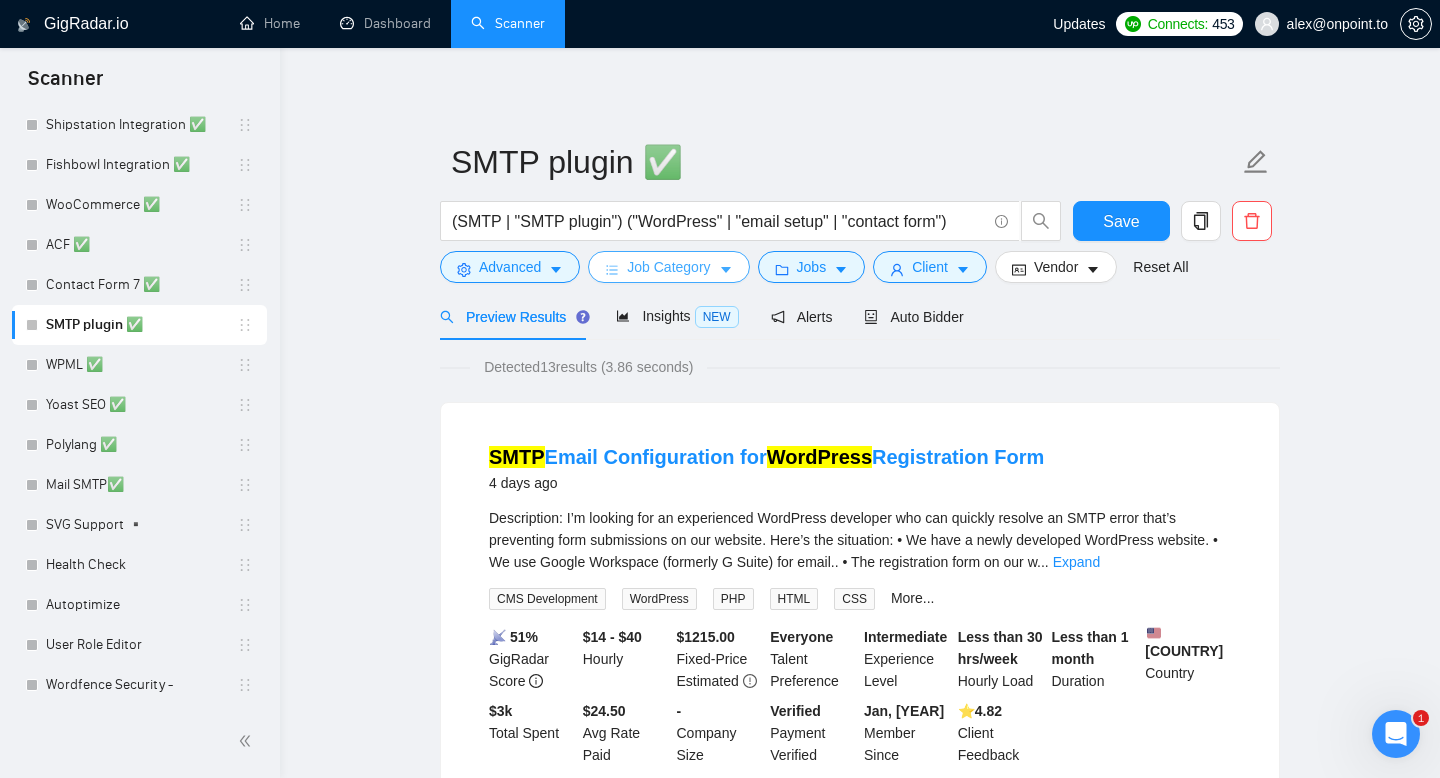 click on "Job Category" at bounding box center [668, 267] 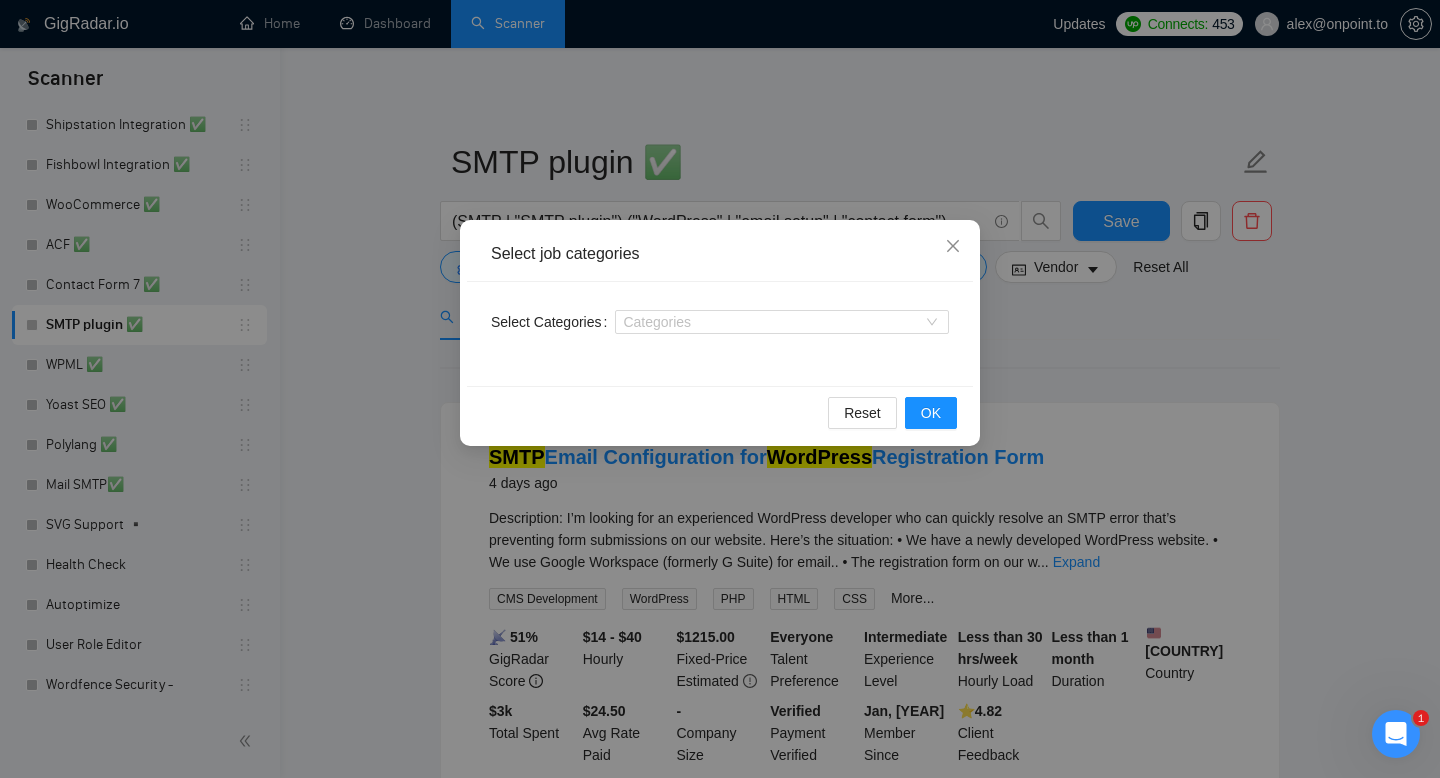 click on "Select job categories Select Categories   Categories Reset OK" at bounding box center [720, 389] 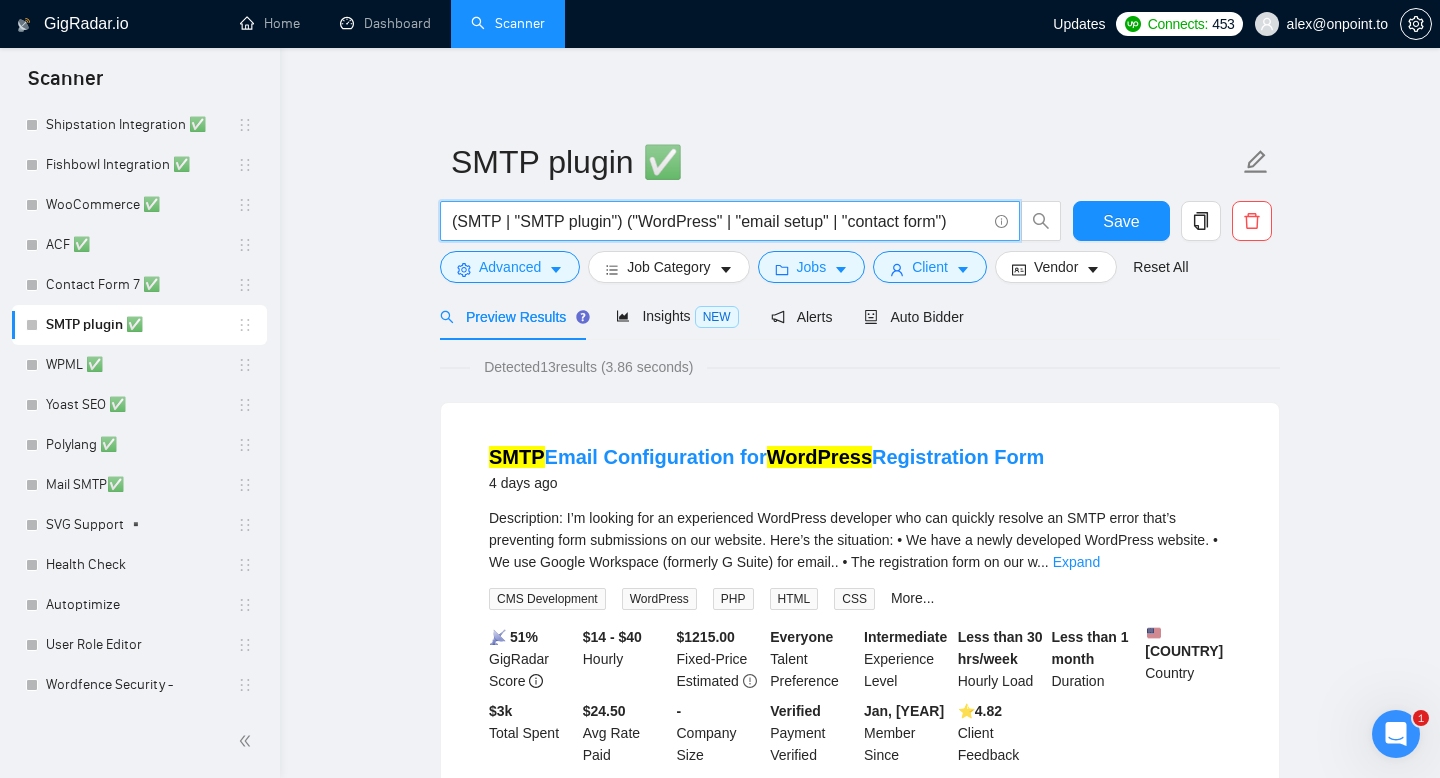click on "(SMTP | "SMTP plugin") ("WordPress" | "email setup" | "contact form")" at bounding box center [719, 221] 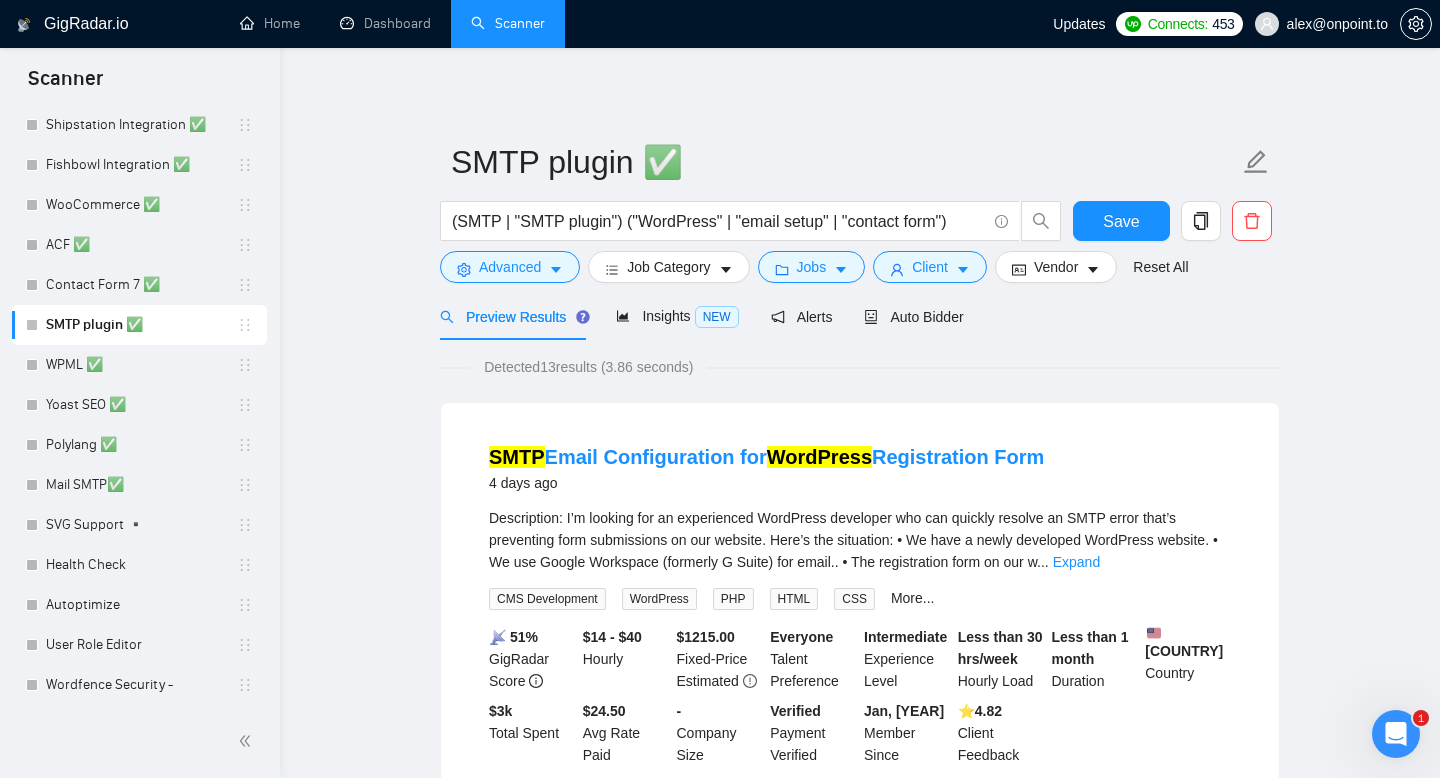 click on "(SMTP | "SMTP plugin") ("WordPress" | "email setup" | "contact form")" at bounding box center (751, 226) 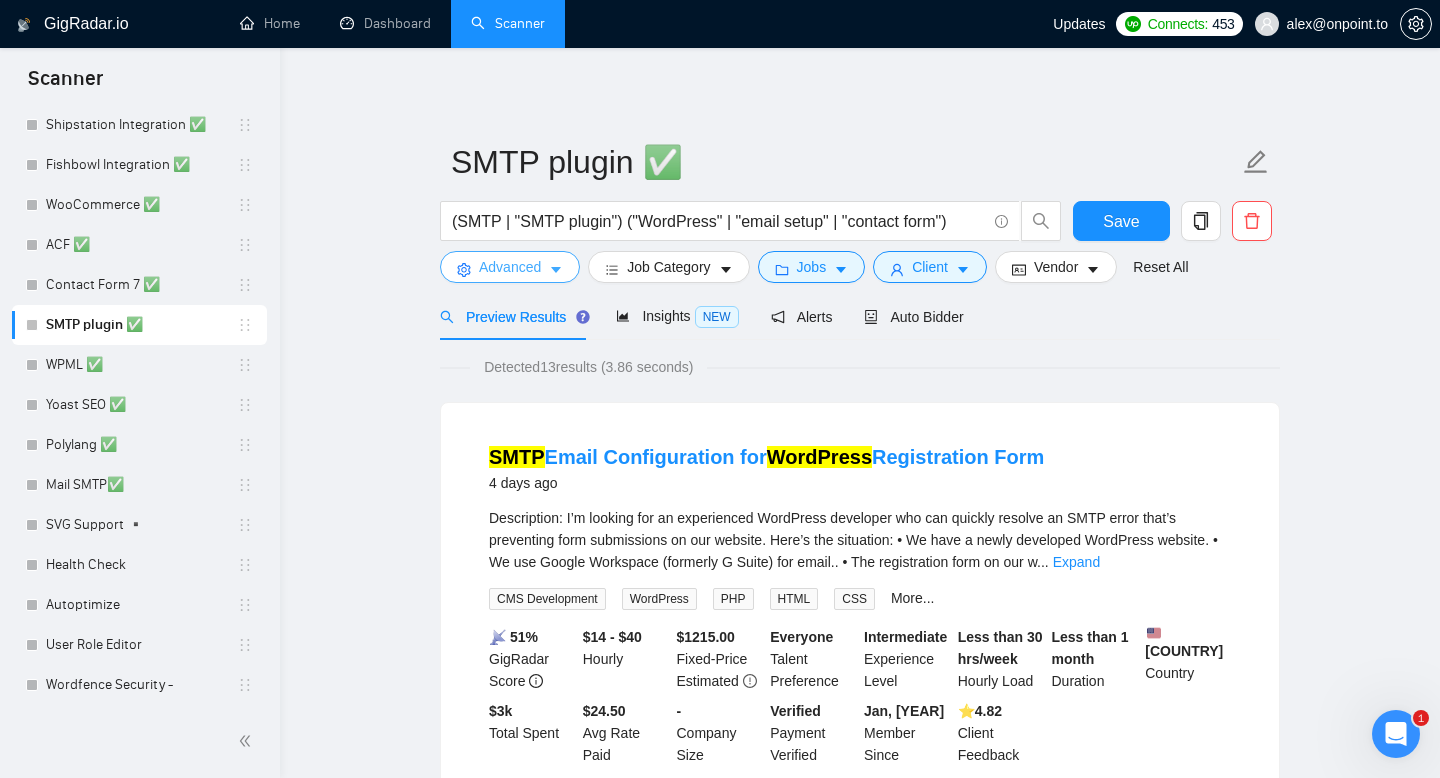 click on "Advanced" at bounding box center (510, 267) 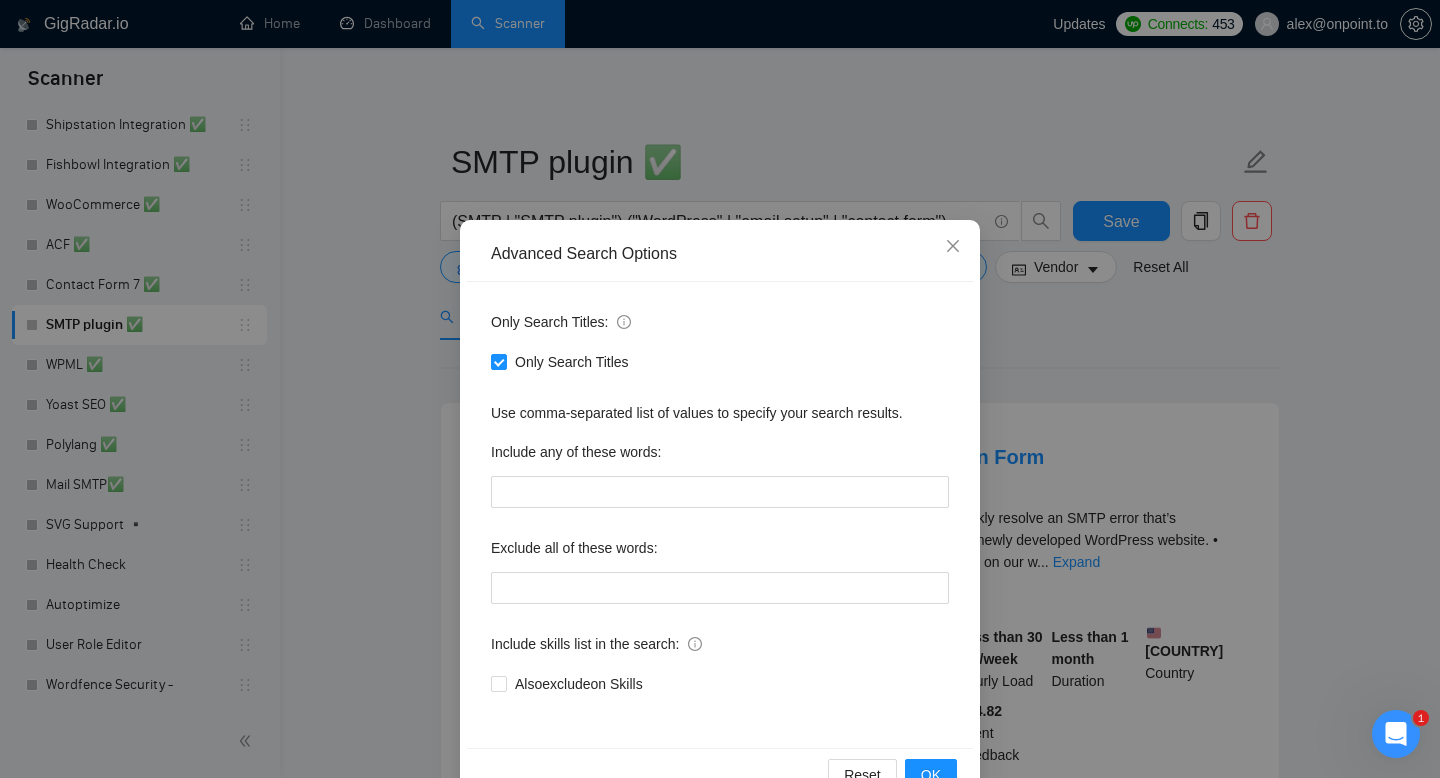scroll, scrollTop: 54, scrollLeft: 0, axis: vertical 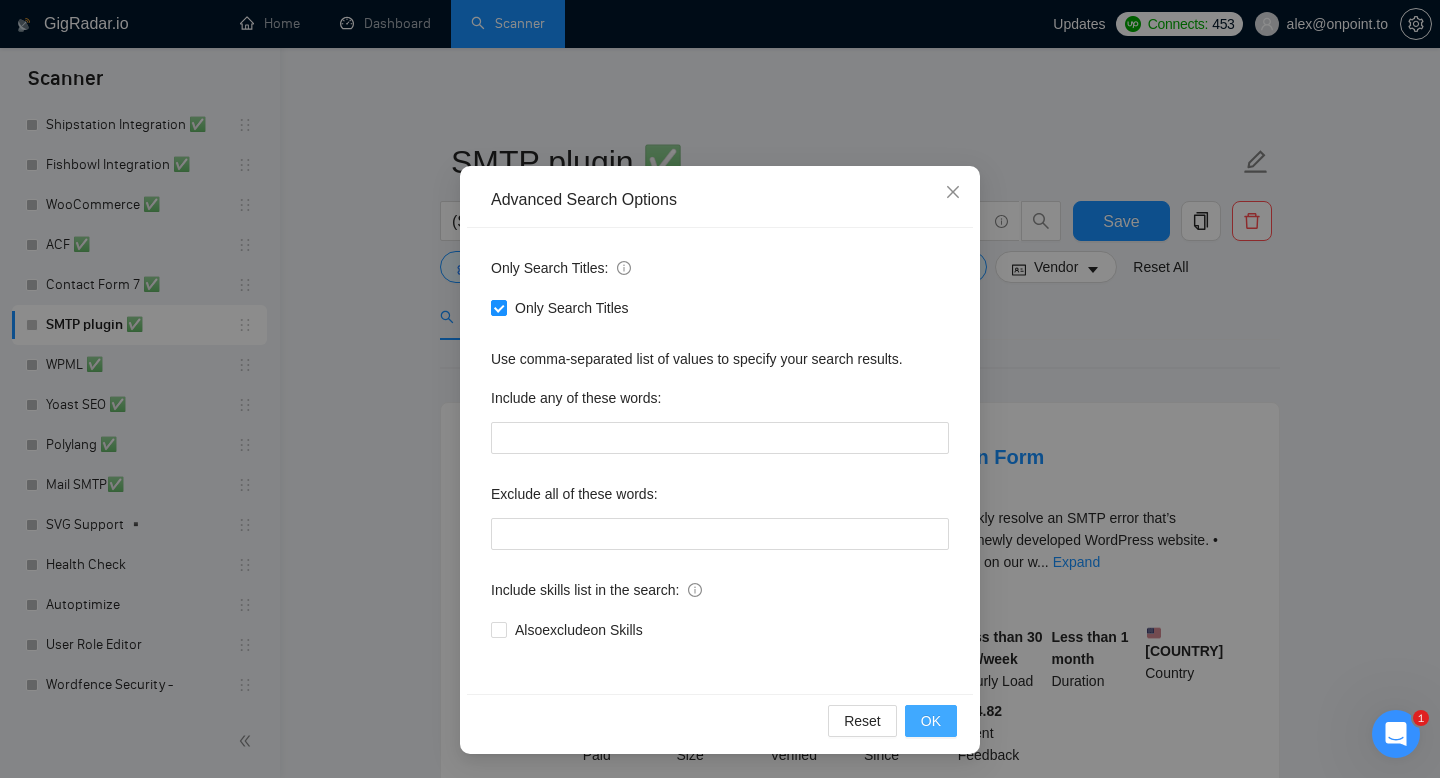 click on "OK" at bounding box center [931, 721] 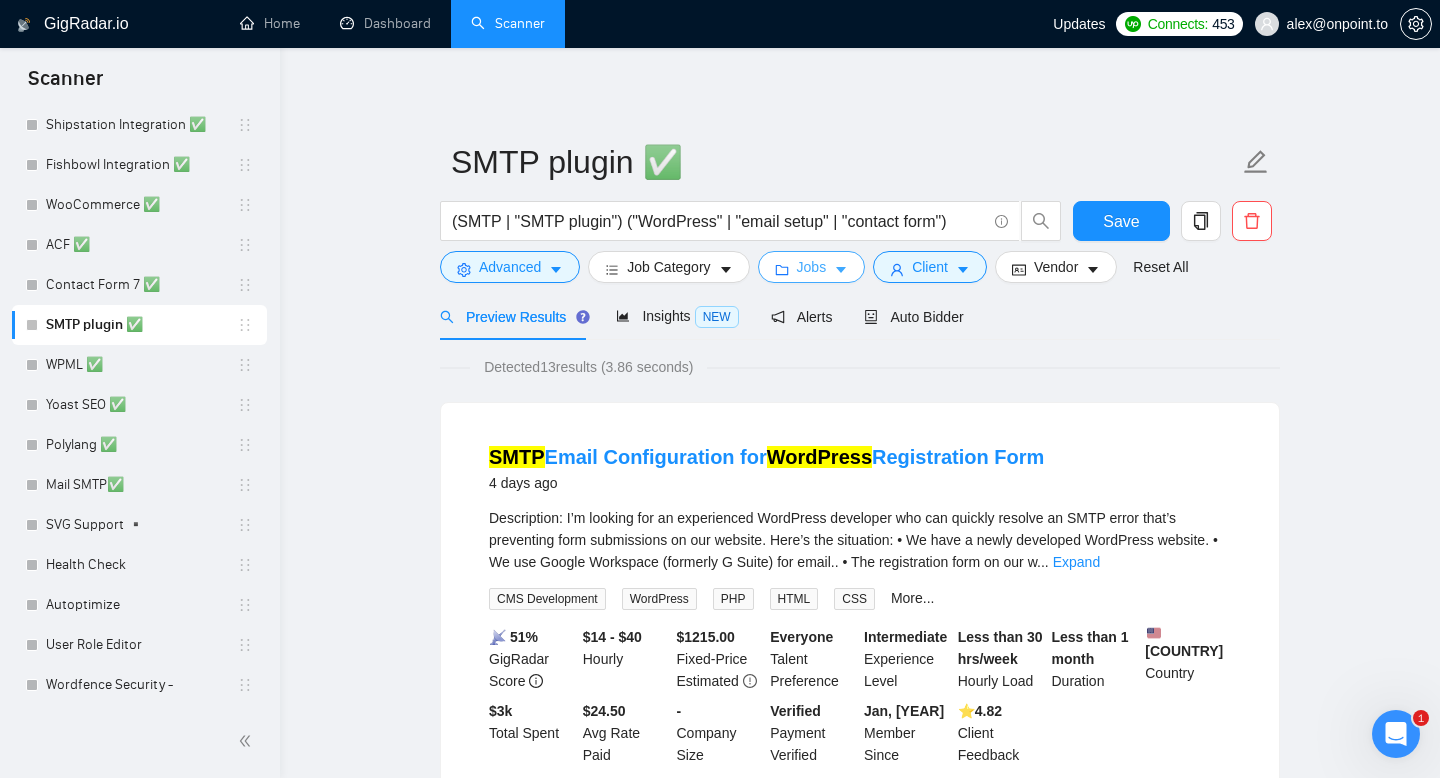 click on "Jobs" at bounding box center [812, 267] 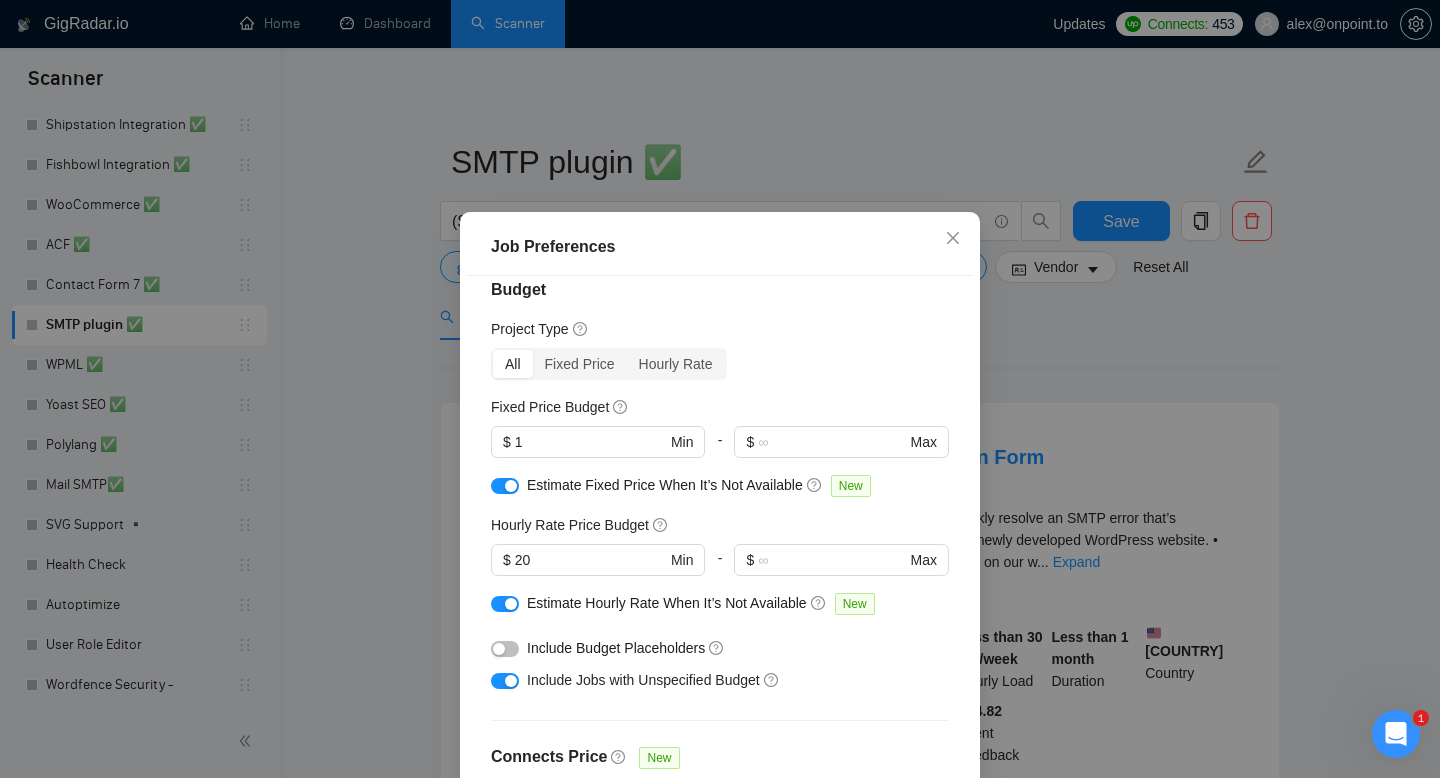 scroll, scrollTop: 4, scrollLeft: 0, axis: vertical 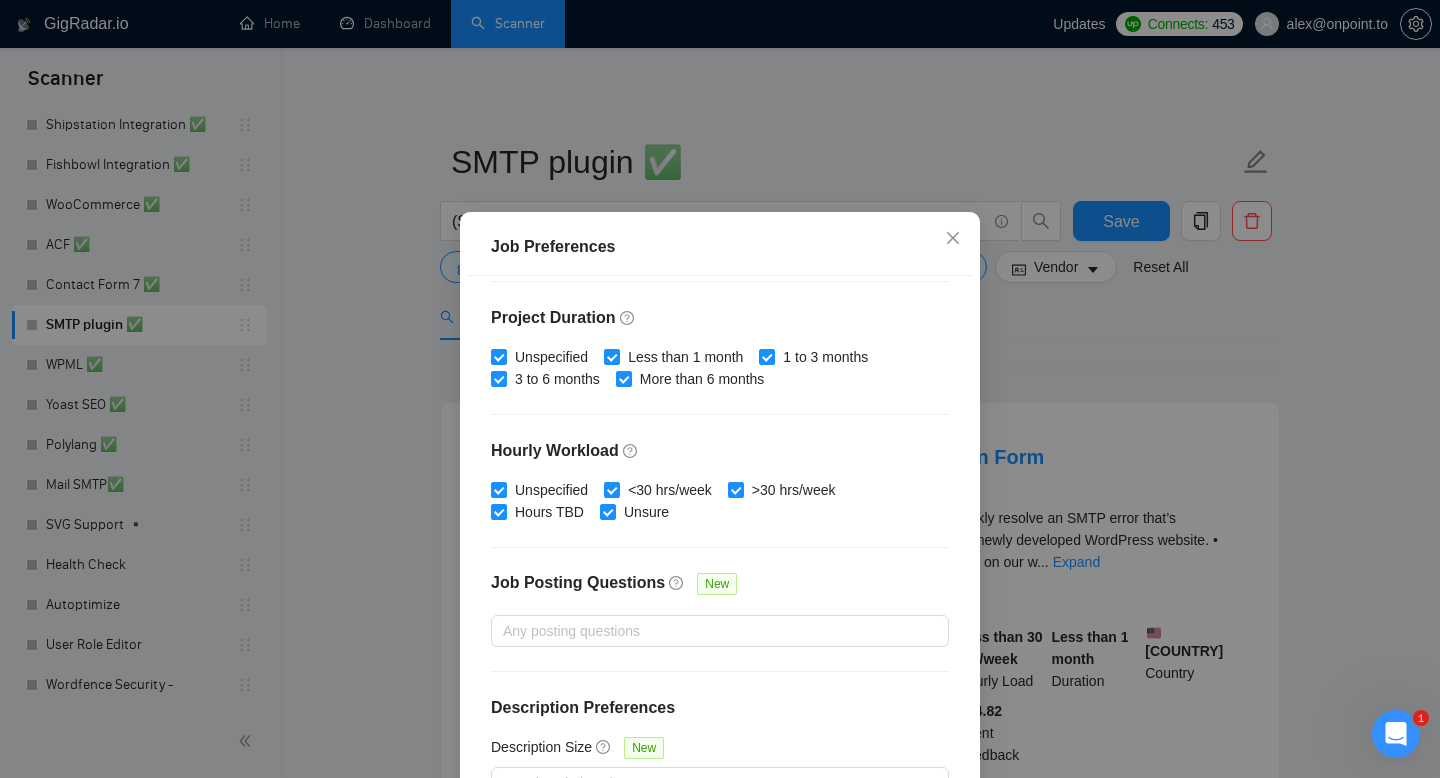 click on "Job Preferences Budget Project Type All Fixed Price Hourly Rate   Fixed Price Budget $ 1 Min - $ Max Estimate Fixed Price When It’s Not Available New   Hourly Rate Price Budget $ 20 Min - $ Max Estimate Hourly Rate When It’s Not Available New Include Budget Placeholders Include Jobs with Unspecified Budget   Connects Price New Min - Max Project Duration   Unspecified Less than 1 month 1 to 3 months 3 to 6 months More than 6 months Hourly Workload   Unspecified <30 hrs/week >30 hrs/week Hours TBD Unsure Job Posting Questions New   Any posting questions Description Preferences Description Size New   Any description size Reset OK" at bounding box center (720, 389) 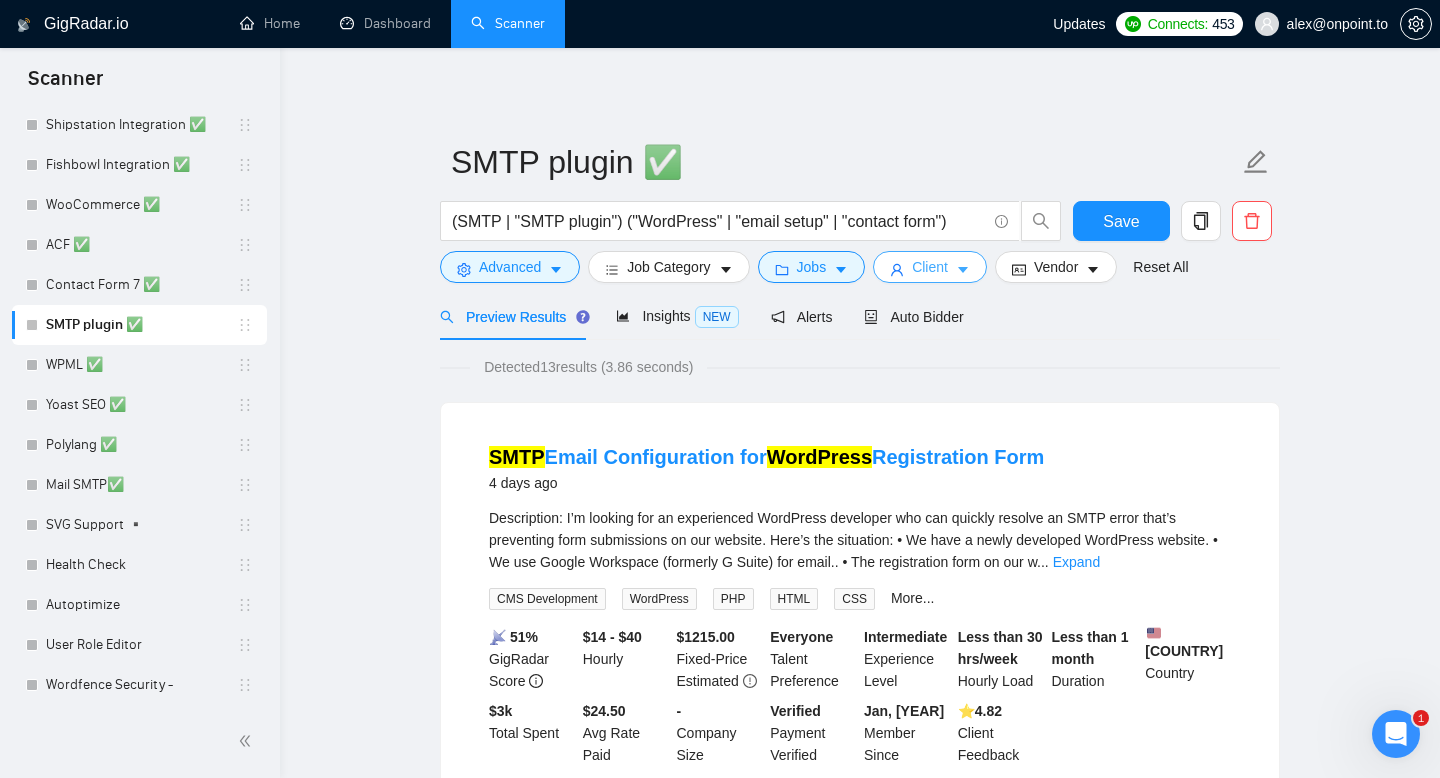 click on "Client" at bounding box center [930, 267] 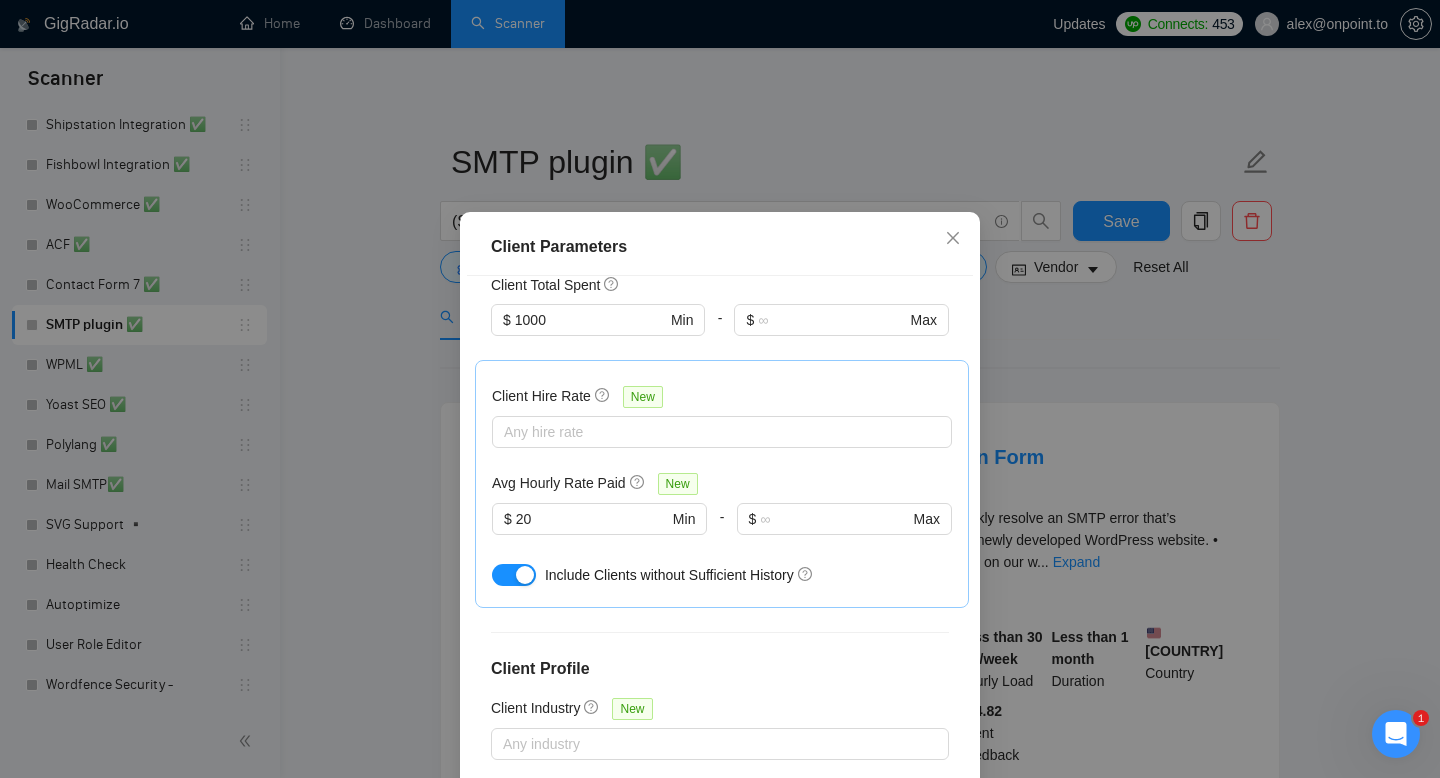 scroll, scrollTop: 534, scrollLeft: 0, axis: vertical 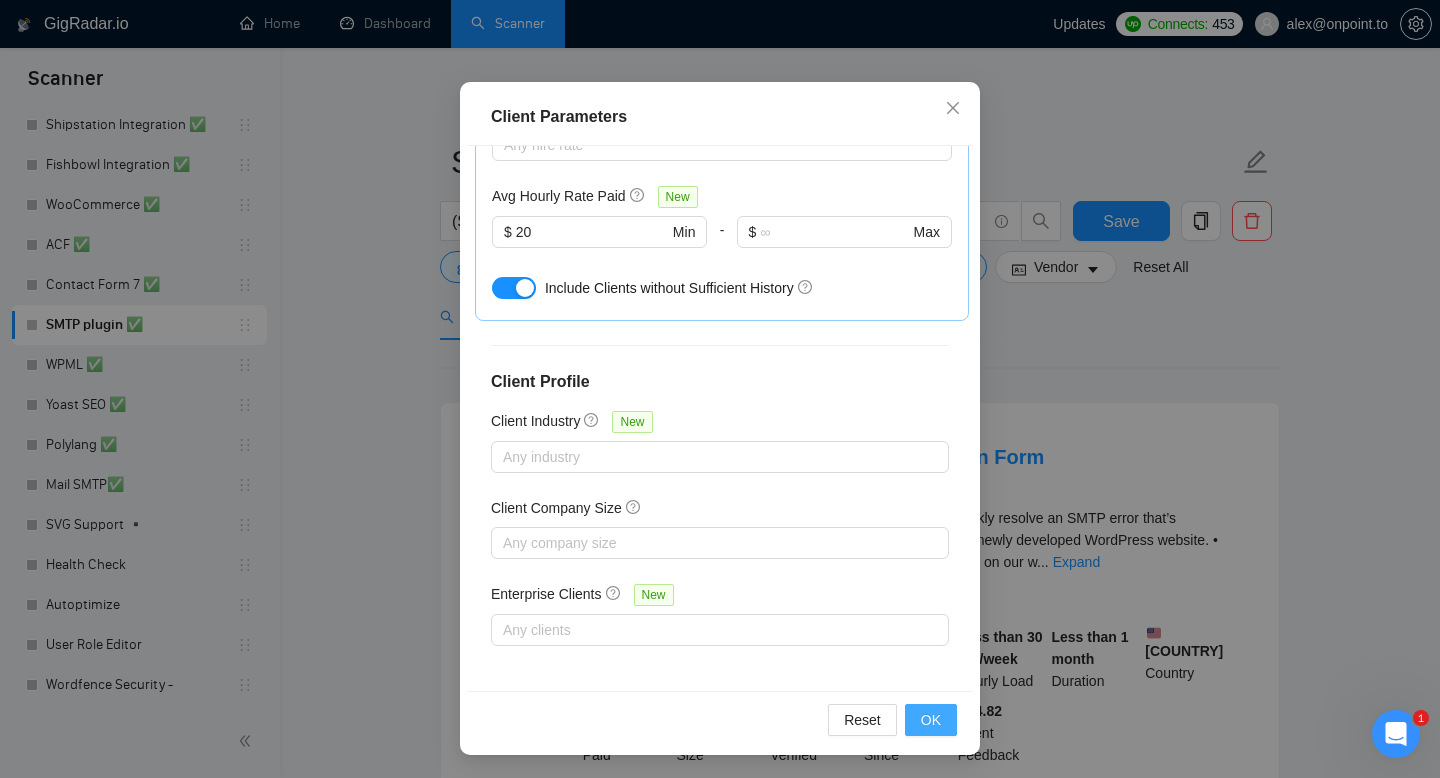click on "OK" at bounding box center (931, 720) 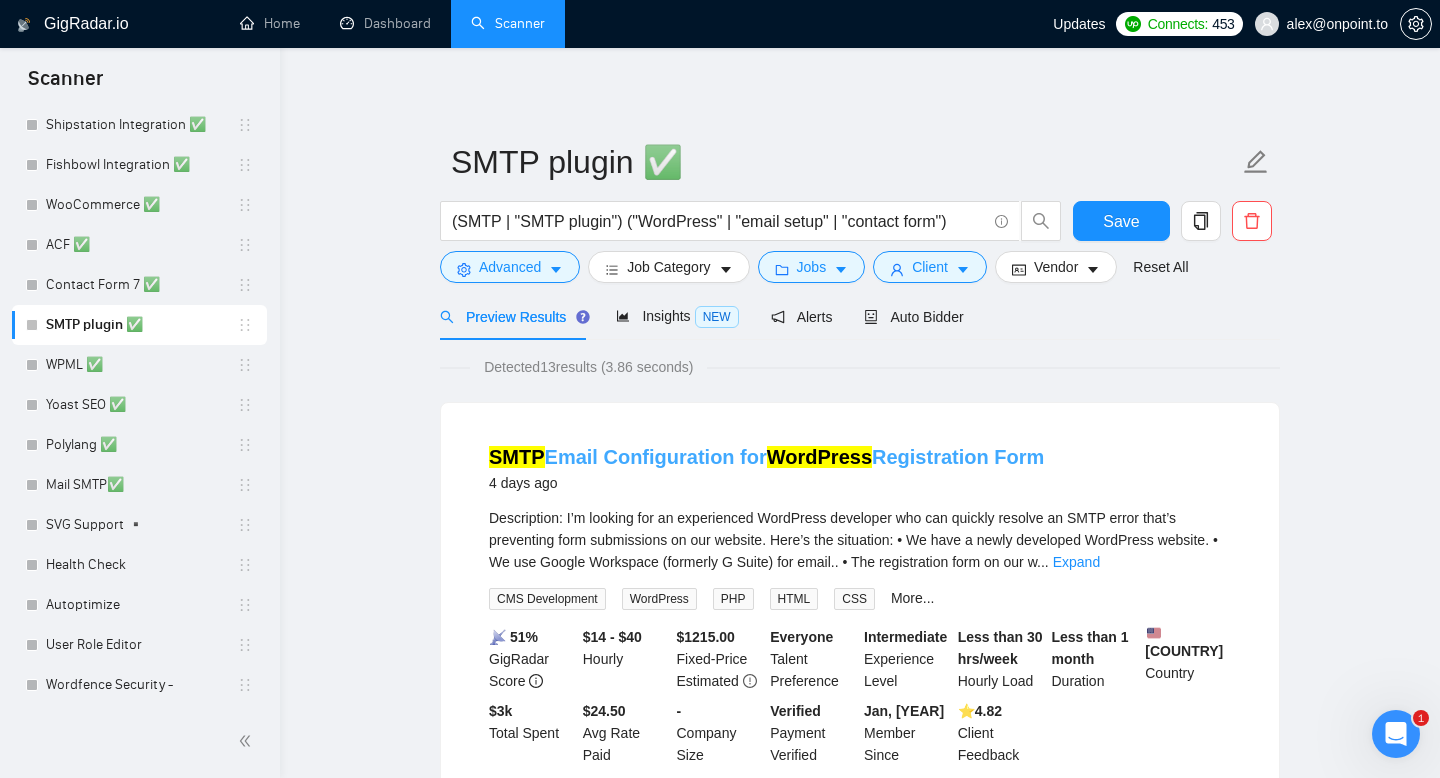 scroll, scrollTop: 38, scrollLeft: 0, axis: vertical 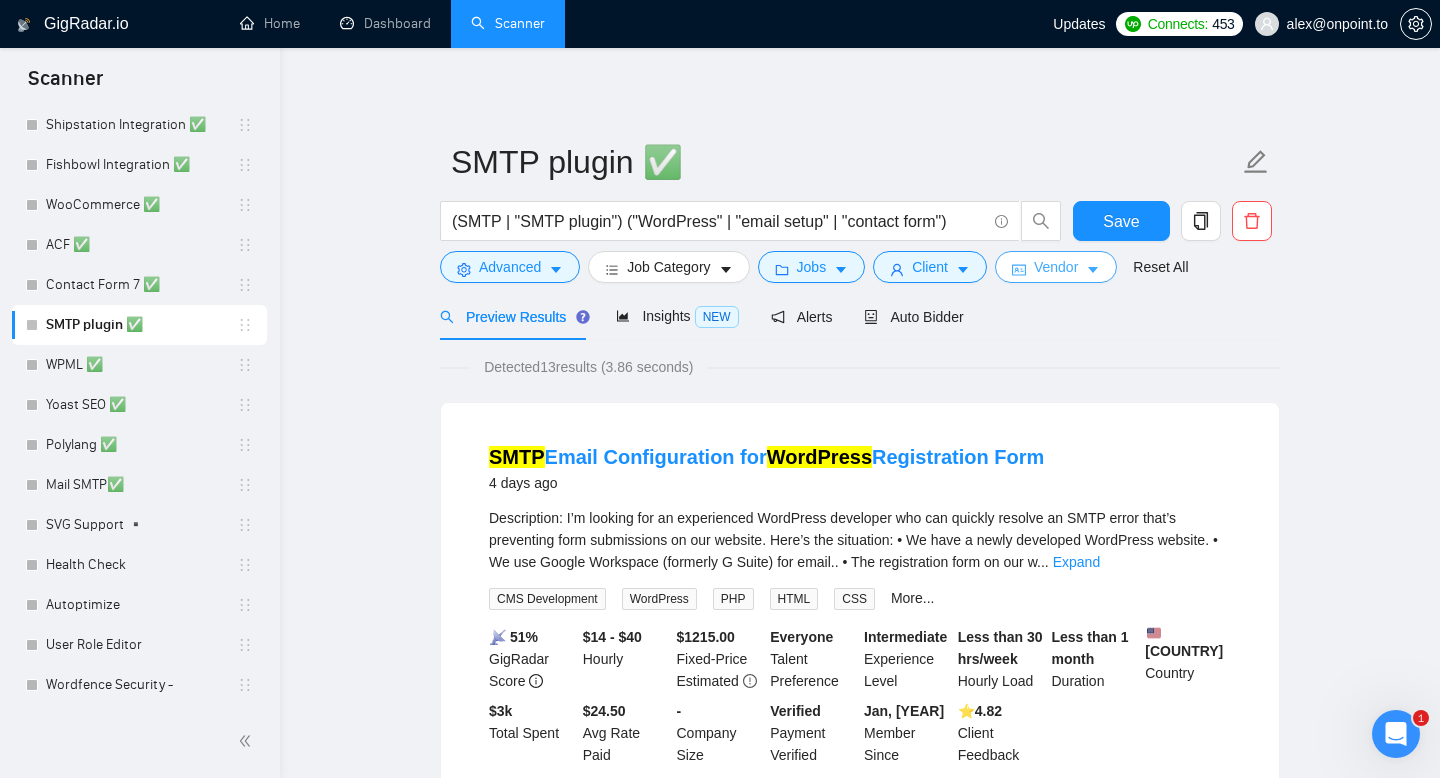 click on "Vendor" at bounding box center [1056, 267] 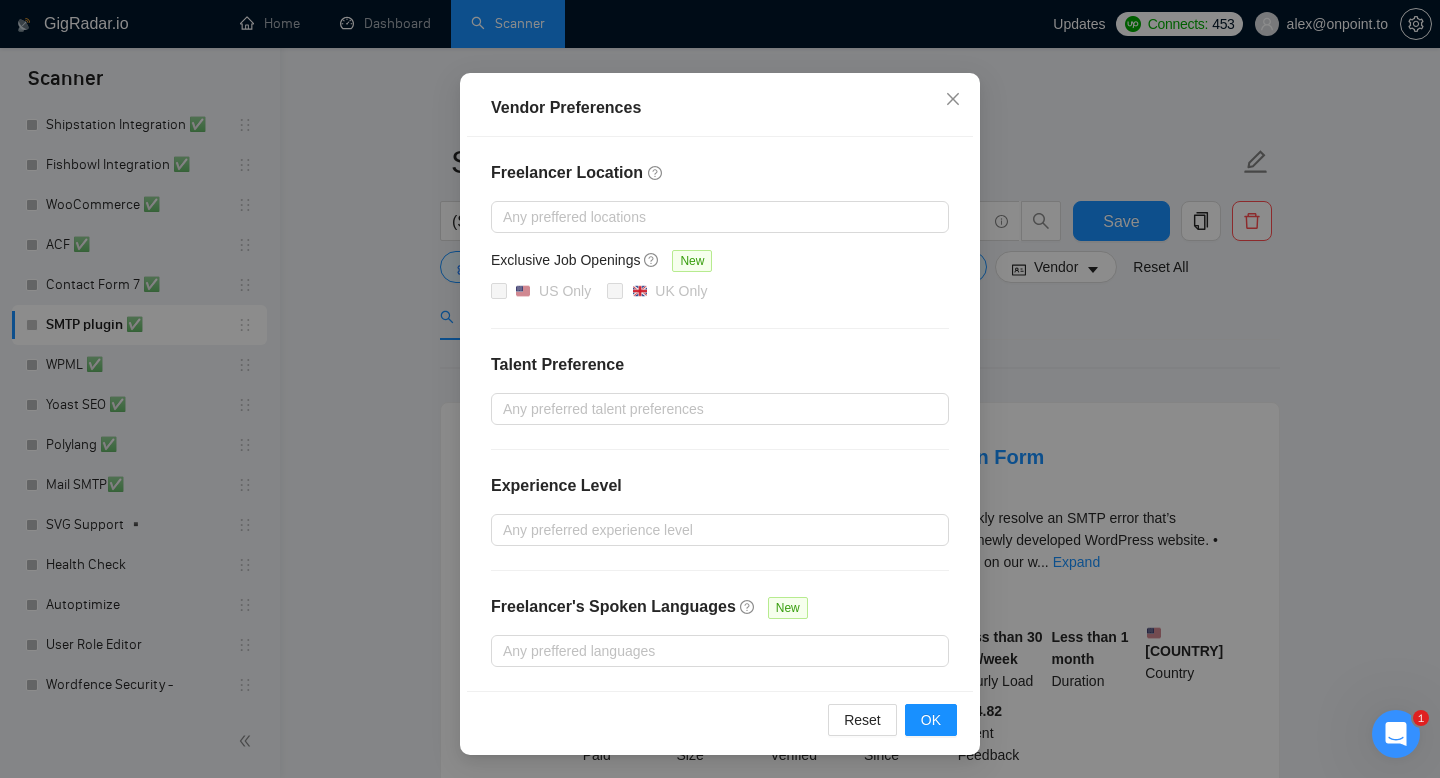 click on "Job Preferences Budget Project Type All Fixed Price Hourly Rate   Fixed Price Budget $ 1 Min - $ Max Estimate Fixed Price When It’s Not Available New   Hourly Rate Price Budget $ 20 Min - $ Max Estimate Hourly Rate When It’s Not Available New Include Budget Placeholders Include Jobs with Unspecified Budget   Connects Price New Min - Max Project Duration   Unspecified Less than 1 month 1 to 3 months 3 to 6 months More than 6 months Hourly Workload   Unspecified <30 hrs/week >30 hrs/week Hours TBD Unsure Job Posting Questions New   Any posting questions Description Preferences Description Size New   Any description size Reset OK" at bounding box center [720, 389] 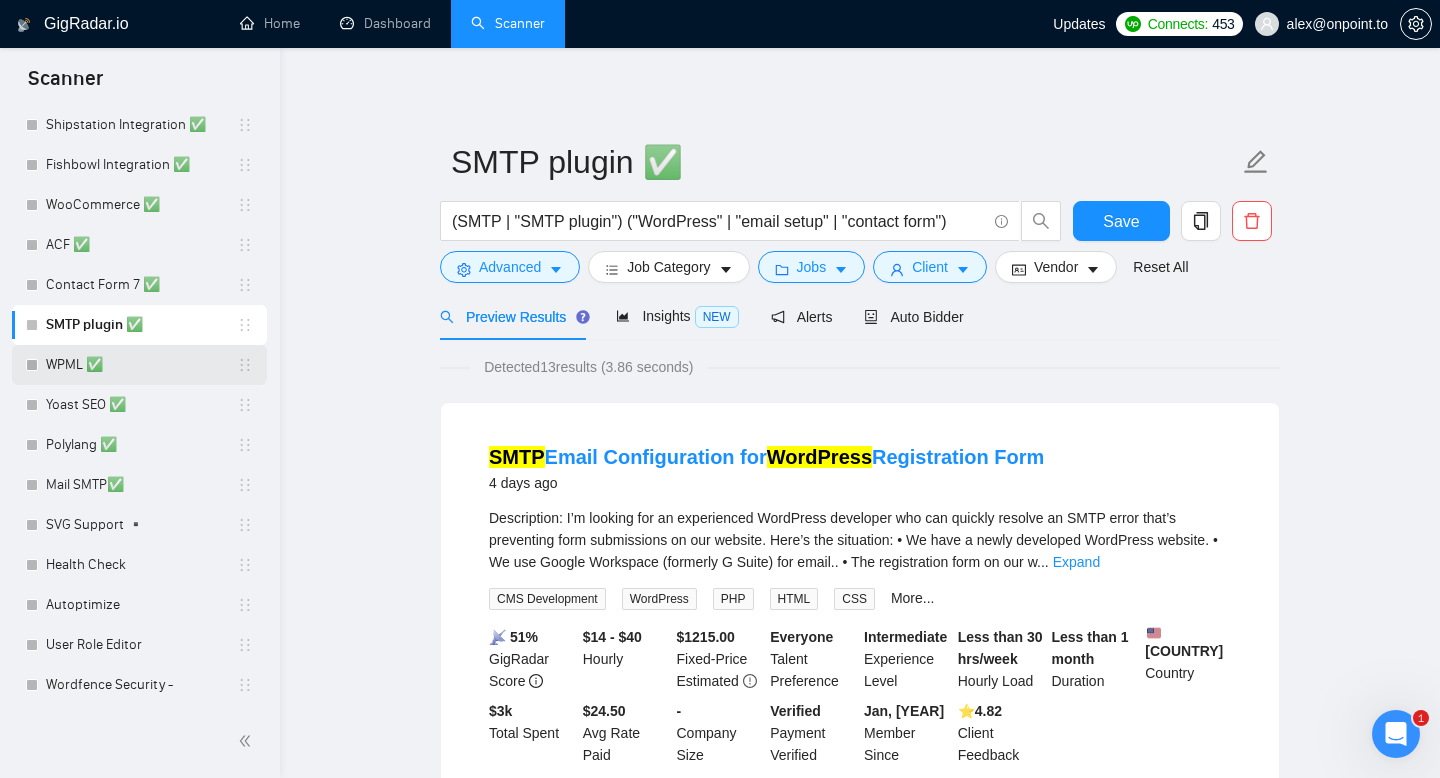click on "WPML ✅" at bounding box center (141, 365) 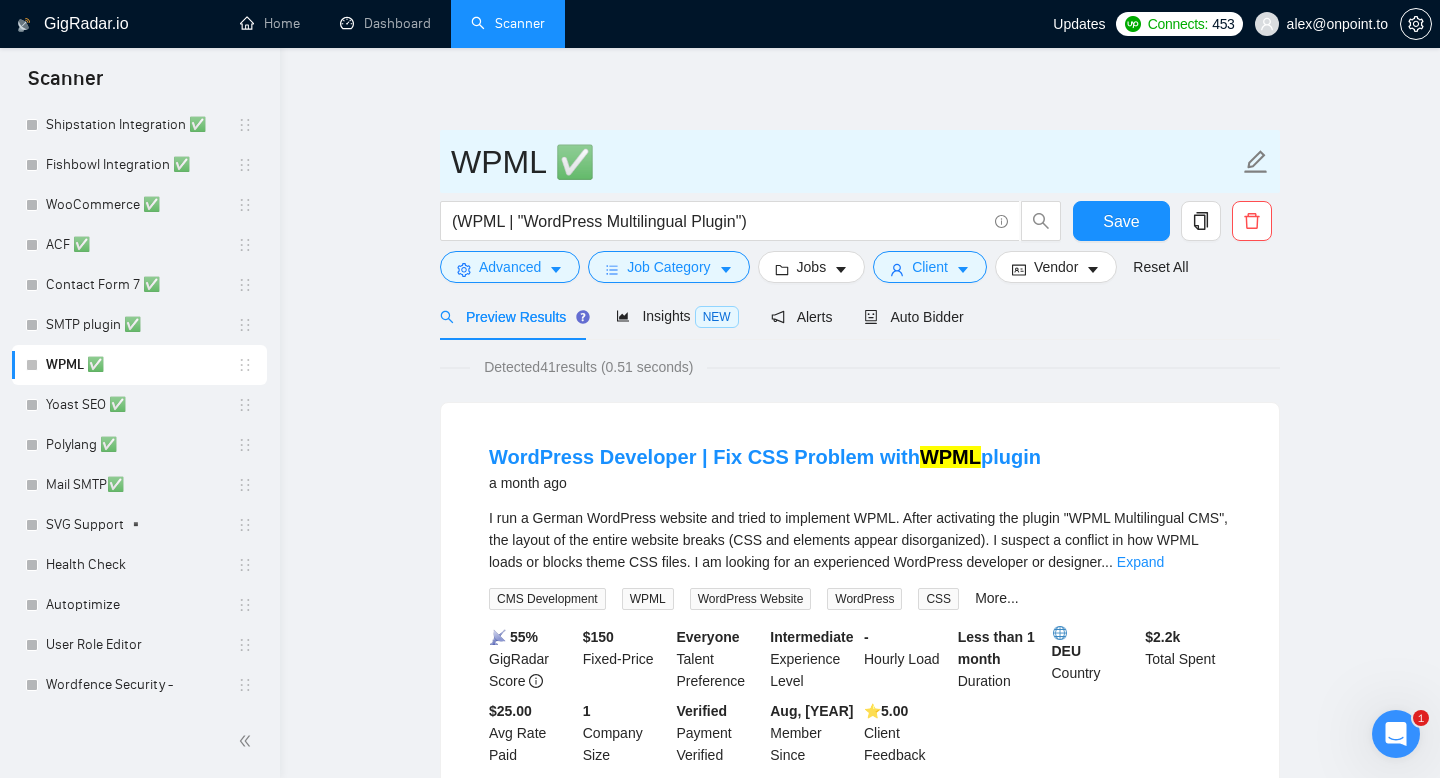drag, startPoint x: 456, startPoint y: 156, endPoint x: 539, endPoint y: 156, distance: 83 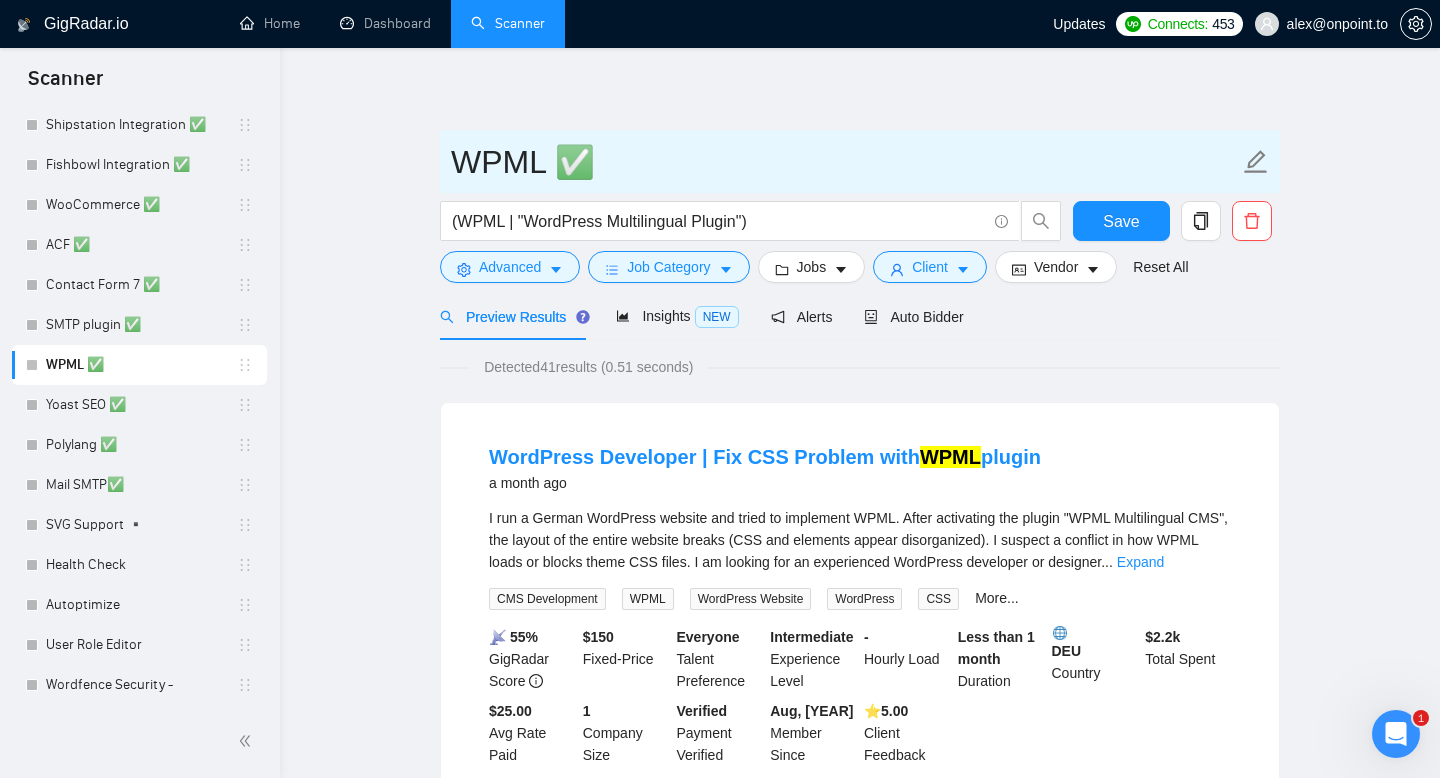 click on "WPML ✅" at bounding box center (845, 162) 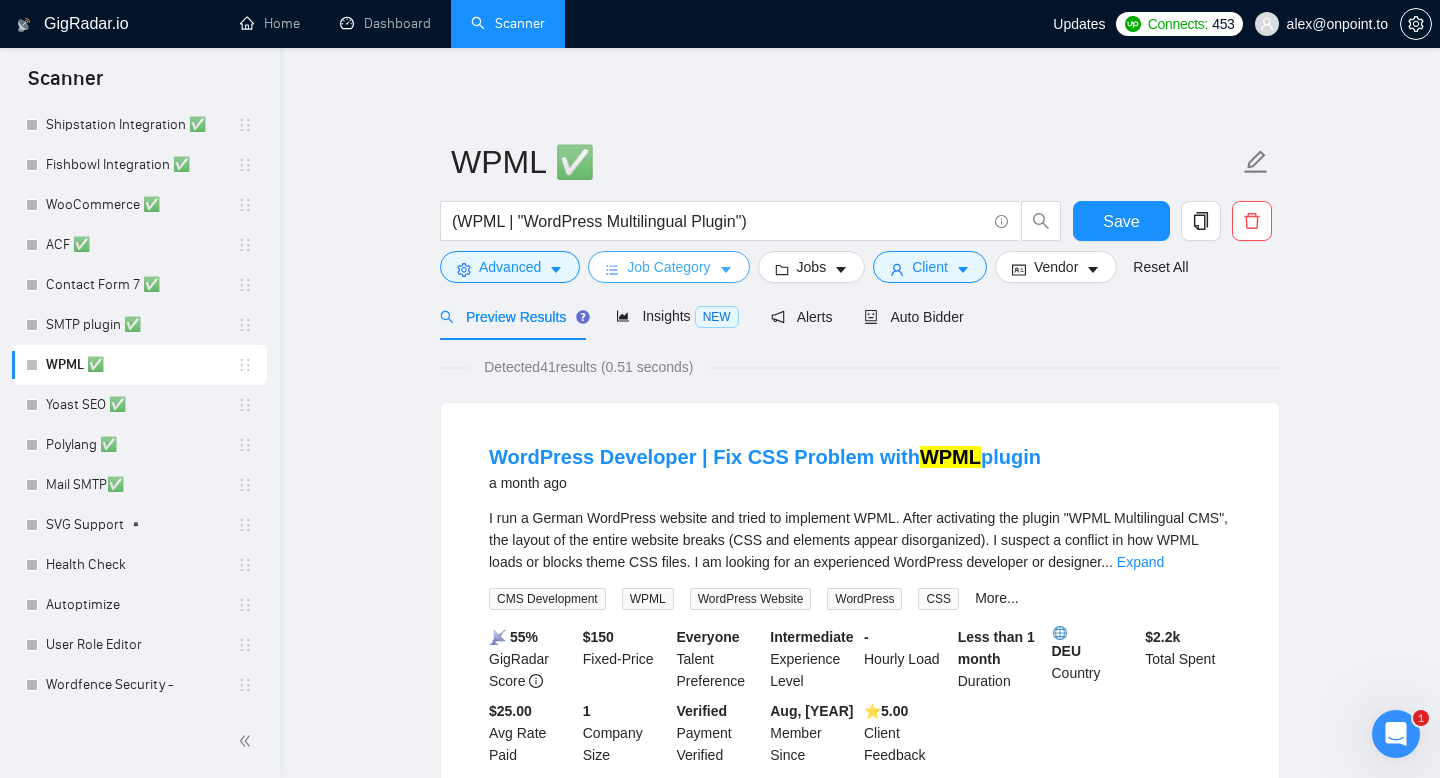 click on "Job Category" at bounding box center [668, 267] 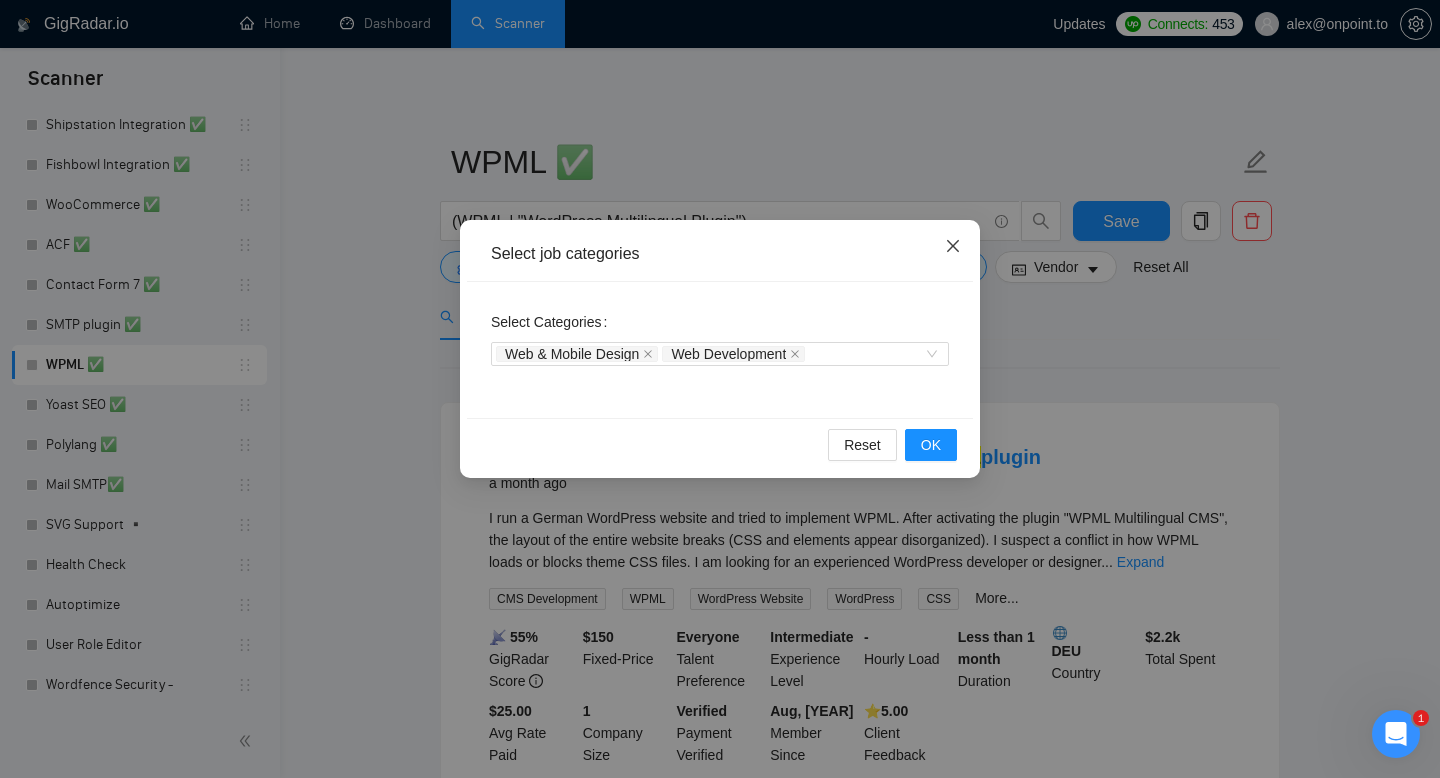 click at bounding box center [953, 247] 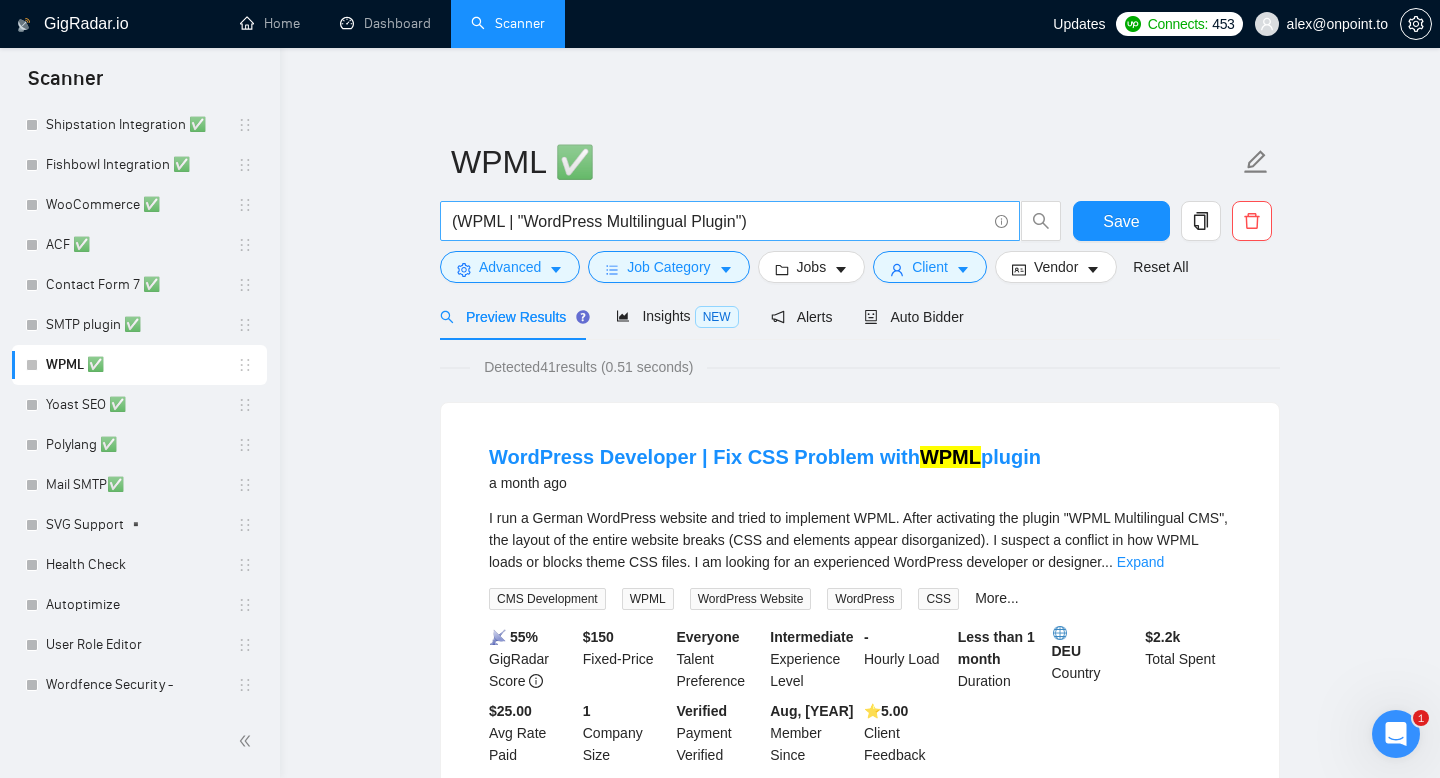 click on "(WPML | "WordPress Multilingual Plugin")" at bounding box center [719, 221] 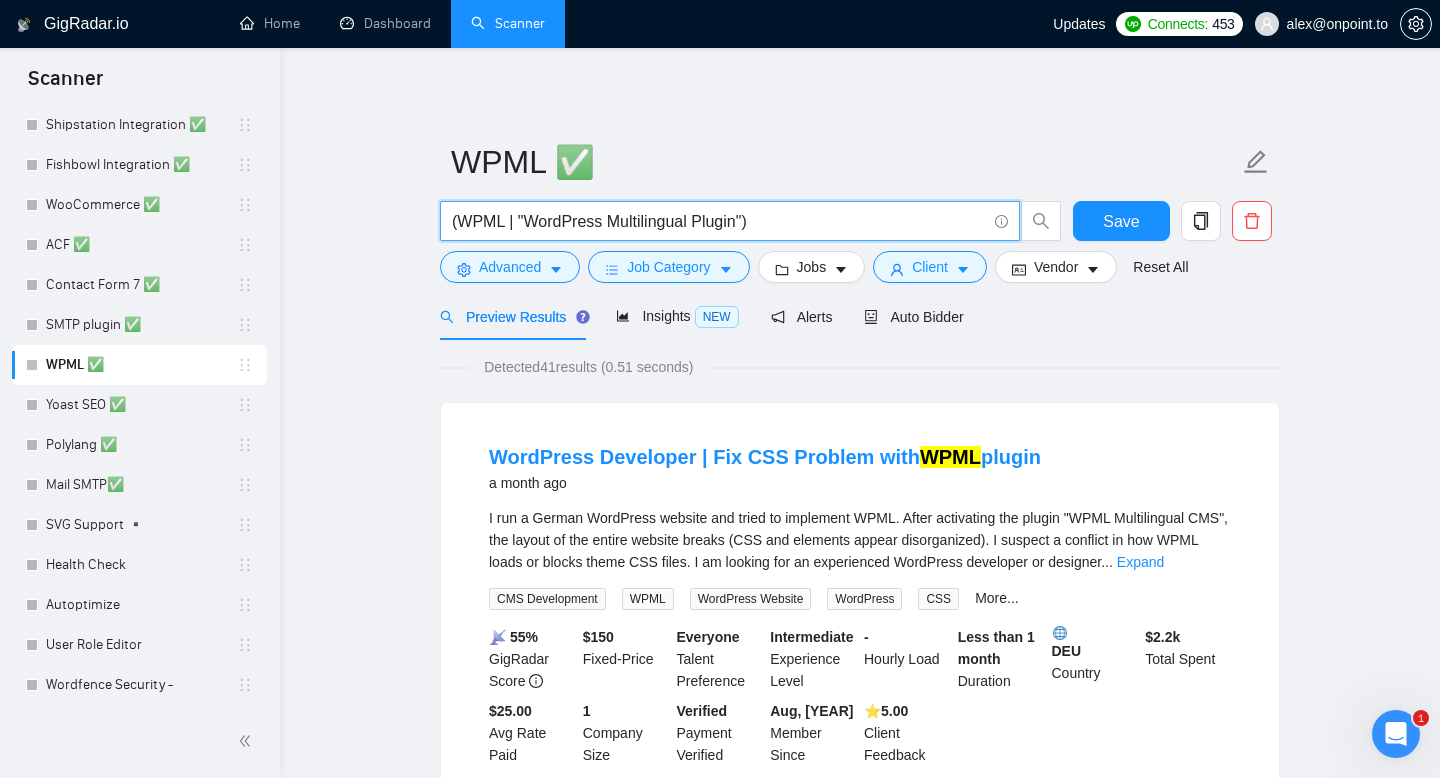 click on "(WPML | "WordPress Multilingual Plugin")" at bounding box center [719, 221] 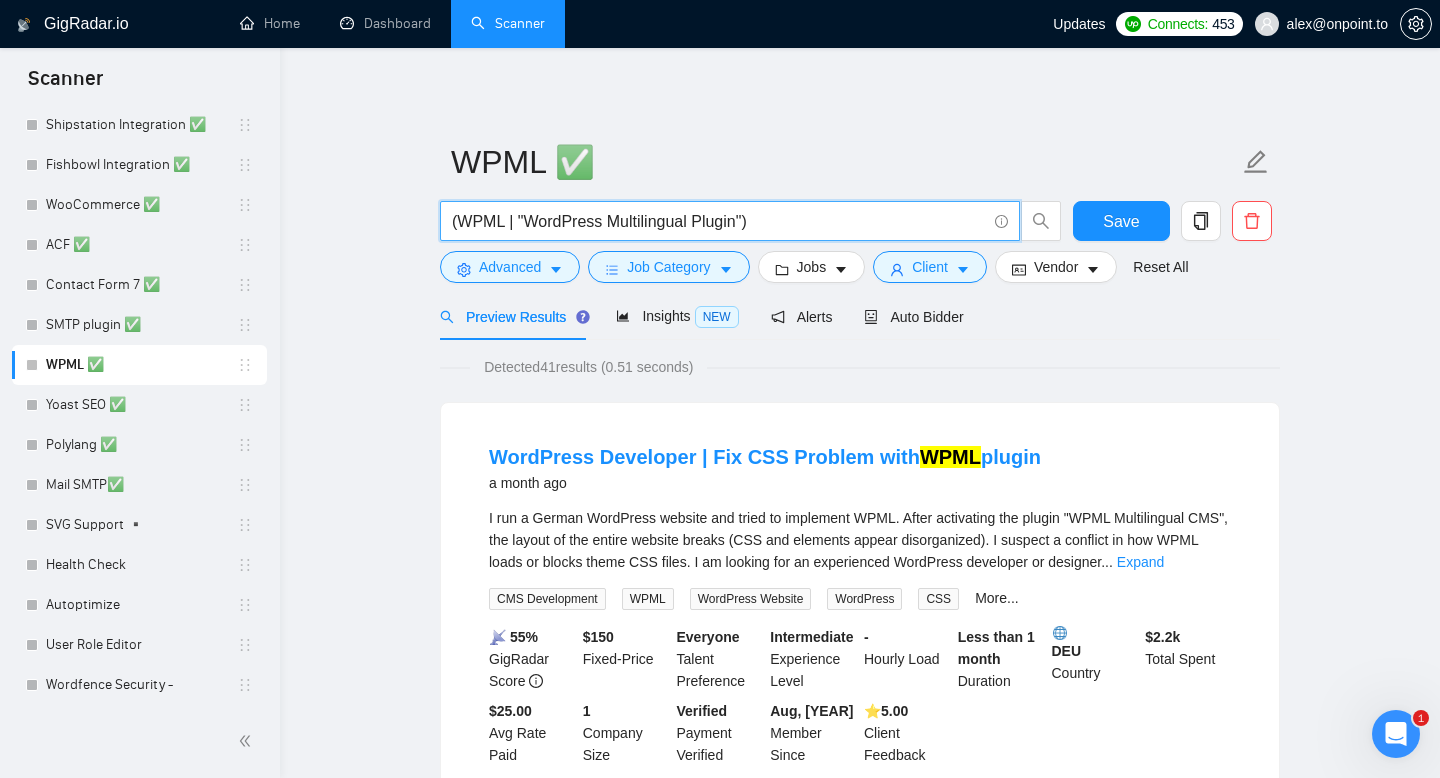 click on "$ 150 Fixed-Price Everyone Talent Preference Intermediate Experience Level - Hourly Load Less than 1 month Duration   DEU Country $ 2.2k Total Spent $25.00 Avg Rate Paid 1 Company Size Verified Payment Verified Aug, 2024 Member Since ⭐️  5.00 Client Feedback WPML a month ago ... Expand CMS Development Translation WPML" at bounding box center (860, 2495) 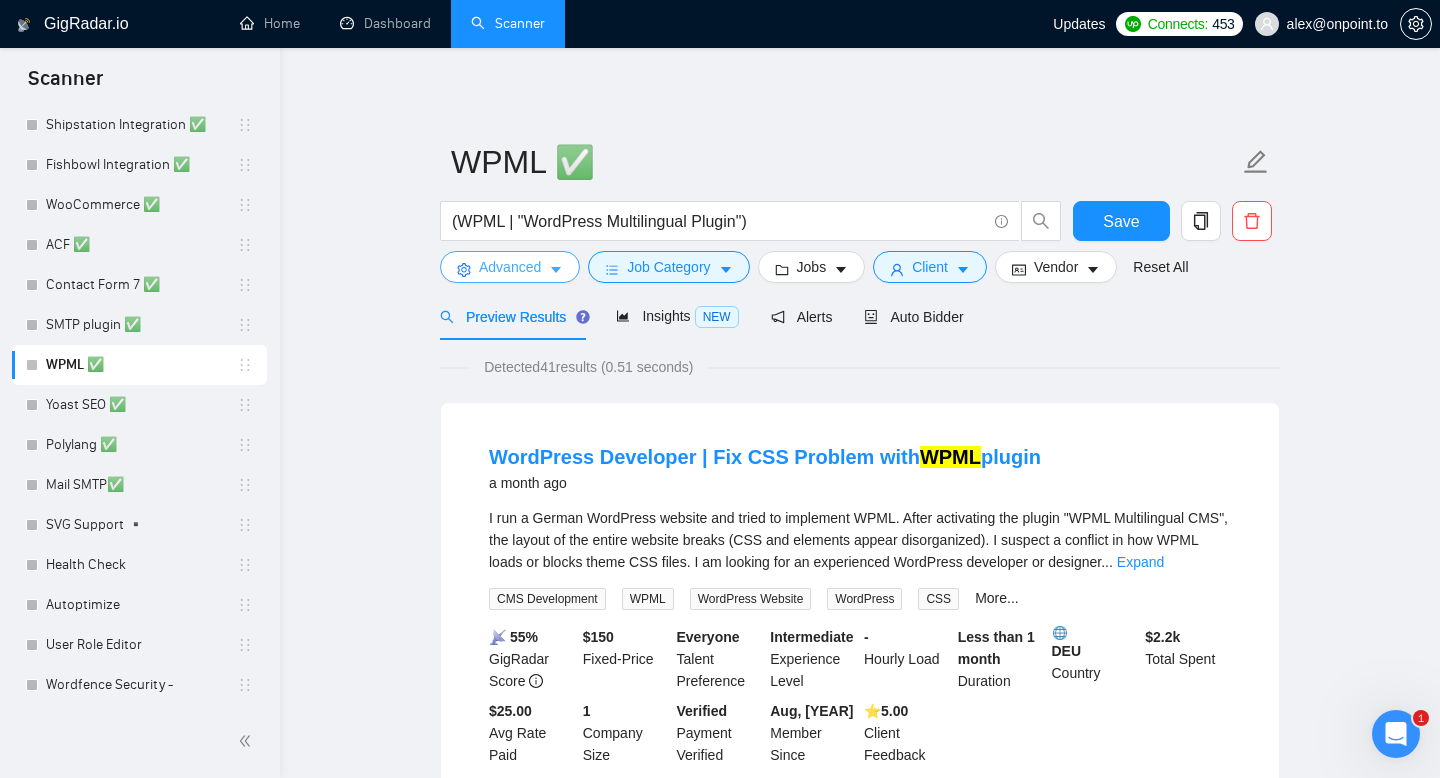 click on "Advanced" at bounding box center (510, 267) 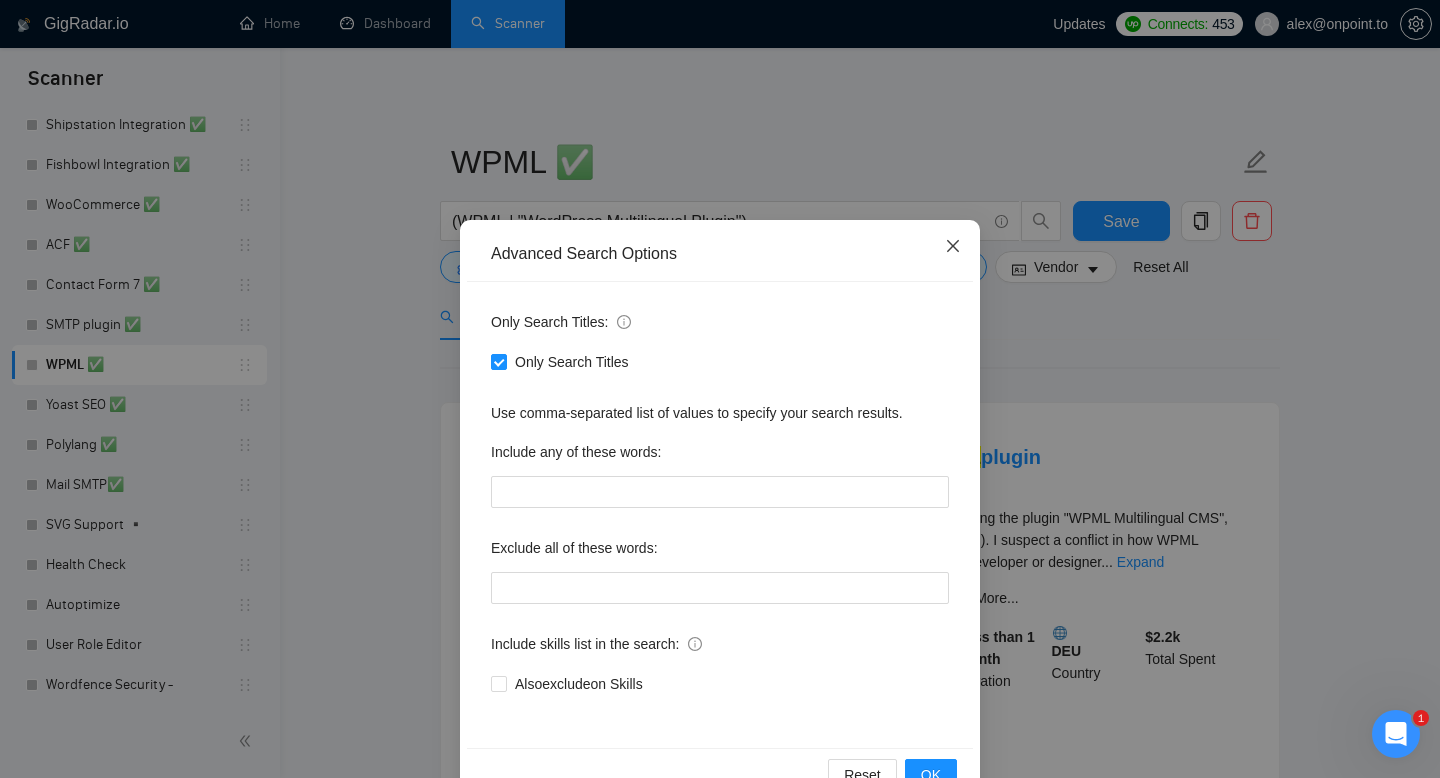 click at bounding box center [953, 247] 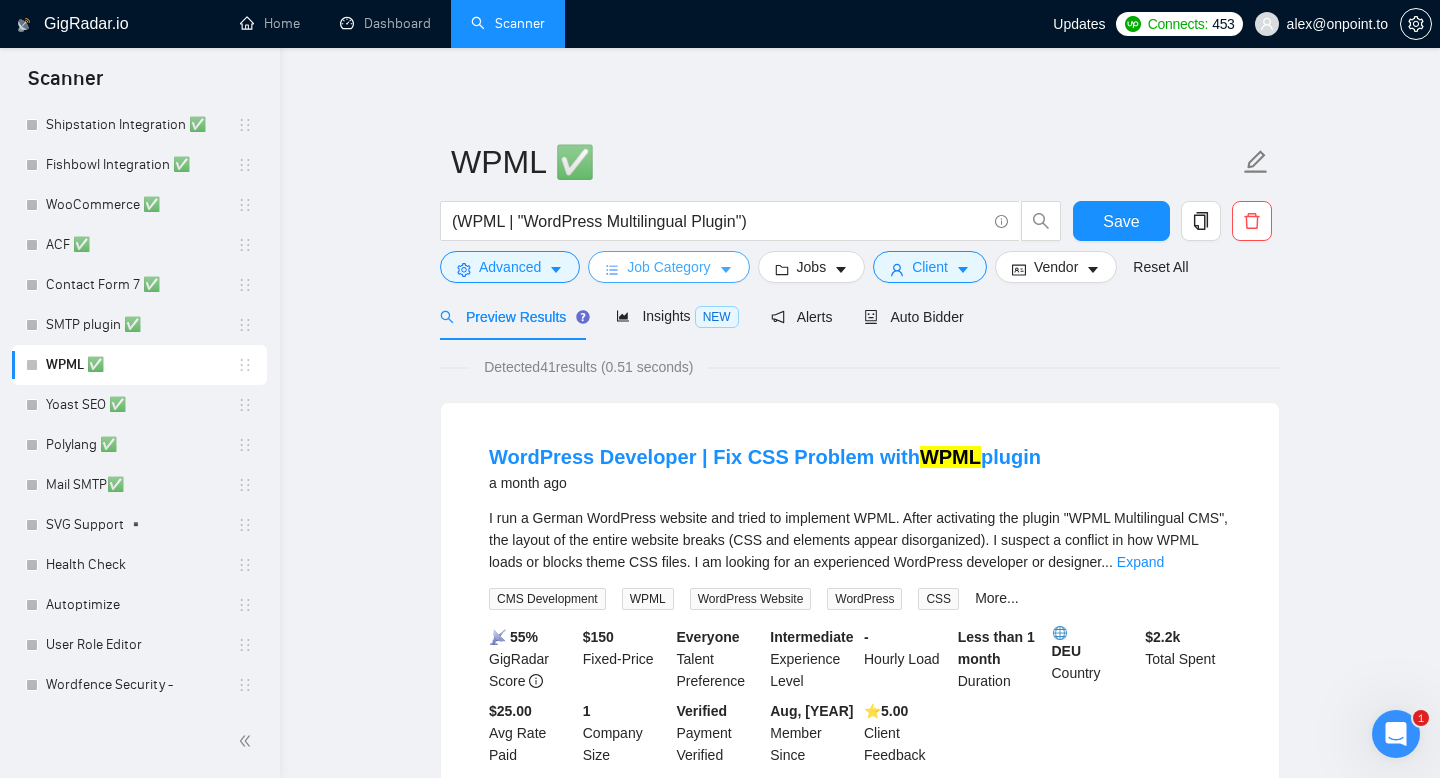 click on "Job Category" at bounding box center [668, 267] 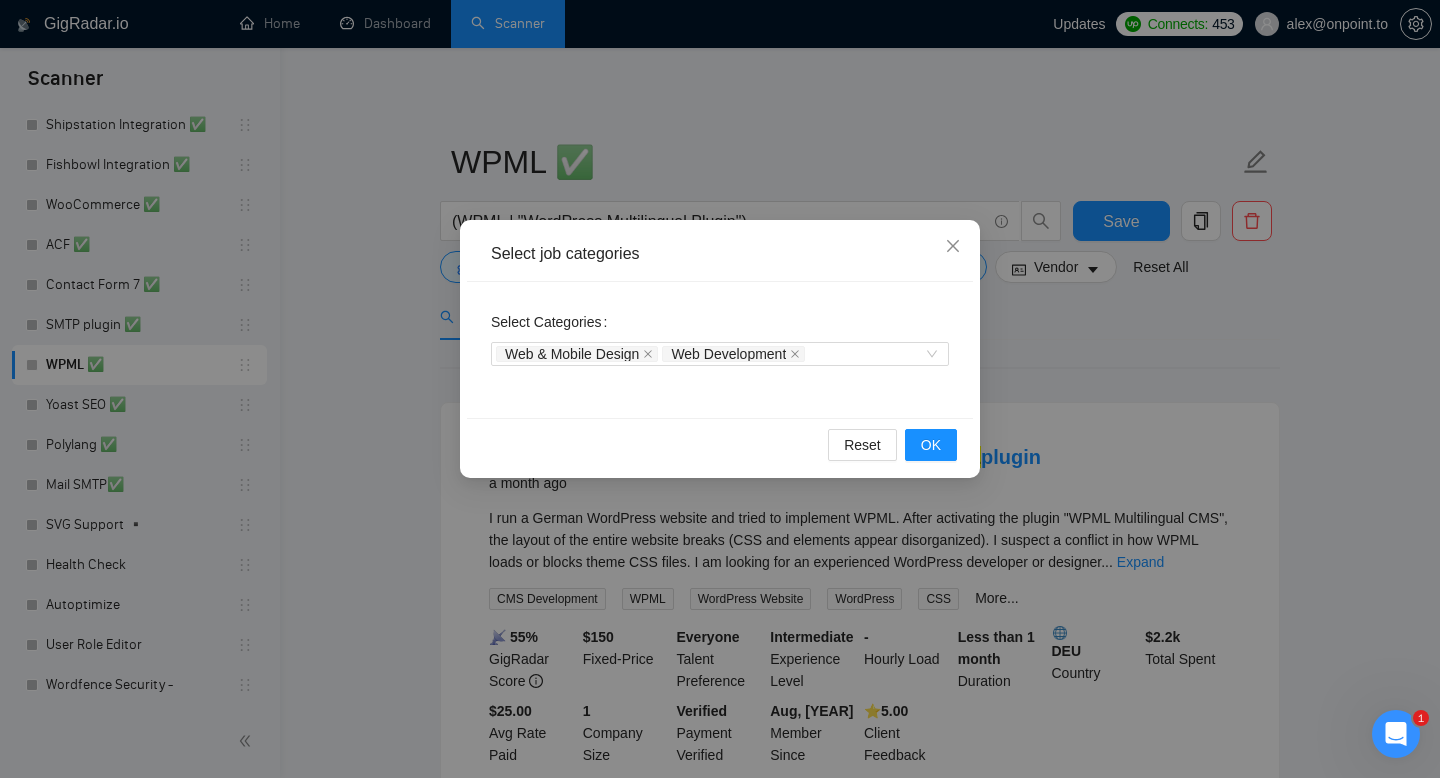 click on "Select job categories Select Categories Web & Mobile Design Web Development   Reset OK" at bounding box center (720, 389) 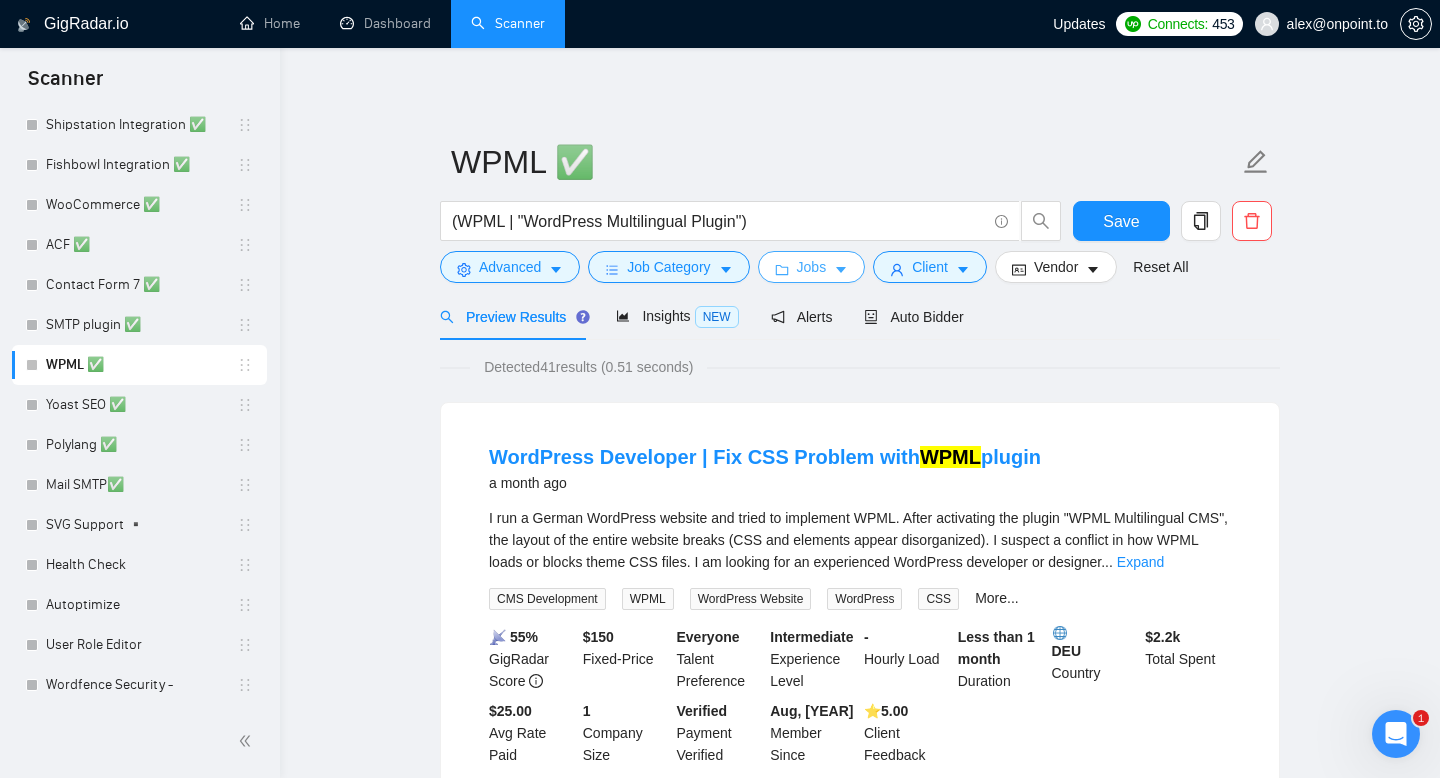 click on "Jobs" at bounding box center [812, 267] 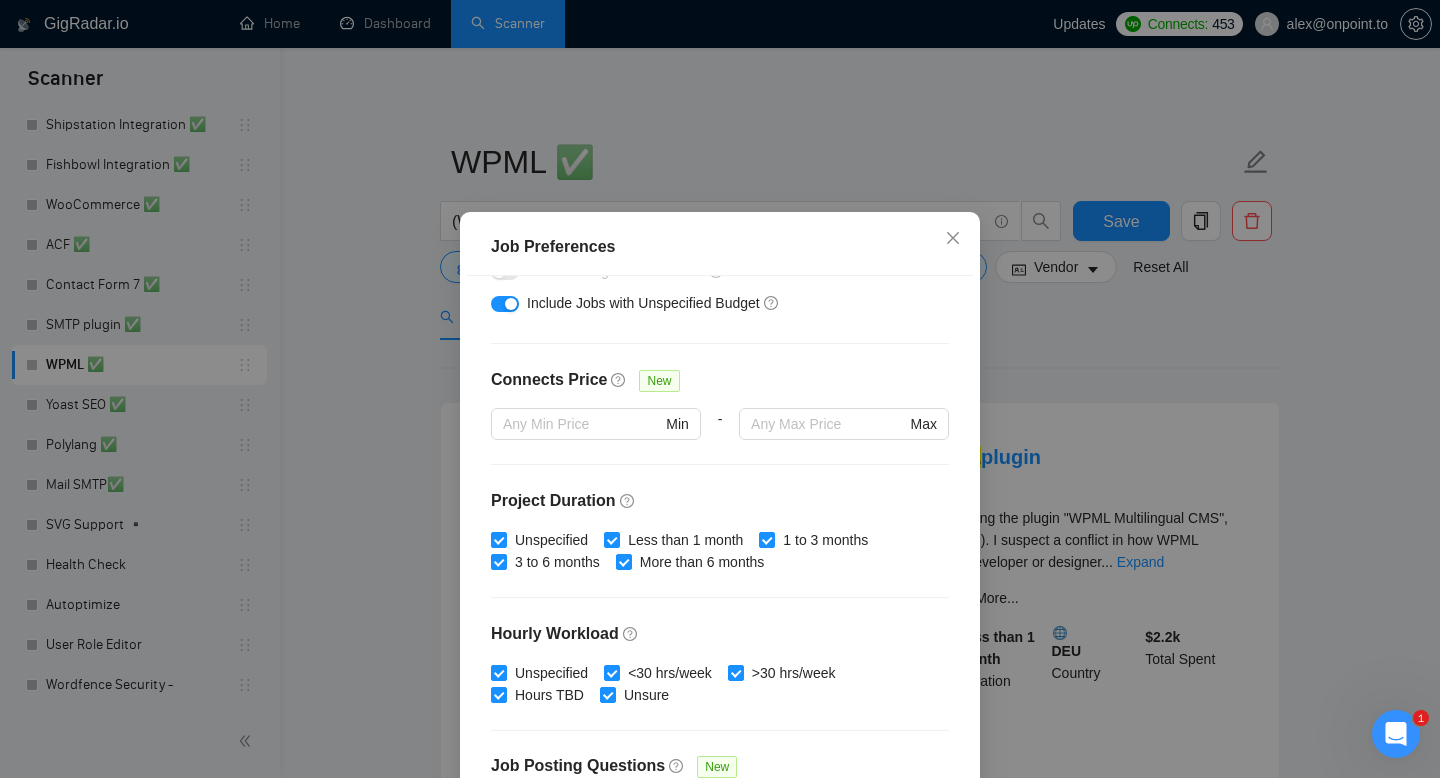 scroll, scrollTop: 0, scrollLeft: 0, axis: both 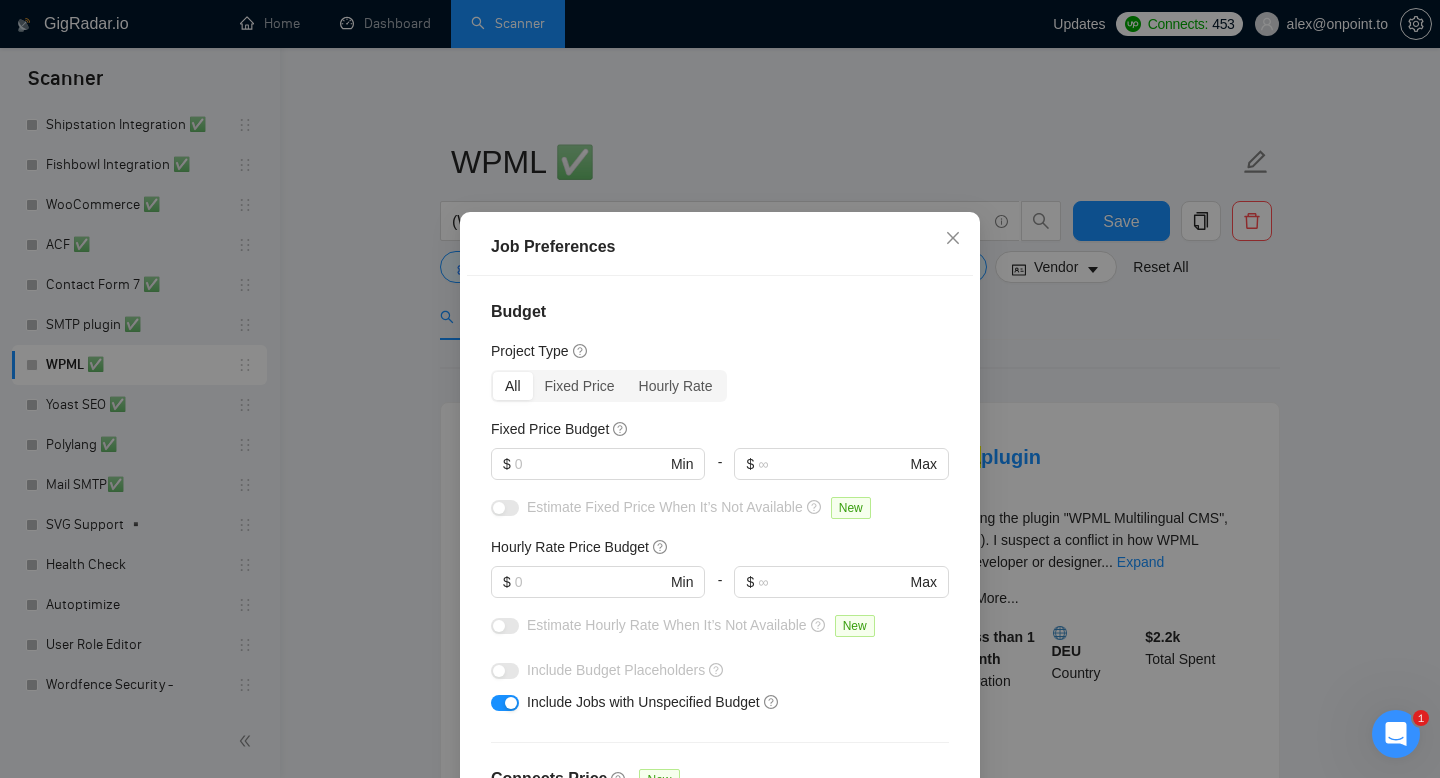 click on "Job Preferences Budget Project Type All Fixed Price Hourly Rate   Fixed Price Budget $ Min - $ Max Estimate Fixed Price When It’s Not Available New   Hourly Rate Price Budget $ Min - $ Max Estimate Hourly Rate When It’s Not Available New Include Budget Placeholders Include Jobs with Unspecified Budget   Connects Price New Min - Max Project Duration   Unspecified Less than 1 month 1 to 3 months 3 to 6 months More than 6 months Hourly Workload   Unspecified <30 hrs/week >30 hrs/week Hours TBD Unsure Job Posting Questions New   Any posting questions Description Preferences Description Size New   Any description size Reset OK" at bounding box center [720, 389] 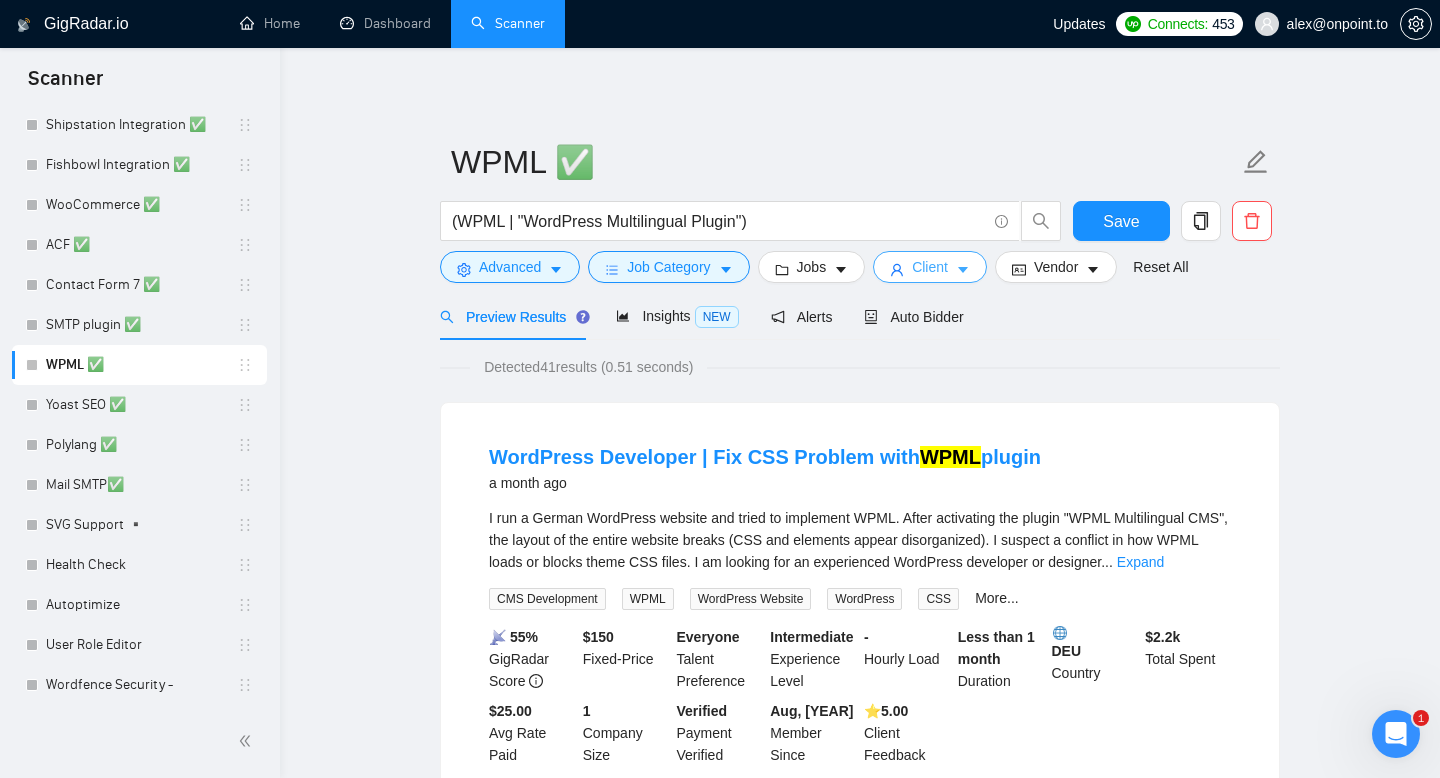 click on "Client" at bounding box center (930, 267) 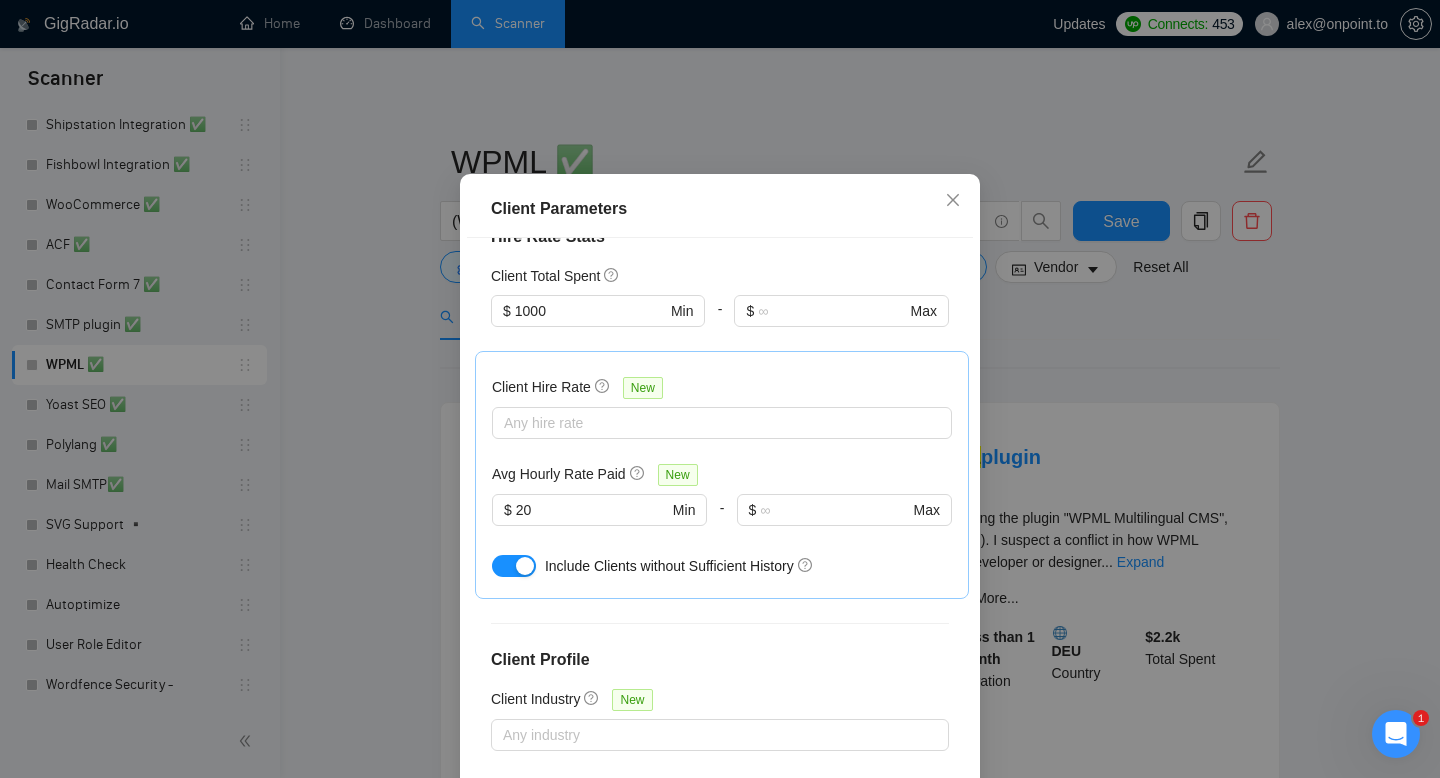 scroll, scrollTop: 513, scrollLeft: 0, axis: vertical 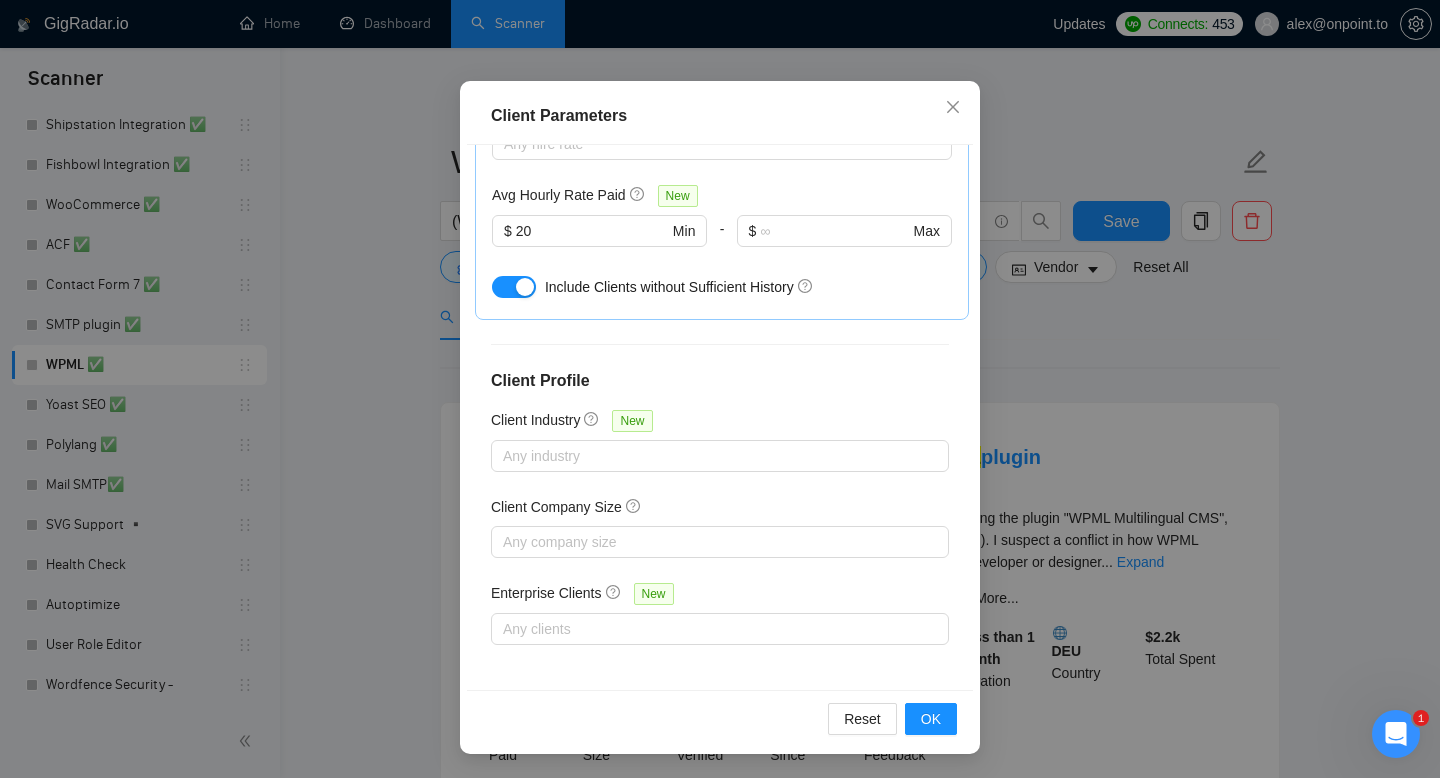 click on "Client Parameters Client Location Include Client Countries &nbsp; Select Exclude Client Countries Africa India Pakistan Bangladesh &nbsp; Client Rating Client Min Average Feedback Include clients with no feedback Client Payment Details Payment Verified Hire Rate Stats   Client Total Spent $ 1000 Min - $ Max Client Hire Rate New &nbsp; Any hire rate   Avg Hourly Rate Paid New $ 20 Min - $ Max Include Clients without Sufficient History Client Profile Client Industry New &nbsp; Any industry Client Company Size &nbsp; Any company size Enterprise Clients New &nbsp; Any clients Reset OK" at bounding box center [720, 389] 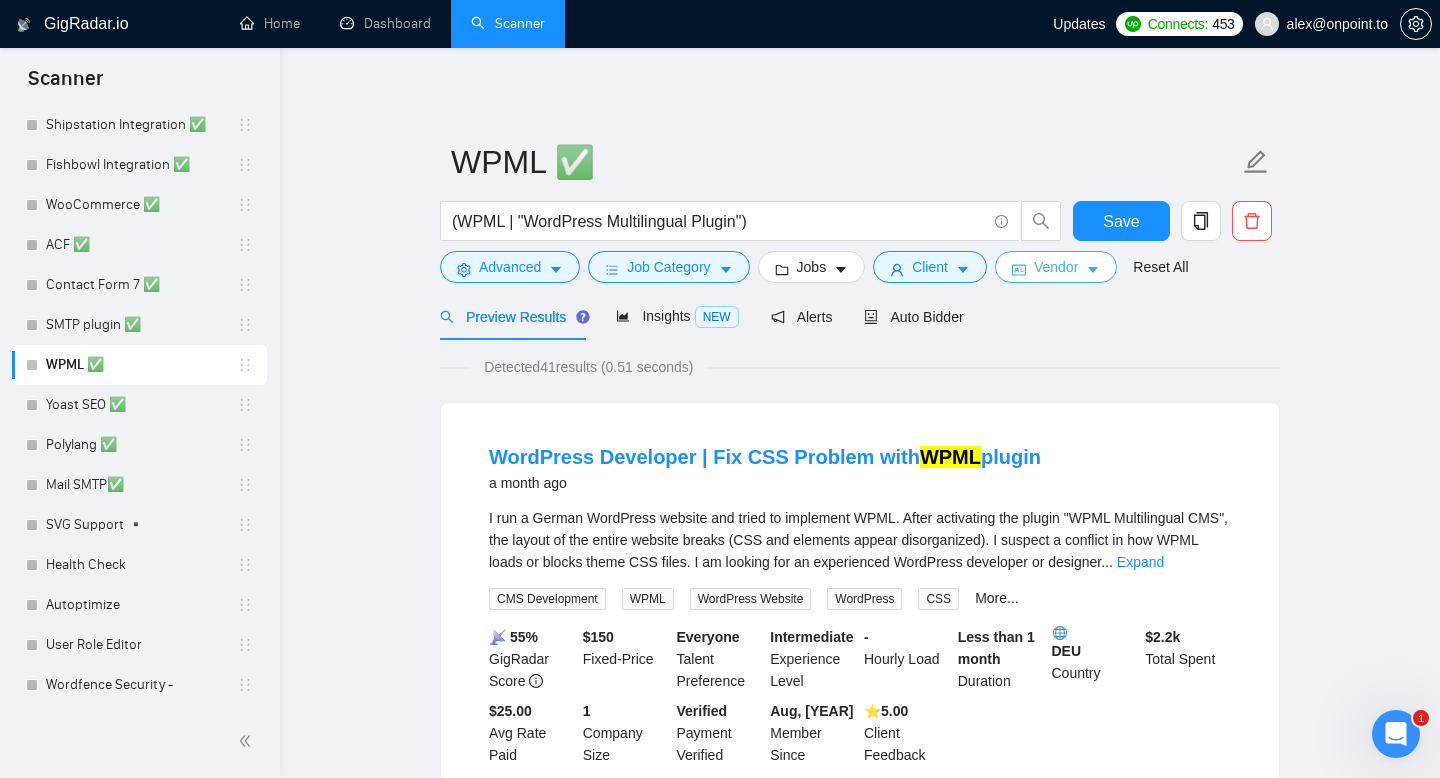 scroll, scrollTop: 38, scrollLeft: 0, axis: vertical 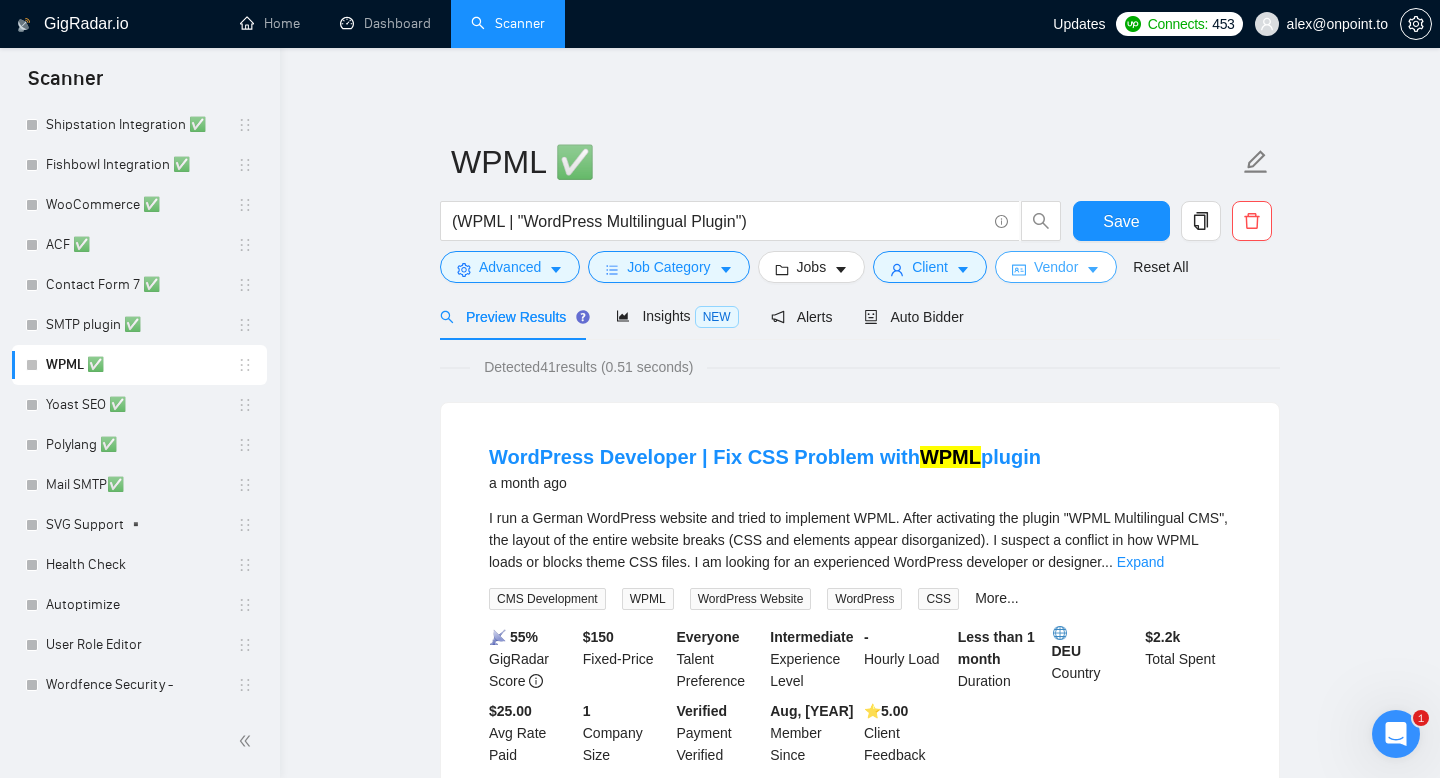 click on "Vendor" at bounding box center (1056, 267) 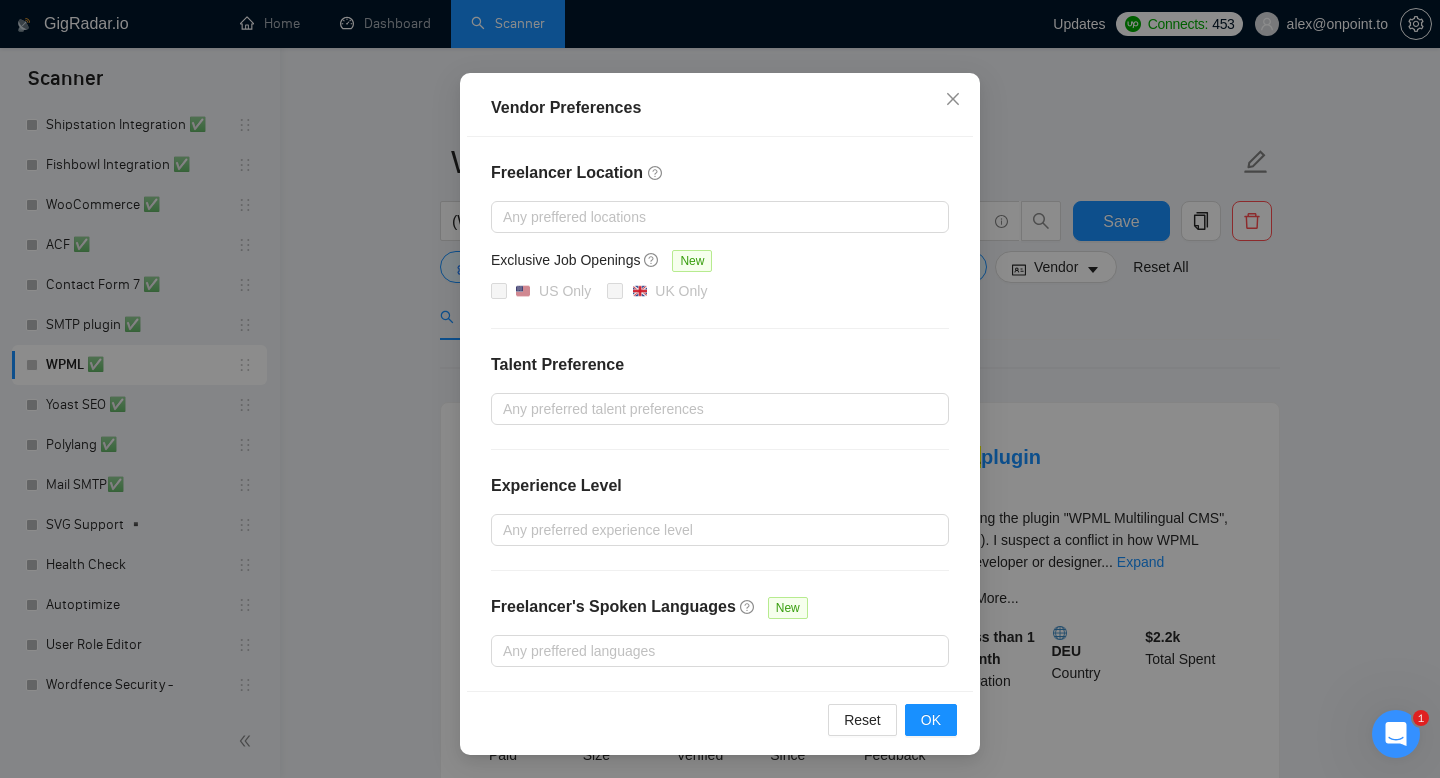 click on "Job Preferences Budget Project Type All Fixed Price Hourly Rate   Fixed Price Budget $ 1 Min - $ Max Estimate Fixed Price When It’s Not Available New   Hourly Rate Price Budget $ 20 Min - $ Max Estimate Hourly Rate When It’s Not Available New Include Budget Placeholders Include Jobs with Unspecified Budget   Connects Price New Min - Max Project Duration   Unspecified Less than 1 month 1 to 3 months 3 to 6 months More than 6 months Hourly Workload   Unspecified <30 hrs/week >30 hrs/week Hours TBD Unsure Job Posting Questions New   Any posting questions Description Preferences Description Size New   Any description size Reset OK" at bounding box center (720, 389) 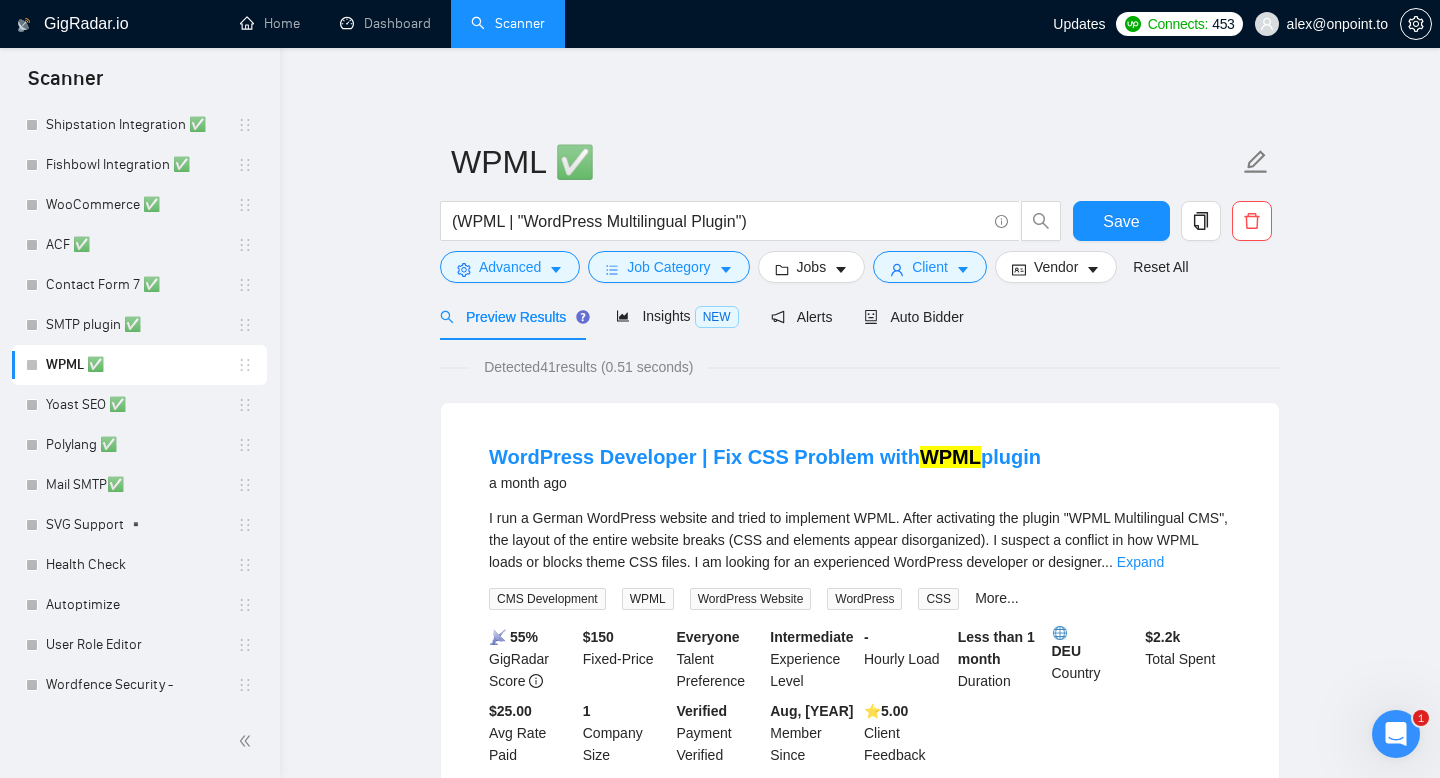 scroll, scrollTop: 47, scrollLeft: 0, axis: vertical 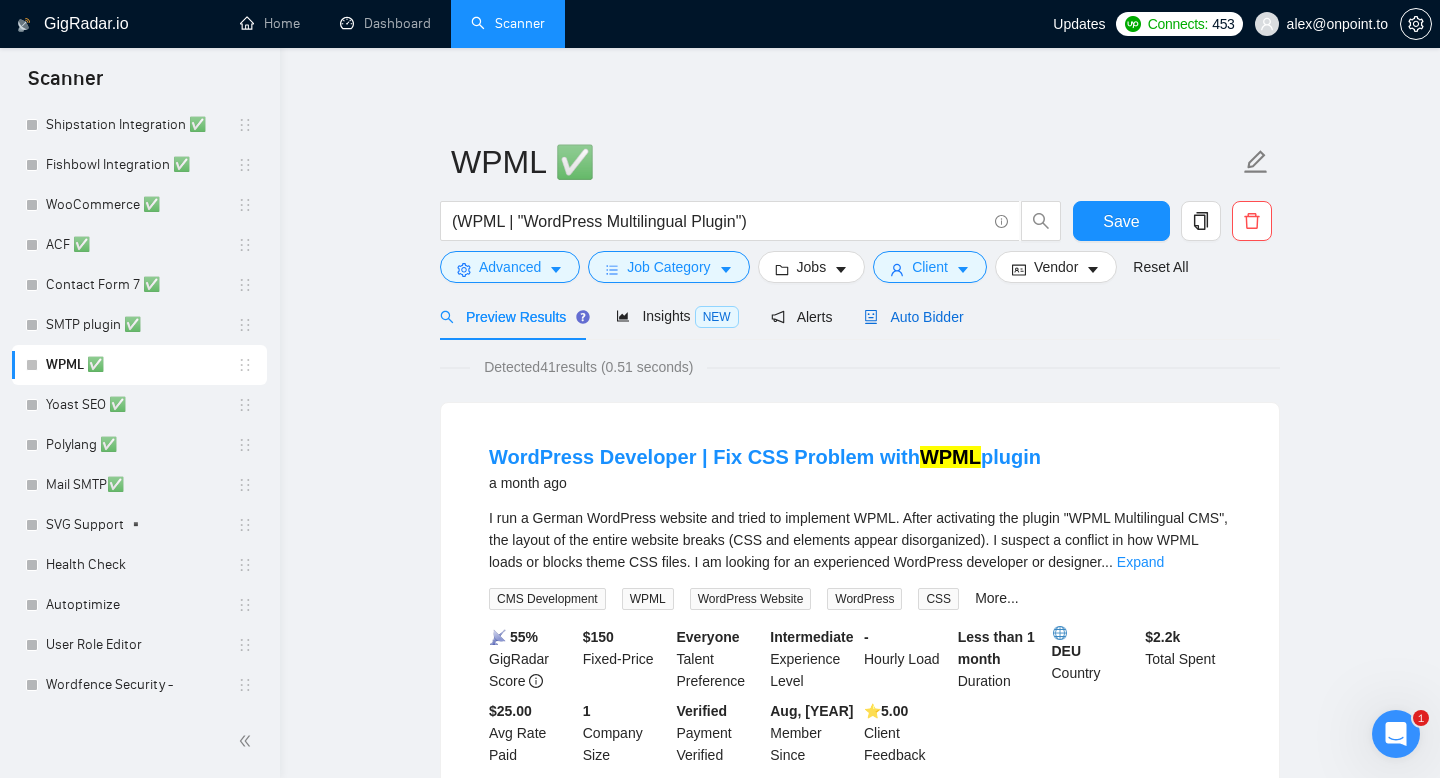 click on "Auto Bidder" at bounding box center (913, 317) 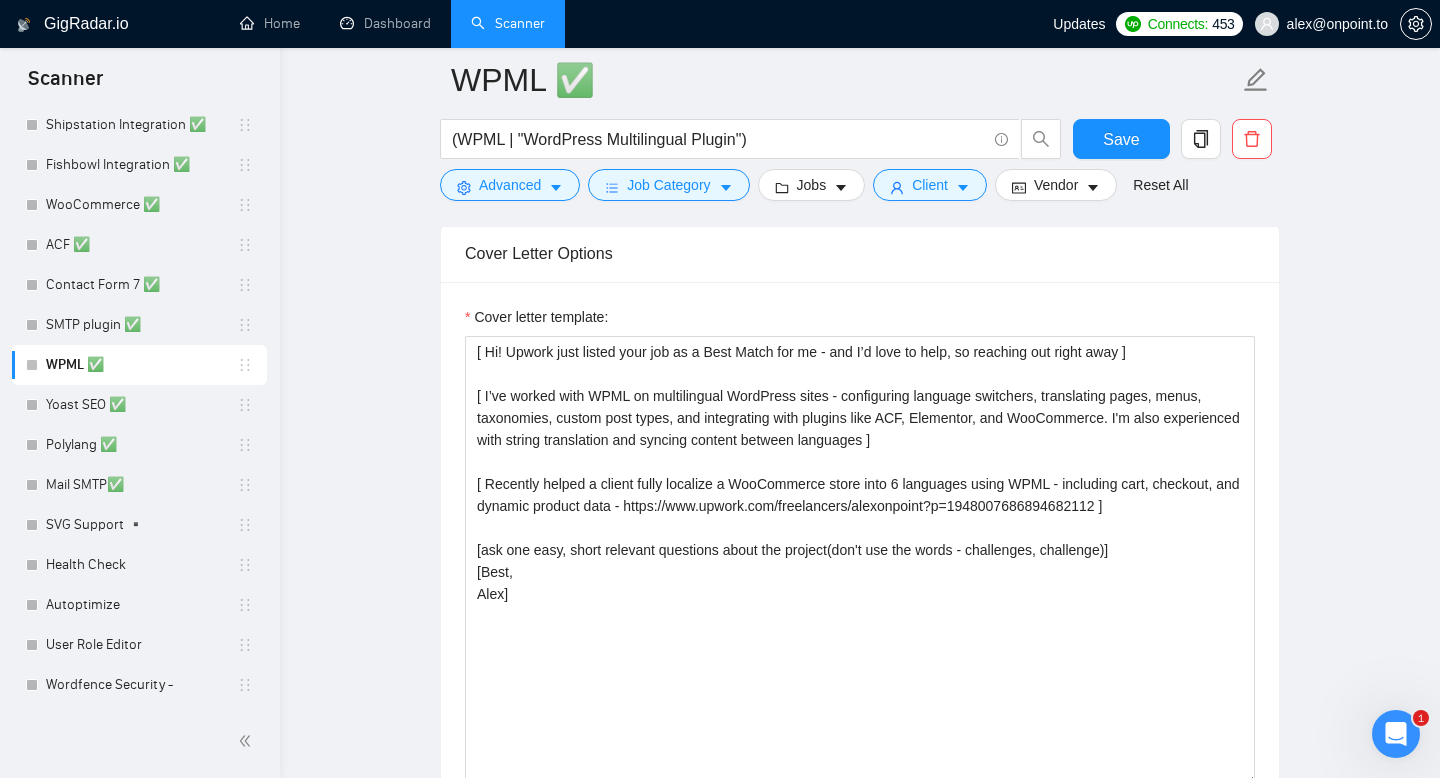 scroll, scrollTop: 2396, scrollLeft: 0, axis: vertical 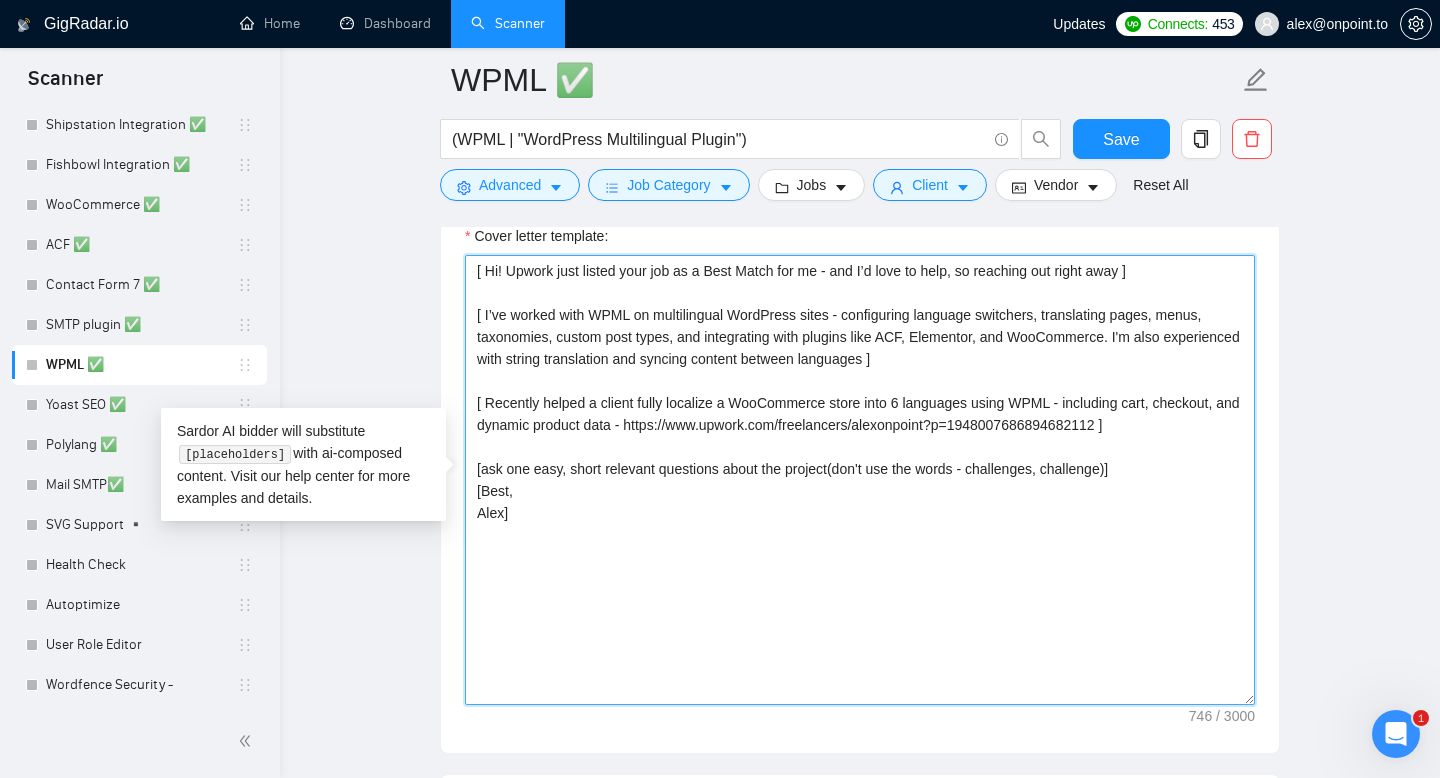 drag, startPoint x: 545, startPoint y: 515, endPoint x: 424, endPoint y: 271, distance: 272.35455 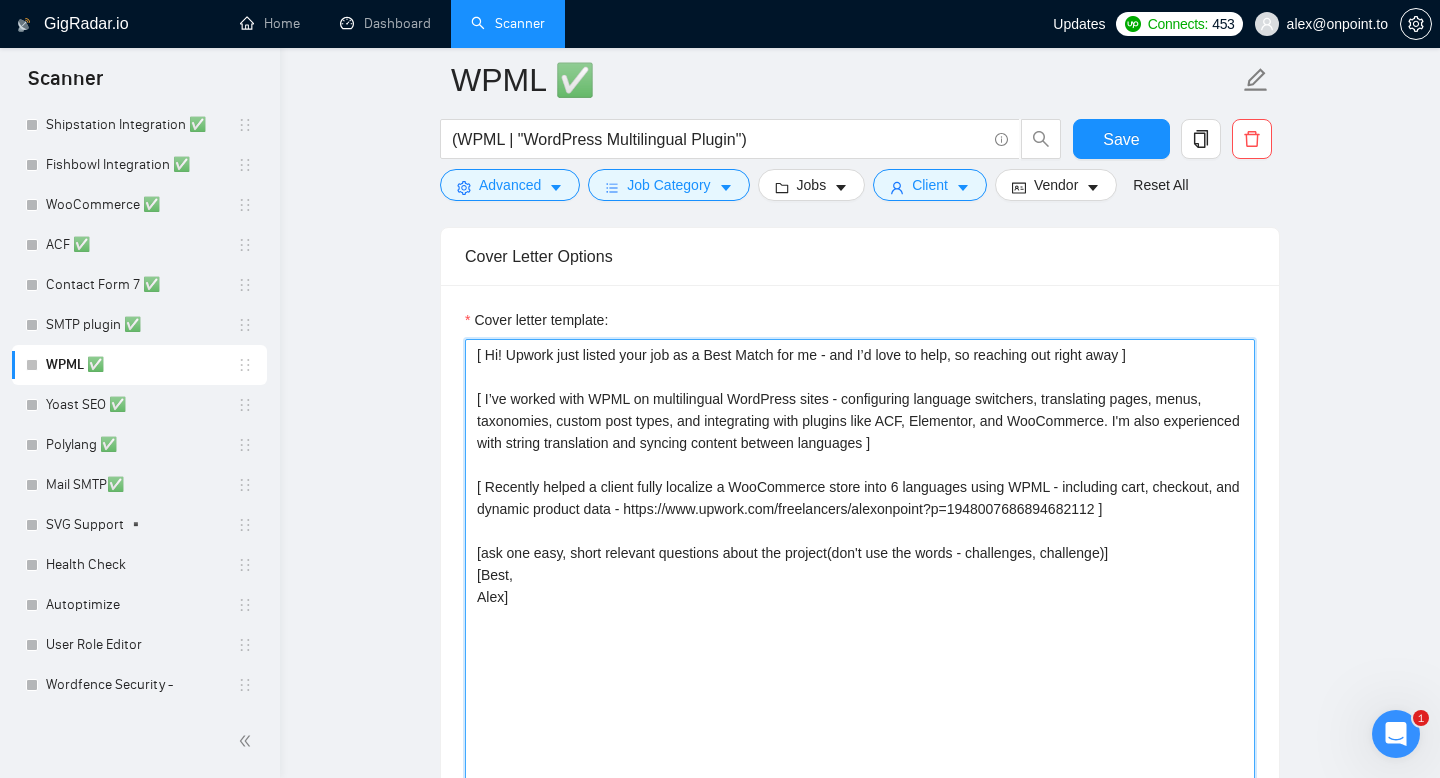 scroll, scrollTop: 2343, scrollLeft: 0, axis: vertical 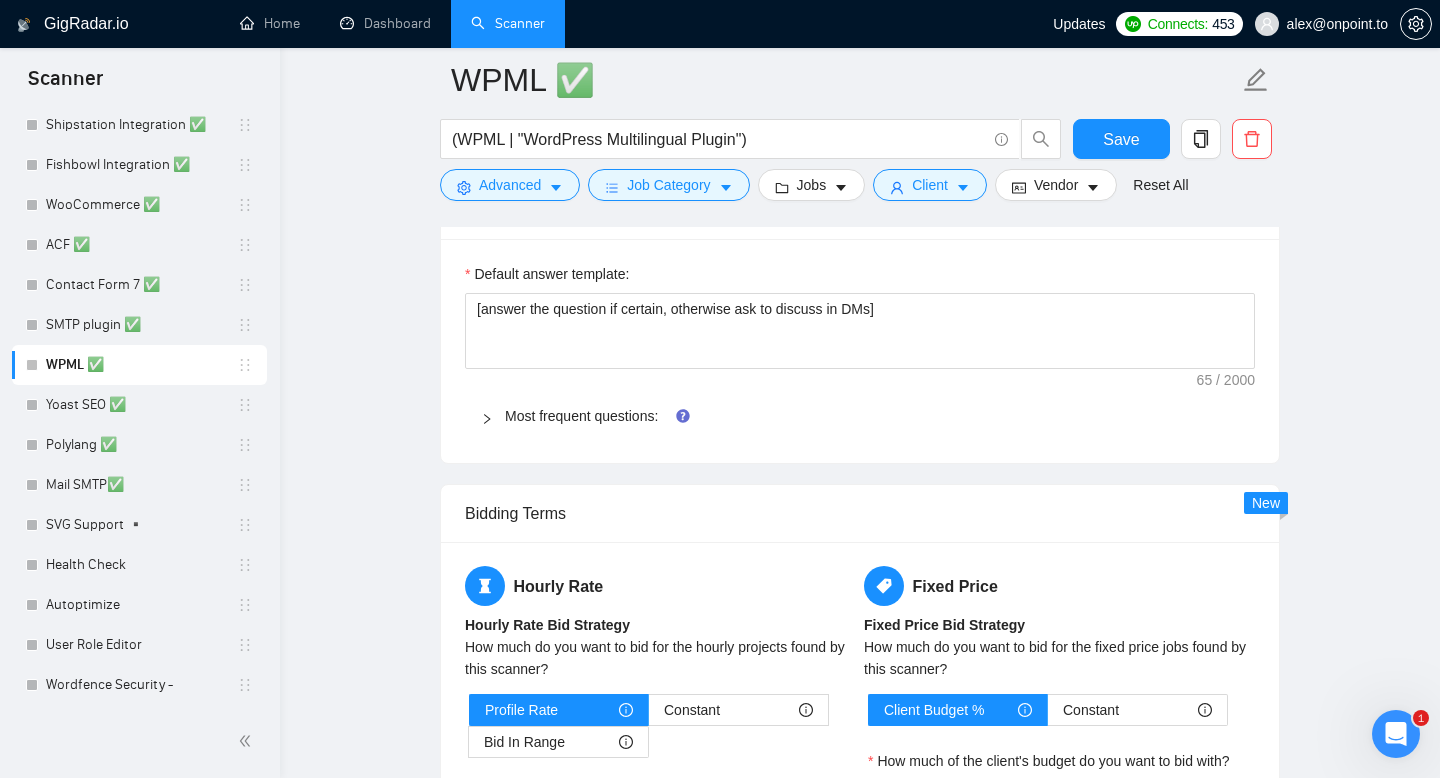 click at bounding box center [493, 416] 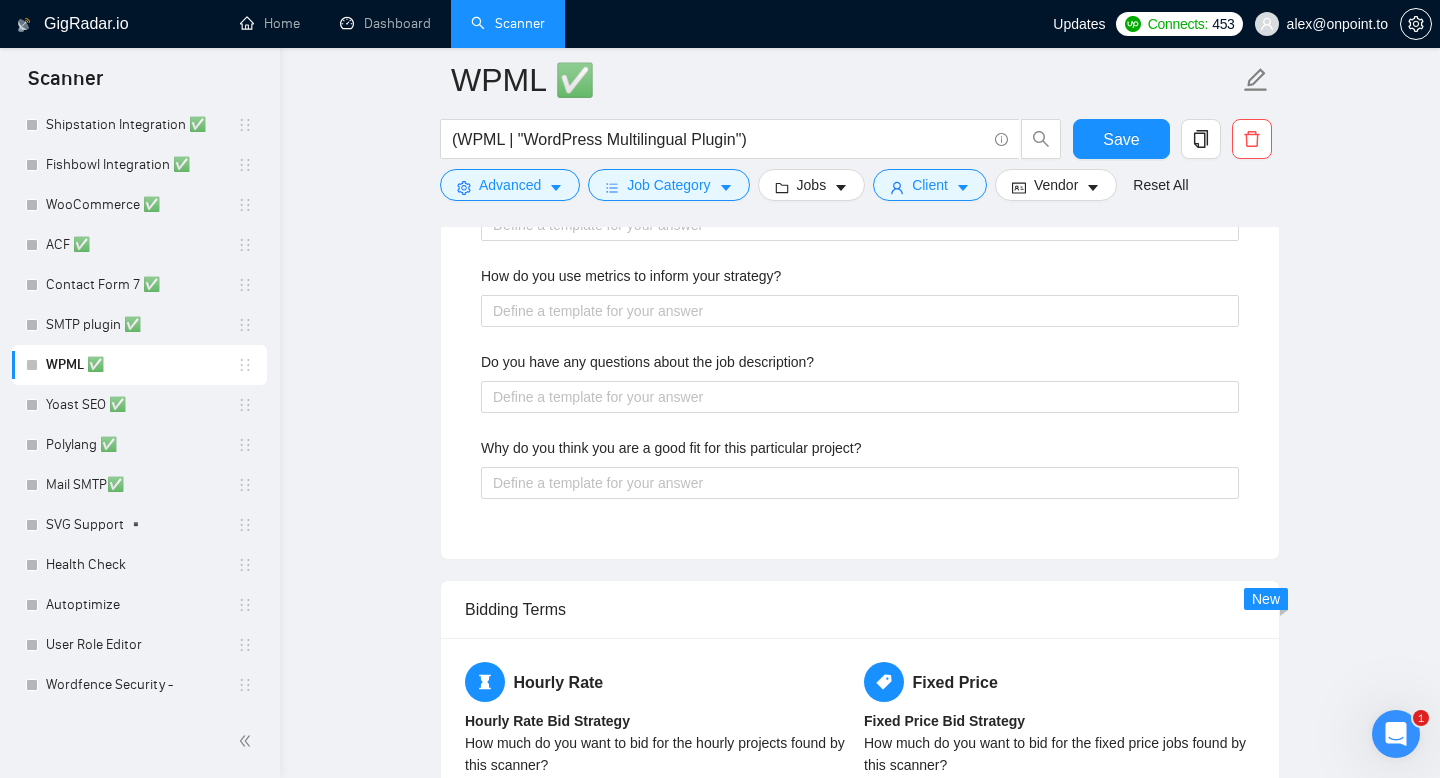 scroll, scrollTop: 3782, scrollLeft: 0, axis: vertical 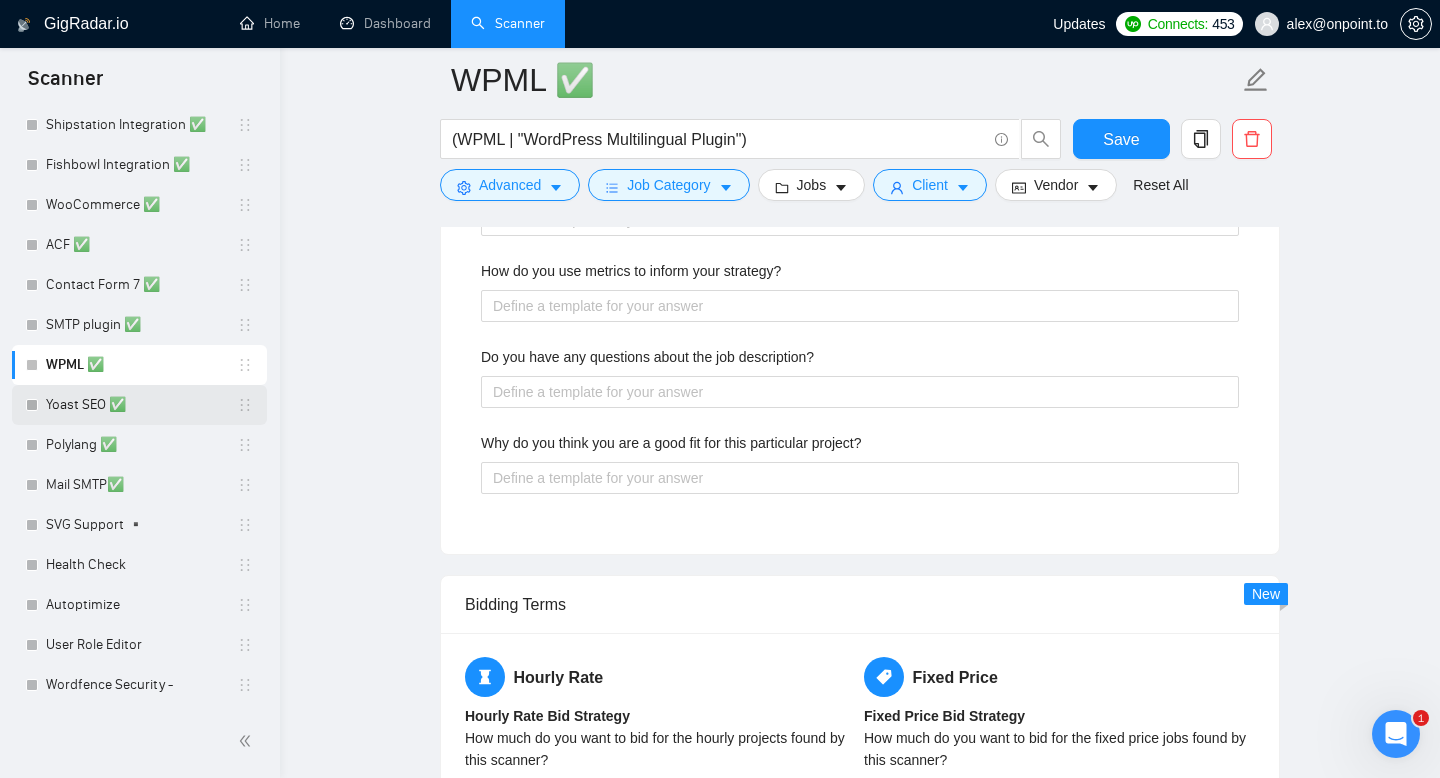 click on "Yoast SEO ✅" at bounding box center [141, 405] 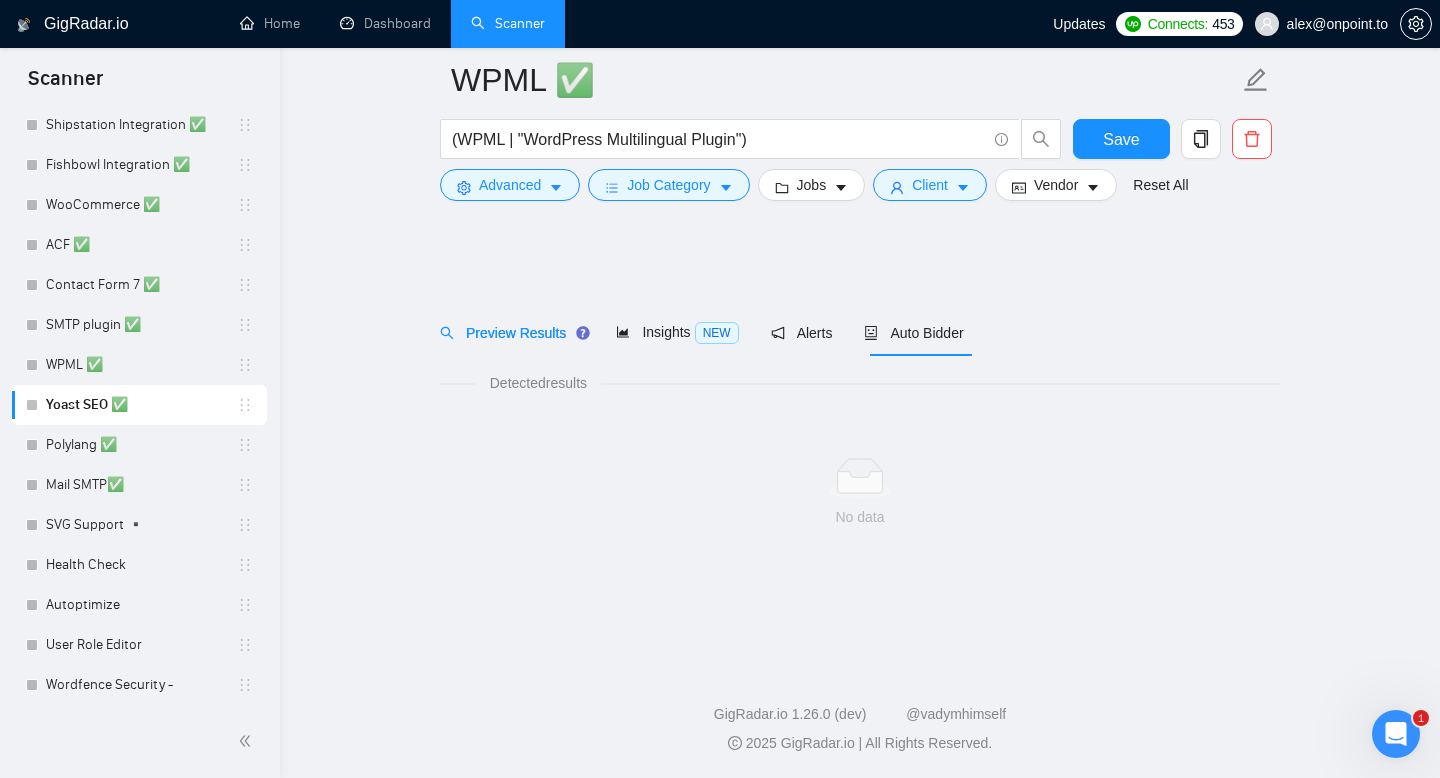 scroll, scrollTop: 0, scrollLeft: 0, axis: both 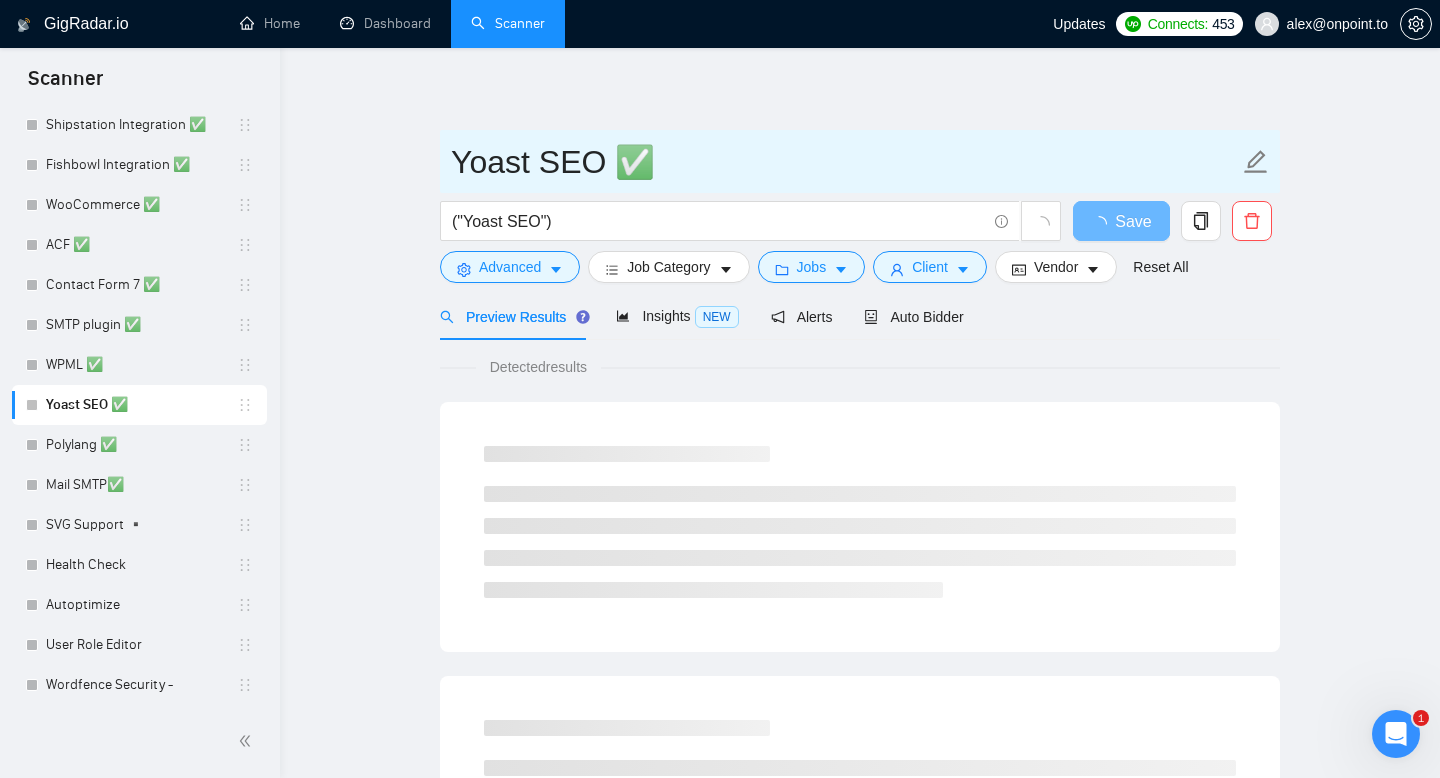 drag, startPoint x: 453, startPoint y: 160, endPoint x: 596, endPoint y: 8, distance: 208.69356 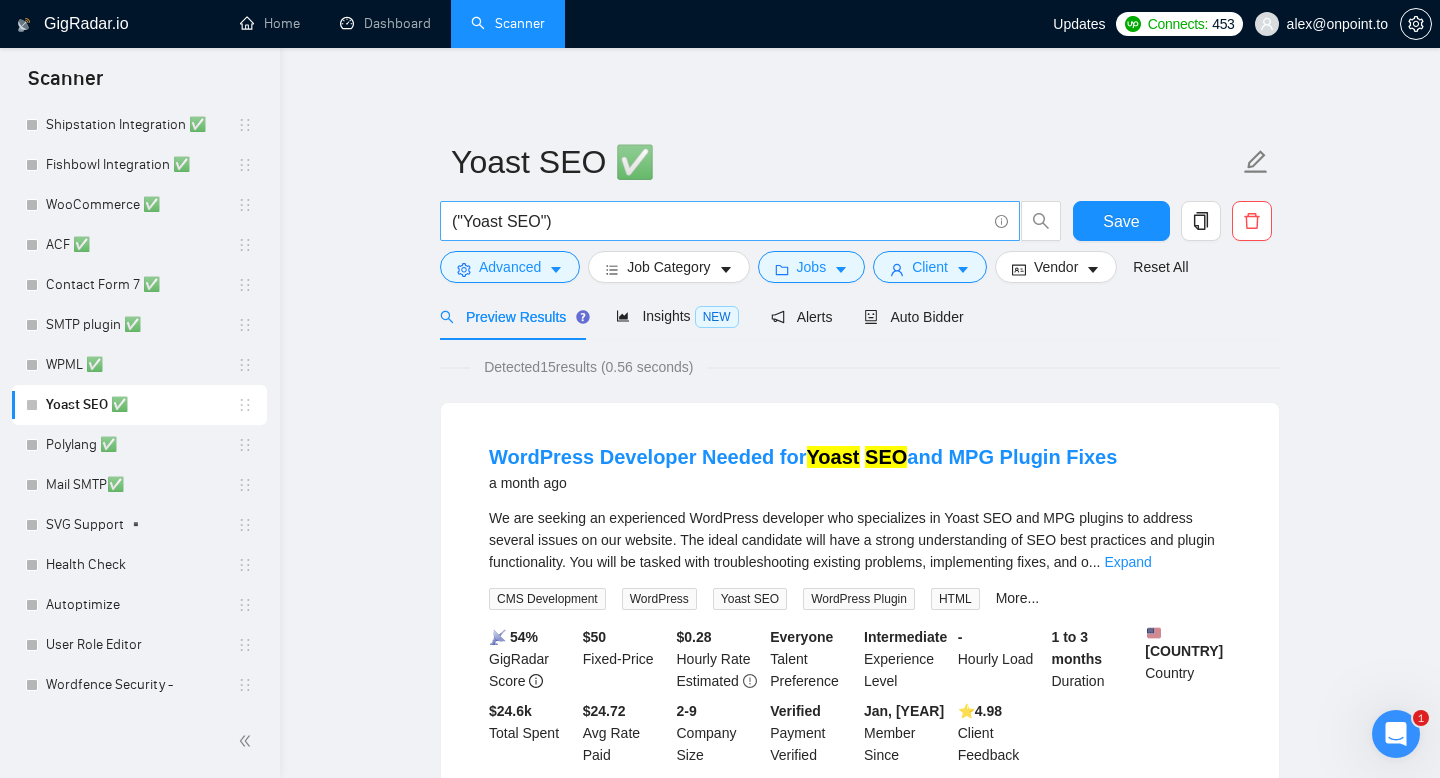 click on "("Yoast SEO")" at bounding box center (719, 221) 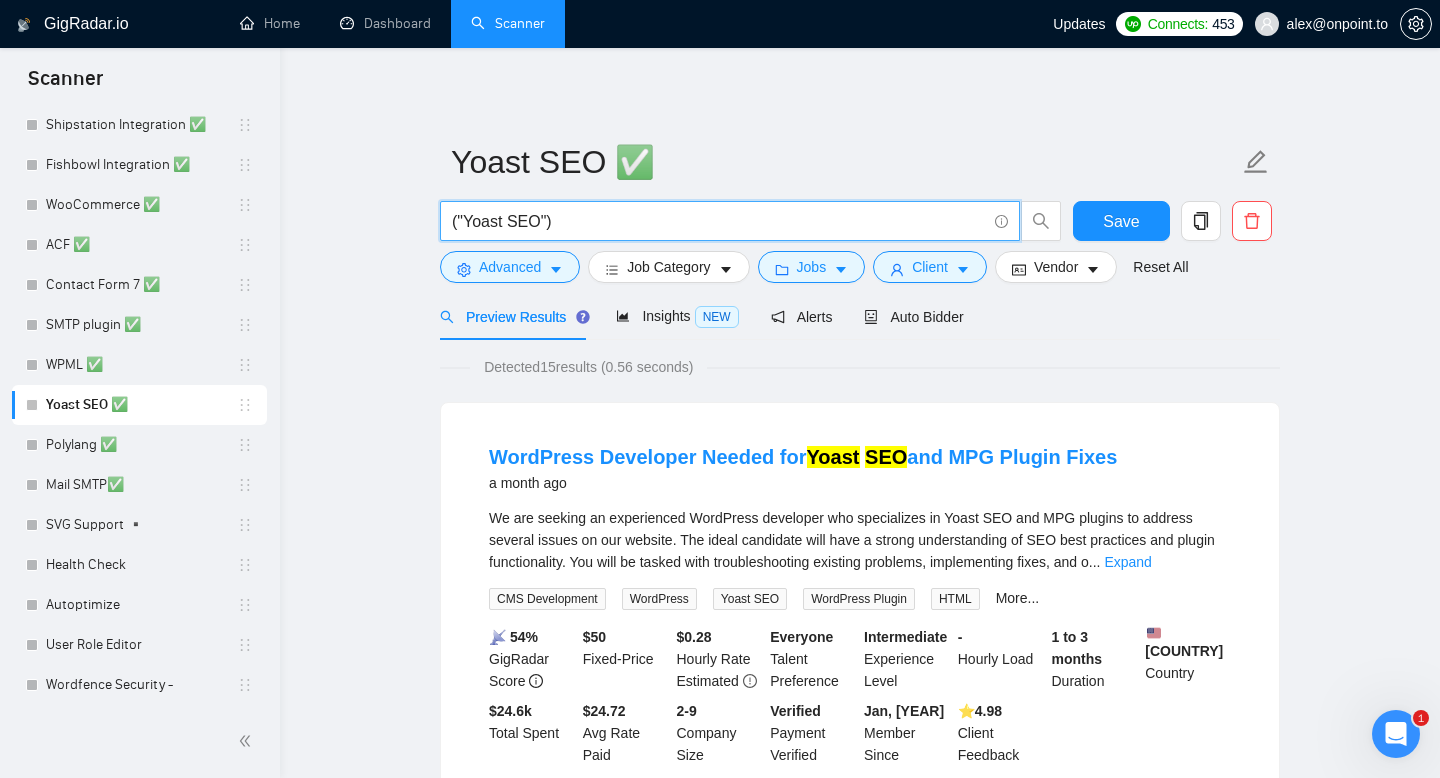 click on "("Yoast SEO")" at bounding box center (719, 221) 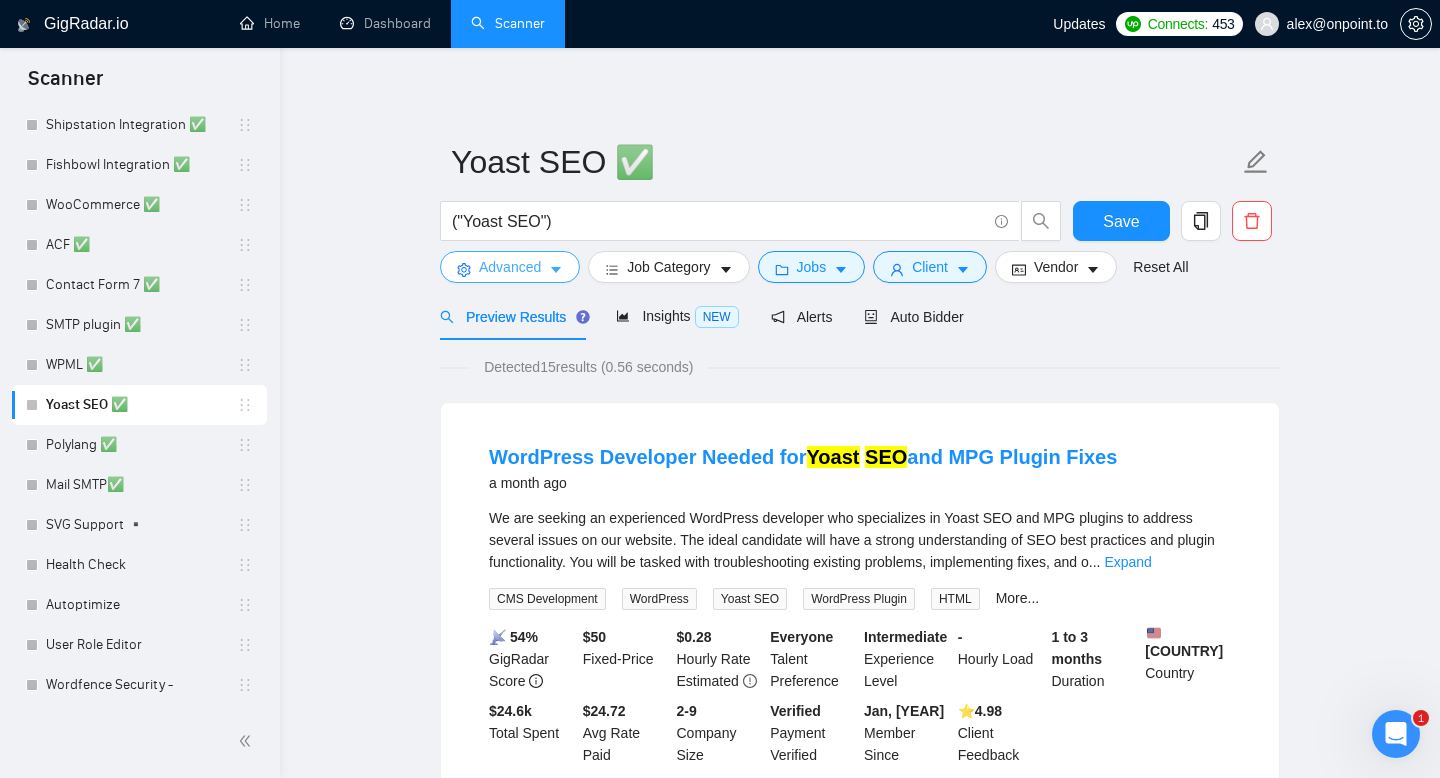 click on "Advanced" at bounding box center [510, 267] 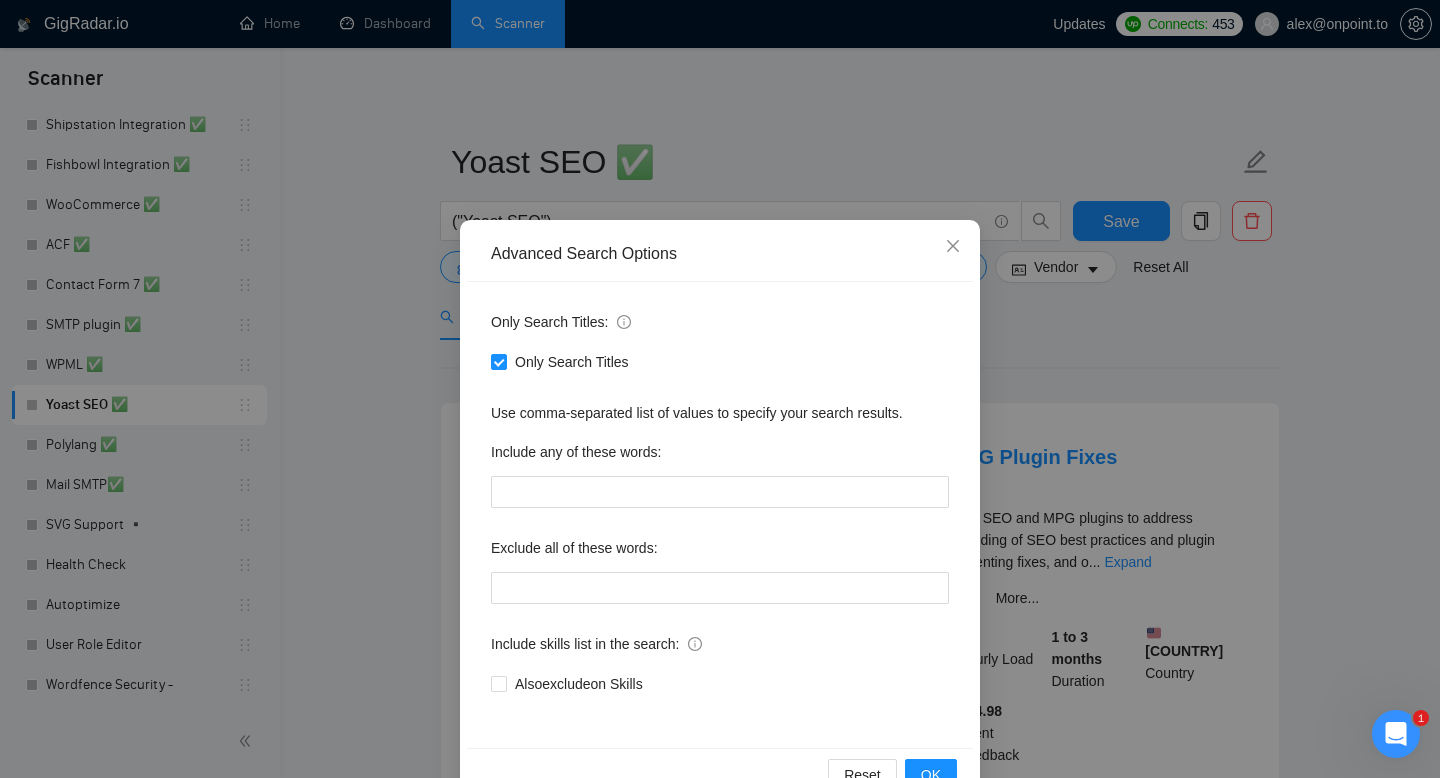 click on "Advanced Search Options Only Search Titles:   Only Search Titles Use comma-separated list of values to specify your search results. Include any of these words: Exclude all of these words: Include skills list in the search:   Also  exclude  on Skills Reset OK" at bounding box center [720, 389] 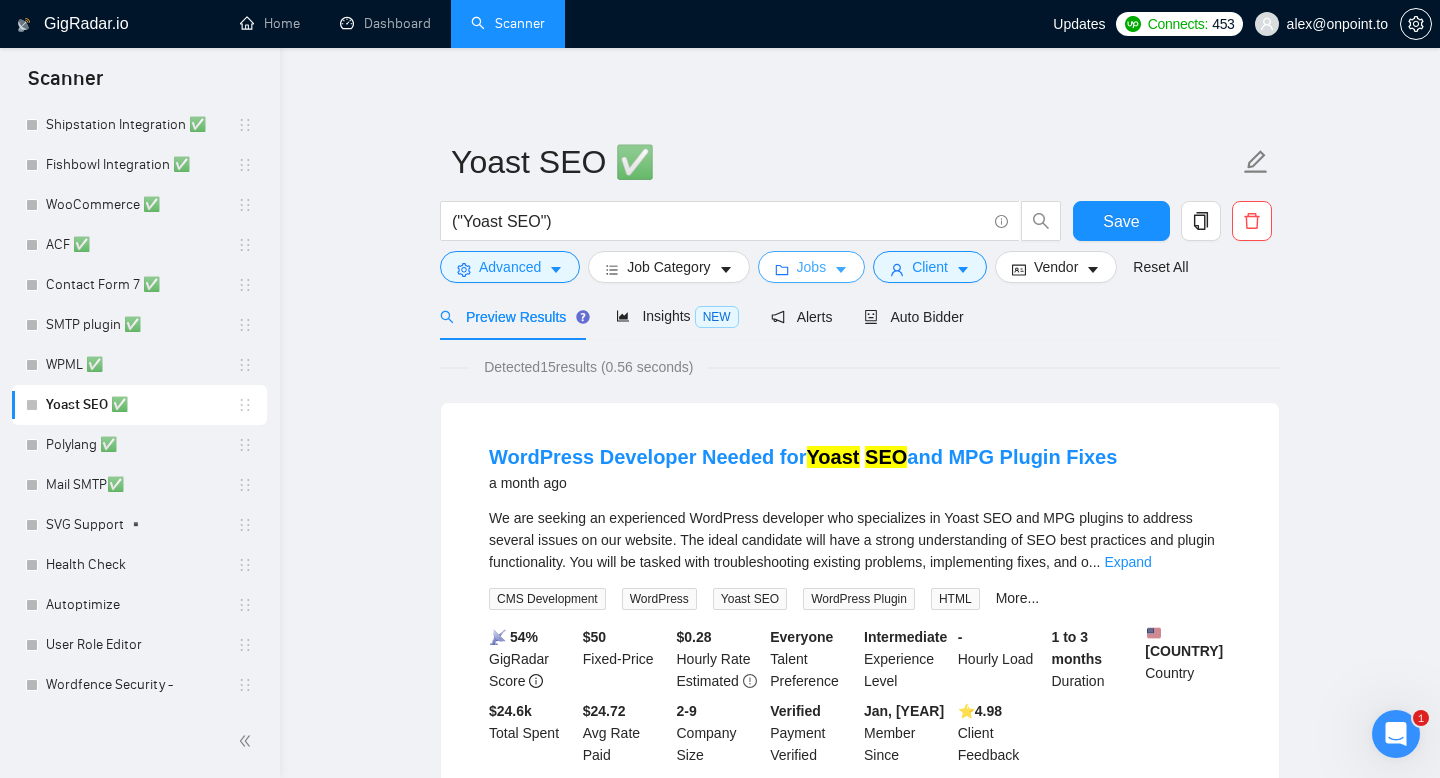 click on "Jobs" at bounding box center [812, 267] 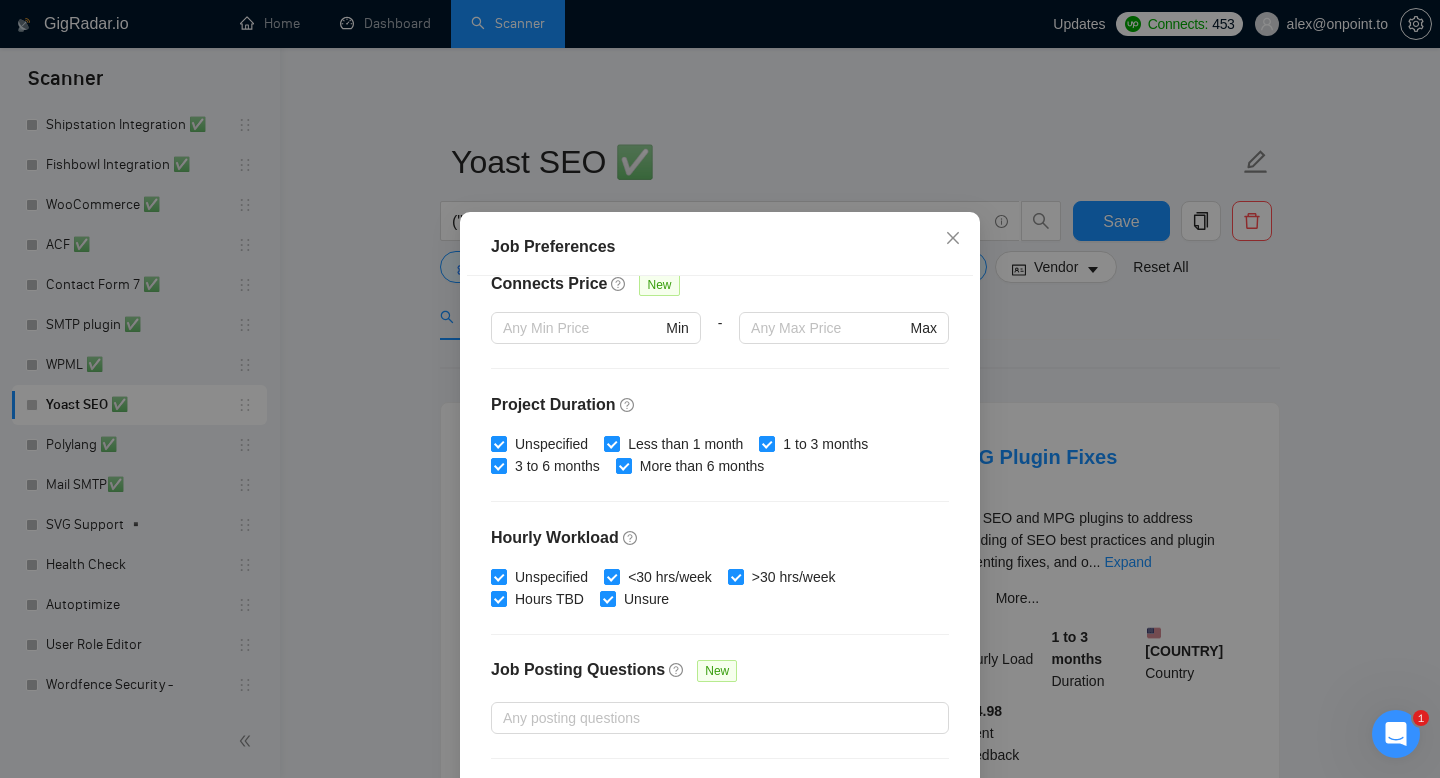 scroll, scrollTop: 582, scrollLeft: 0, axis: vertical 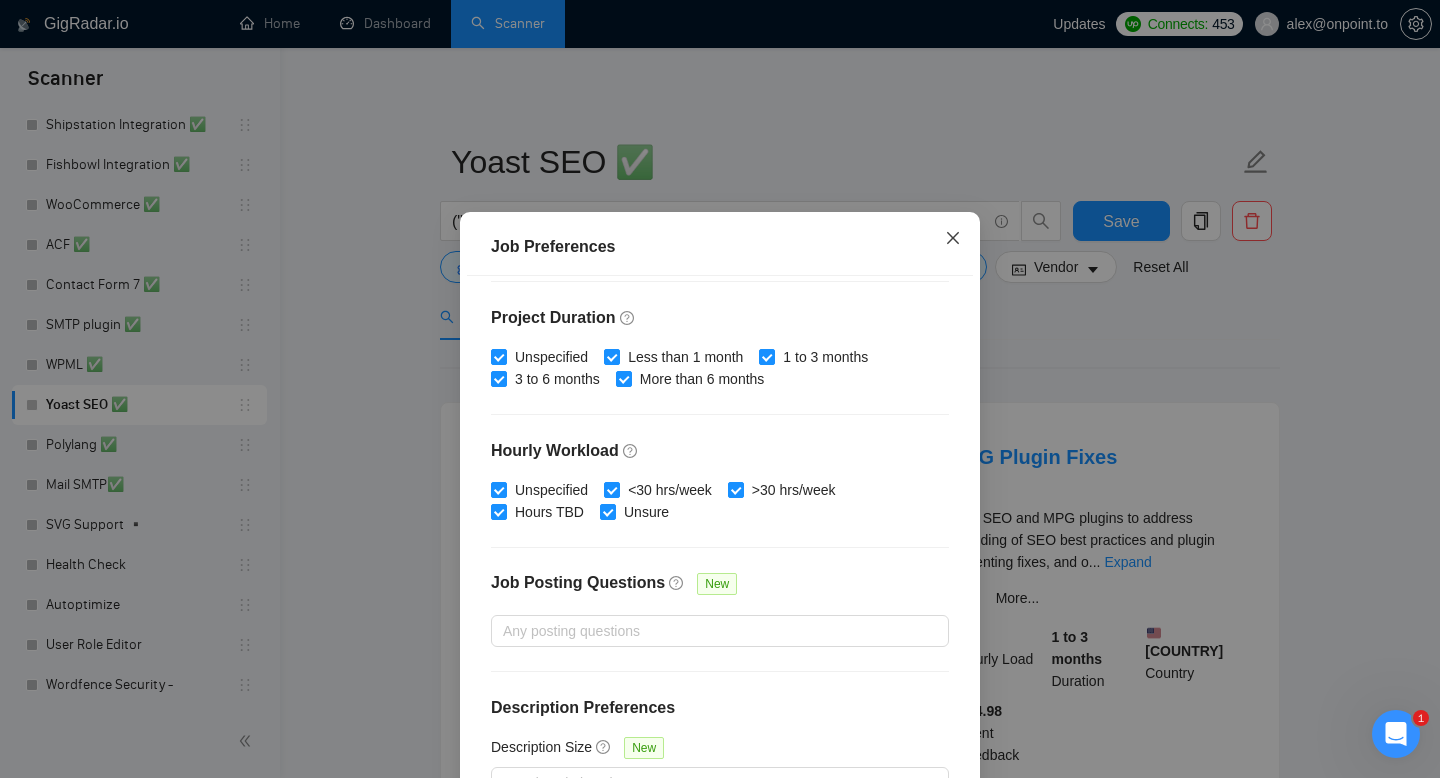 click 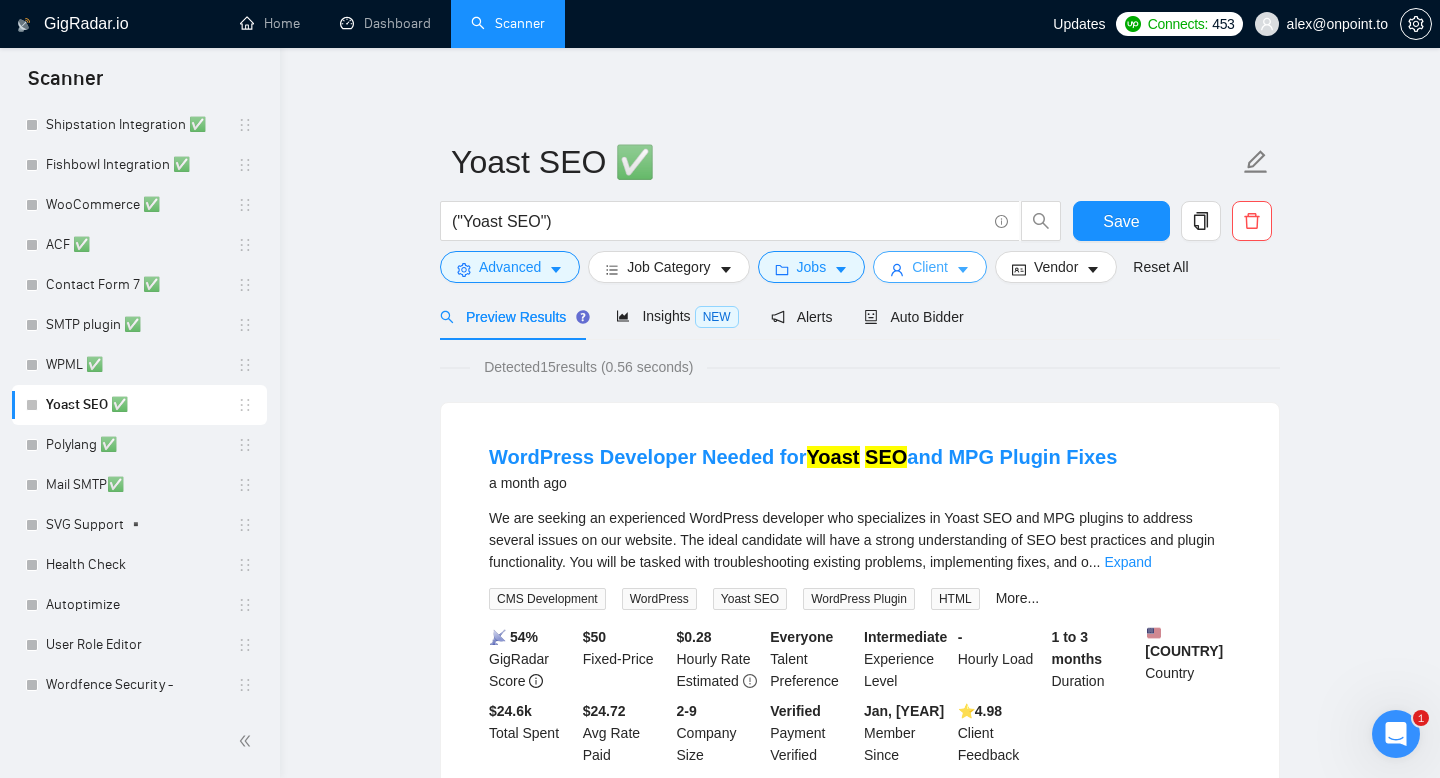 click on "Client" at bounding box center (930, 267) 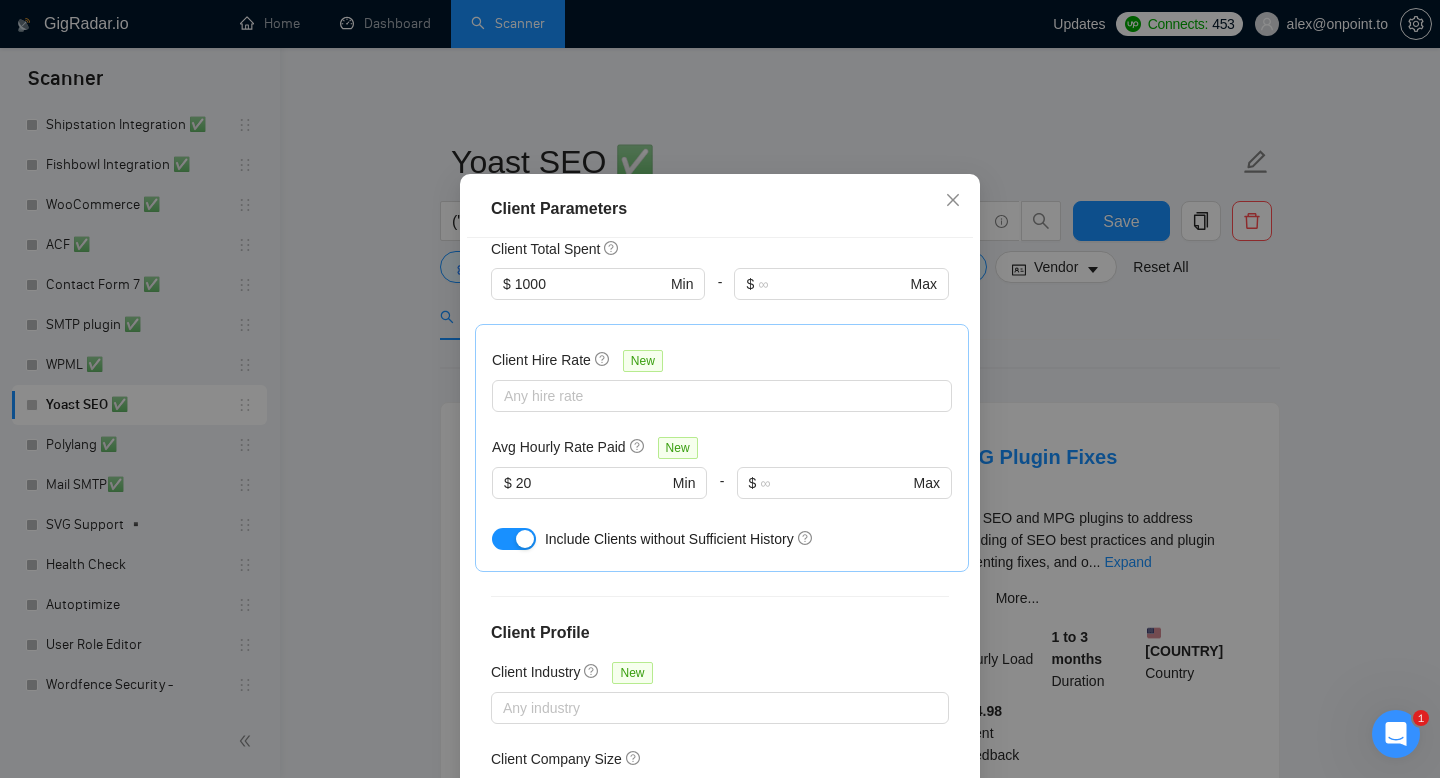 scroll, scrollTop: 529, scrollLeft: 0, axis: vertical 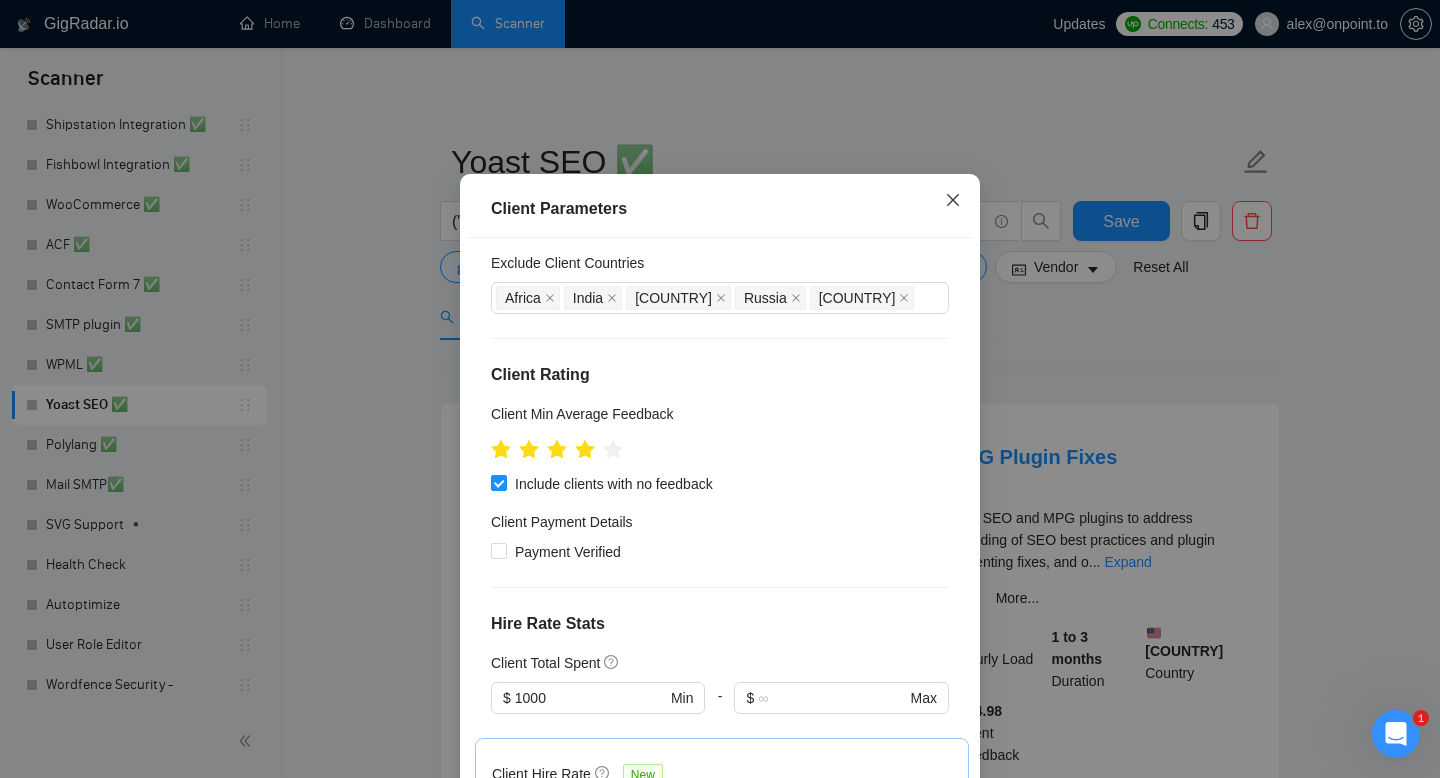 click 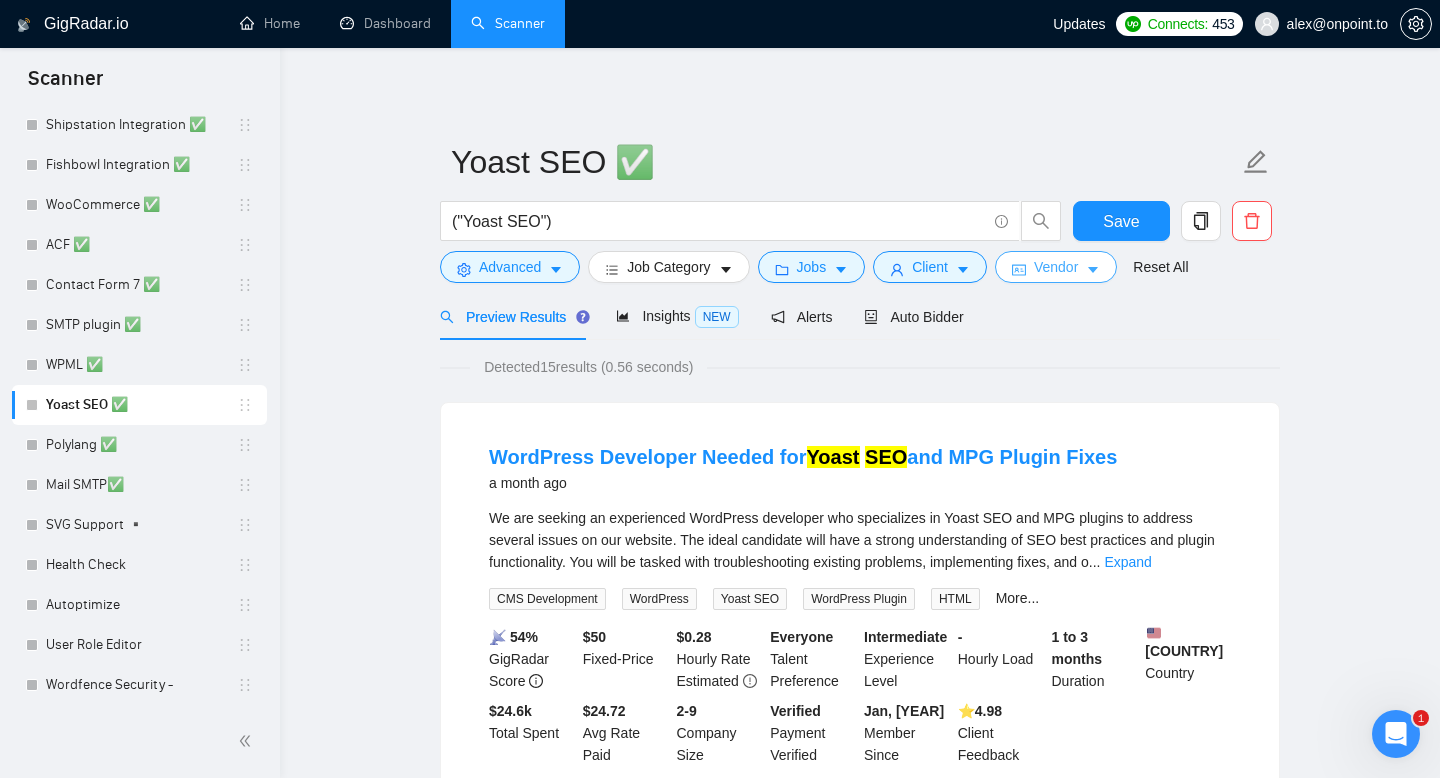 click 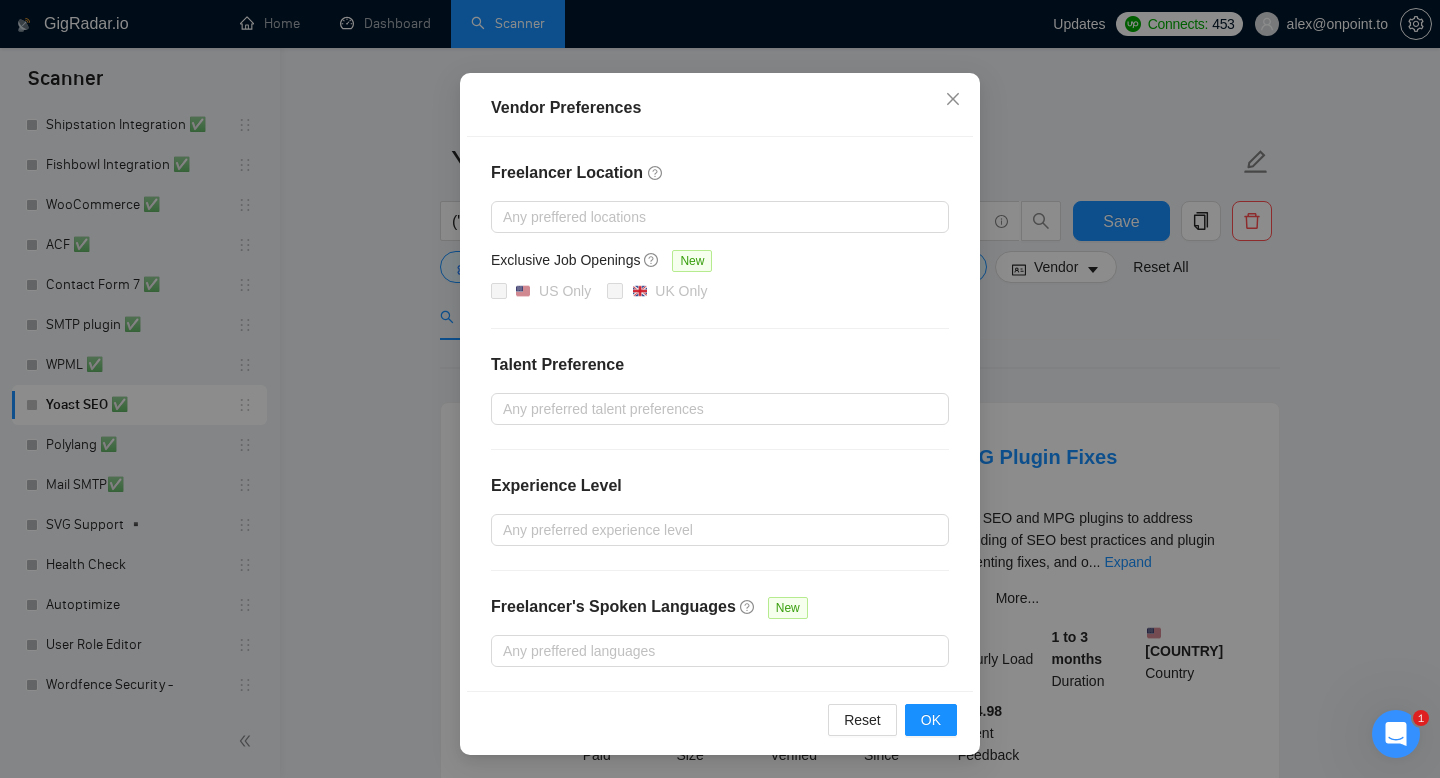 click on "Job Preferences Budget Project Type All Fixed Price Hourly Rate   Fixed Price Budget $ 1 Min - $ Max Estimate Fixed Price When It’s Not Available New   Hourly Rate Price Budget $ 20 Min - $ Max Estimate Hourly Rate When It’s Not Available New Include Budget Placeholders Include Jobs with Unspecified Budget   Connects Price New Min - Max Project Duration   Unspecified Less than 1 month 1 to 3 months 3 to 6 months More than 6 months Hourly Workload   Unspecified <30 hrs/week >30 hrs/week Hours TBD Unsure Job Posting Questions New   Any posting questions Description Preferences Description Size New   Any description size Reset OK" at bounding box center [720, 389] 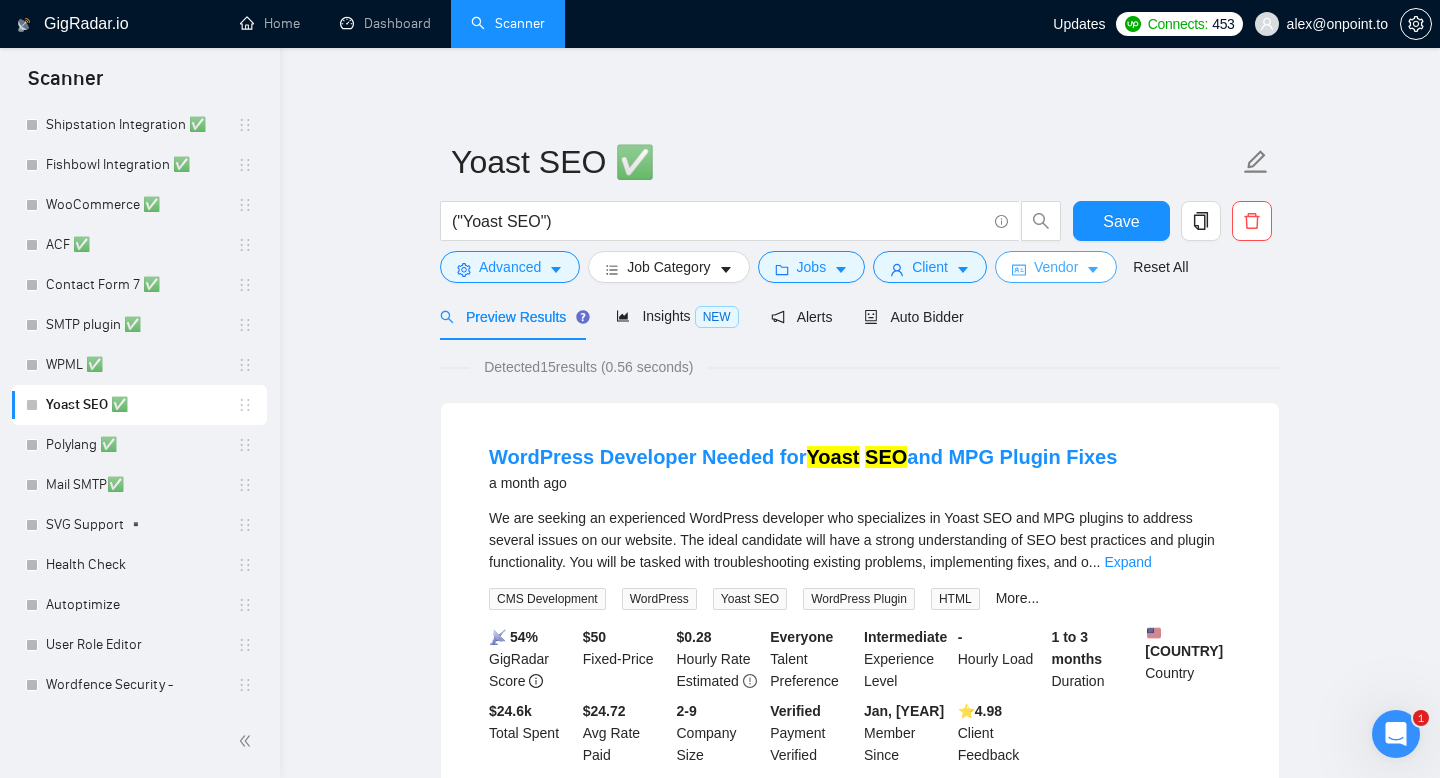 click on "Vendor" at bounding box center (1056, 267) 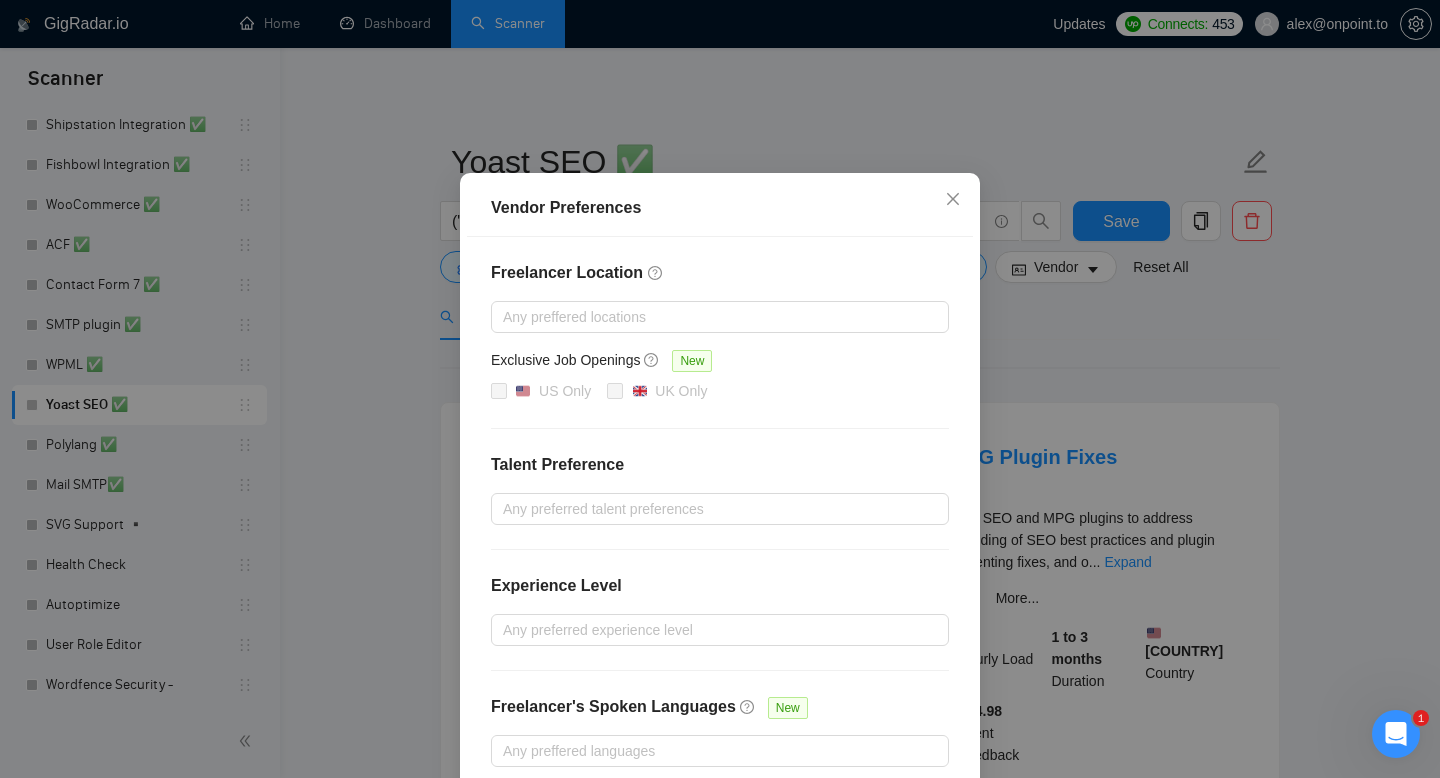 click on "Job Preferences Budget Project Type All Fixed Price Hourly Rate   Fixed Price Budget $ 1 Min - $ Max Estimate Fixed Price When It’s Not Available New   Hourly Rate Price Budget $ 20 Min - $ Max Estimate Hourly Rate When It’s Not Available New Include Budget Placeholders Include Jobs with Unspecified Budget   Connects Price New Min - Max Project Duration   Unspecified Less than 1 month 1 to 3 months 3 to 6 months More than 6 months Hourly Workload   Unspecified <30 hrs/week >30 hrs/week Hours TBD Unsure Job Posting Questions New   Any posting questions Description Preferences Description Size New   Any description size Reset OK" at bounding box center (720, 389) 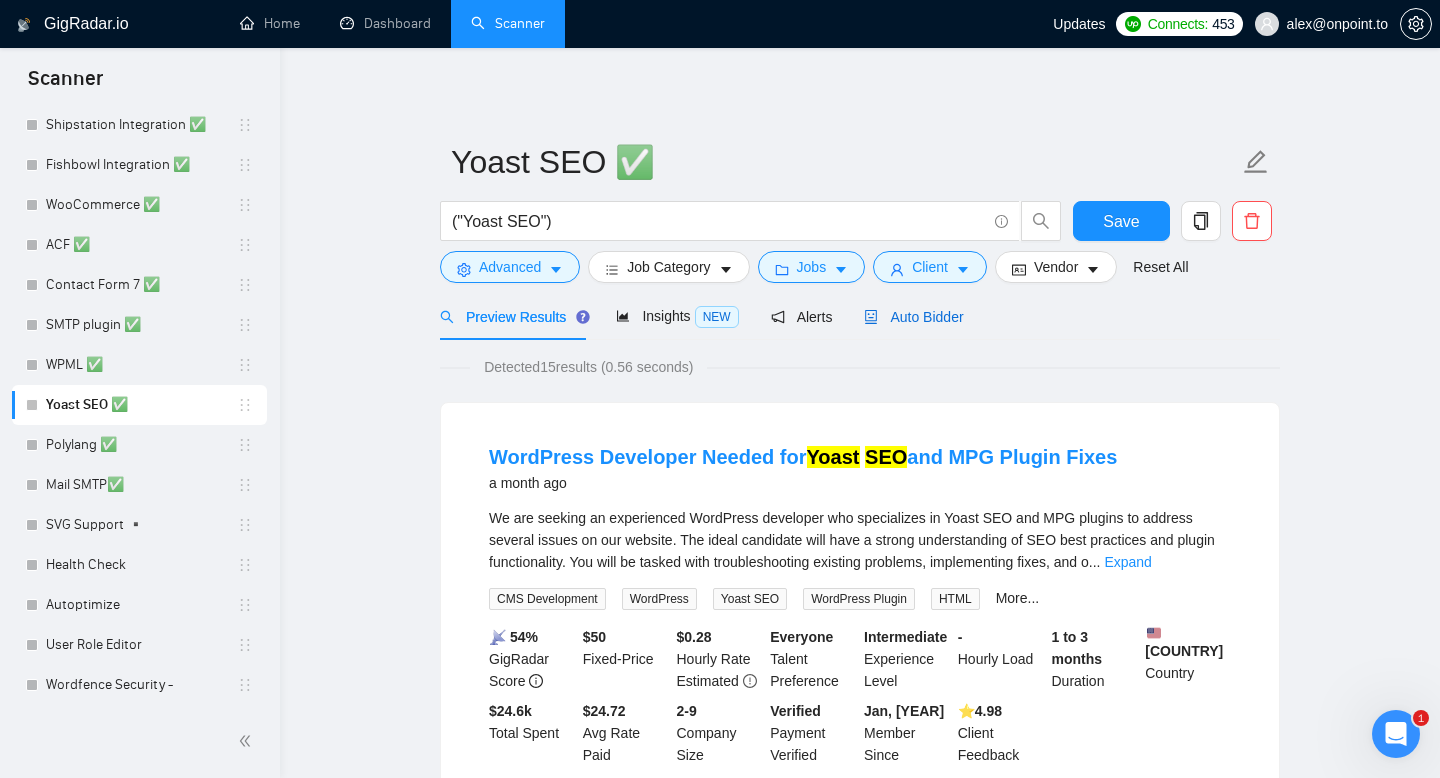 click on "Auto Bidder" at bounding box center [913, 317] 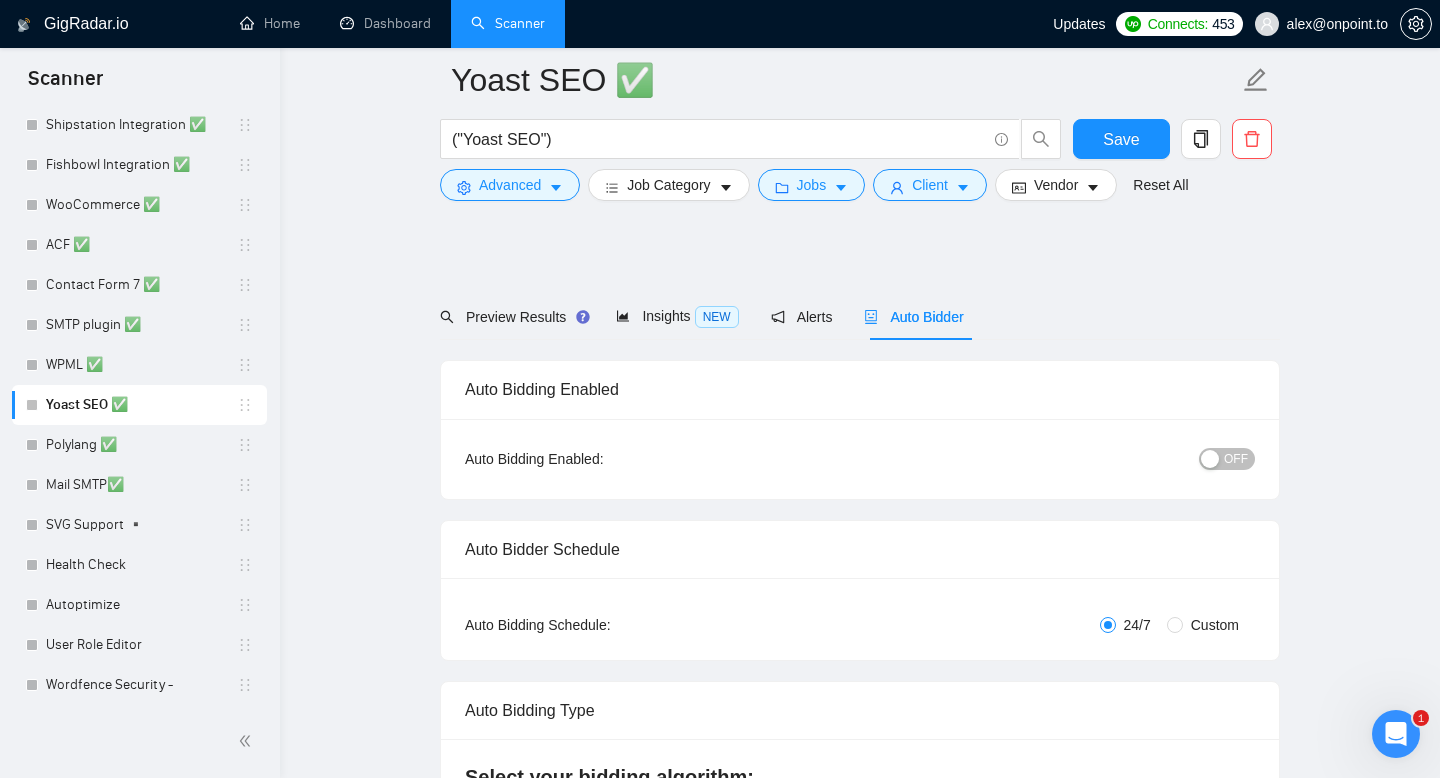 scroll, scrollTop: 341, scrollLeft: 0, axis: vertical 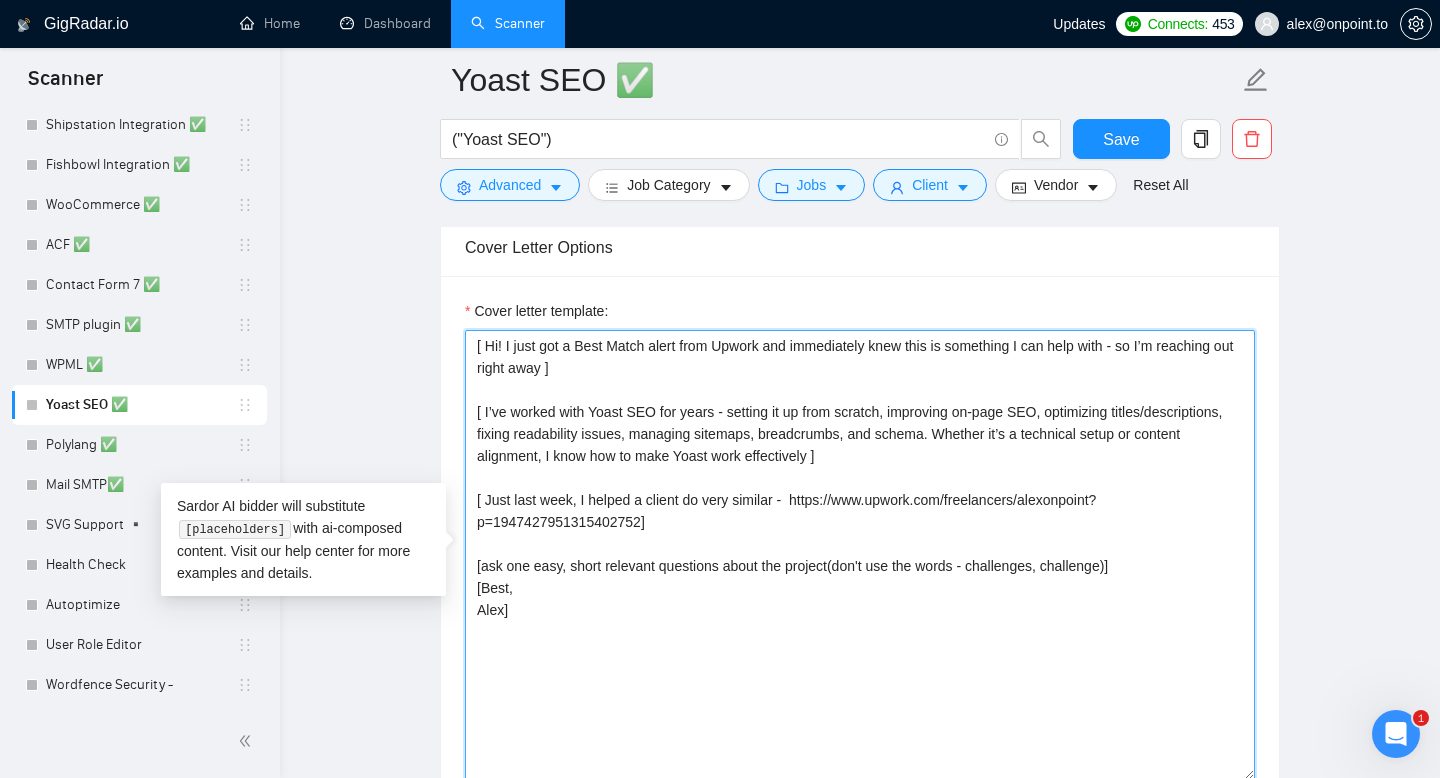 drag, startPoint x: 536, startPoint y: 621, endPoint x: 441, endPoint y: 307, distance: 328.0564 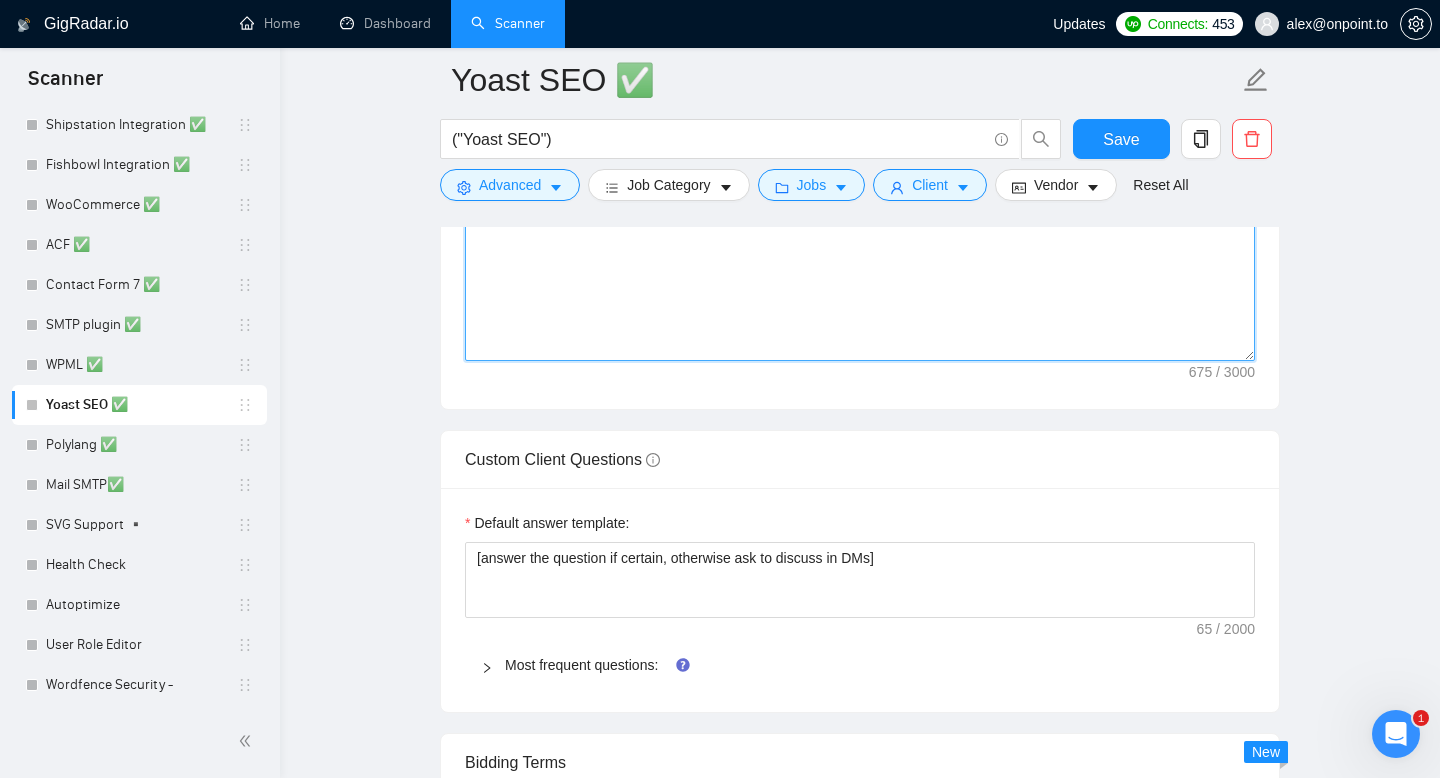 scroll, scrollTop: 2748, scrollLeft: 0, axis: vertical 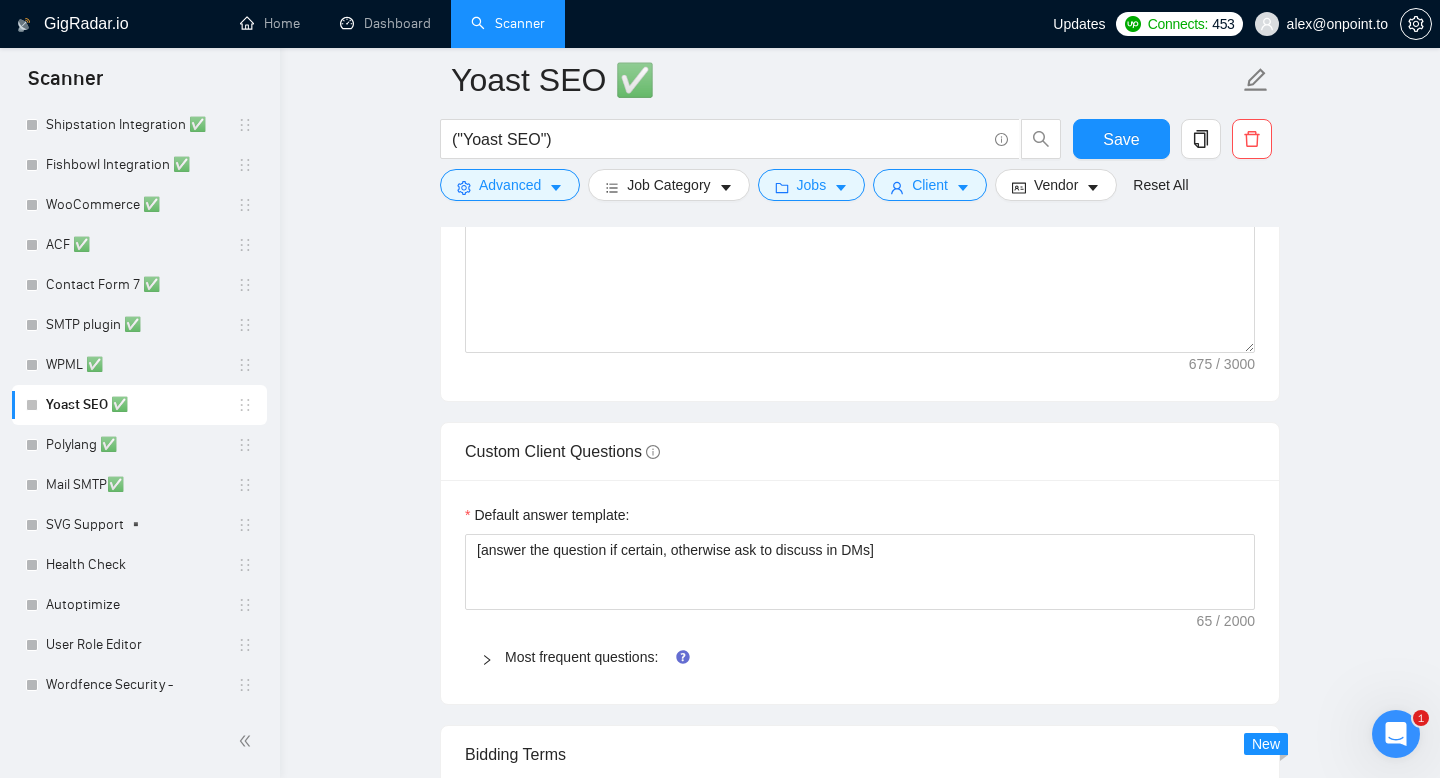 click 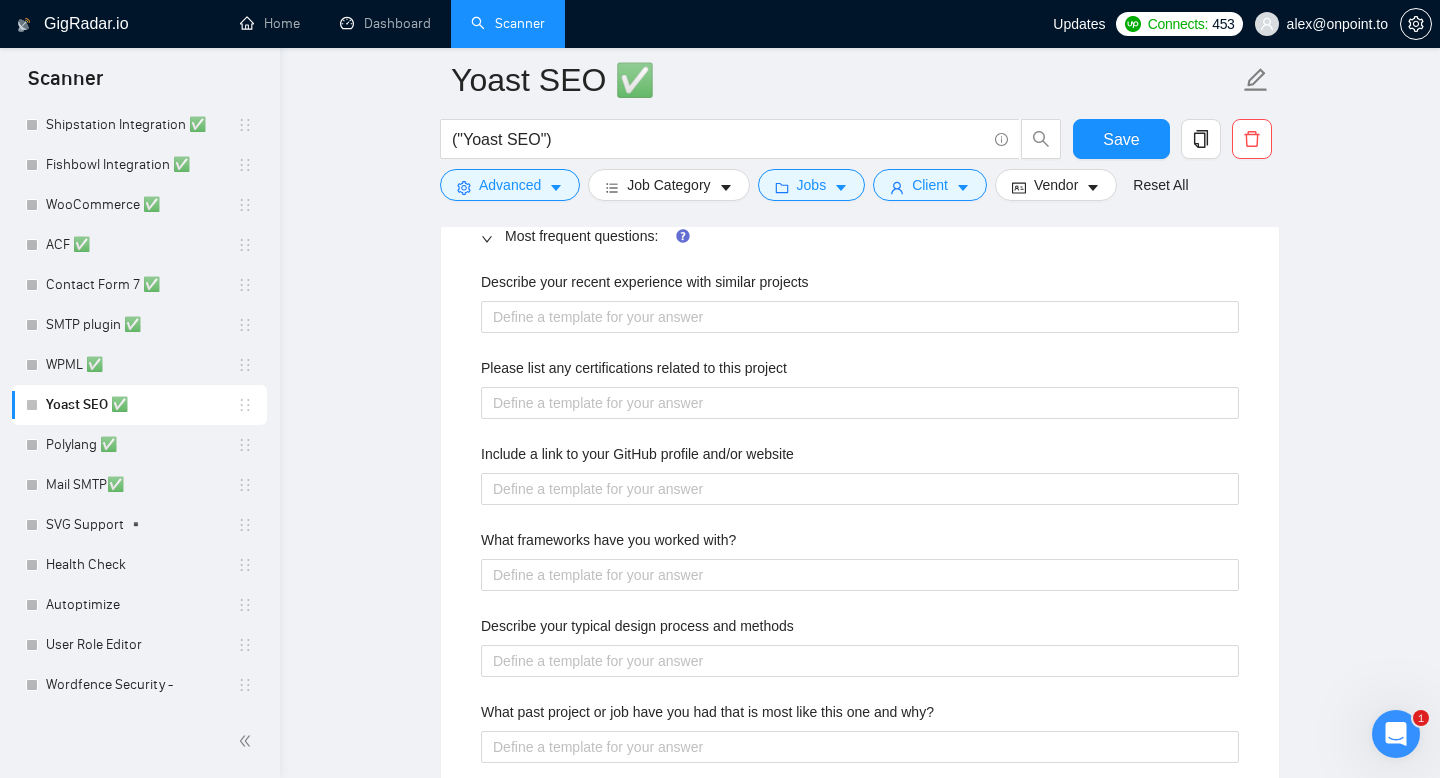 scroll, scrollTop: 3175, scrollLeft: 0, axis: vertical 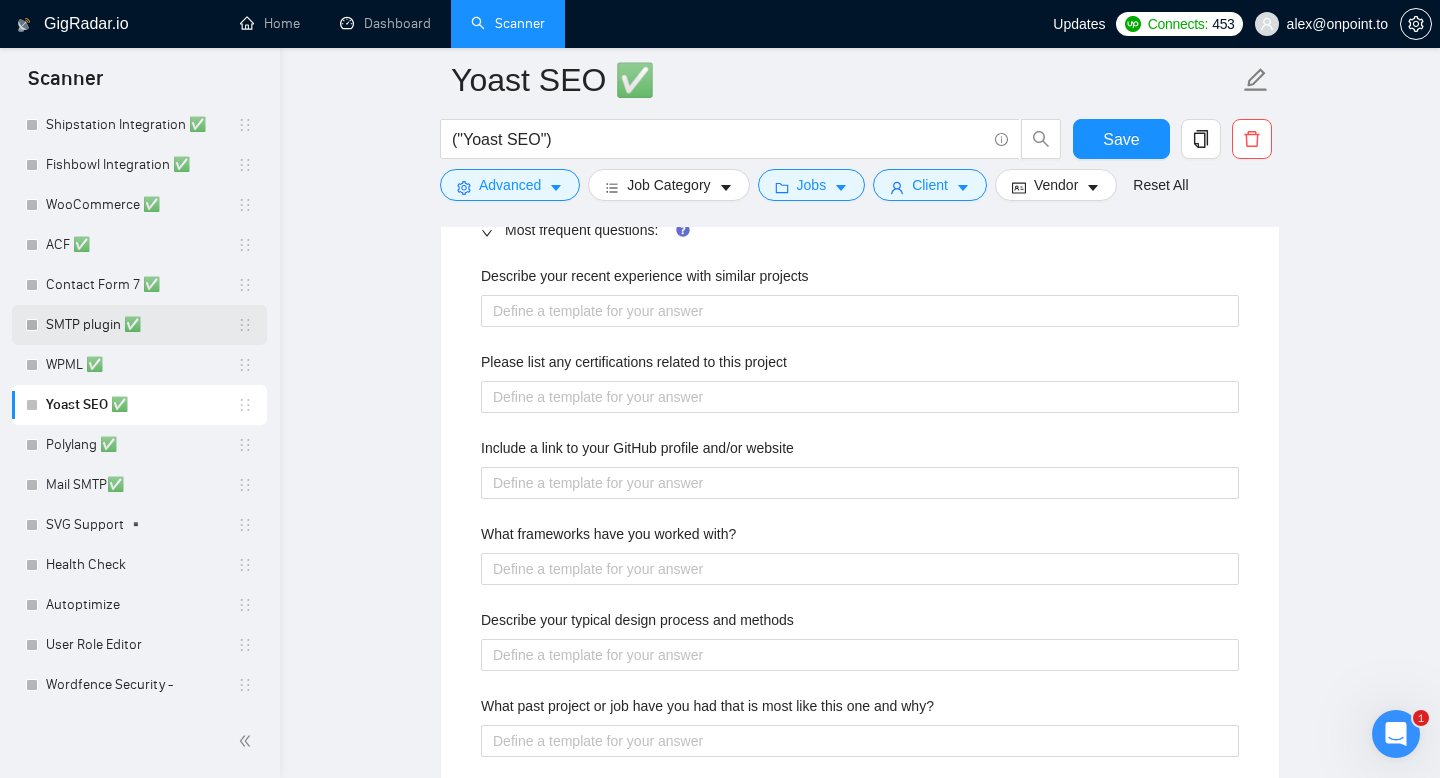 click on "SMTP plugin ✅" at bounding box center (141, 325) 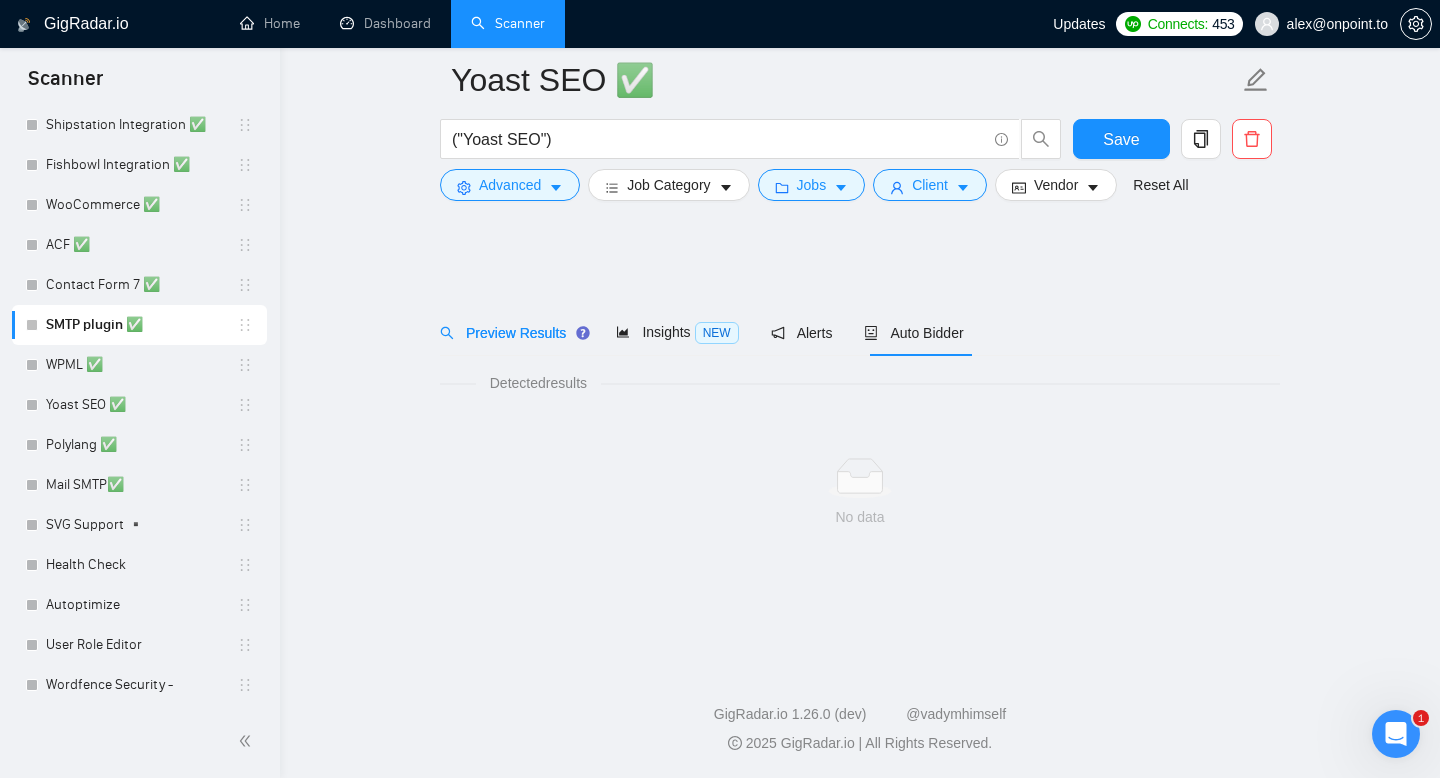 scroll, scrollTop: 0, scrollLeft: 0, axis: both 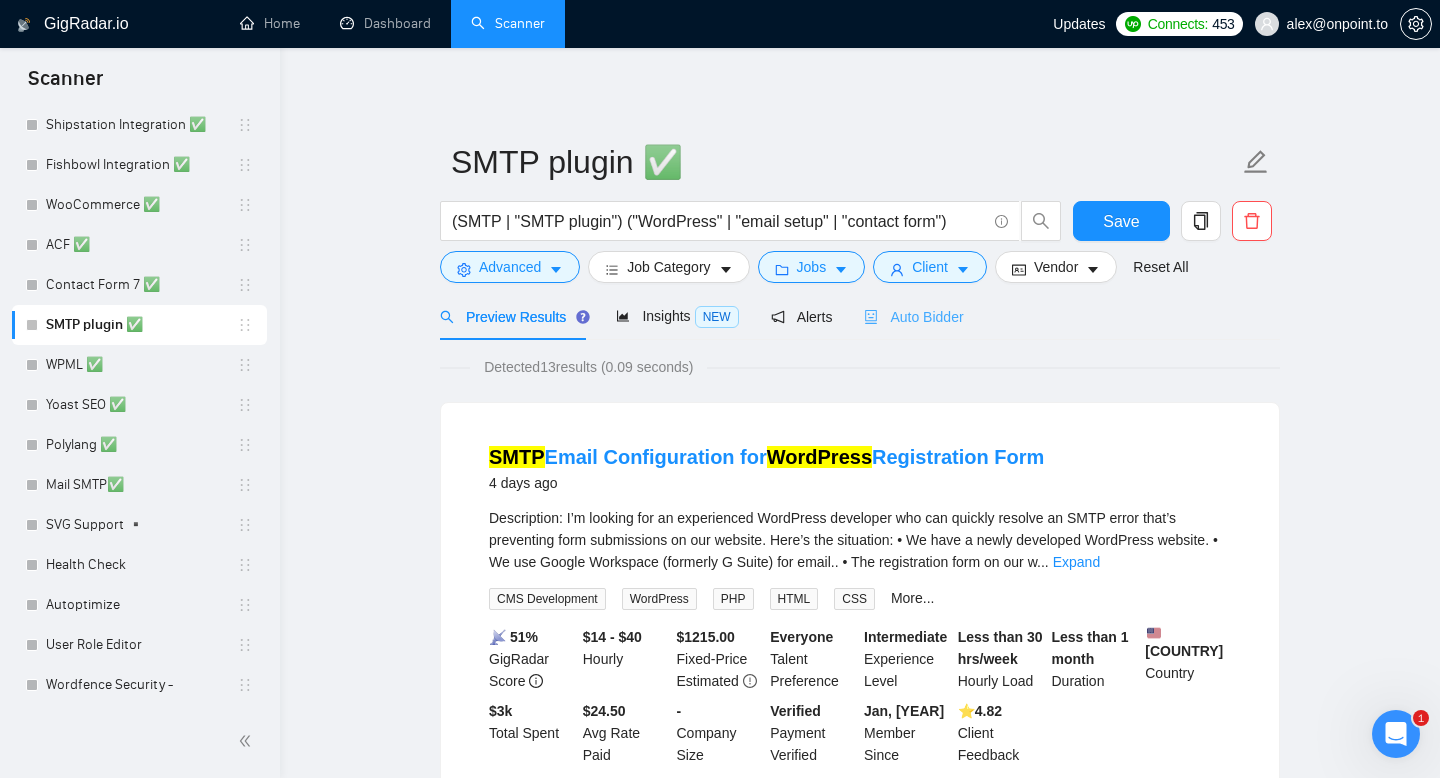 click on "Auto Bidder" at bounding box center [913, 316] 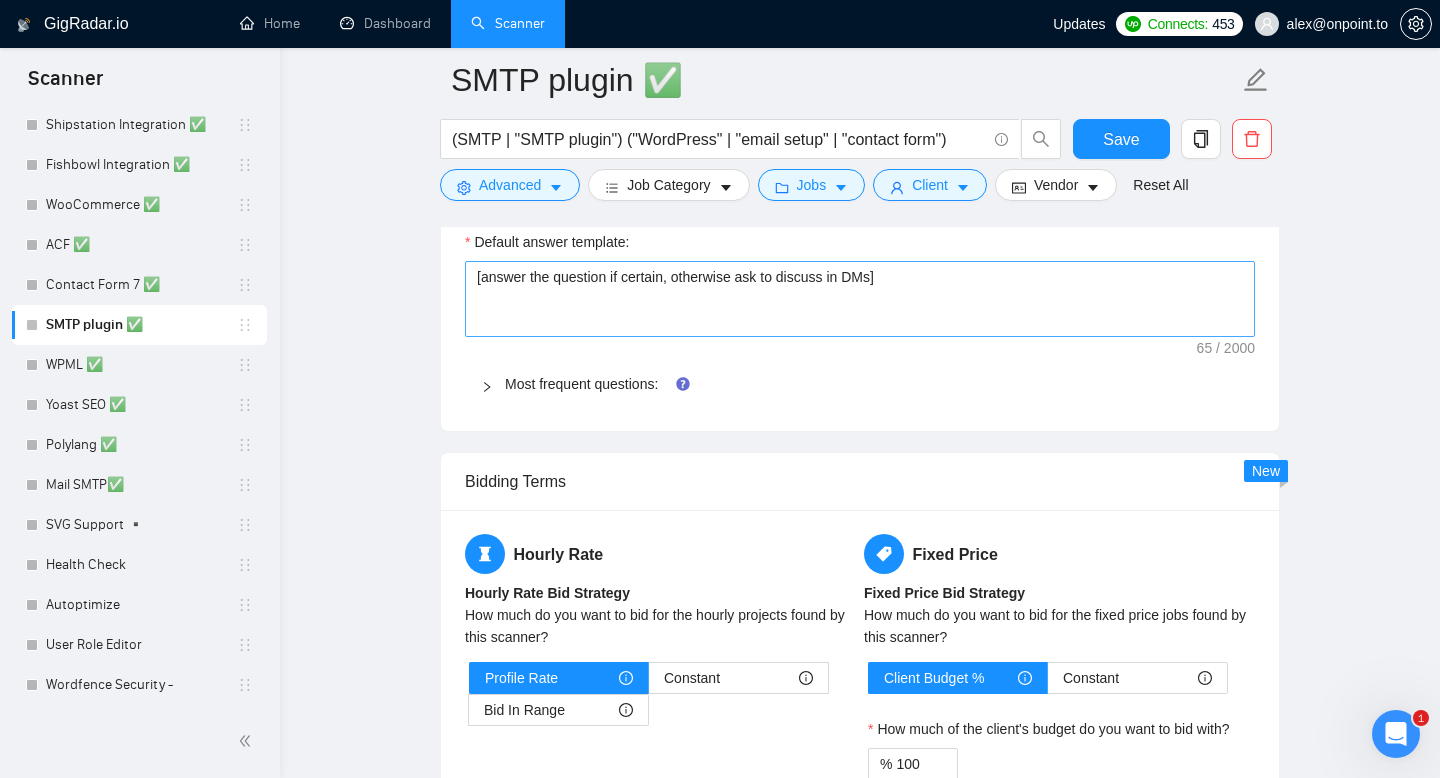 scroll, scrollTop: 3041, scrollLeft: 0, axis: vertical 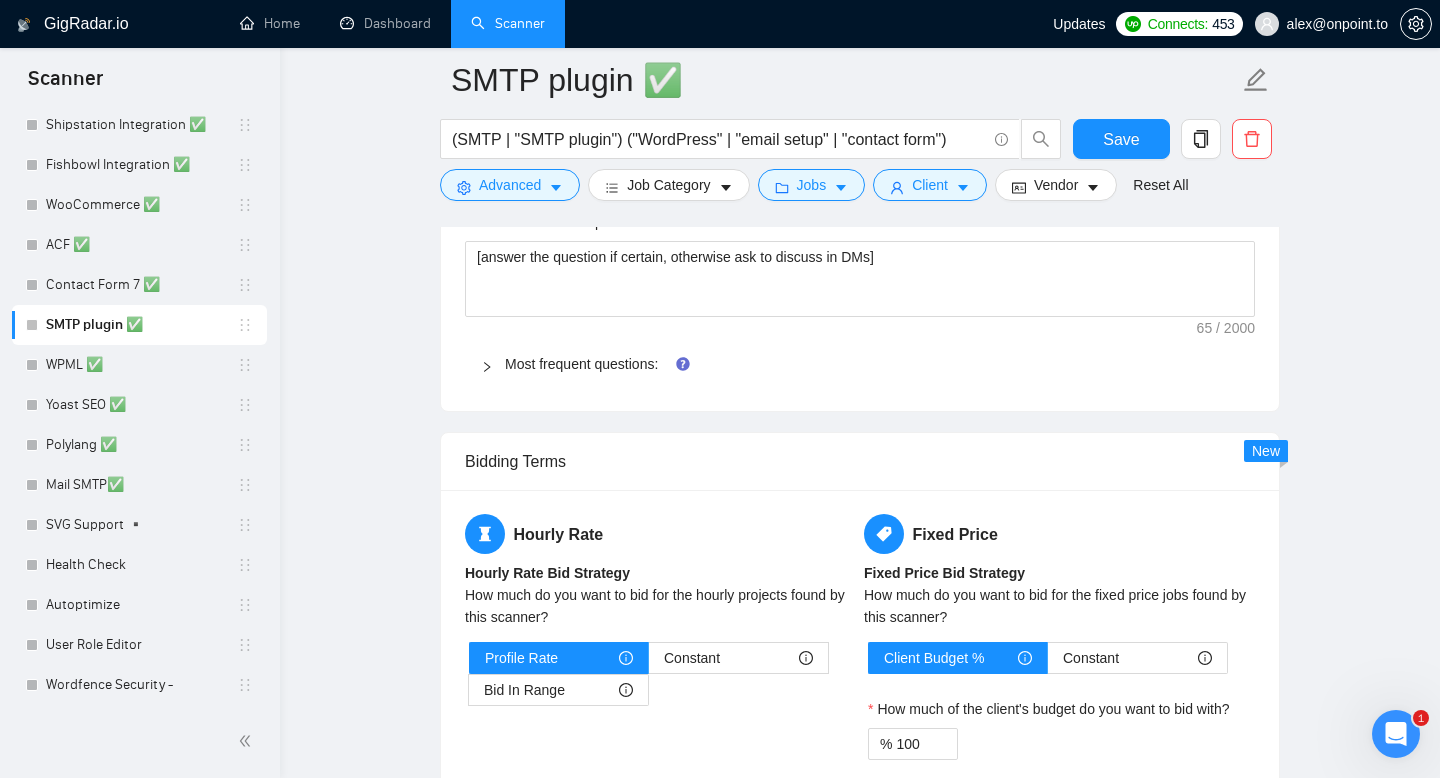 click 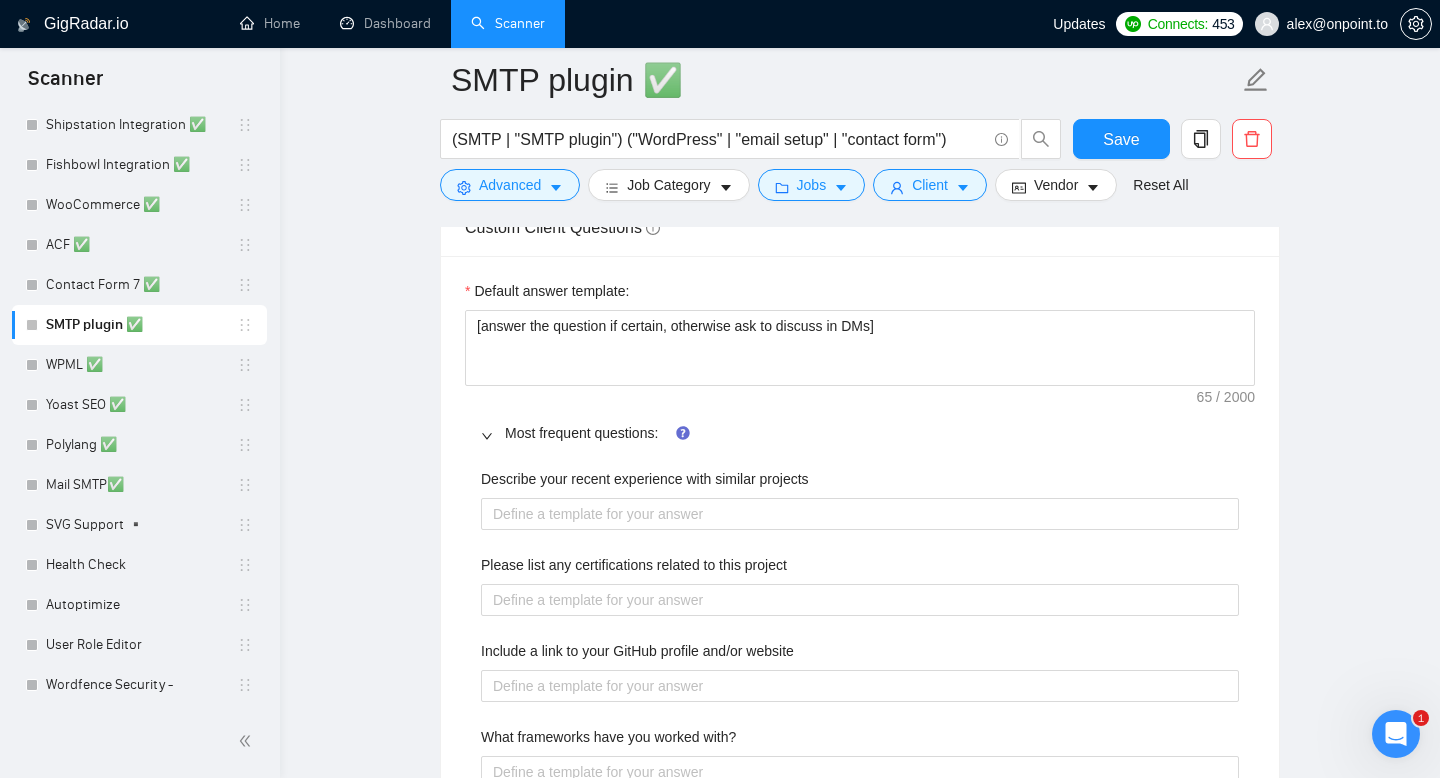 scroll, scrollTop: 2901, scrollLeft: 0, axis: vertical 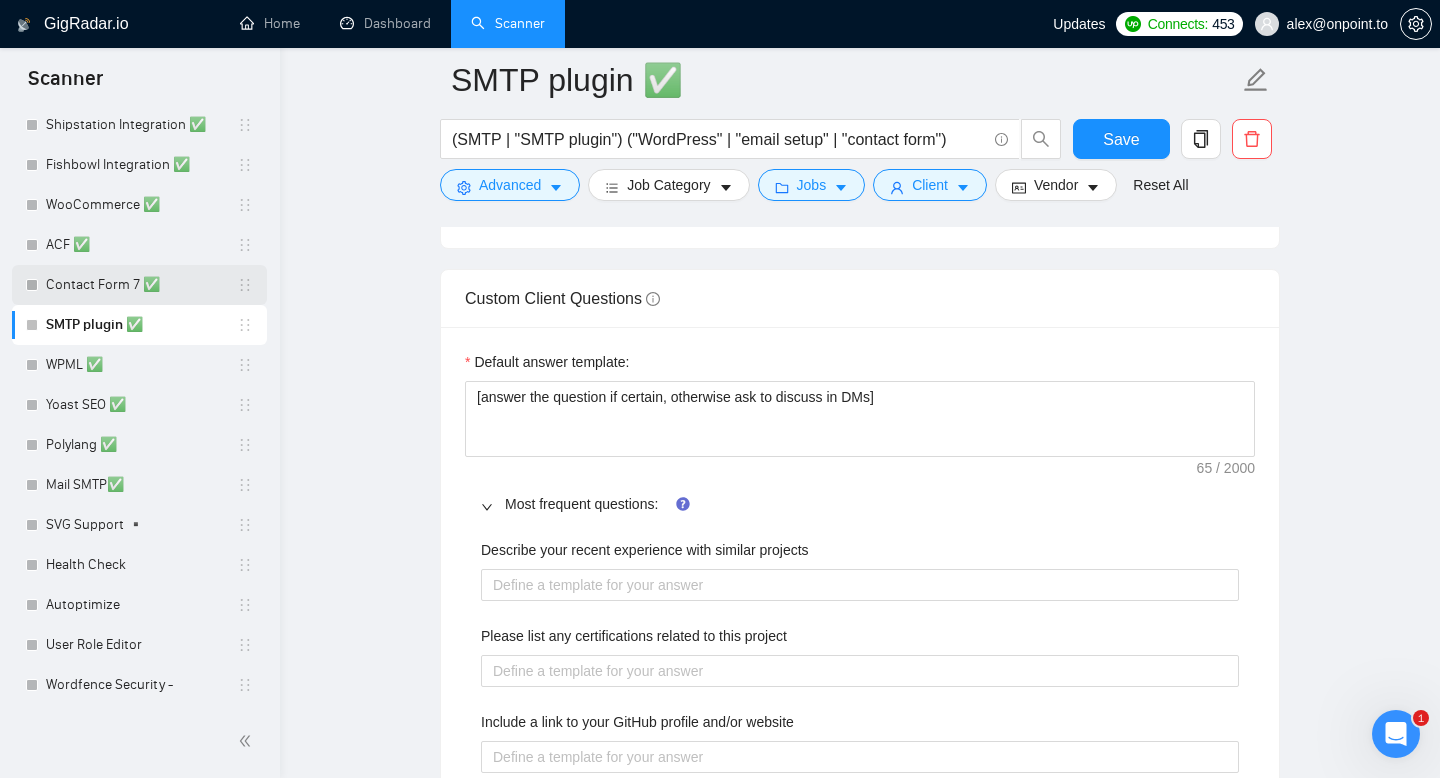 click on "Contact Form 7 ✅" at bounding box center (139, 285) 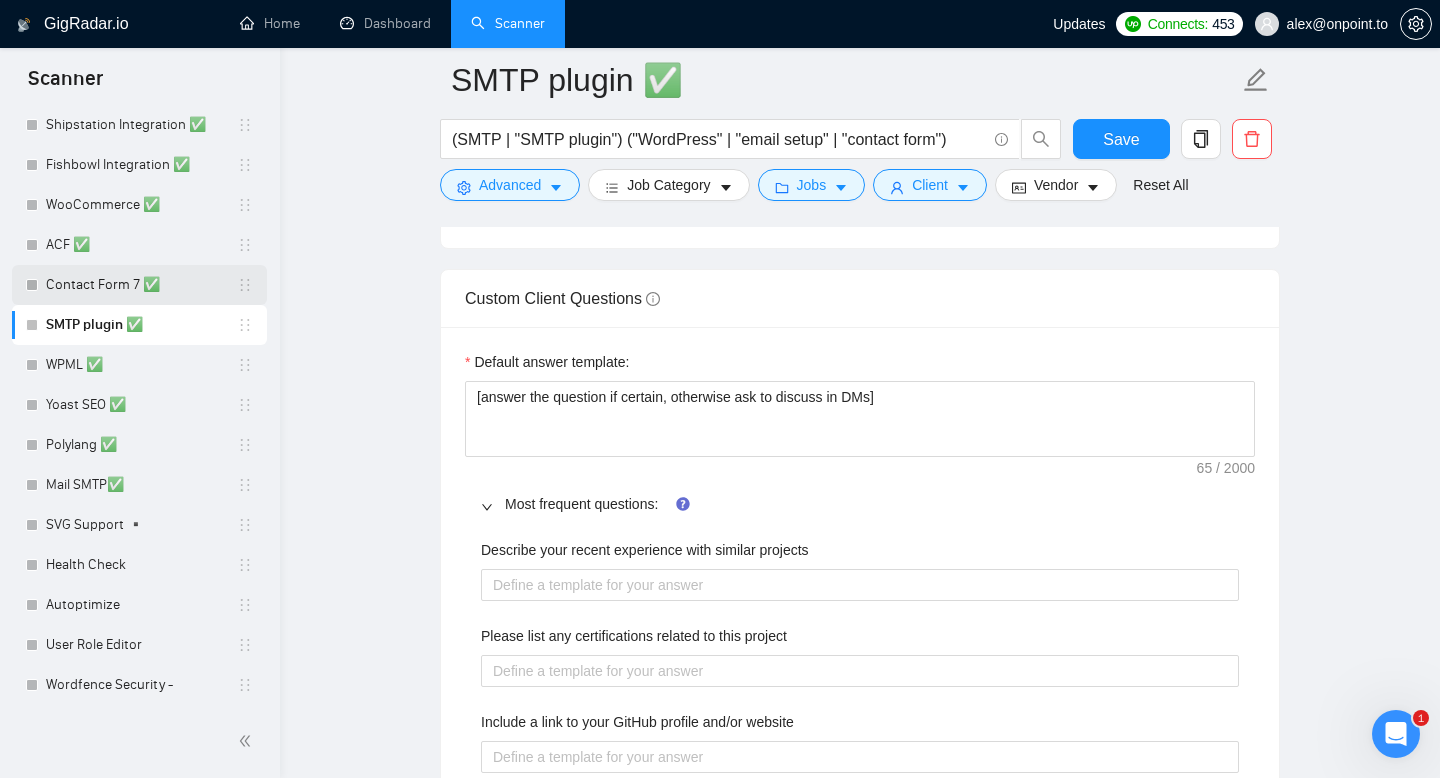 click on "Contact Form 7 ✅" at bounding box center [141, 285] 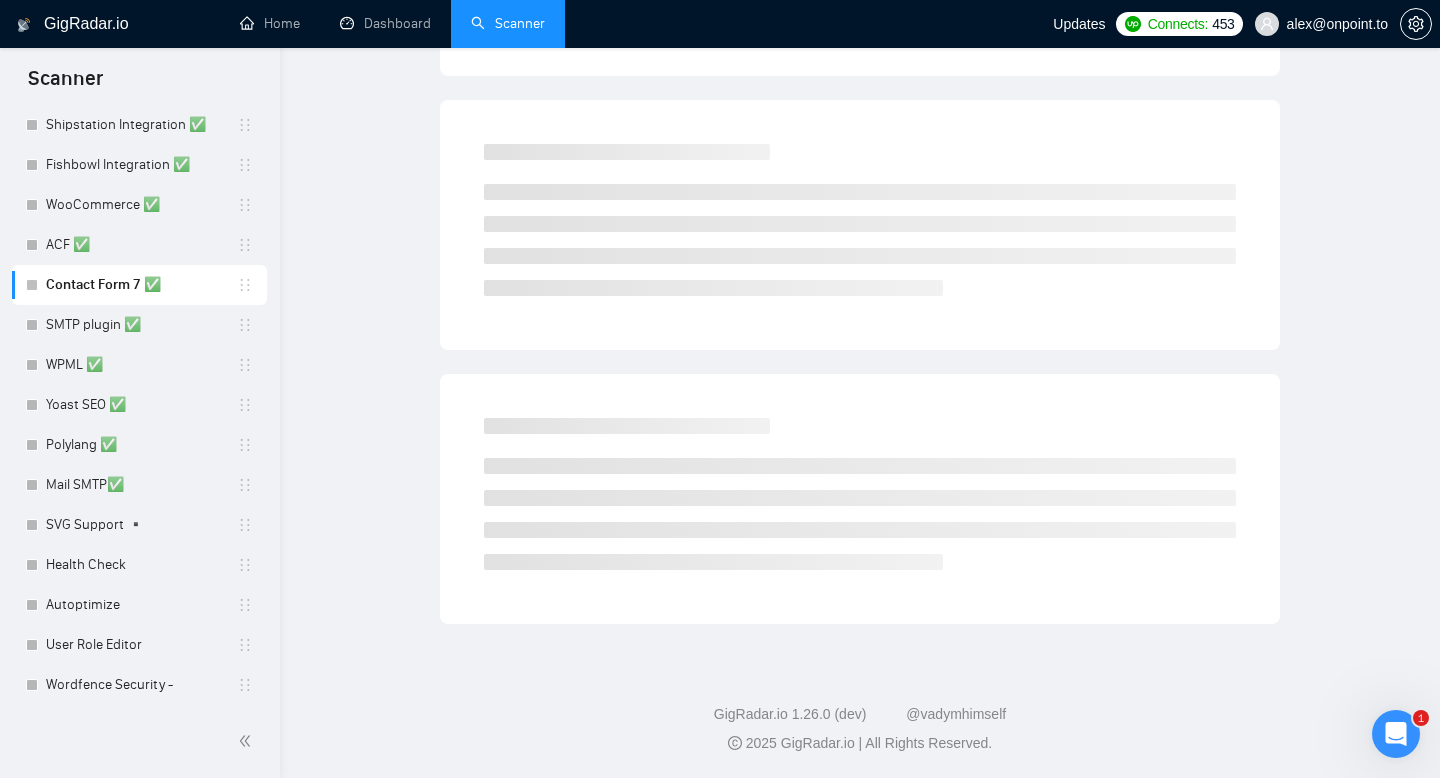 scroll, scrollTop: 0, scrollLeft: 0, axis: both 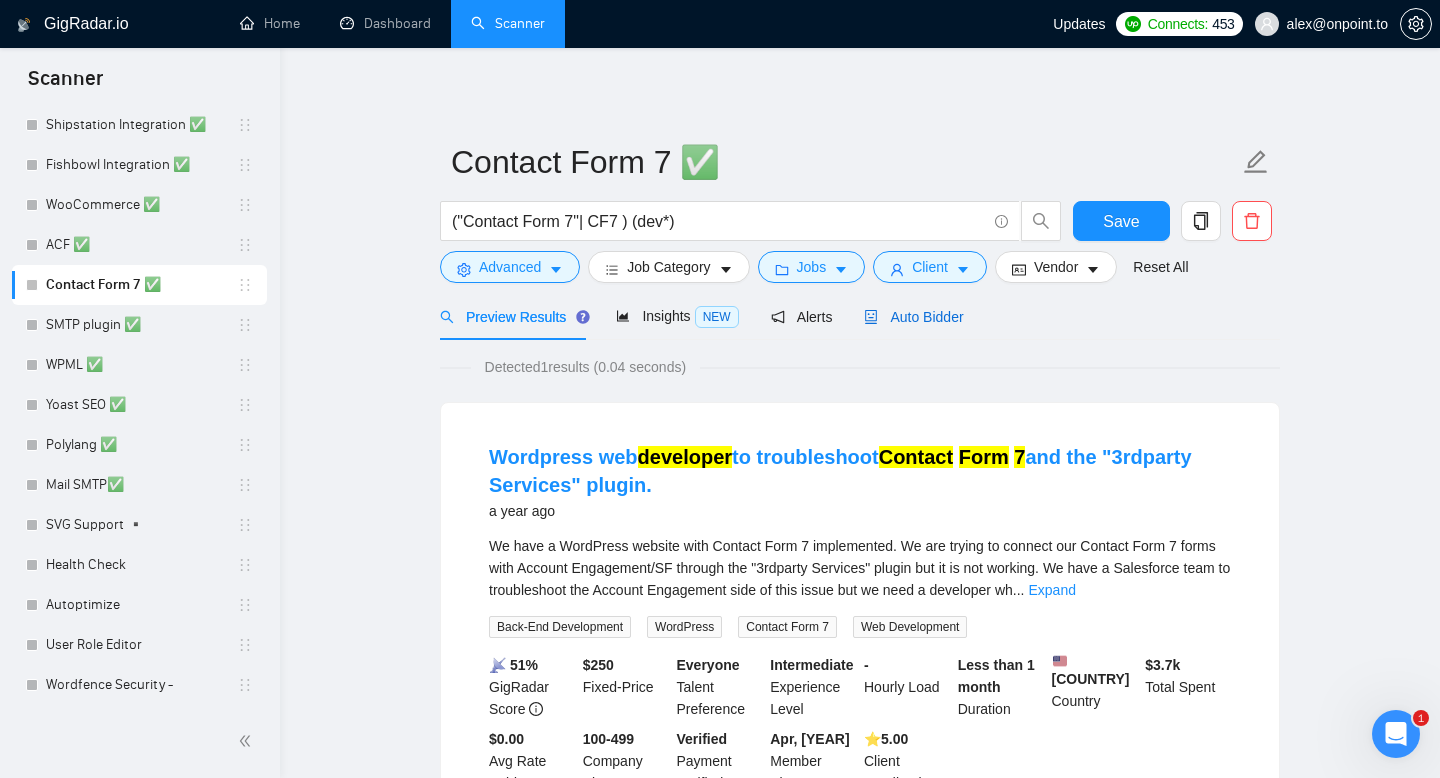 click on "Auto Bidder" at bounding box center (913, 317) 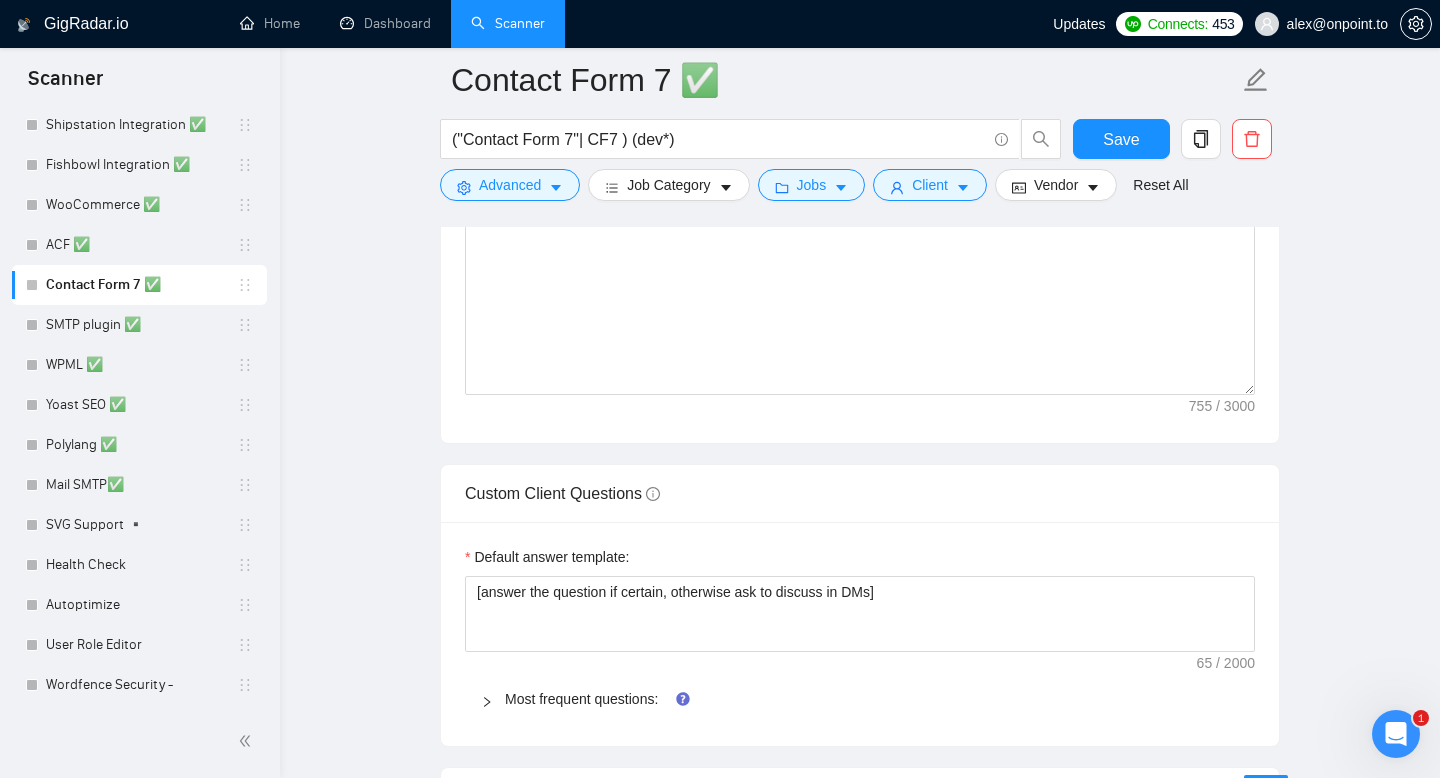 scroll, scrollTop: 2837, scrollLeft: 0, axis: vertical 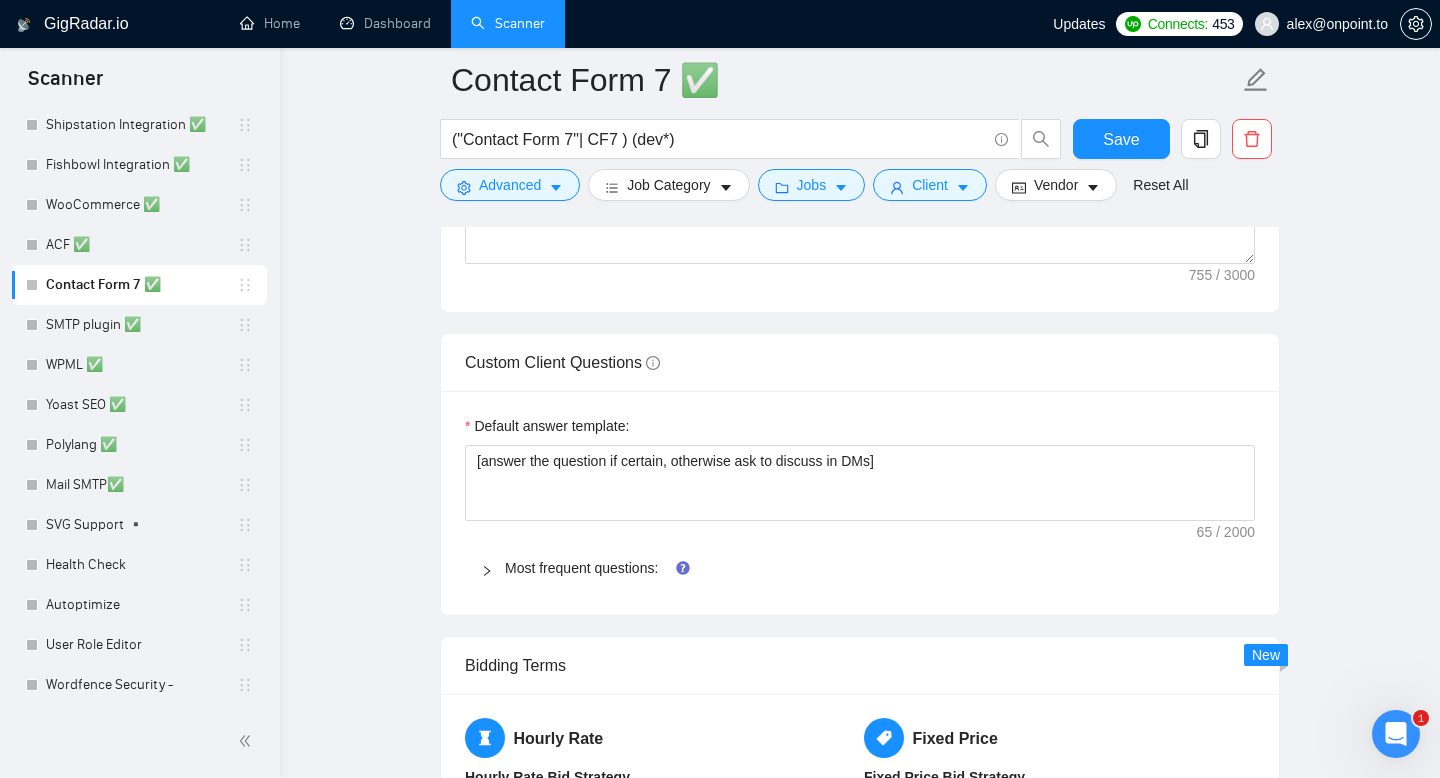 click at bounding box center [493, 568] 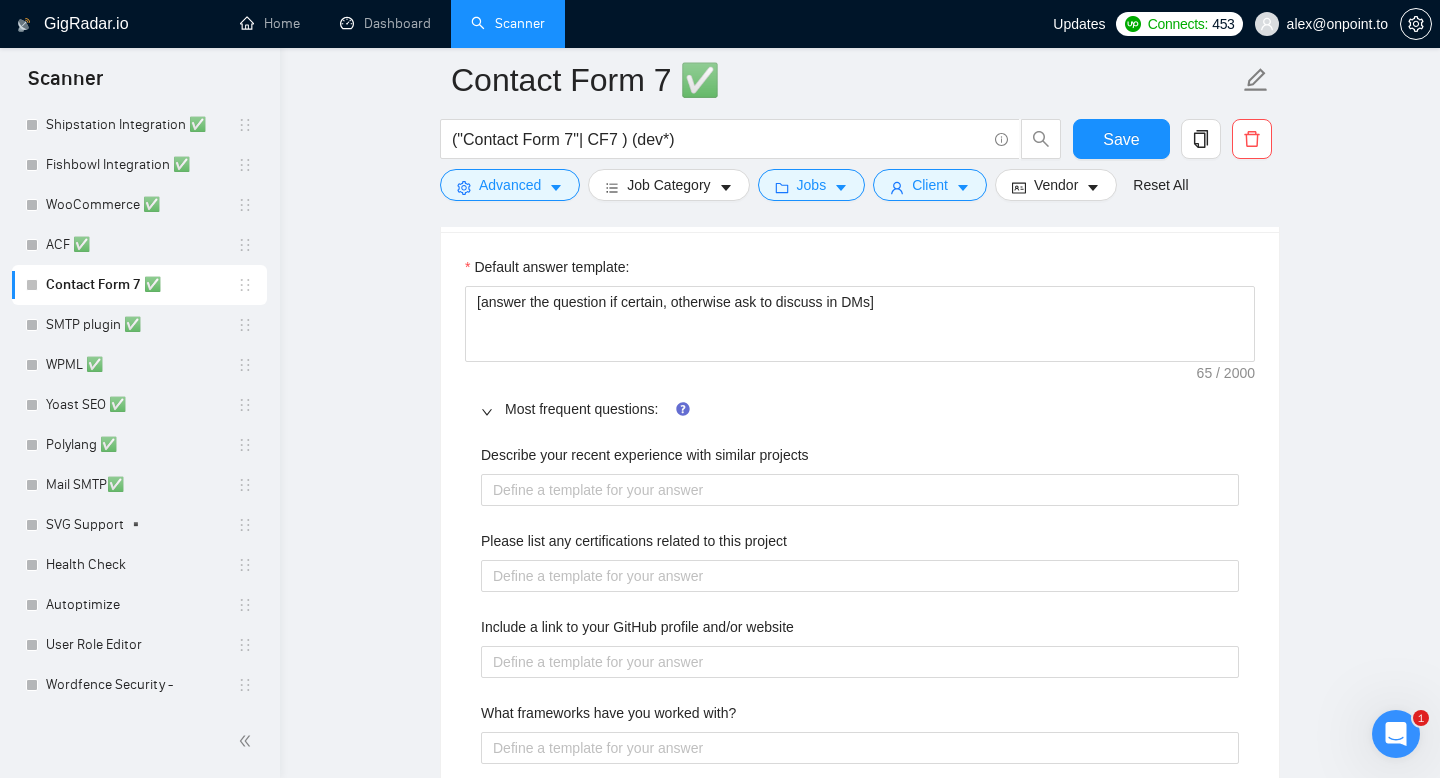scroll, scrollTop: 3015, scrollLeft: 0, axis: vertical 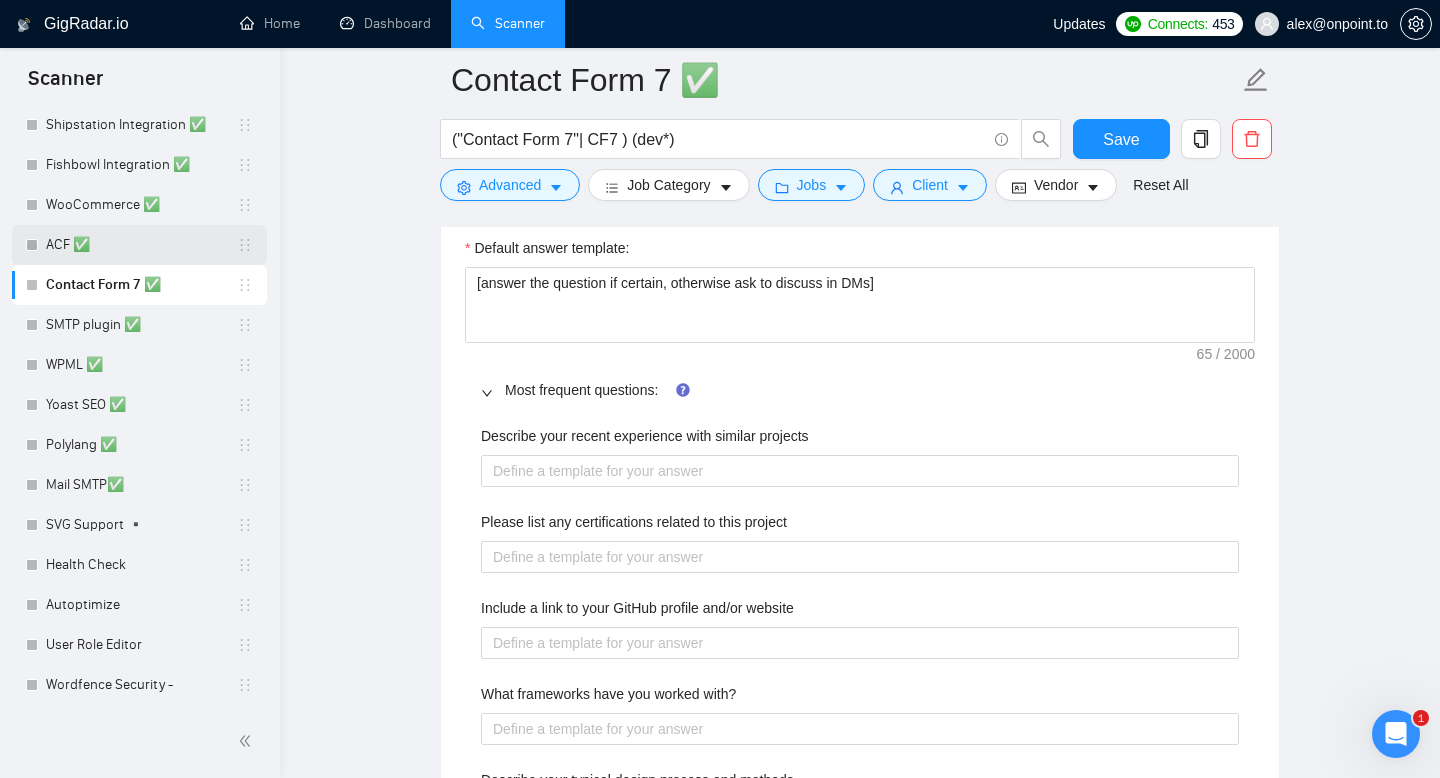 click on "ACF ✅" at bounding box center (141, 245) 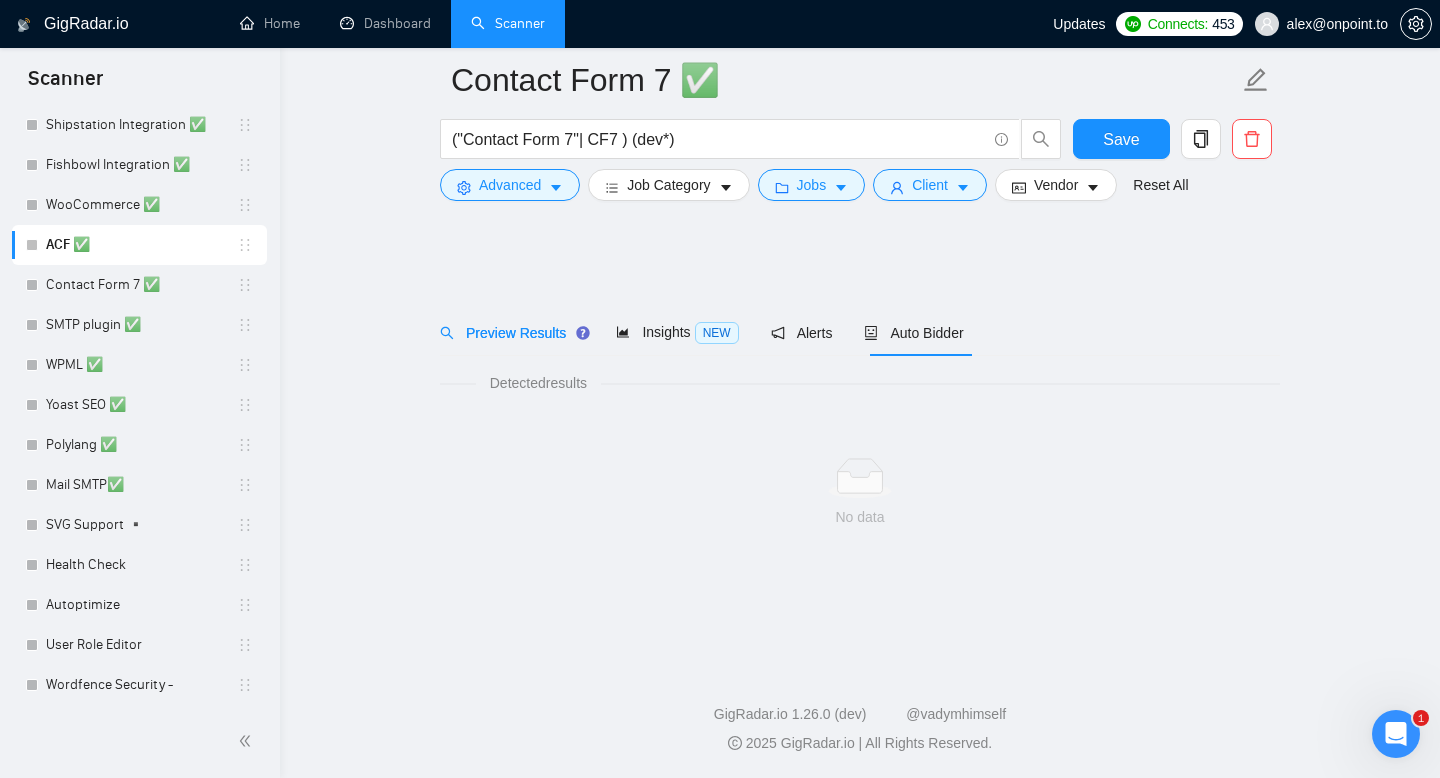 scroll, scrollTop: 0, scrollLeft: 0, axis: both 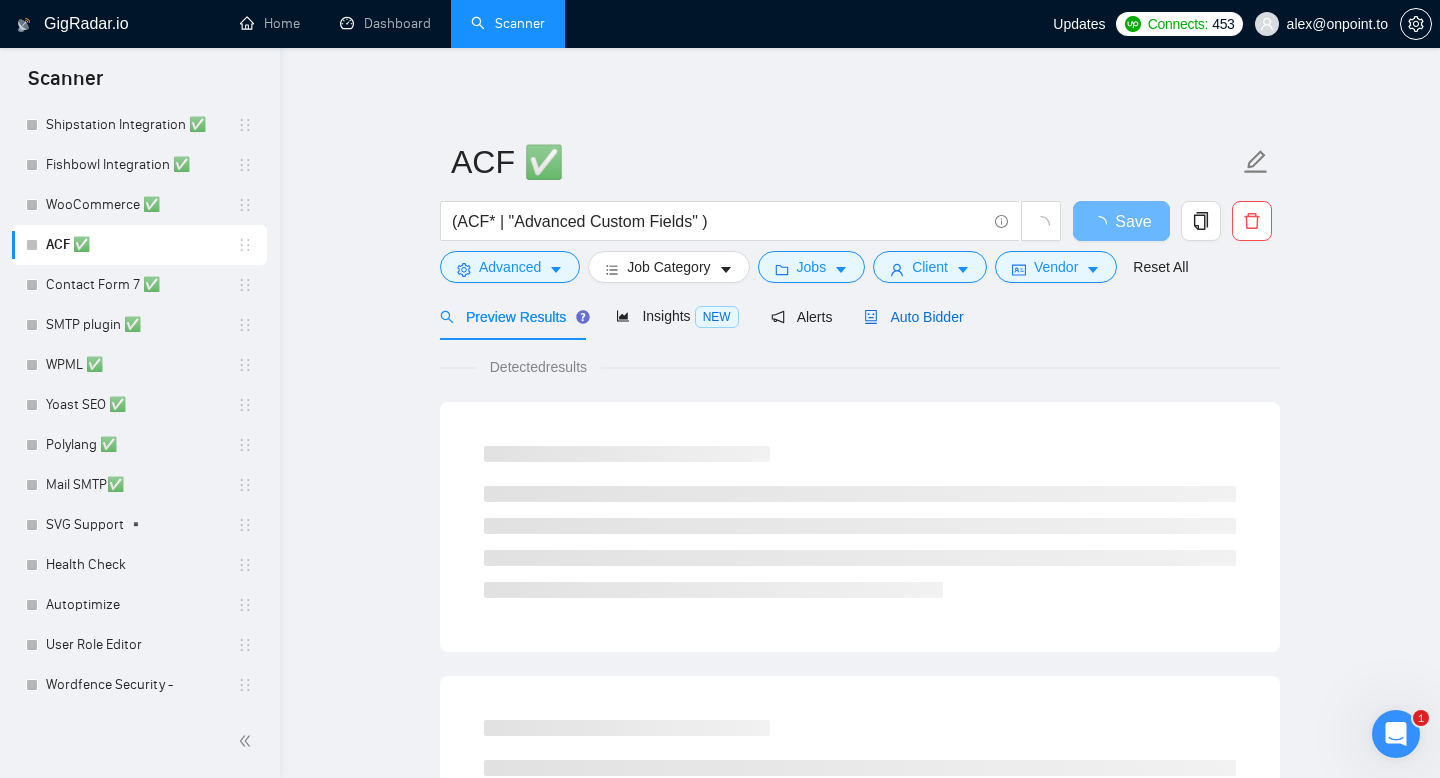 click on "Auto Bidder" at bounding box center (913, 317) 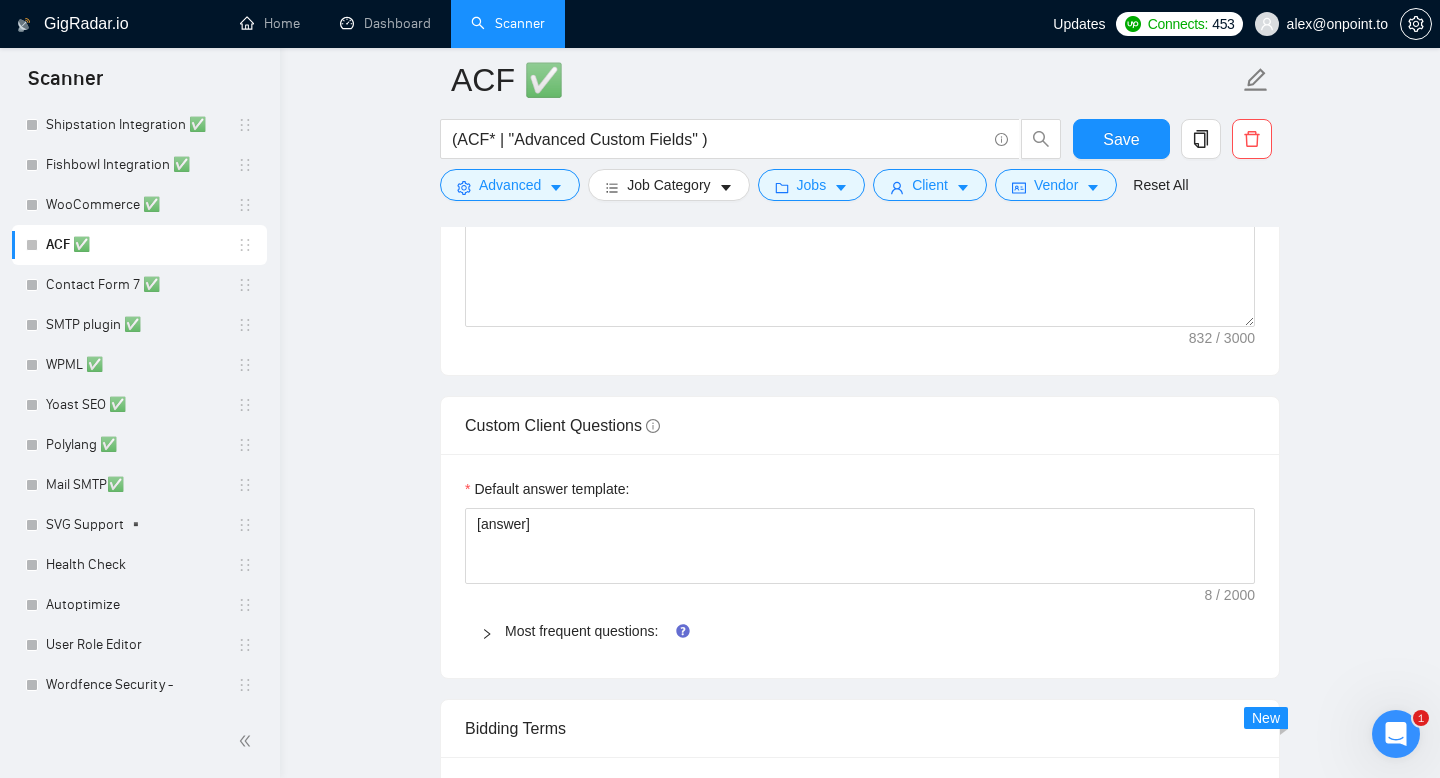 scroll, scrollTop: 2784, scrollLeft: 0, axis: vertical 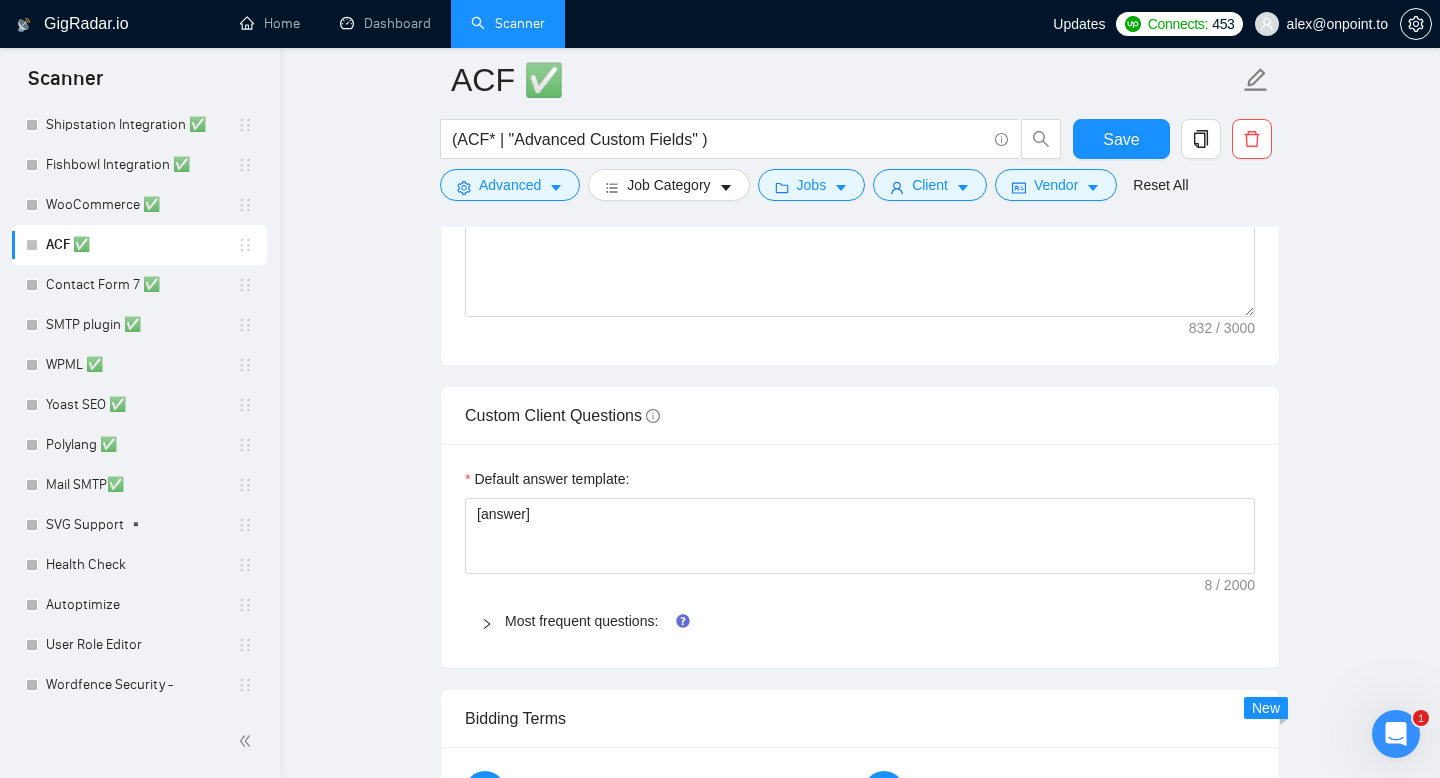 click at bounding box center (493, 621) 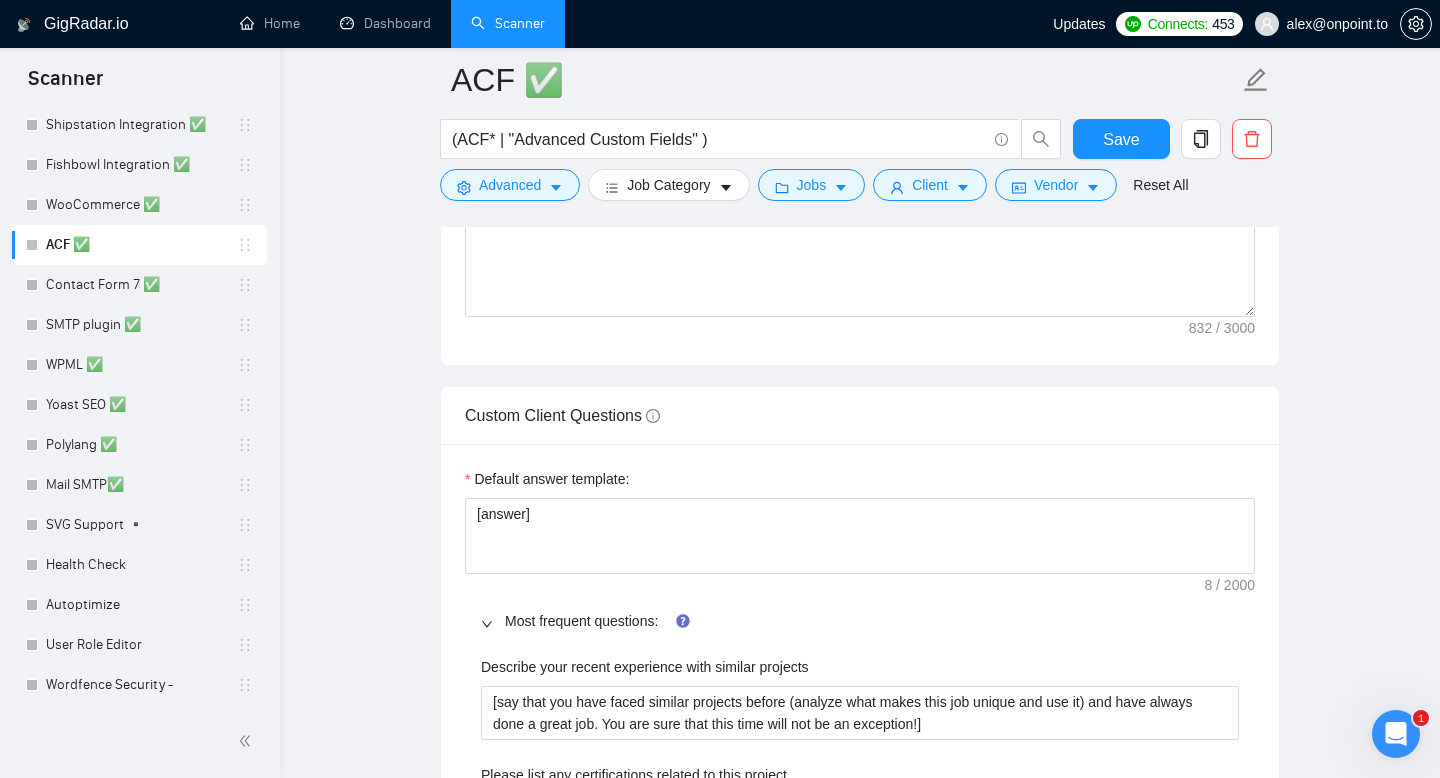 scroll, scrollTop: 2859, scrollLeft: 0, axis: vertical 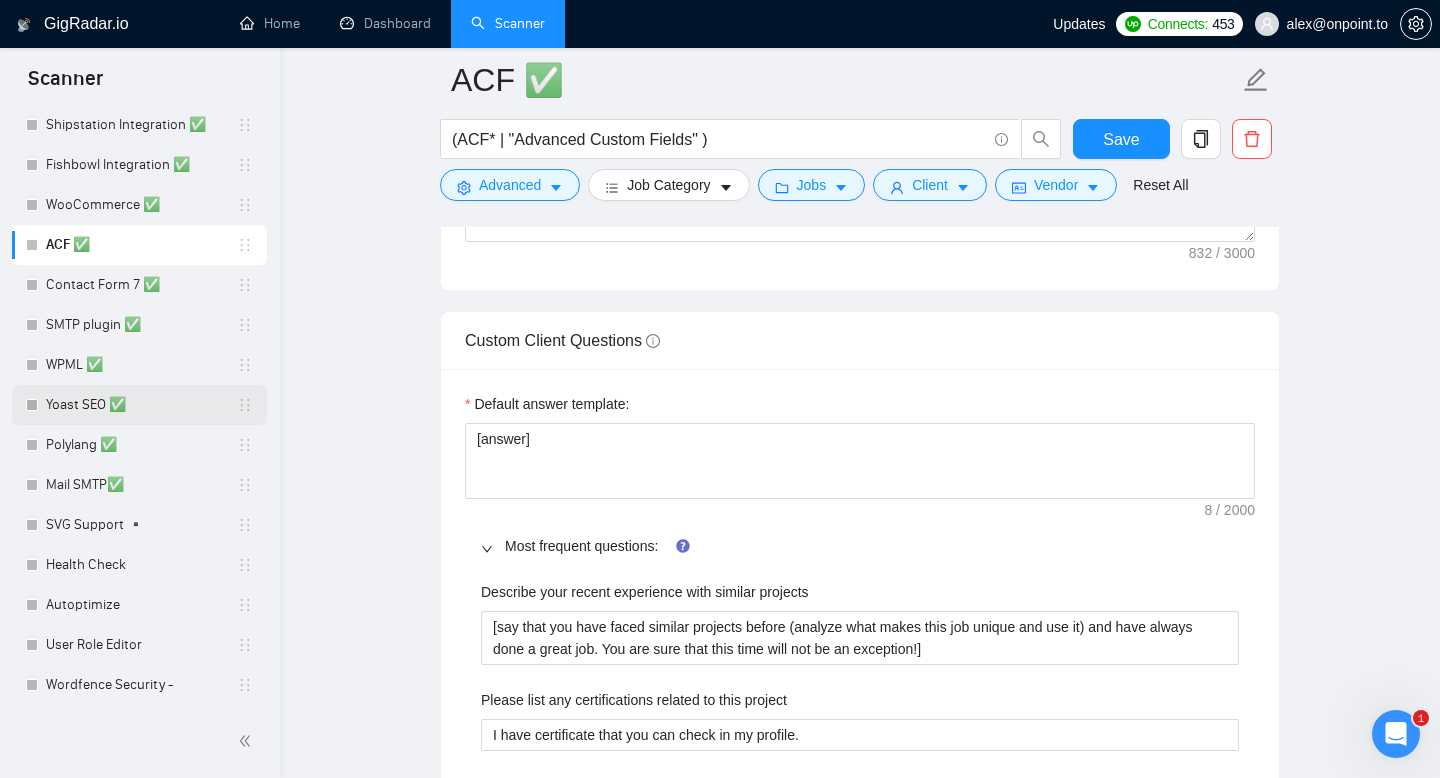 click on "Yoast SEO ✅" at bounding box center [141, 405] 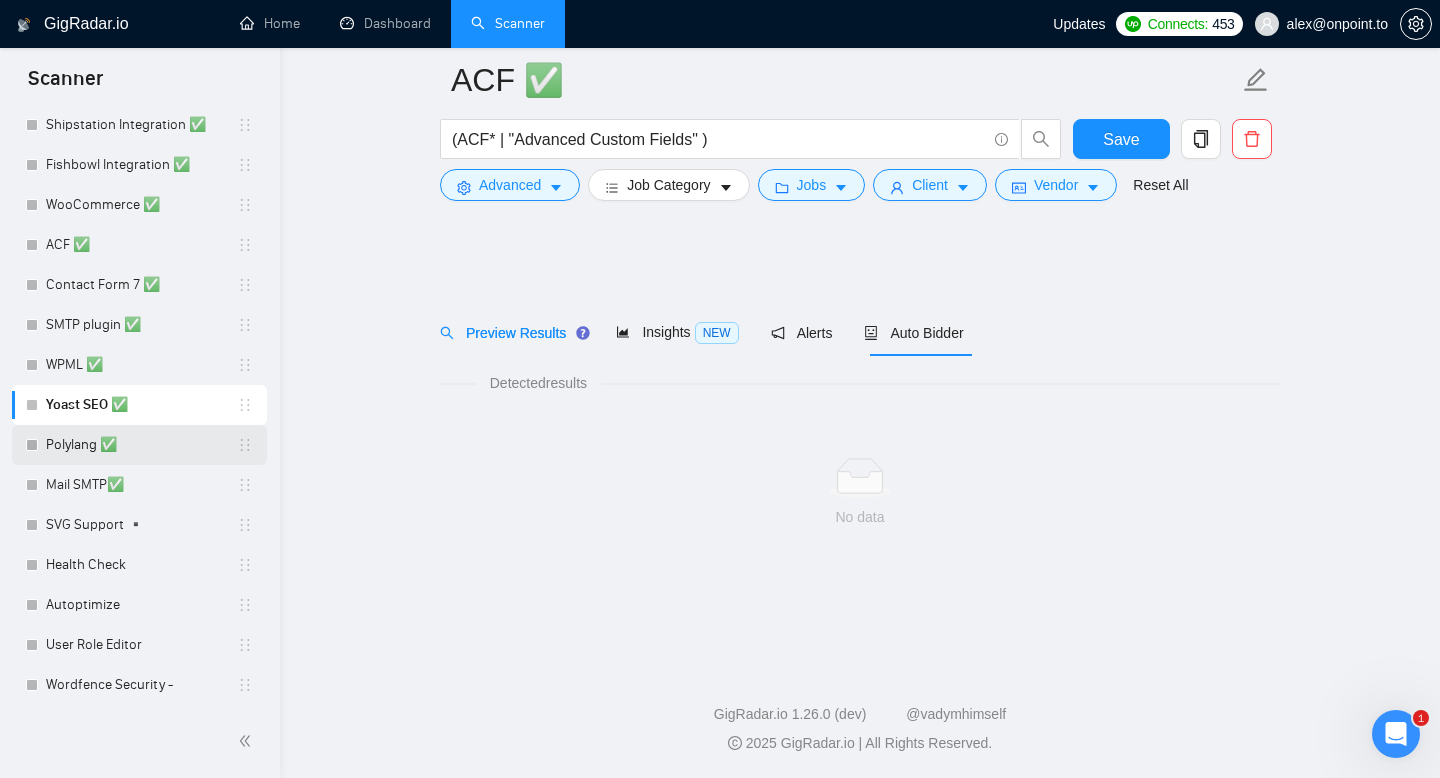 scroll, scrollTop: 0, scrollLeft: 0, axis: both 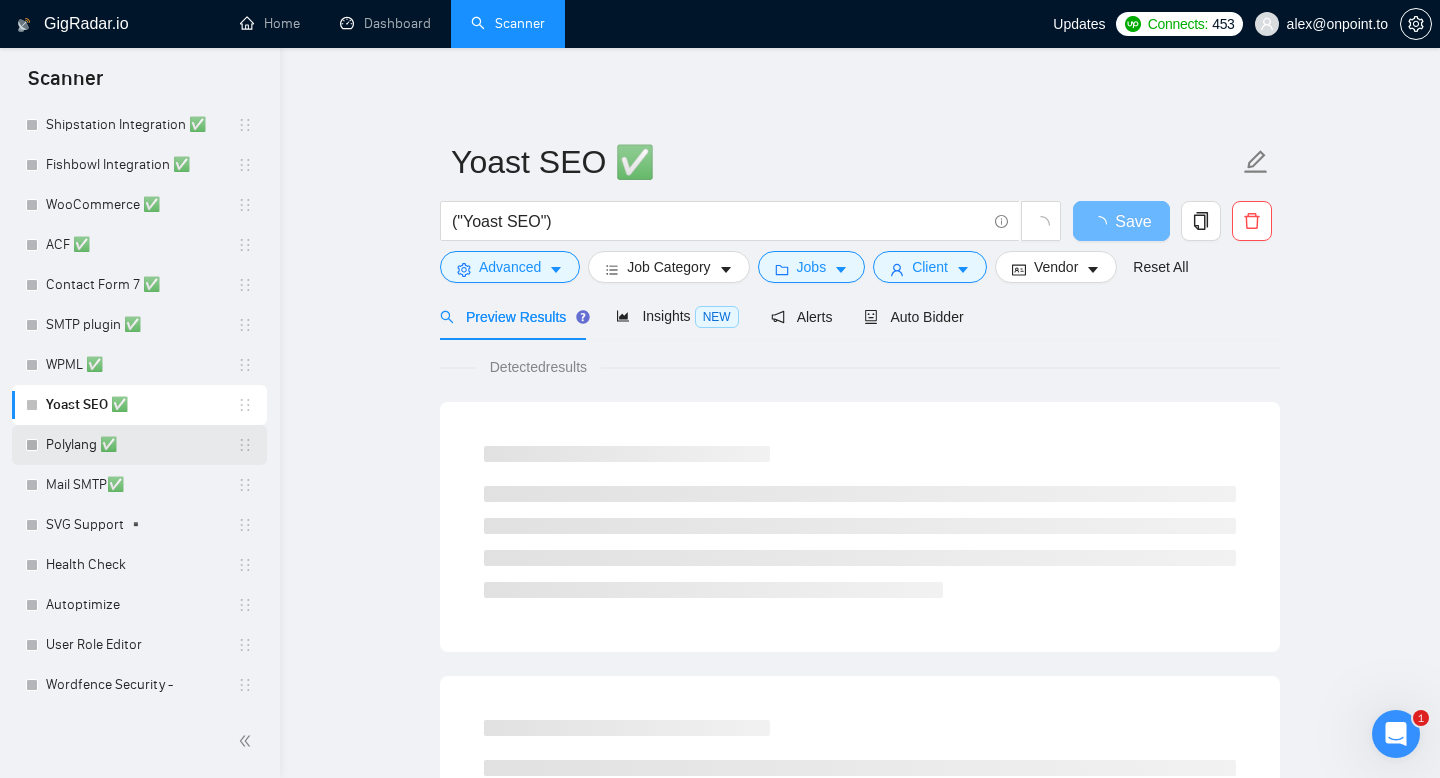 click on "Polylang ✅" at bounding box center (141, 445) 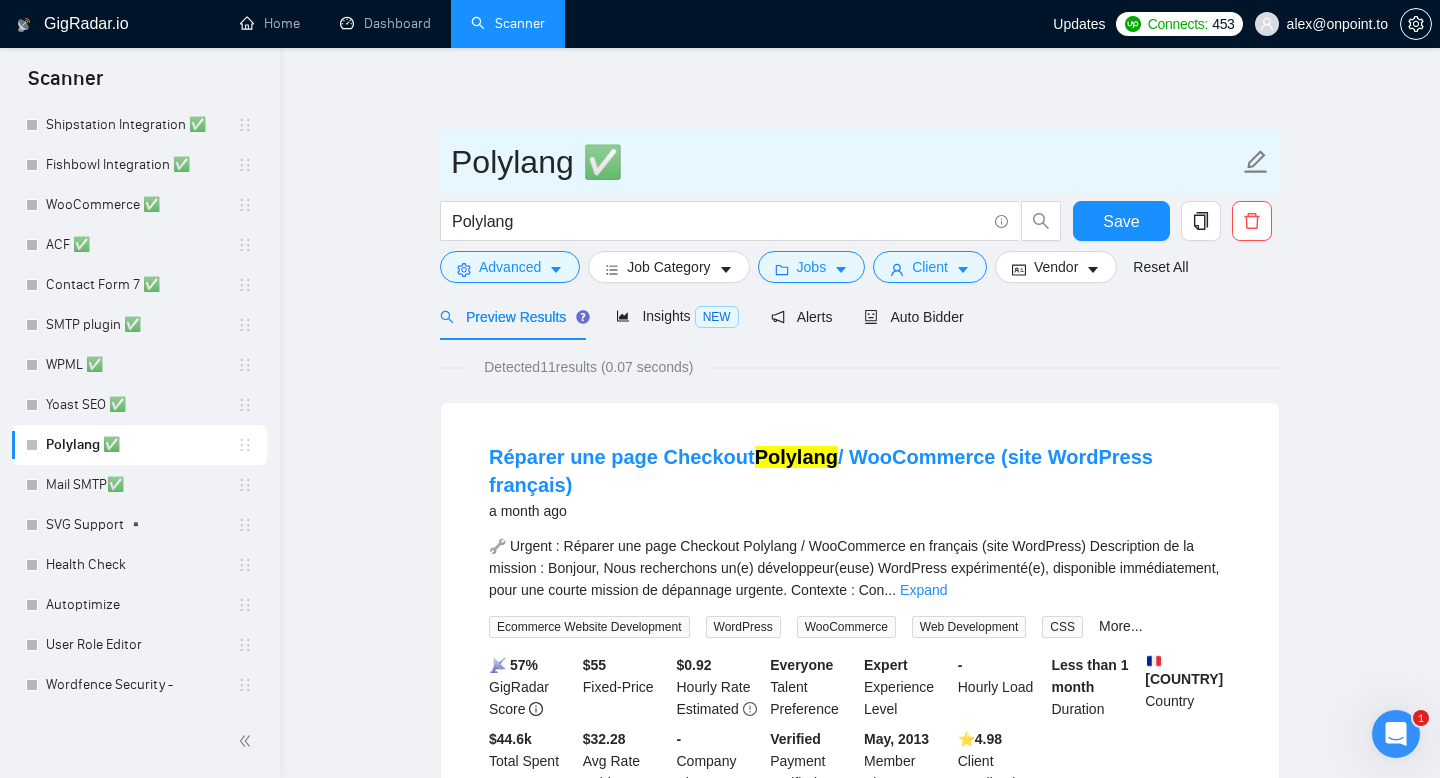 click on "Polylang ✅" at bounding box center [845, 162] 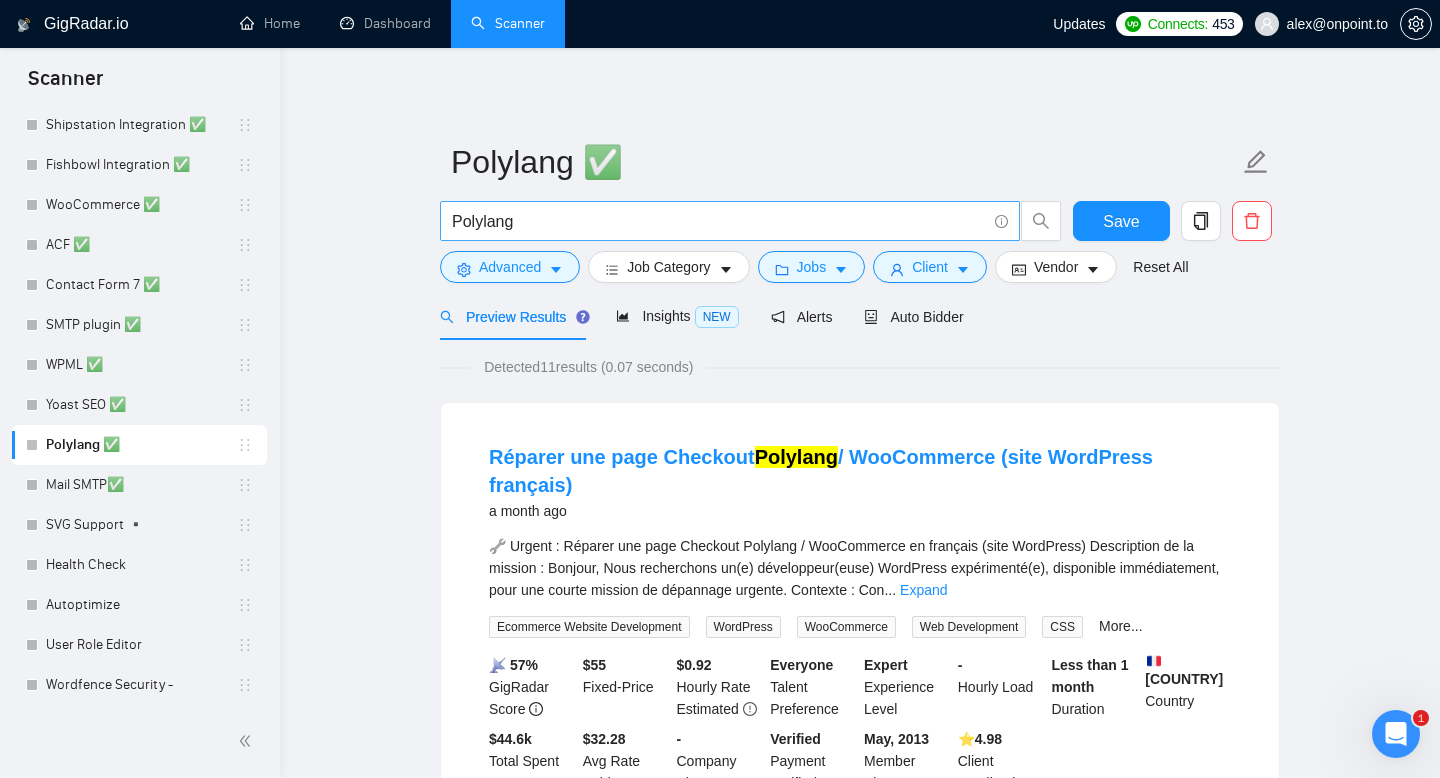 click on "Polylang" at bounding box center (719, 221) 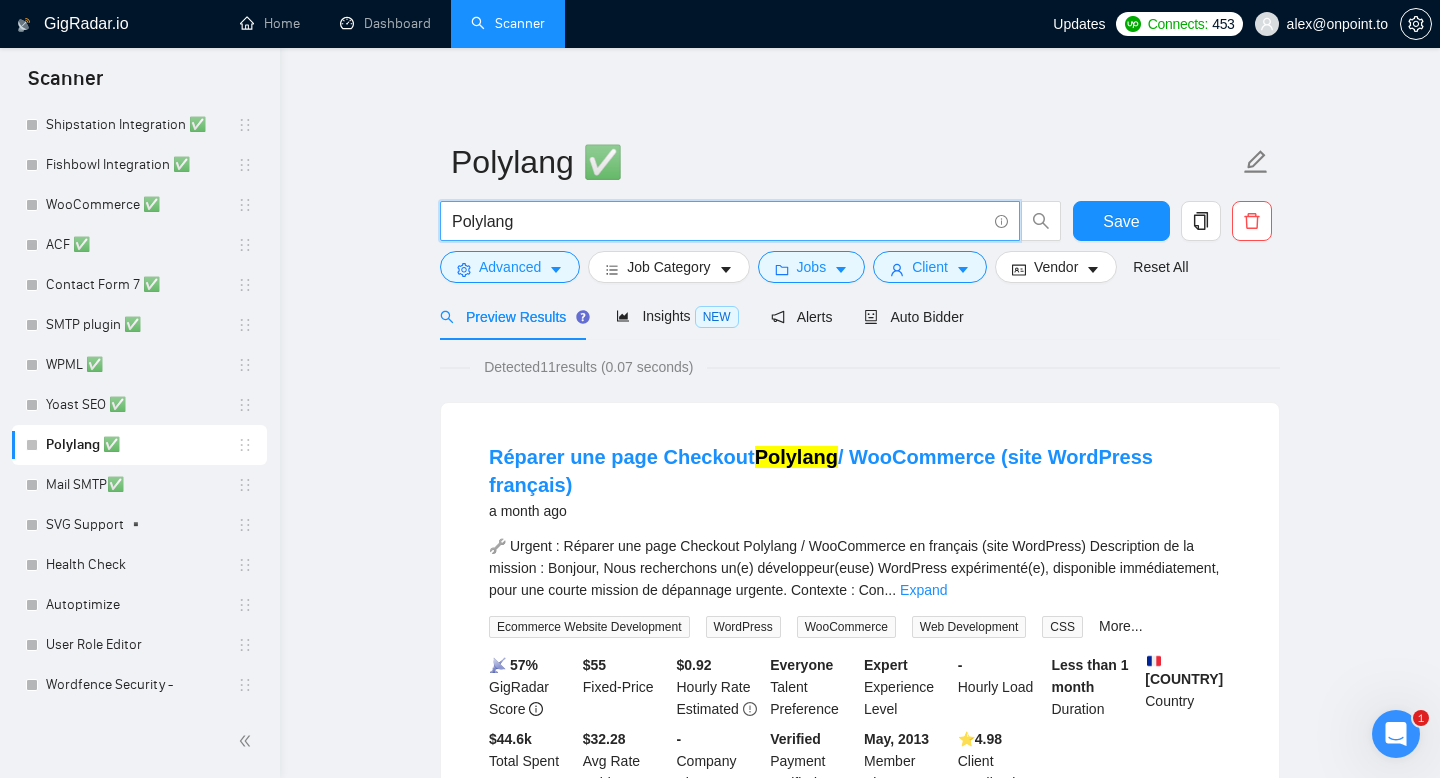 click on "Polylang" at bounding box center [719, 221] 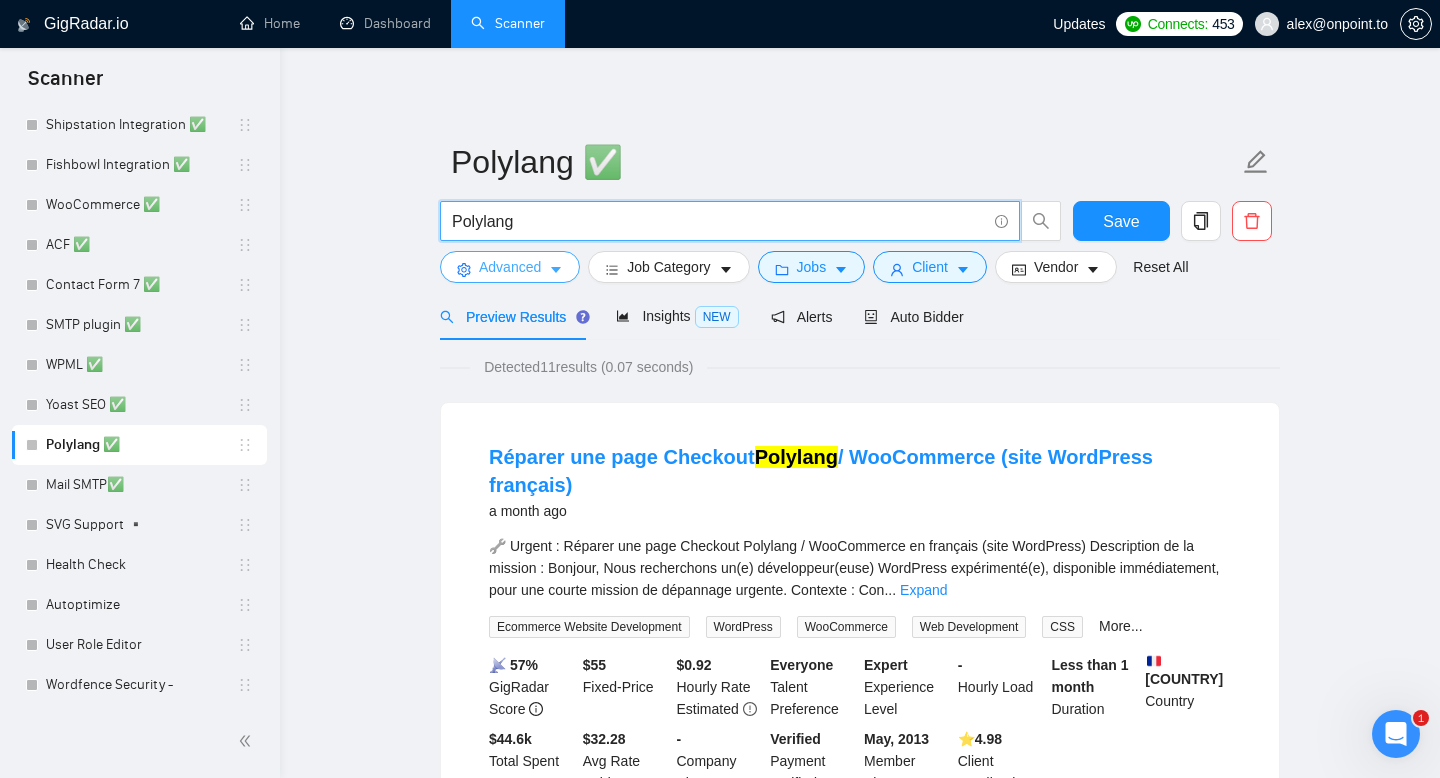 click on "Advanced" at bounding box center [510, 267] 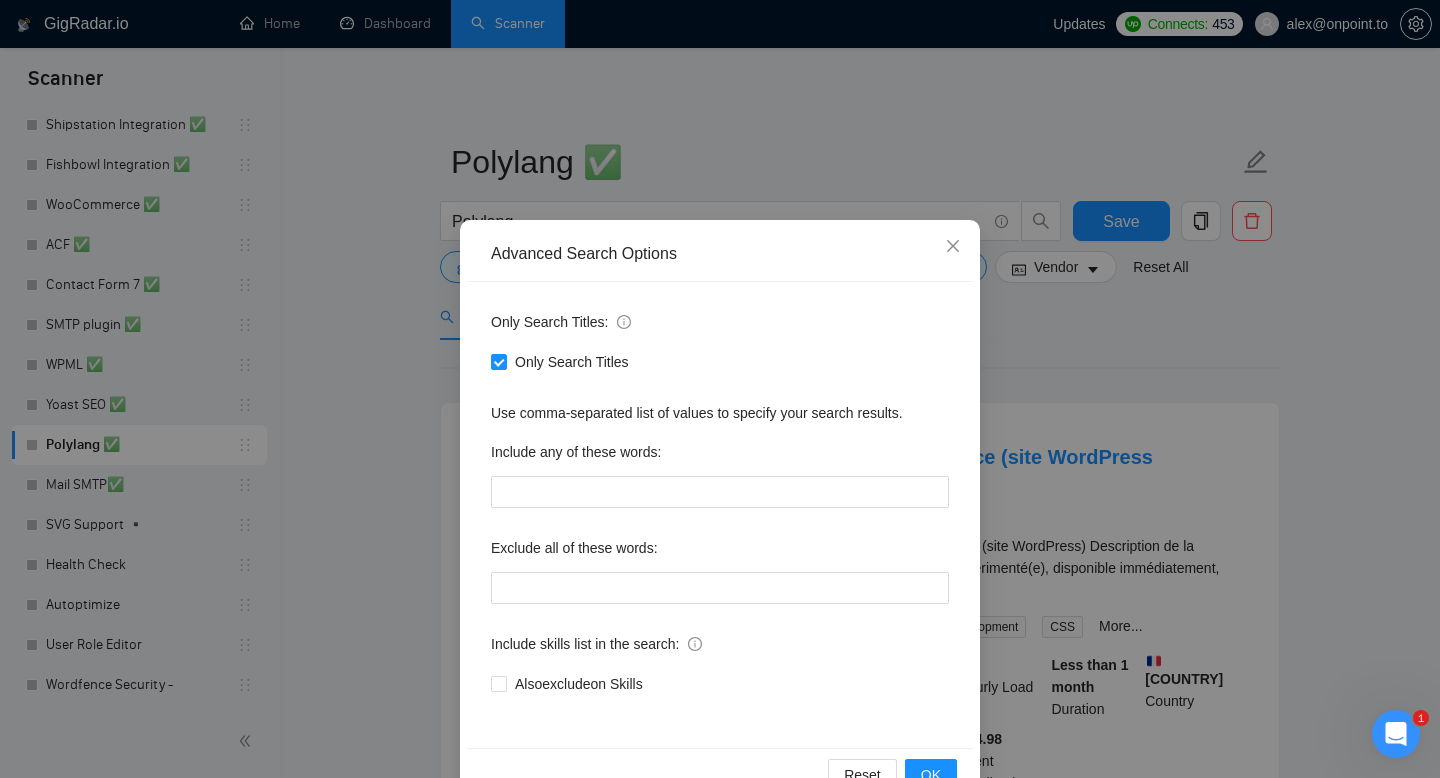 click on "Advanced Search Options Only Search Titles:   Only Search Titles Use comma-separated list of values to specify your search results. Include any of these words: Exclude all of these words: Include skills list in the search:   Also  exclude  on Skills Reset OK" at bounding box center [720, 389] 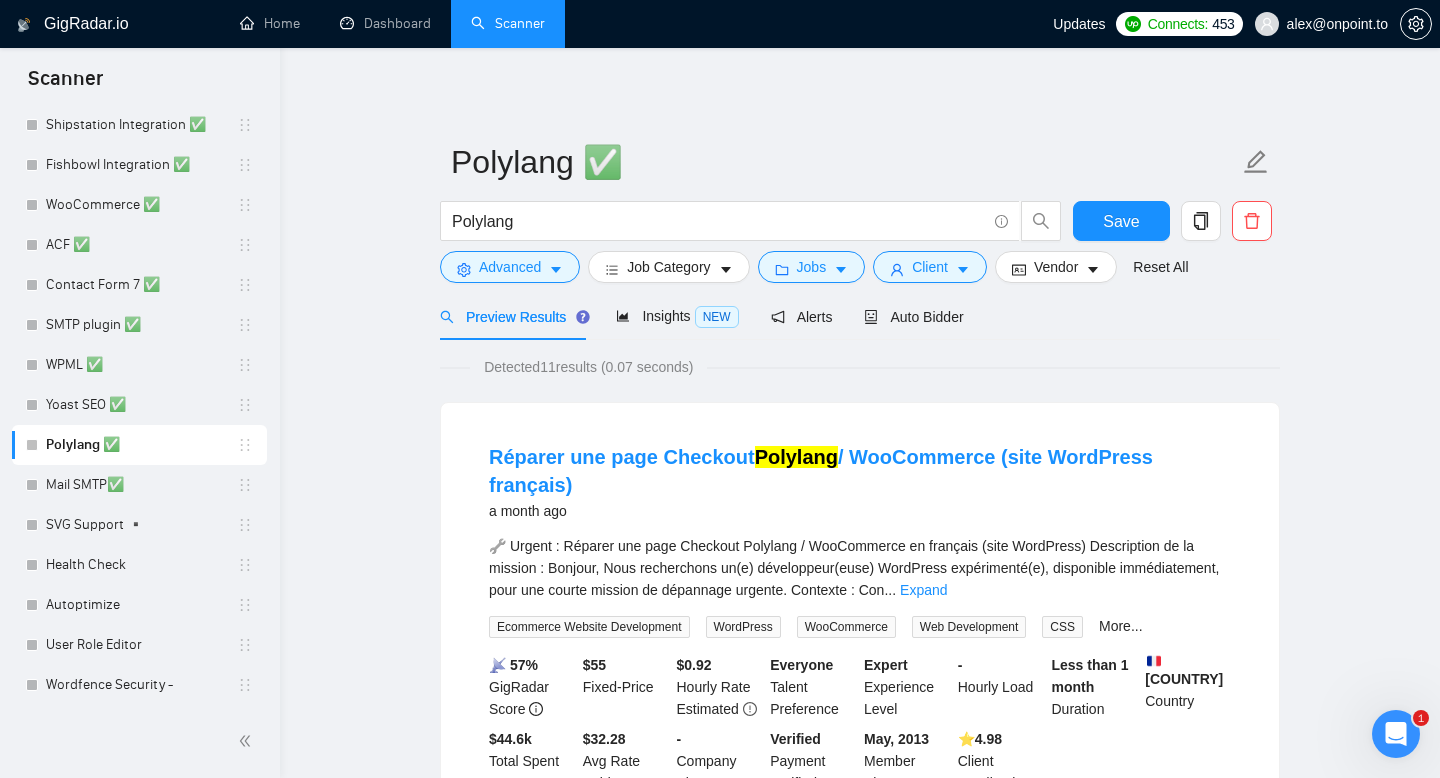 click on "Polylang ✅ Polylang Save Advanced   Job Category   Jobs   Client   Vendor   Reset All" at bounding box center [860, 211] 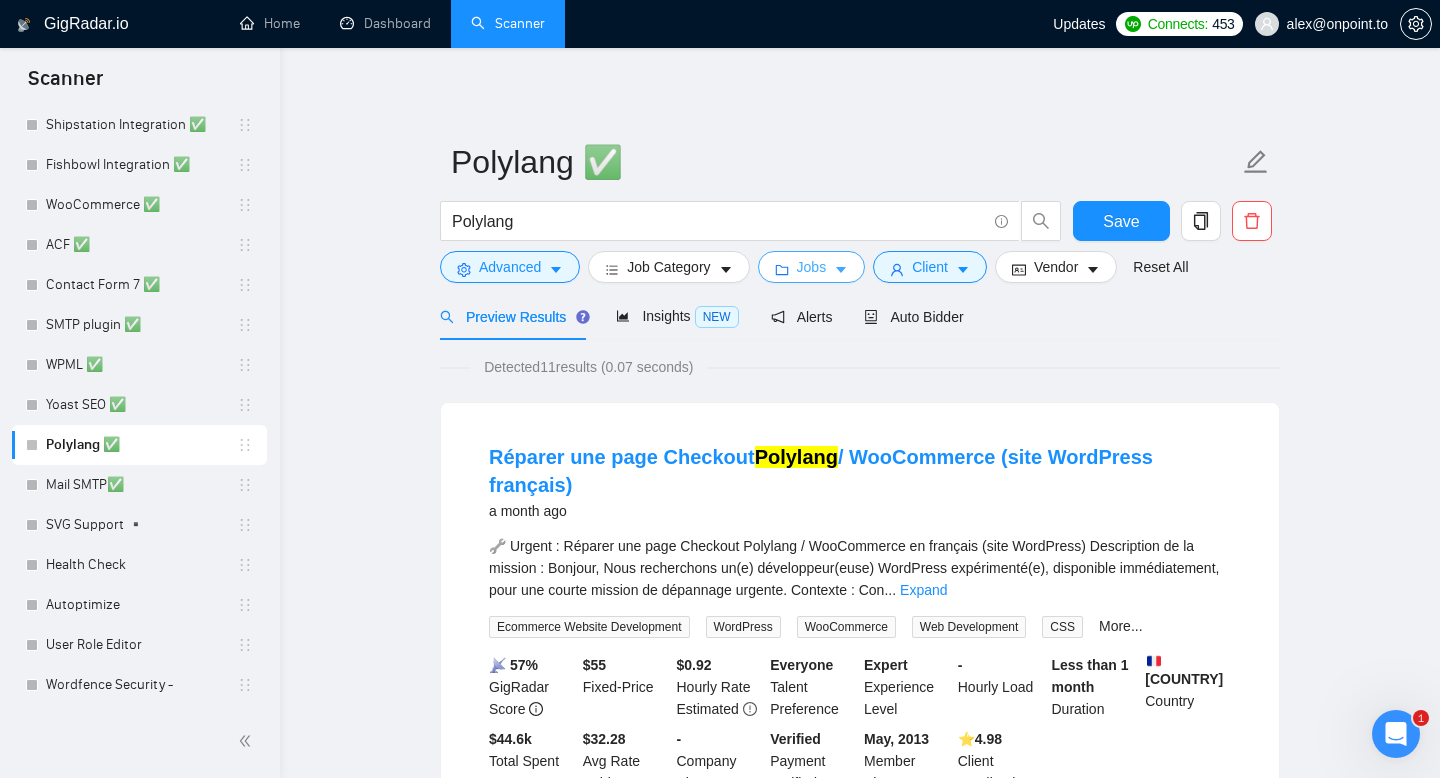 click on "Jobs" at bounding box center [812, 267] 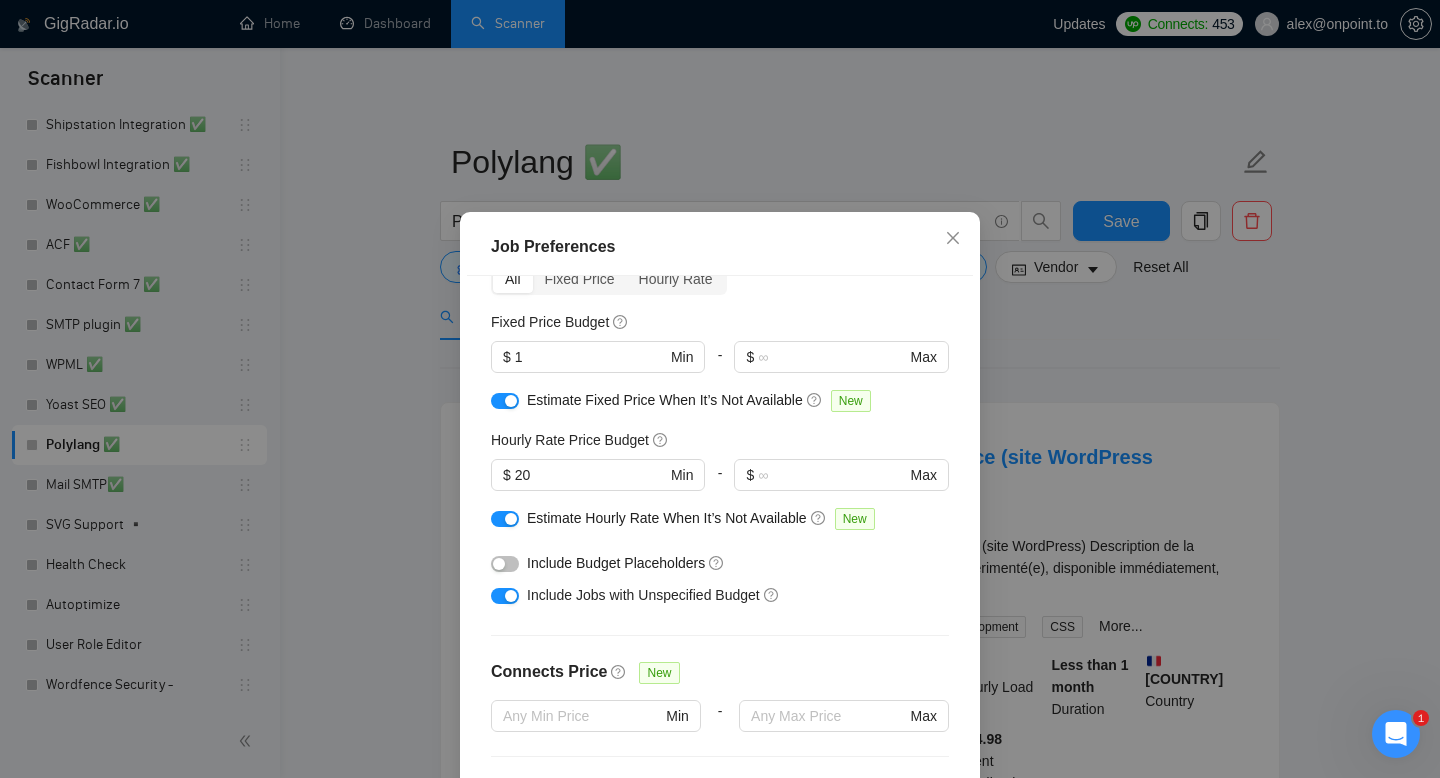 scroll, scrollTop: 60, scrollLeft: 0, axis: vertical 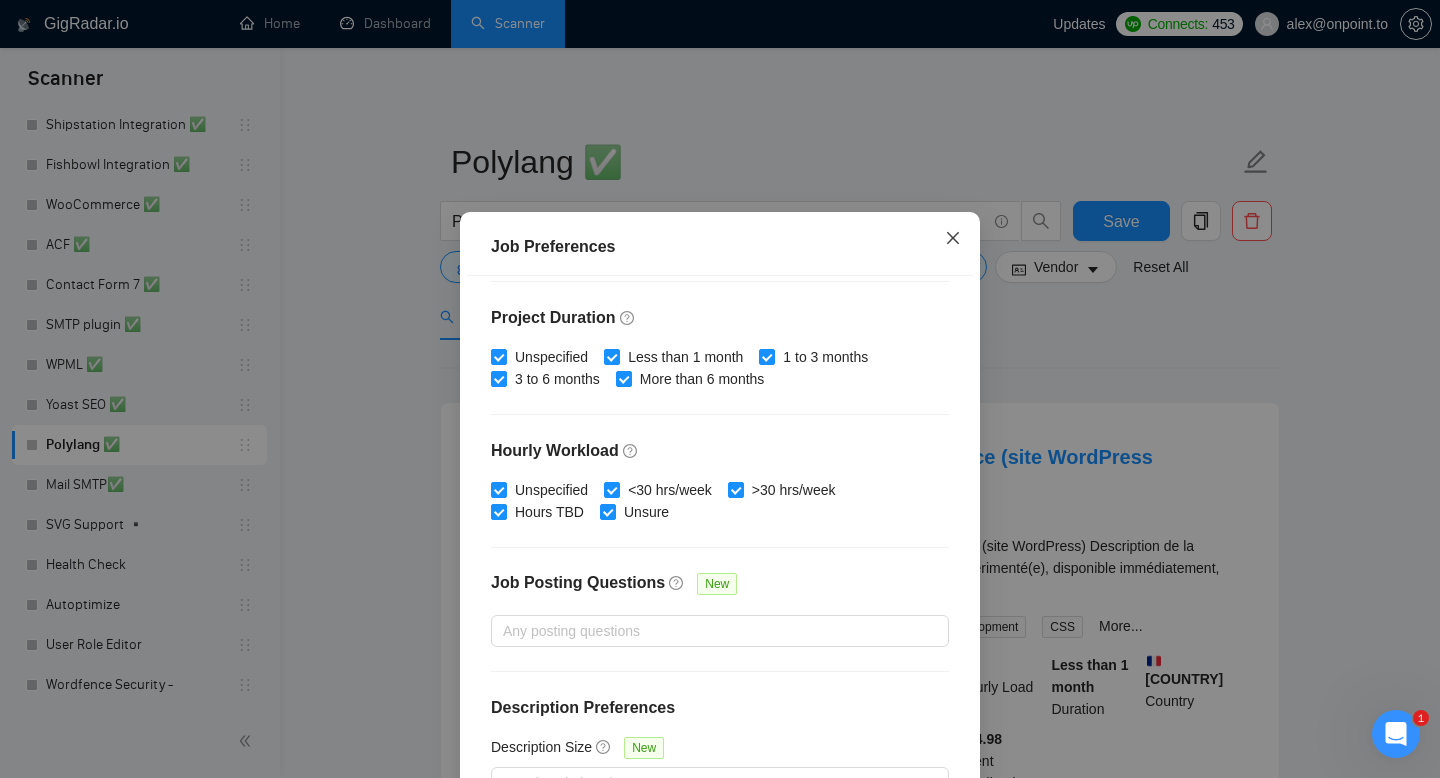 click 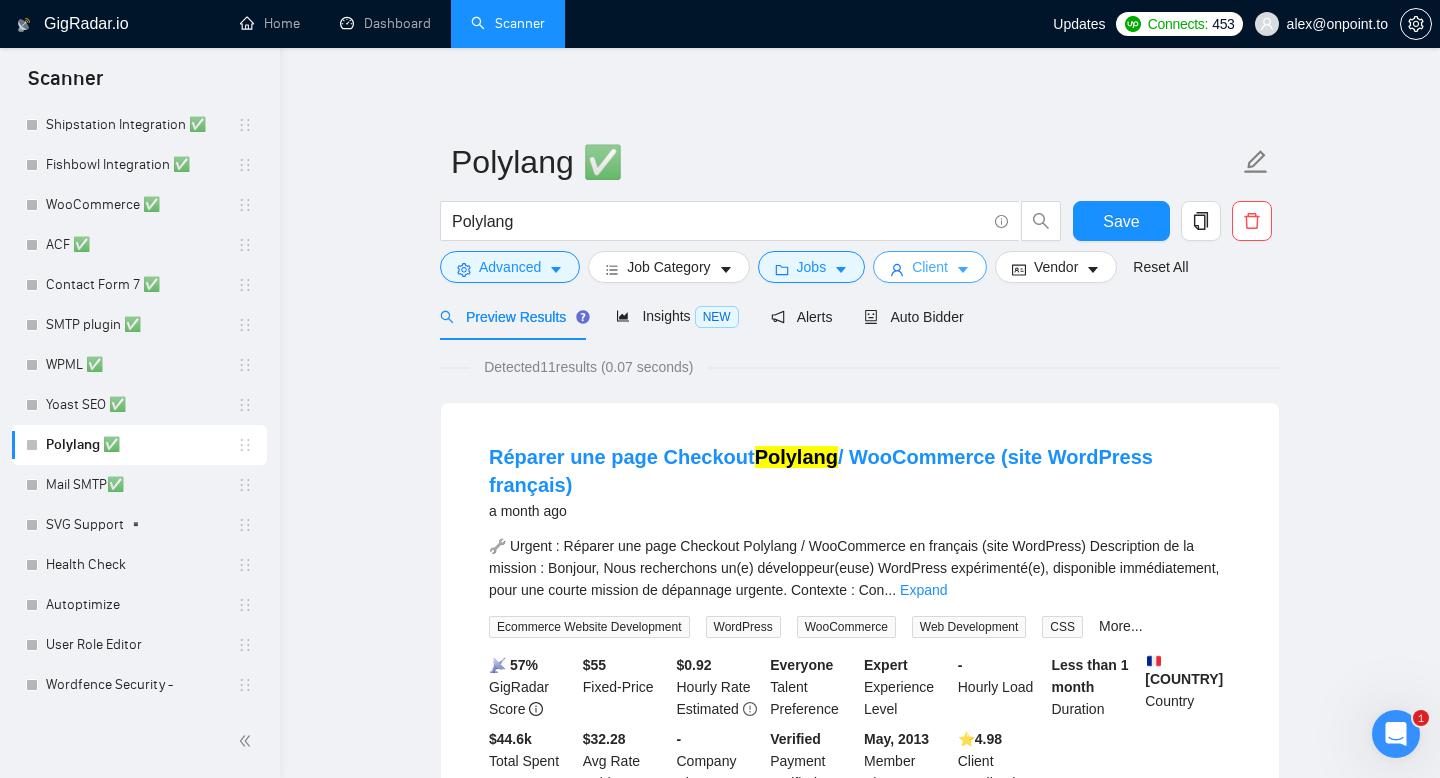 click on "Client" at bounding box center (930, 267) 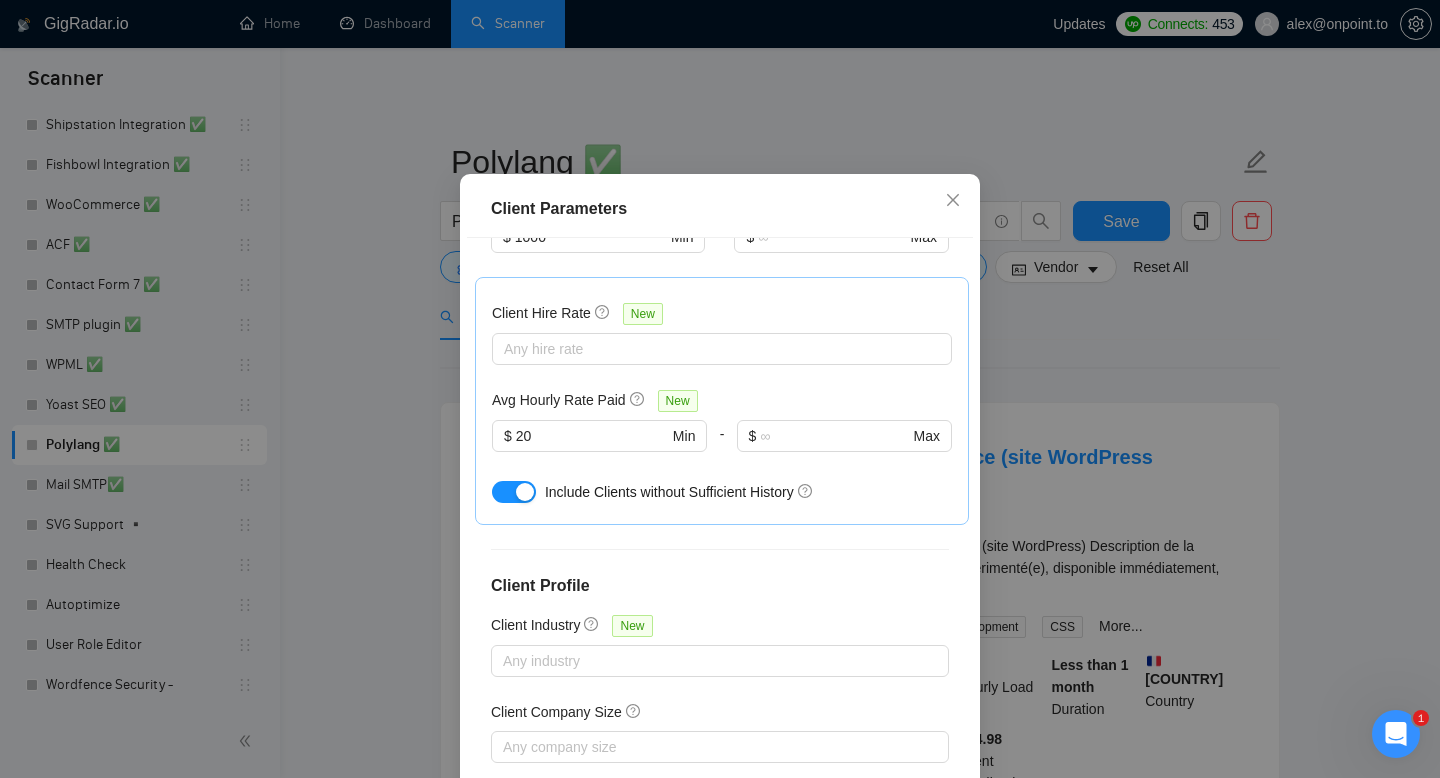scroll, scrollTop: 593, scrollLeft: 0, axis: vertical 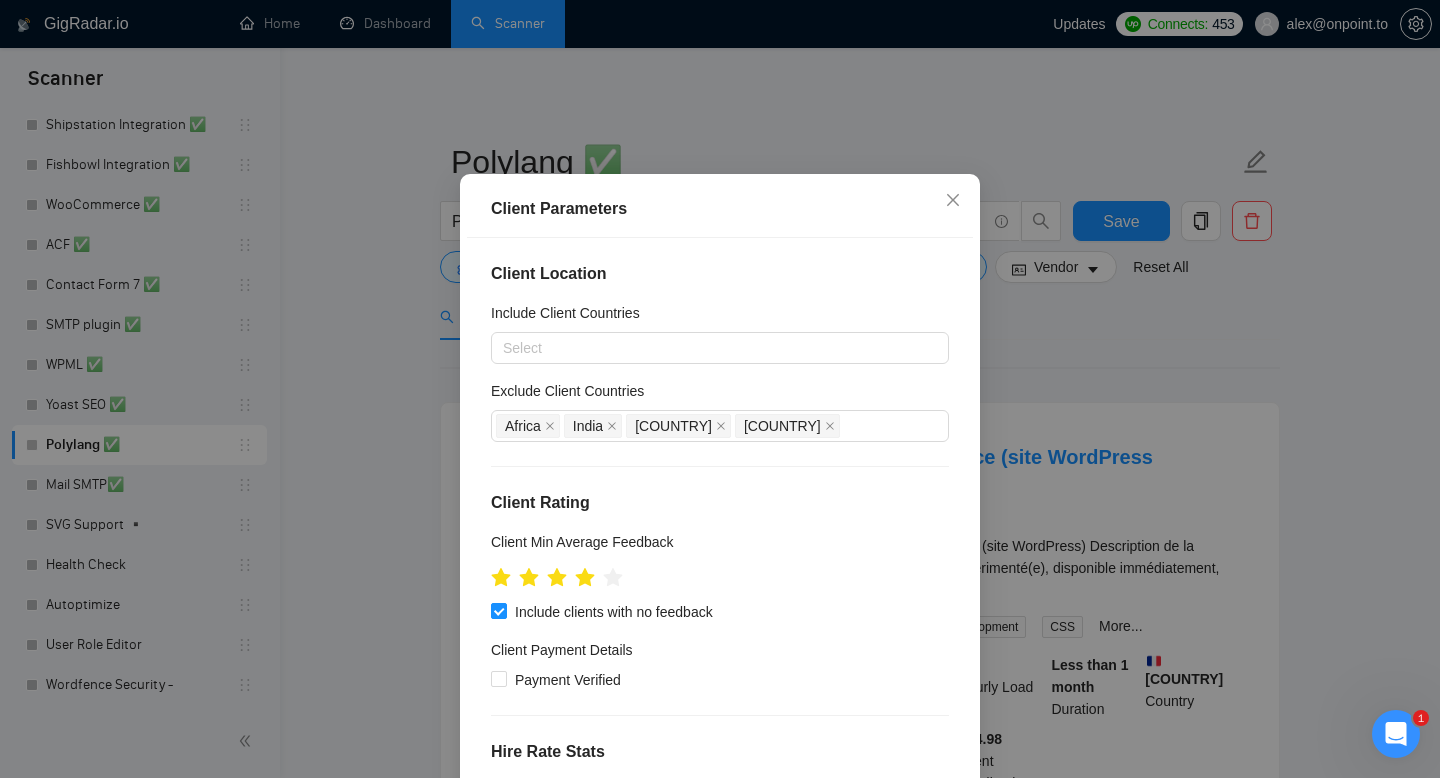 click on "Client Parameters Client Location Include Client Countries &nbsp; Select Exclude Client Countries Africa India Pakistan Bangladesh &nbsp; Client Rating Client Min Average Feedback Include clients with no feedback Client Payment Details Payment Verified Hire Rate Stats   Client Total Spent $ 1000 Min - $ Max Client Hire Rate New &nbsp; Any hire rate   Avg Hourly Rate Paid New $ 20 Min - $ Max Include Clients without Sufficient History Client Profile Client Industry New &nbsp; Any industry Client Company Size &nbsp; Any company size Enterprise Clients New &nbsp; Any clients Reset OK" at bounding box center (720, 389) 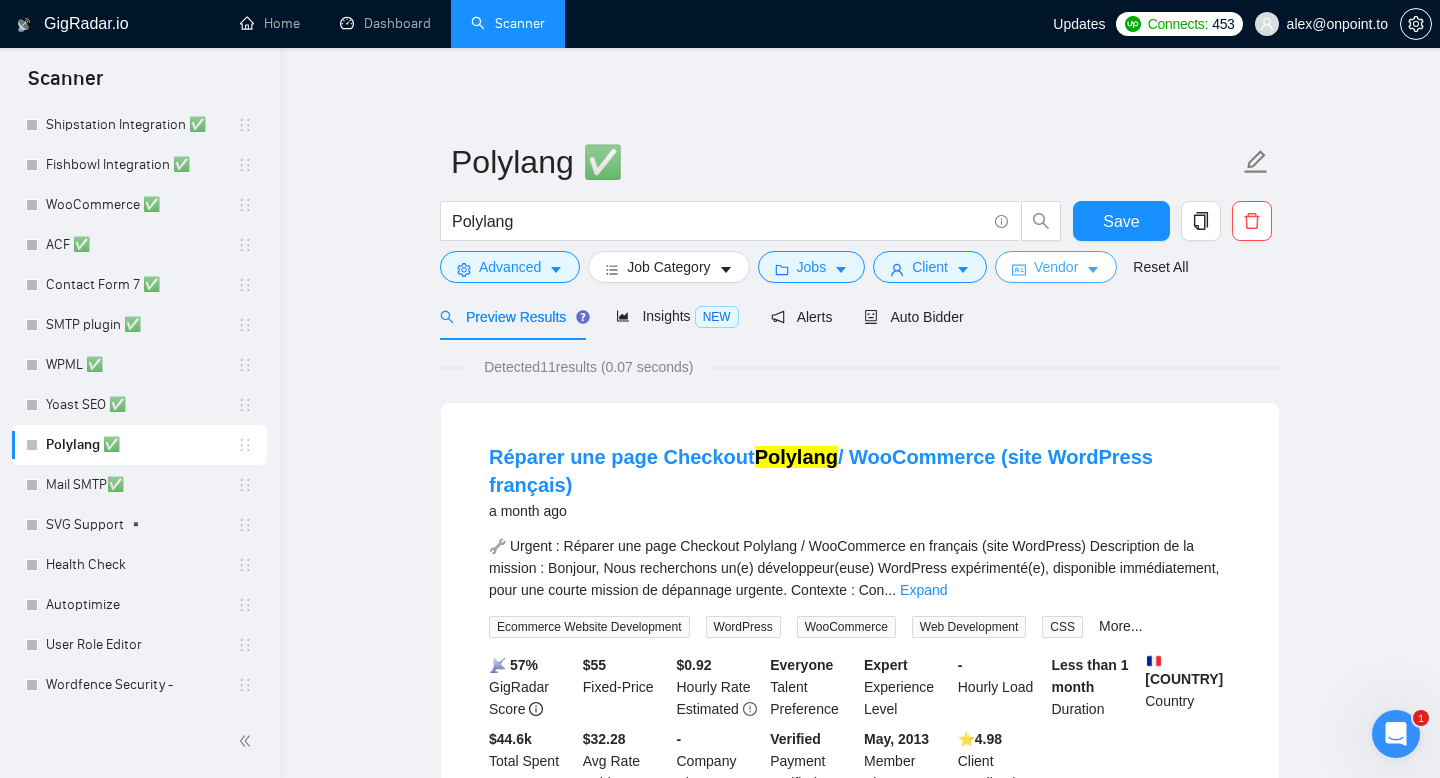 click on "Vendor" at bounding box center (1056, 267) 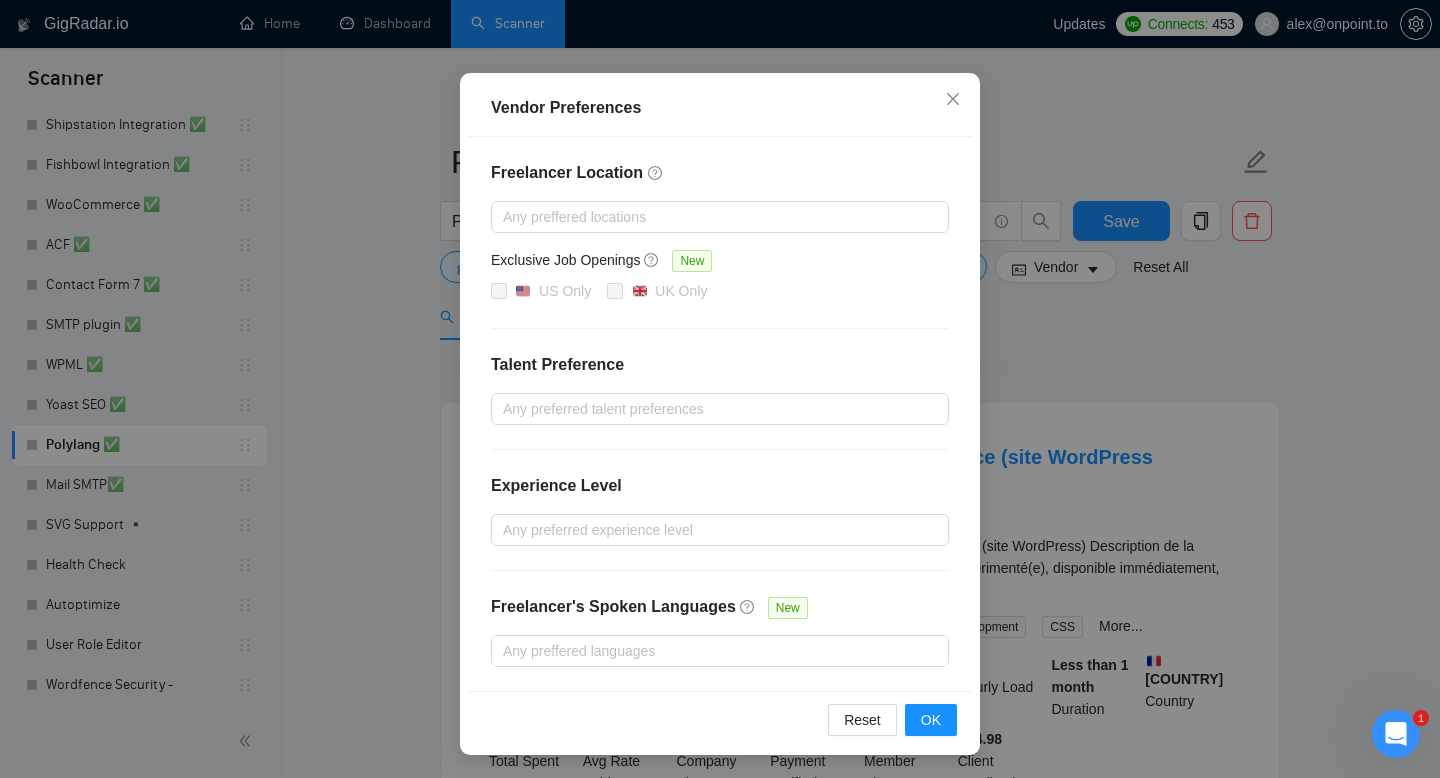 click on "Job Preferences Budget Project Type All Fixed Price Hourly Rate   Fixed Price Budget $ 1 Min - $ Max Estimate Fixed Price When It’s Not Available New   Hourly Rate Price Budget $ 20 Min - $ Max Estimate Hourly Rate When It’s Not Available New Include Budget Placeholders Include Jobs with Unspecified Budget   Connects Price New Min - Max Project Duration   Unspecified Less than 1 month 1 to 3 months 3 to 6 months More than 6 months Hourly Workload   Unspecified <30 hrs/week >30 hrs/week Hours TBD Unsure Job Posting Questions New   Any posting questions Description Preferences Description Size New   Any description size Reset OK" at bounding box center (720, 389) 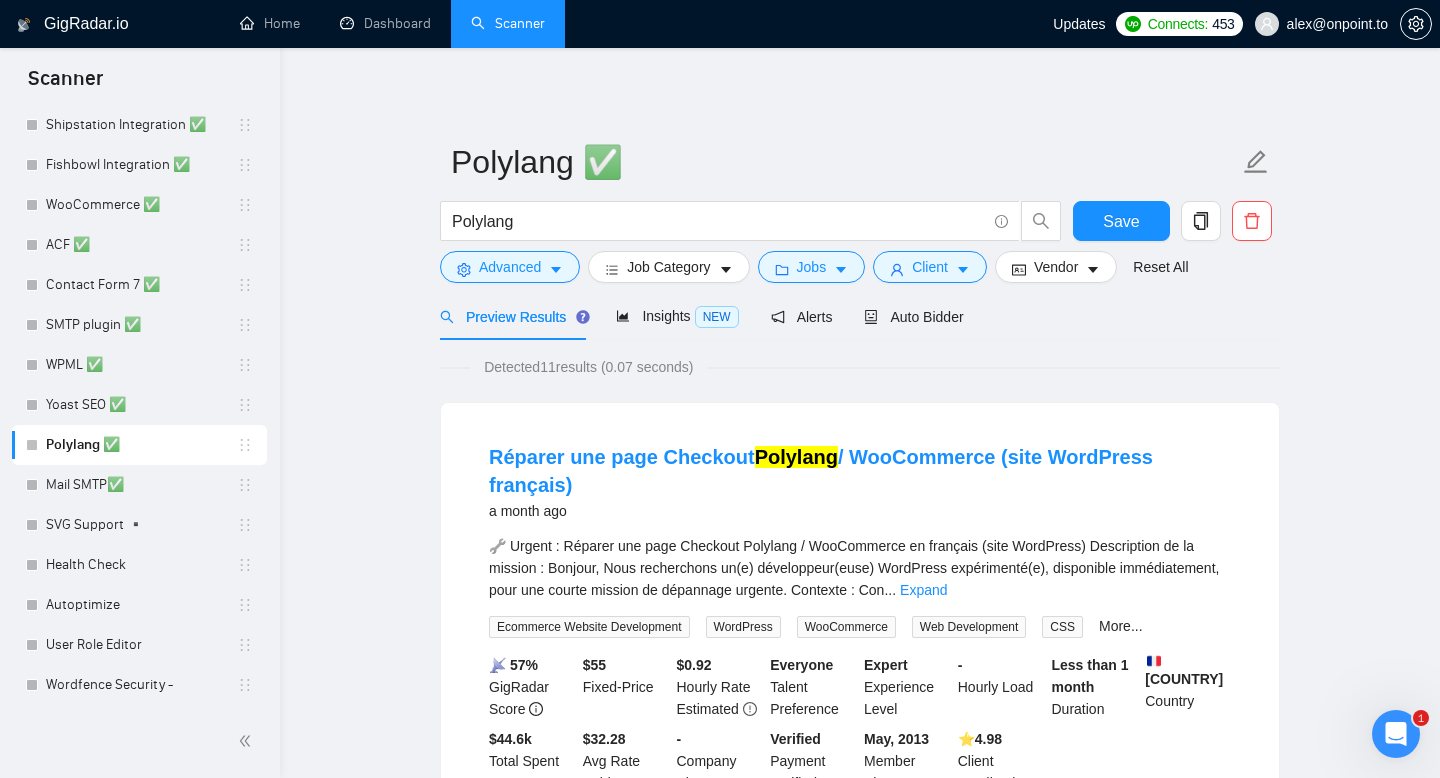 scroll, scrollTop: 47, scrollLeft: 0, axis: vertical 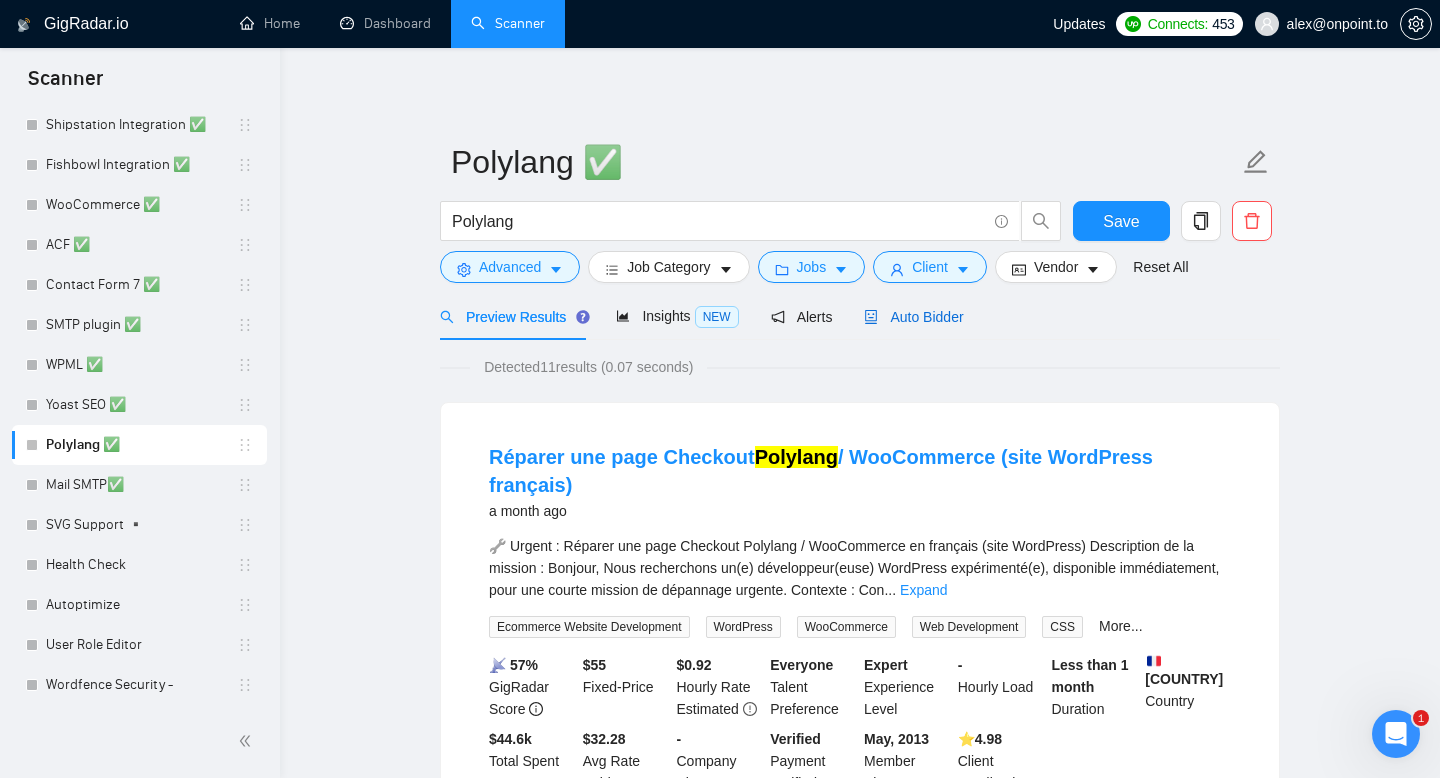 click on "Auto Bidder" at bounding box center [913, 317] 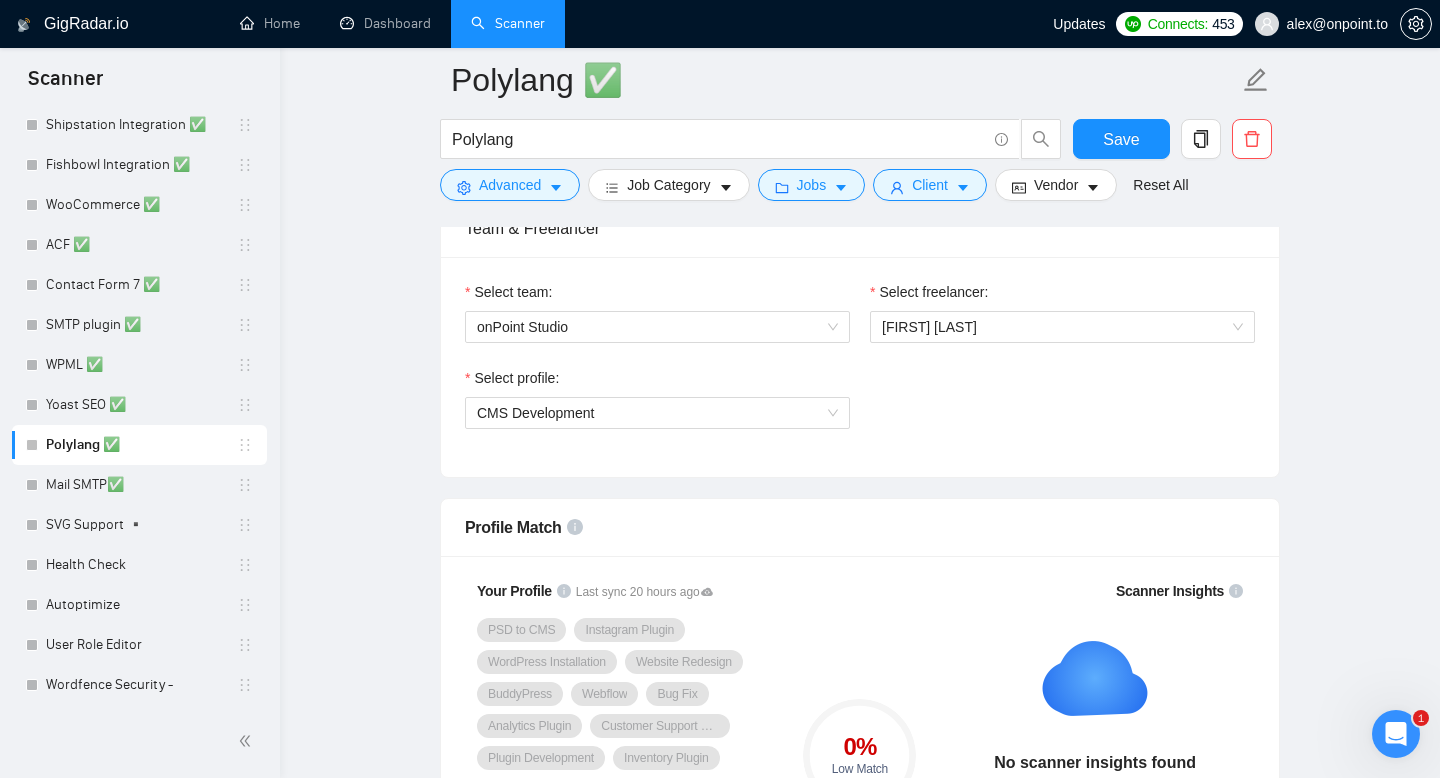 scroll, scrollTop: 1029, scrollLeft: 0, axis: vertical 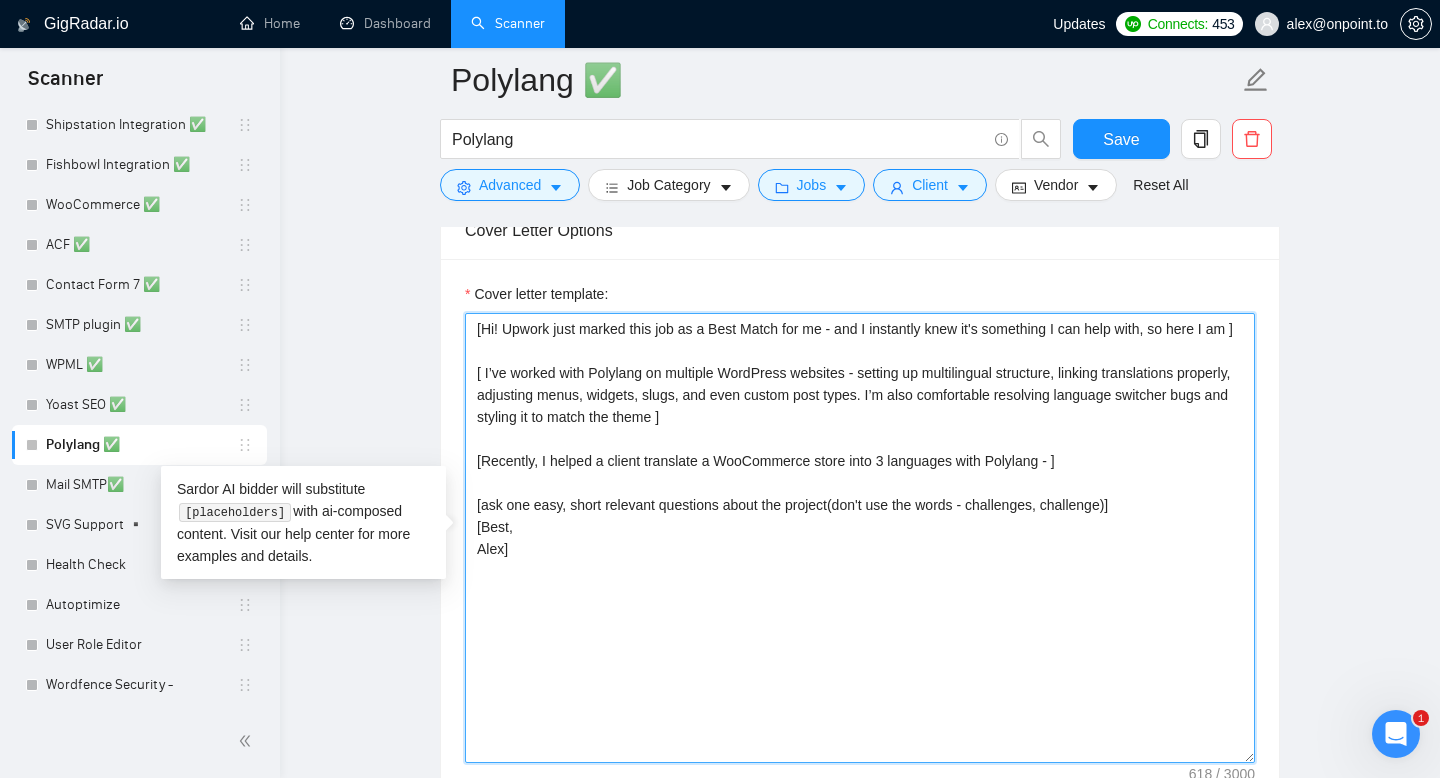 drag, startPoint x: 533, startPoint y: 574, endPoint x: 437, endPoint y: 293, distance: 296.94614 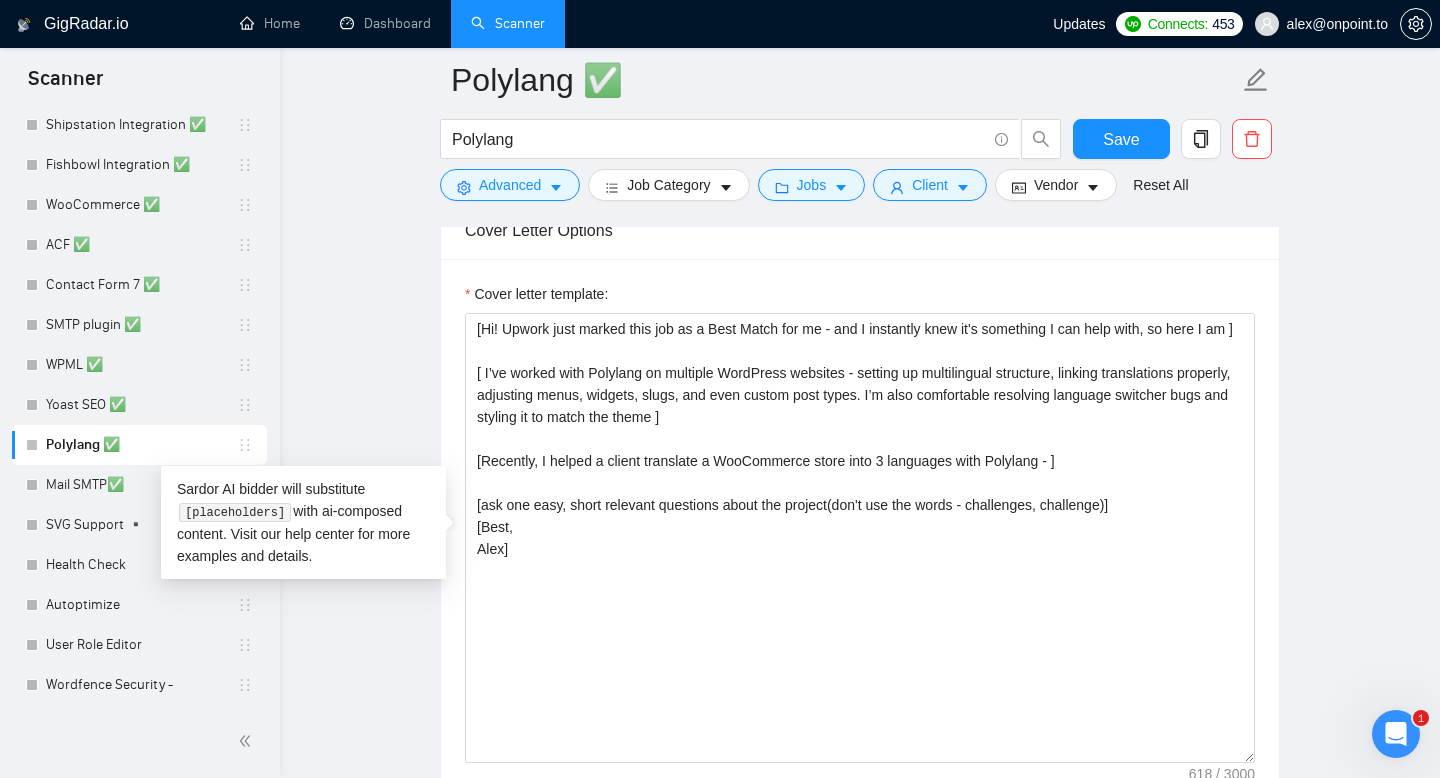 click on "Polylang ✅ Polylang Save Advanced   Job Category   Jobs   Client   Vendor   Reset All Preview Results Insights NEW Alerts Auto Bidder Auto Bidding Enabled Auto Bidding Enabled: OFF Auto Bidder Schedule Auto Bidding Type: Automated (recommended) Semi-automated Auto Bidding Schedule: 24/7 Custom Custom Auto Bidder Schedule Repeat every week on Monday Tuesday Wednesday Thursday Friday Saturday Sunday Active Hours ( Europe/Kiev ): From: To: ( 24  hours) Europe/Kiev Auto Bidding Type Select your bidding algorithm: Choose the algorithm for you bidding. The price per proposal does not include your connects expenditure. Template Bidder Works great for narrow segments and short cover letters that don't change. 0.50  credits / proposal Sardor AI 🤖 Personalise your cover letter with ai [placeholders] 1.00  credits / proposal Experimental Laziza AI  👑   NEW   Learn more 2.00  credits / proposal $0.29 savings Team & Freelancer Select team: onPoint Studio Select freelancer: Alex Kolomitsev Select profile: Webflow +" at bounding box center (860, 505) 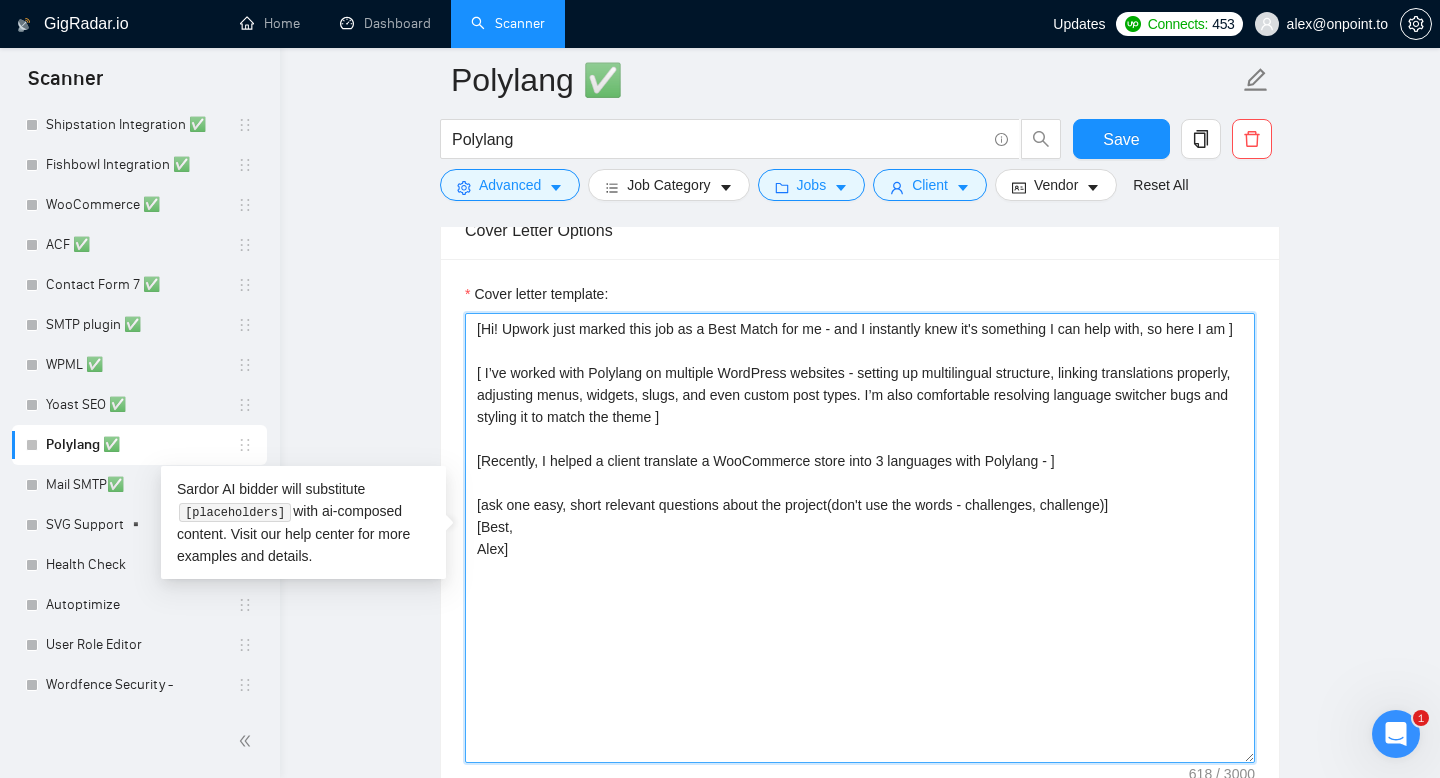drag, startPoint x: 524, startPoint y: 580, endPoint x: 464, endPoint y: 330, distance: 257.0992 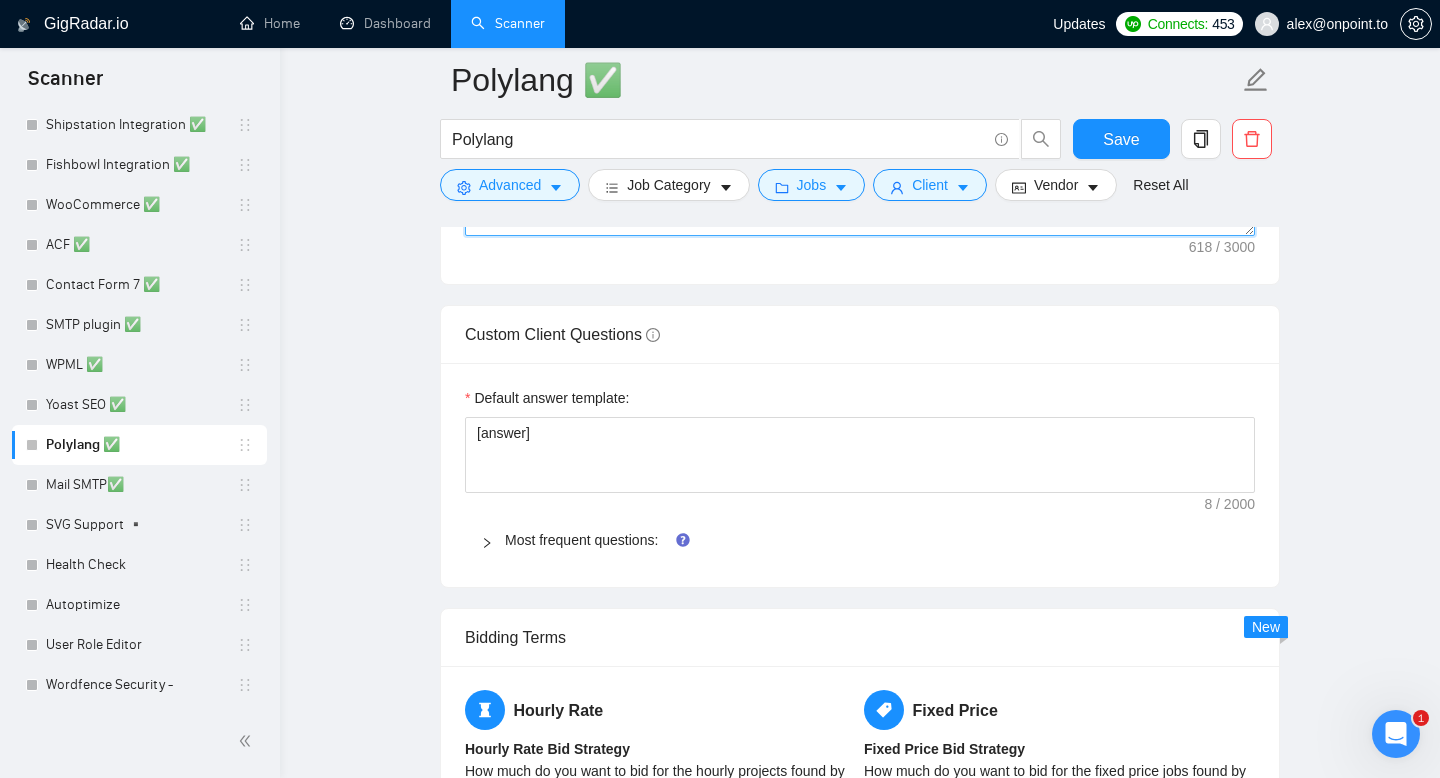 scroll, scrollTop: 2869, scrollLeft: 0, axis: vertical 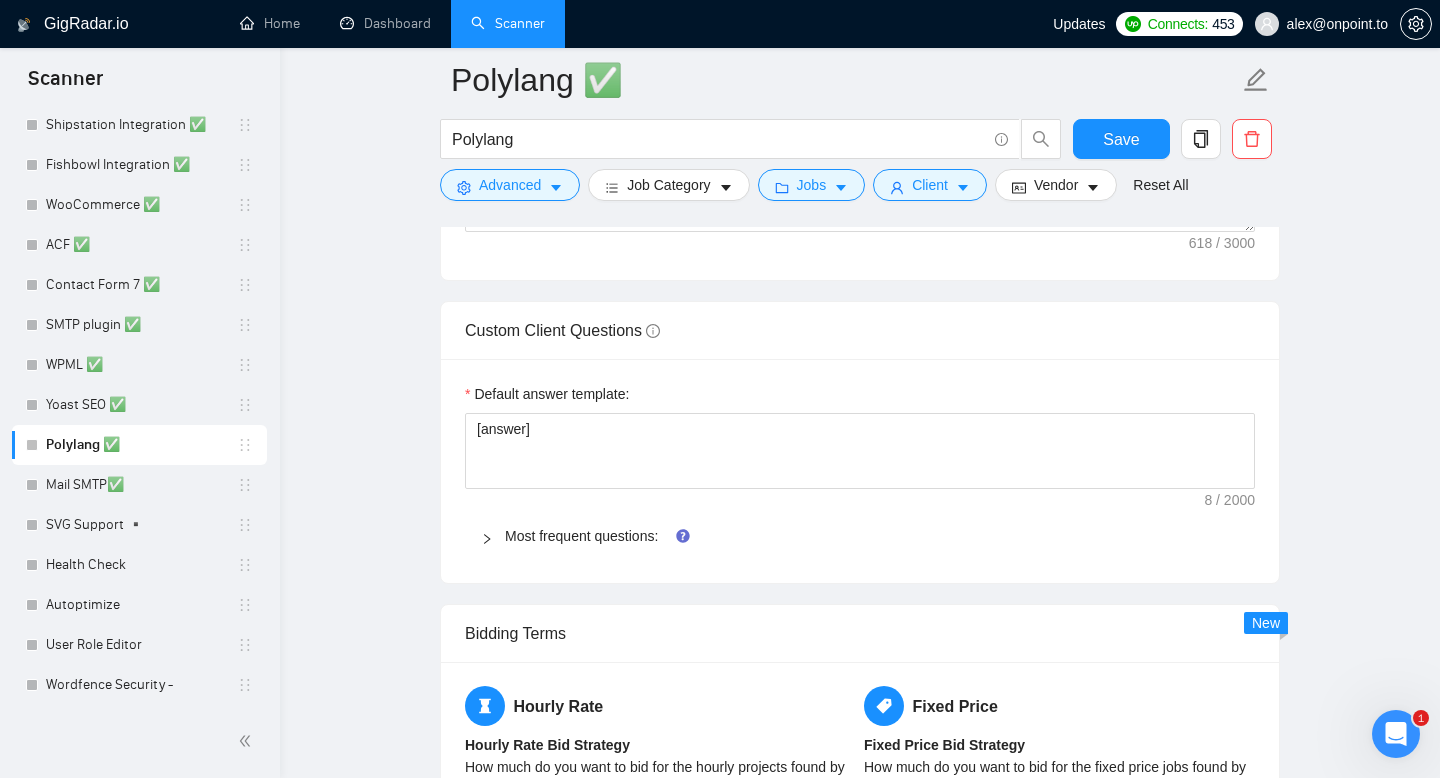 click at bounding box center (493, 536) 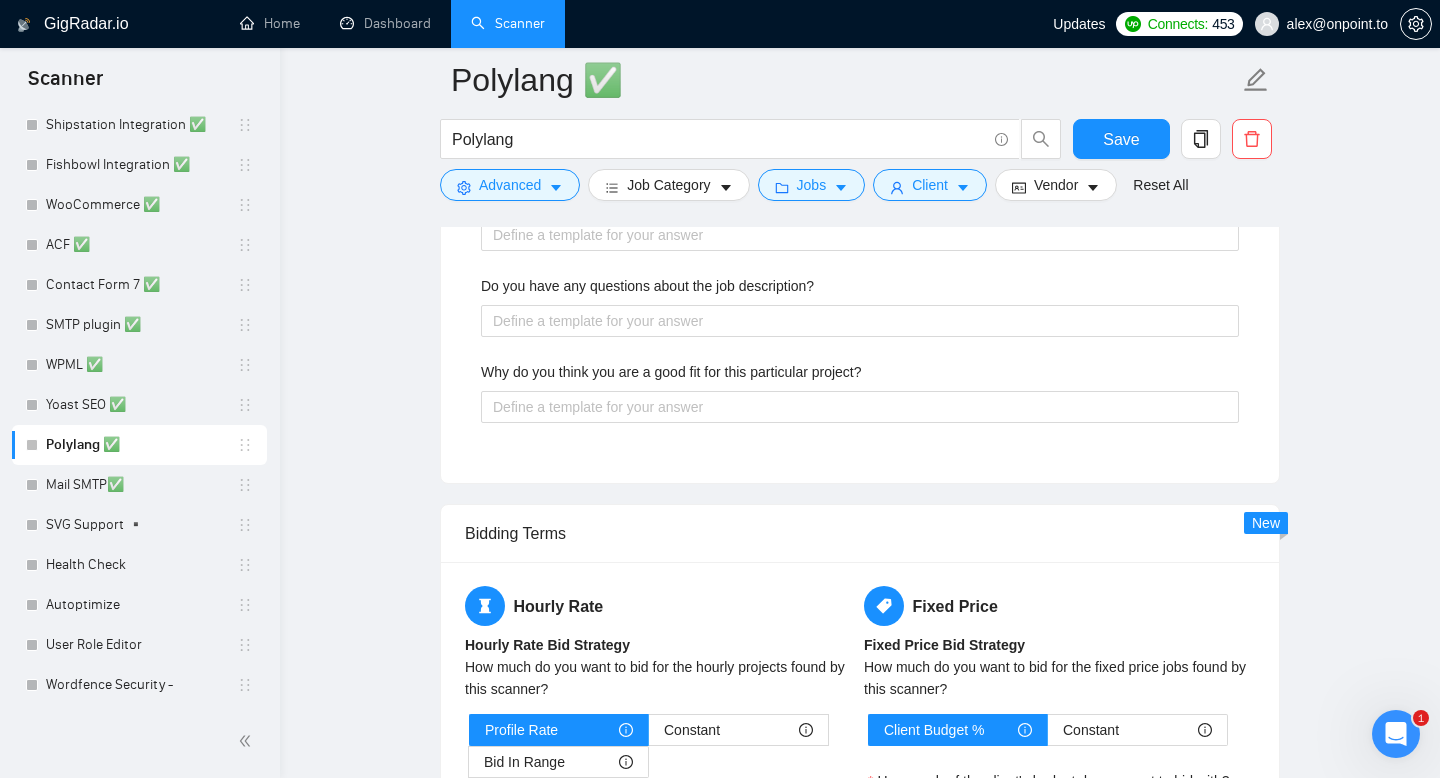 scroll, scrollTop: 3856, scrollLeft: 0, axis: vertical 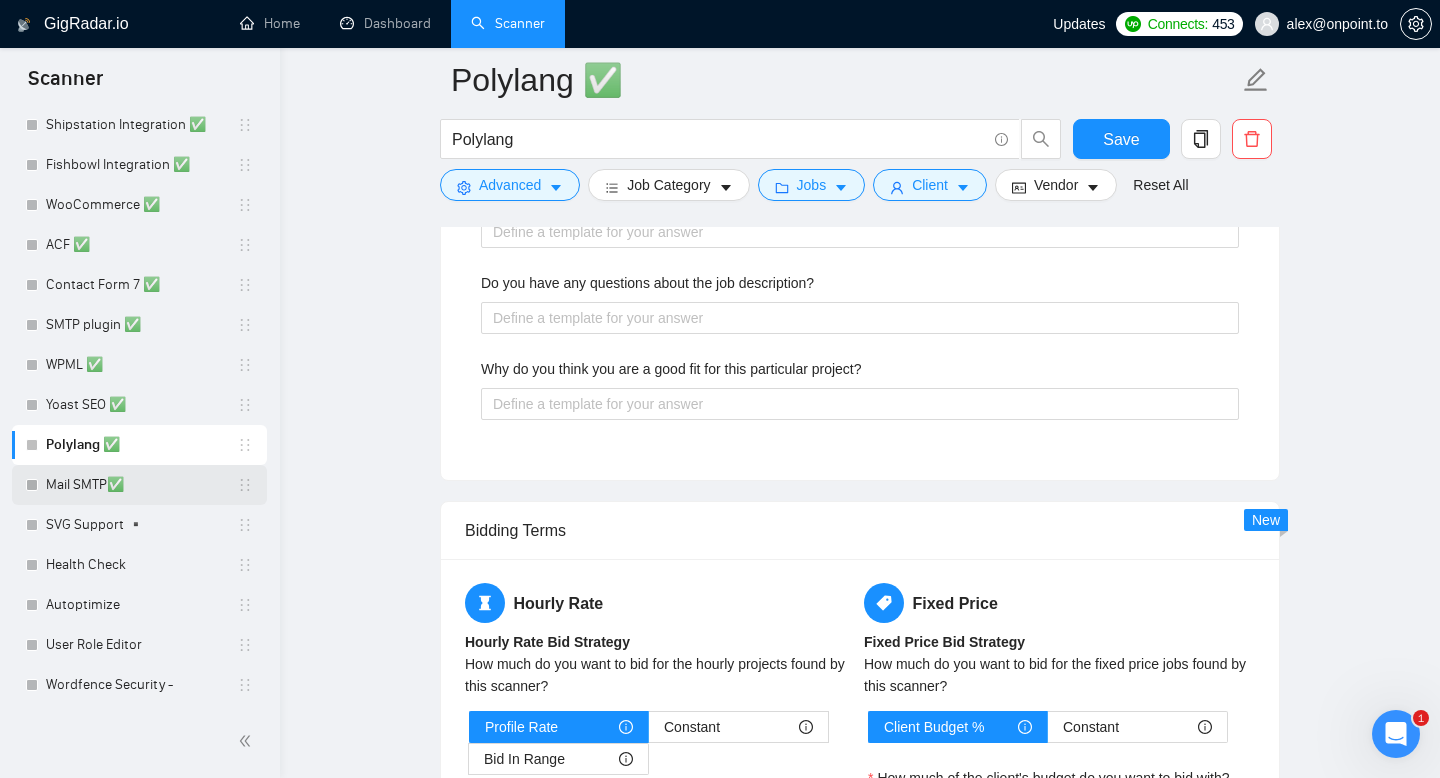 click on "Mail SMTP✅" at bounding box center [141, 485] 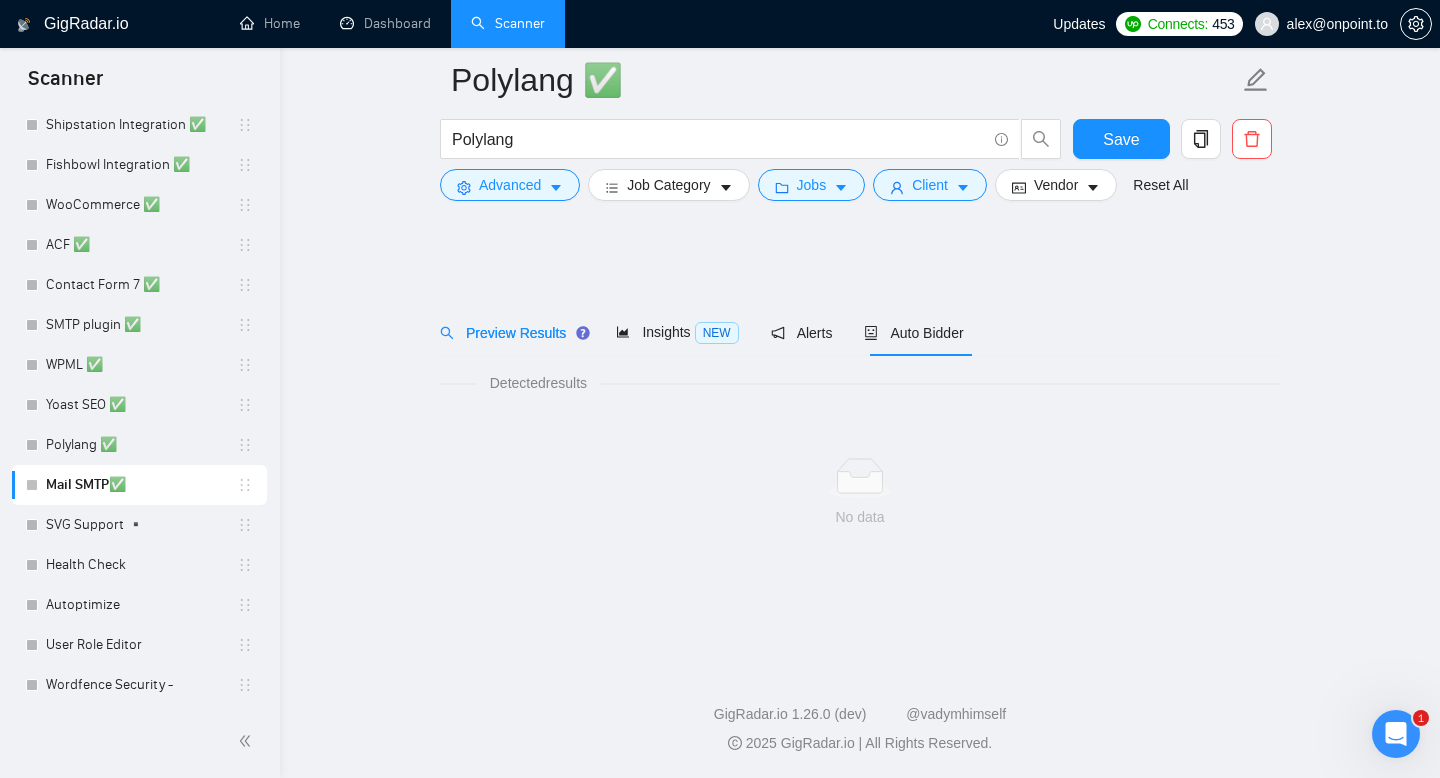 scroll, scrollTop: 0, scrollLeft: 0, axis: both 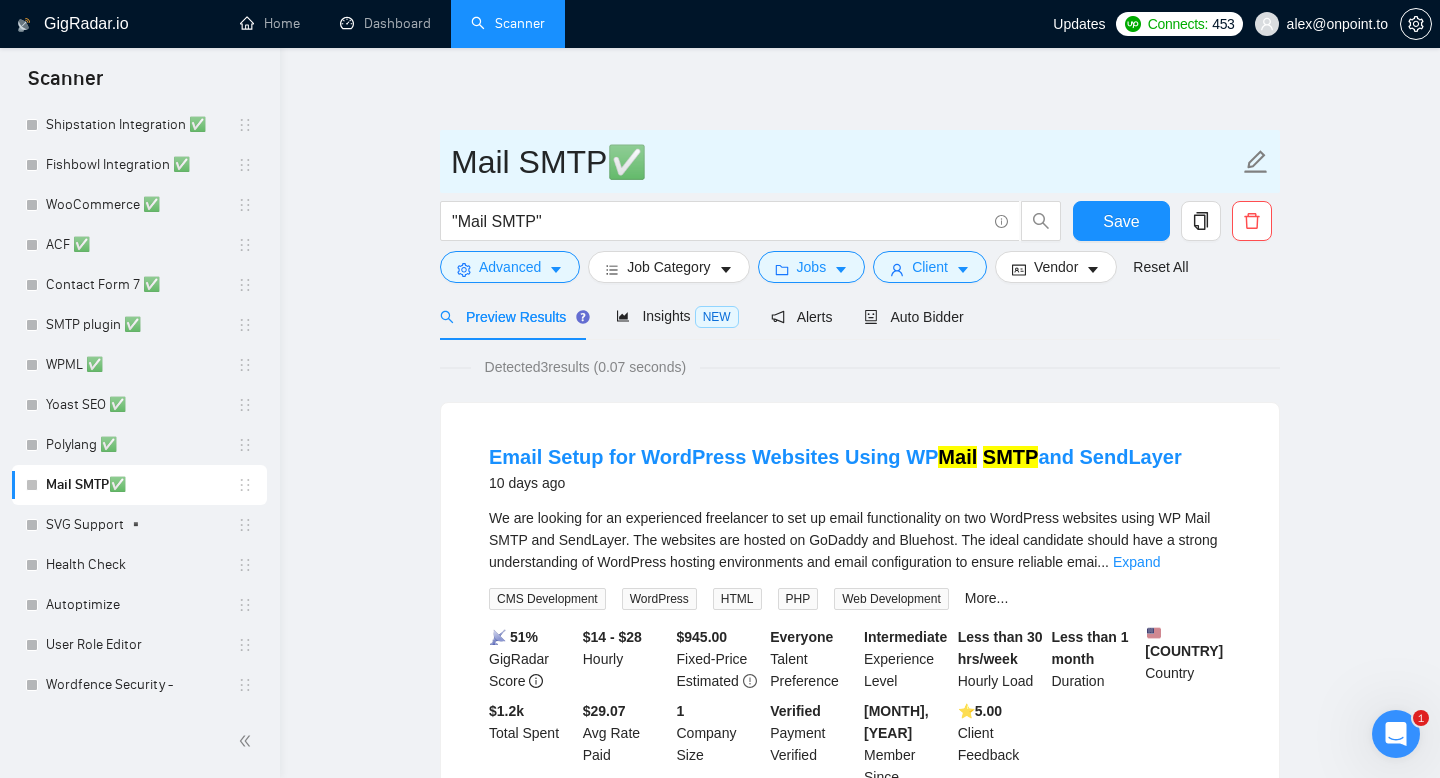 drag, startPoint x: 455, startPoint y: 155, endPoint x: 595, endPoint y: 153, distance: 140.01428 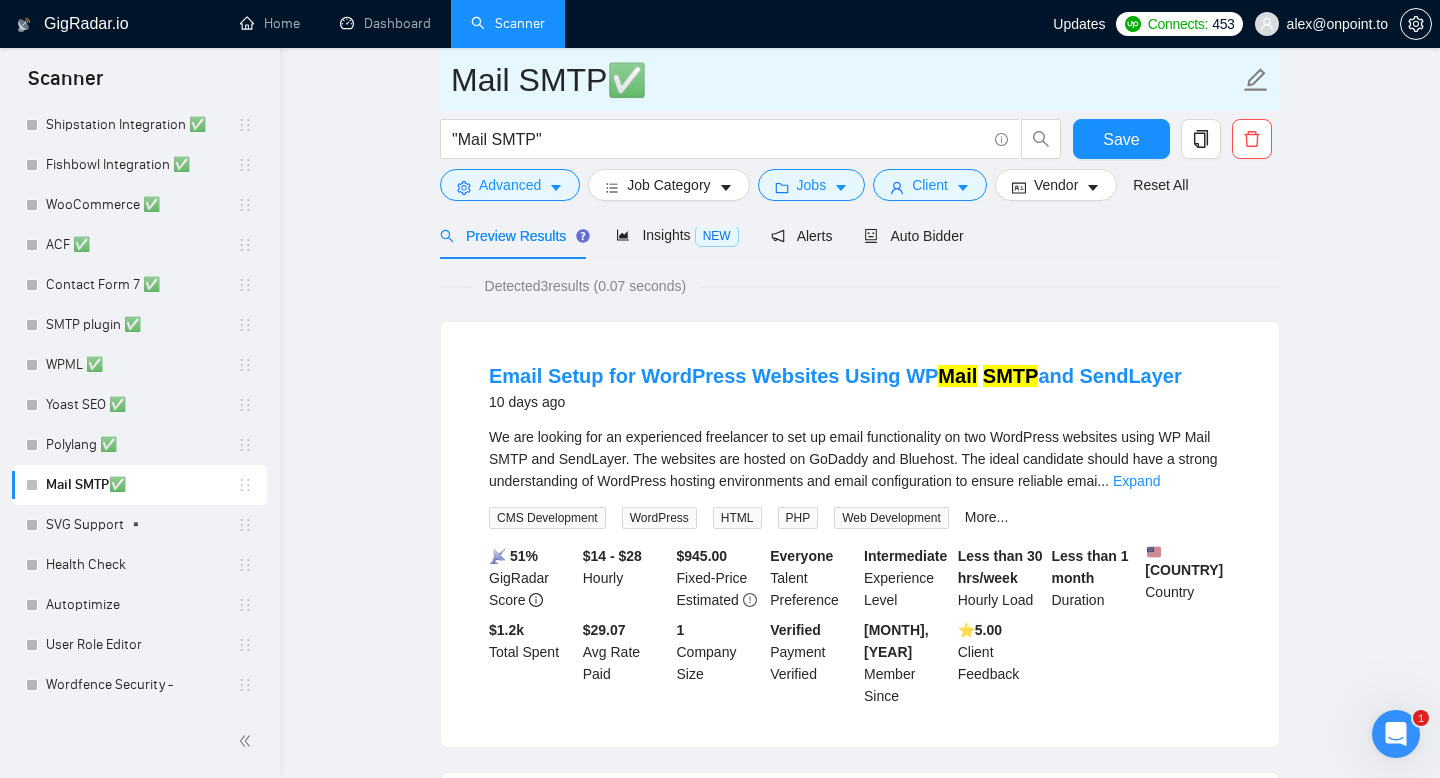 scroll, scrollTop: 82, scrollLeft: 0, axis: vertical 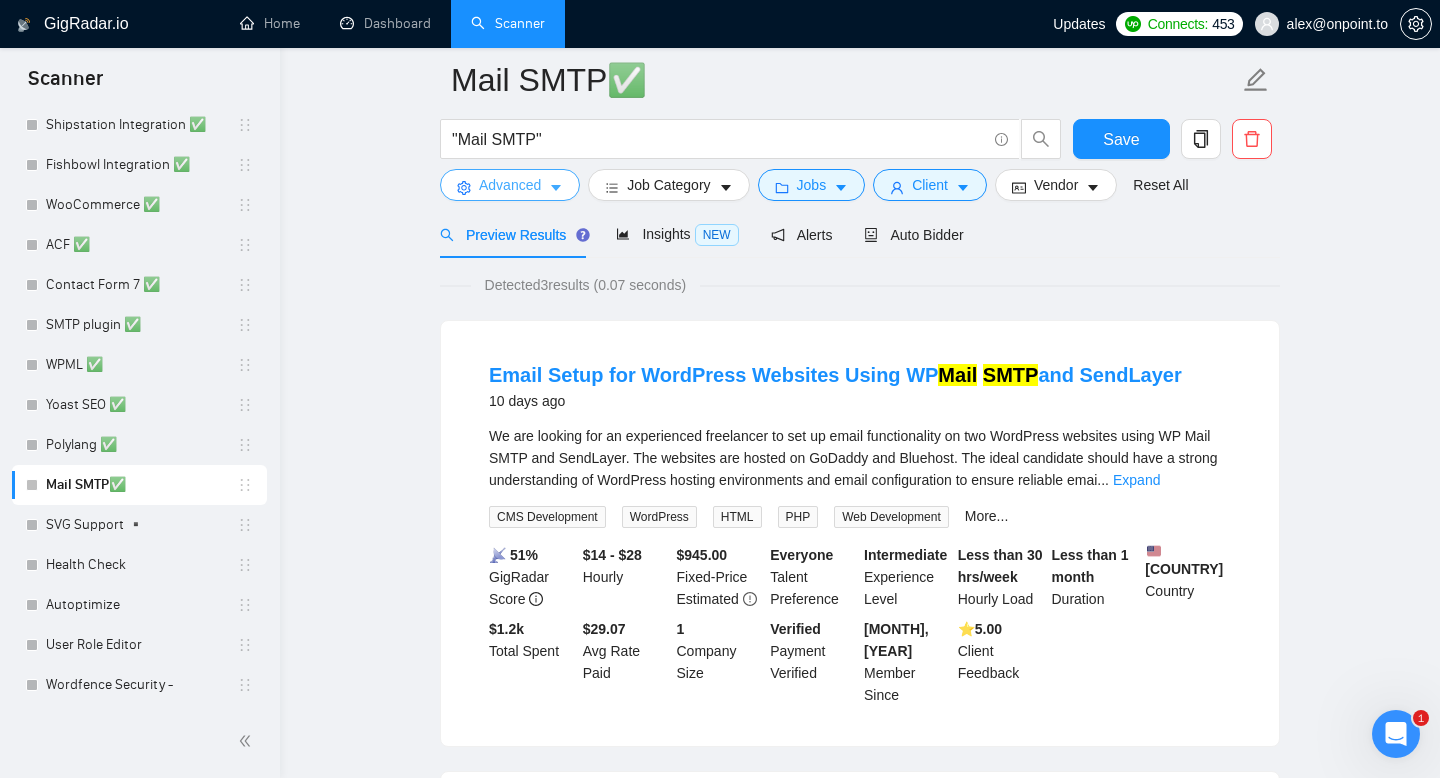 click on "Advanced" at bounding box center [510, 185] 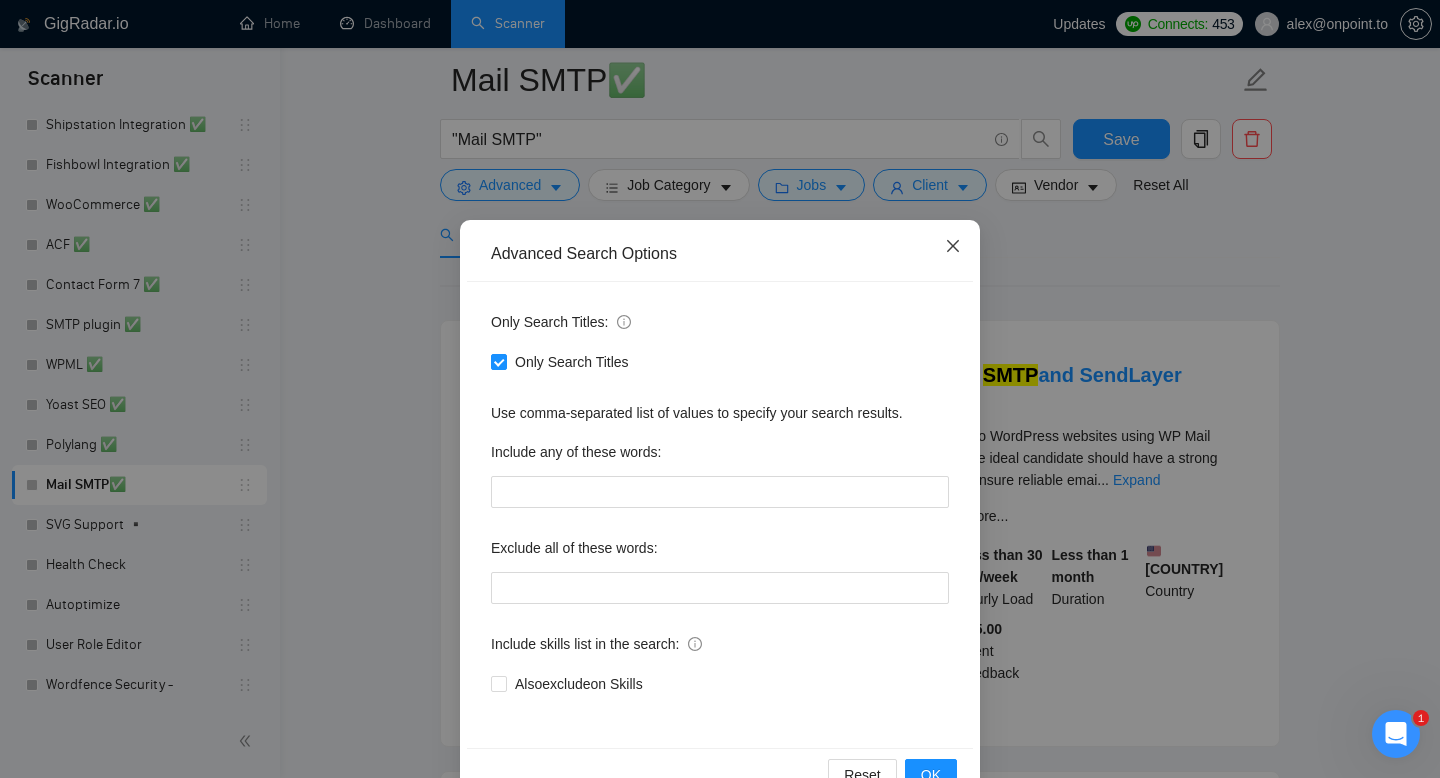 click 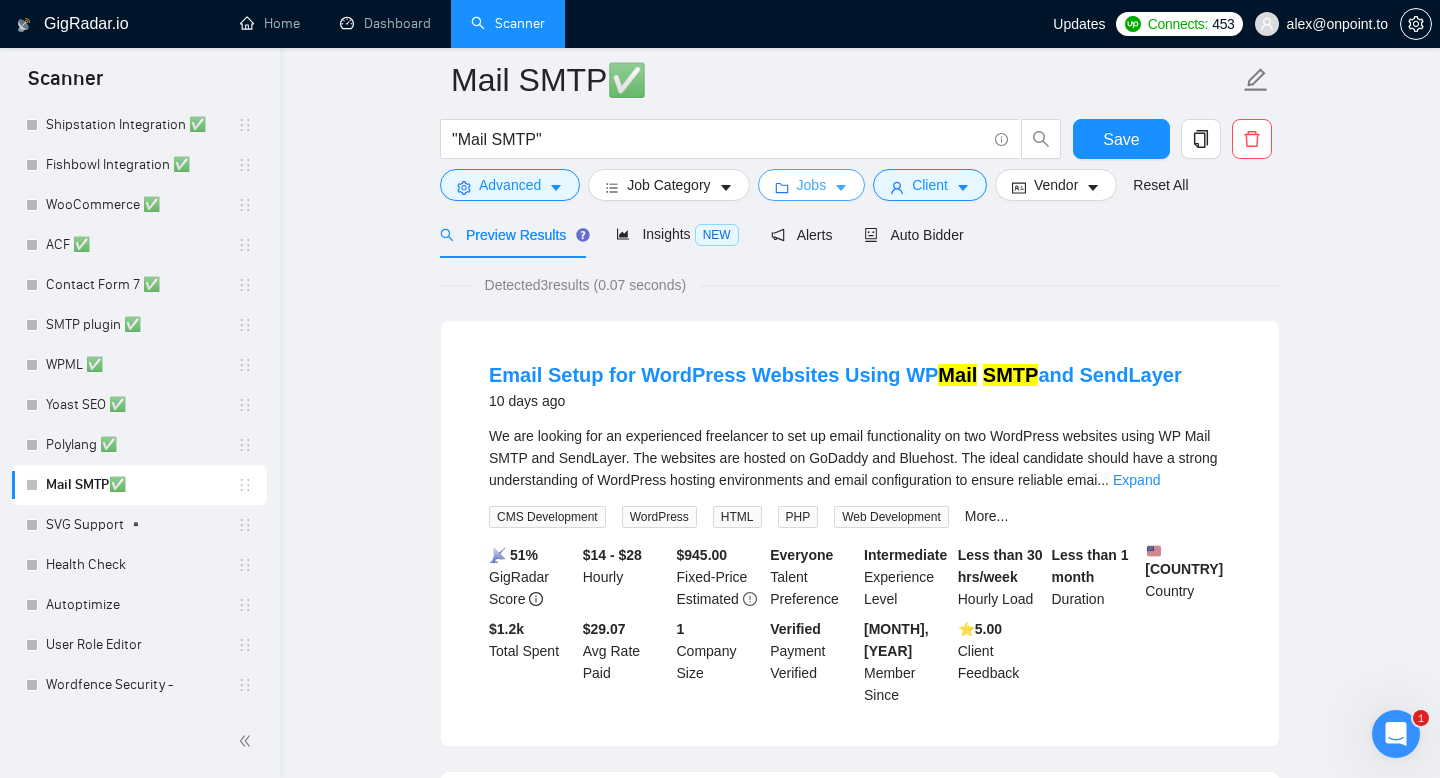 click on "Jobs" at bounding box center [812, 185] 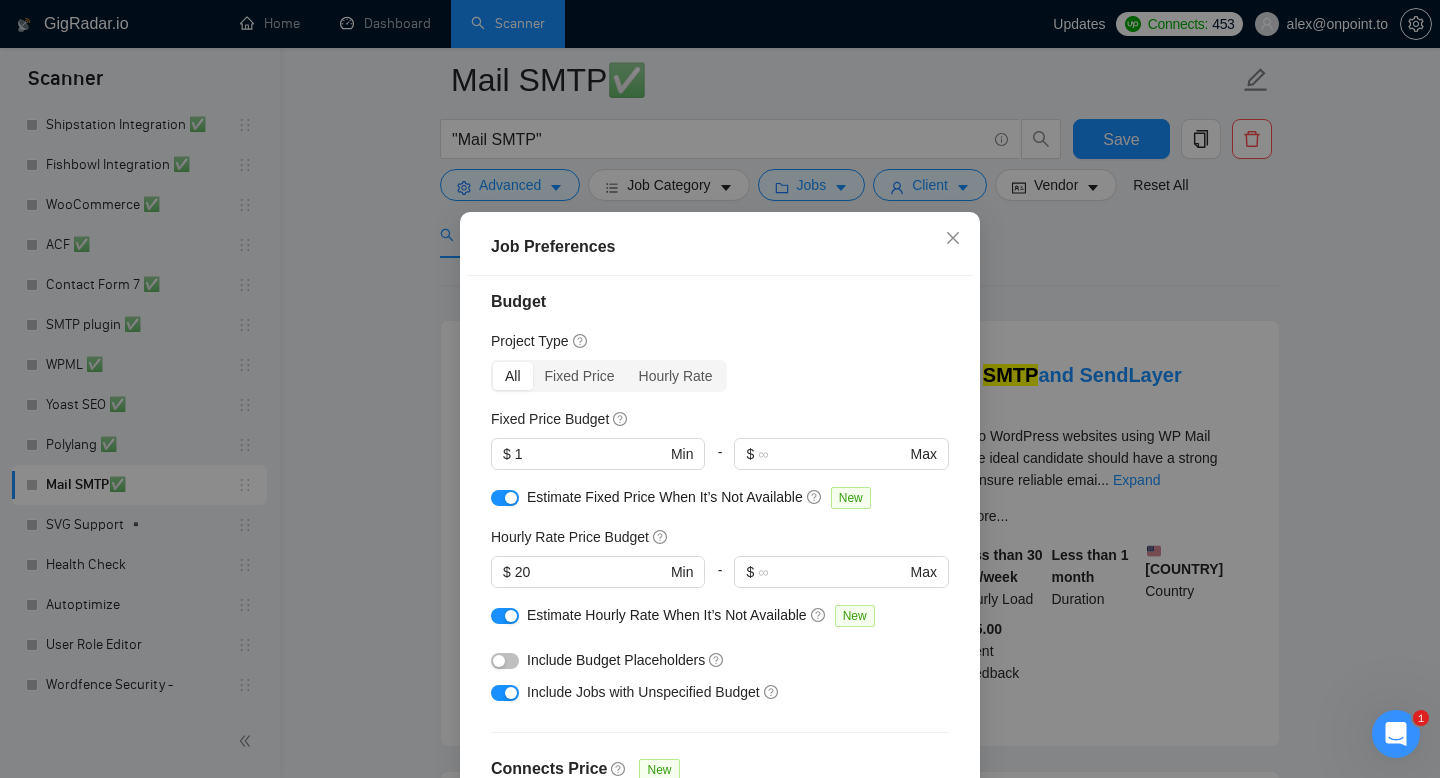 scroll, scrollTop: 11, scrollLeft: 0, axis: vertical 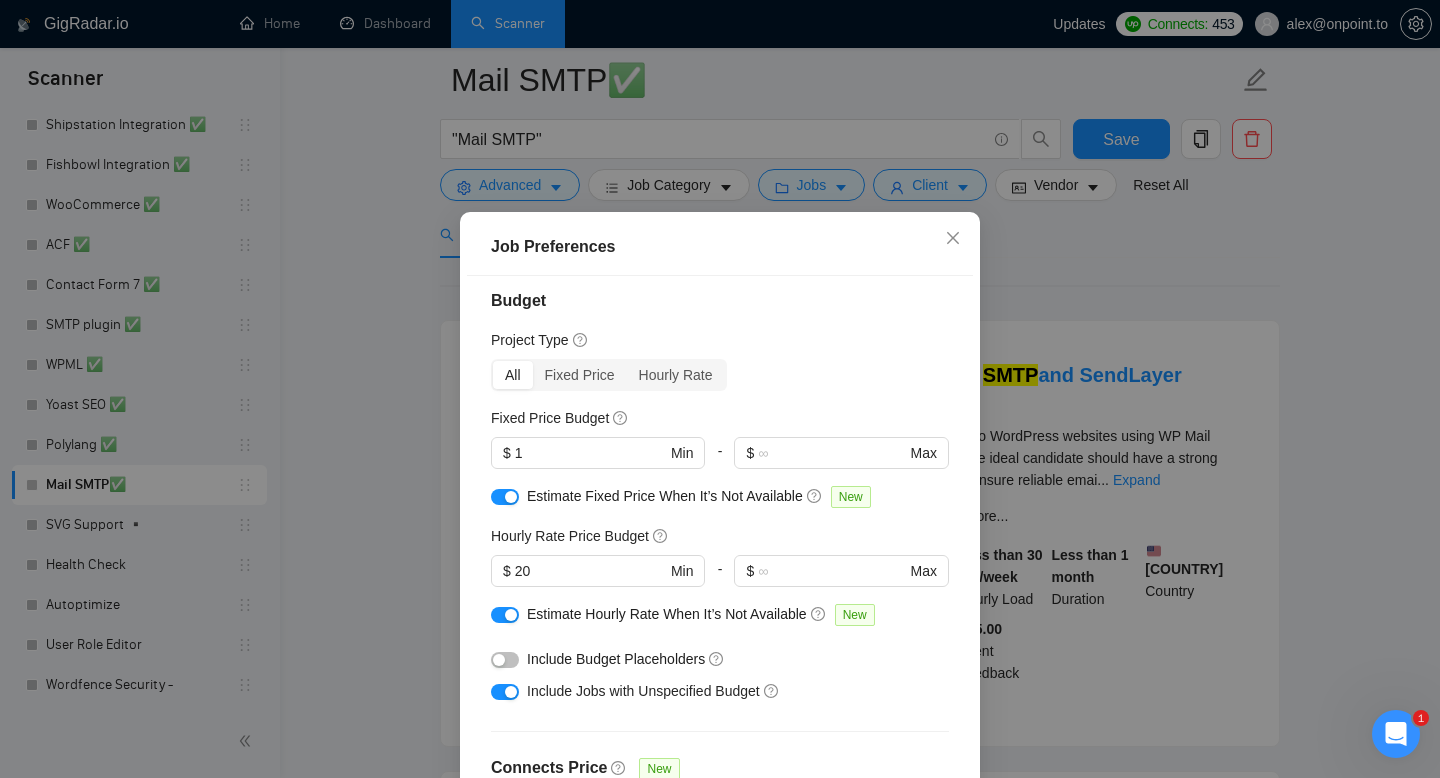 click on "Job Preferences Budget Project Type All Fixed Price Hourly Rate   Fixed Price Budget $ 1 Min - $ Max Estimate Fixed Price When It’s Not Available New   Hourly Rate Price Budget $ 20 Min - $ Max Estimate Hourly Rate When It’s Not Available New Include Budget Placeholders Include Jobs with Unspecified Budget   Connects Price New Min - Max Project Duration   Unspecified Less than 1 month 1 to 3 months 3 to 6 months More than 6 months Hourly Workload   Unspecified <30 hrs/week >30 hrs/week Hours TBD Unsure Job Posting Questions New   Any posting questions Description Preferences Description Size New   Any description size Reset OK" at bounding box center (720, 389) 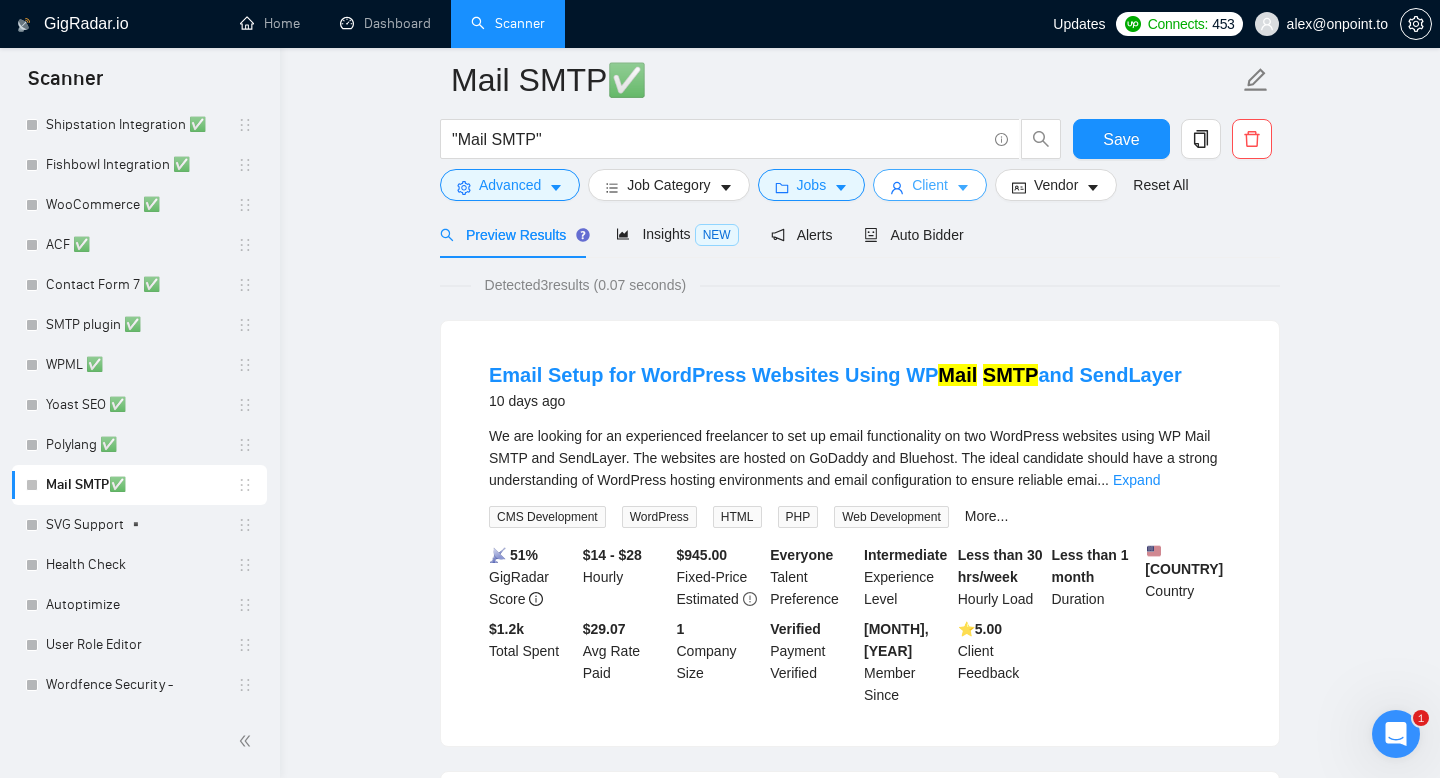 click on "Client" at bounding box center [930, 185] 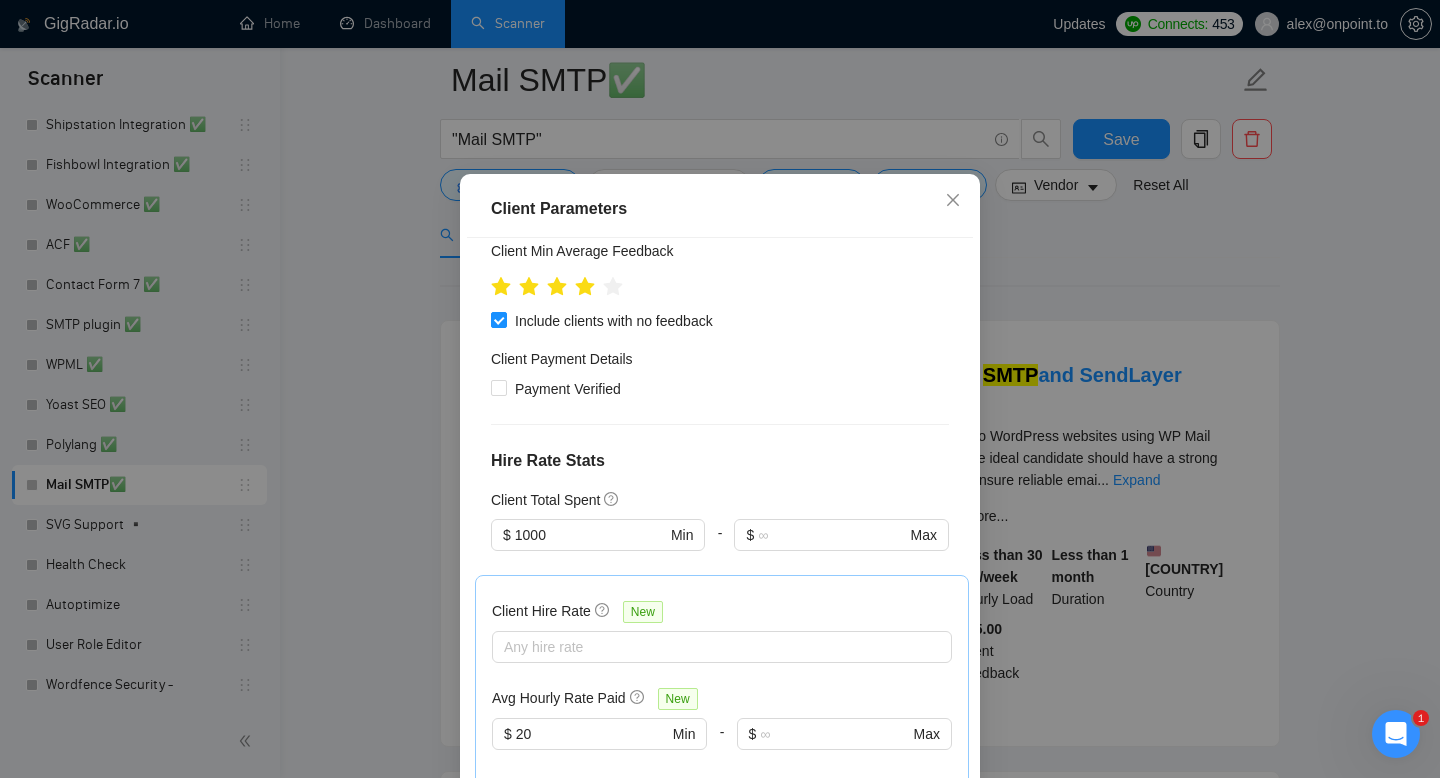 scroll, scrollTop: 292, scrollLeft: 0, axis: vertical 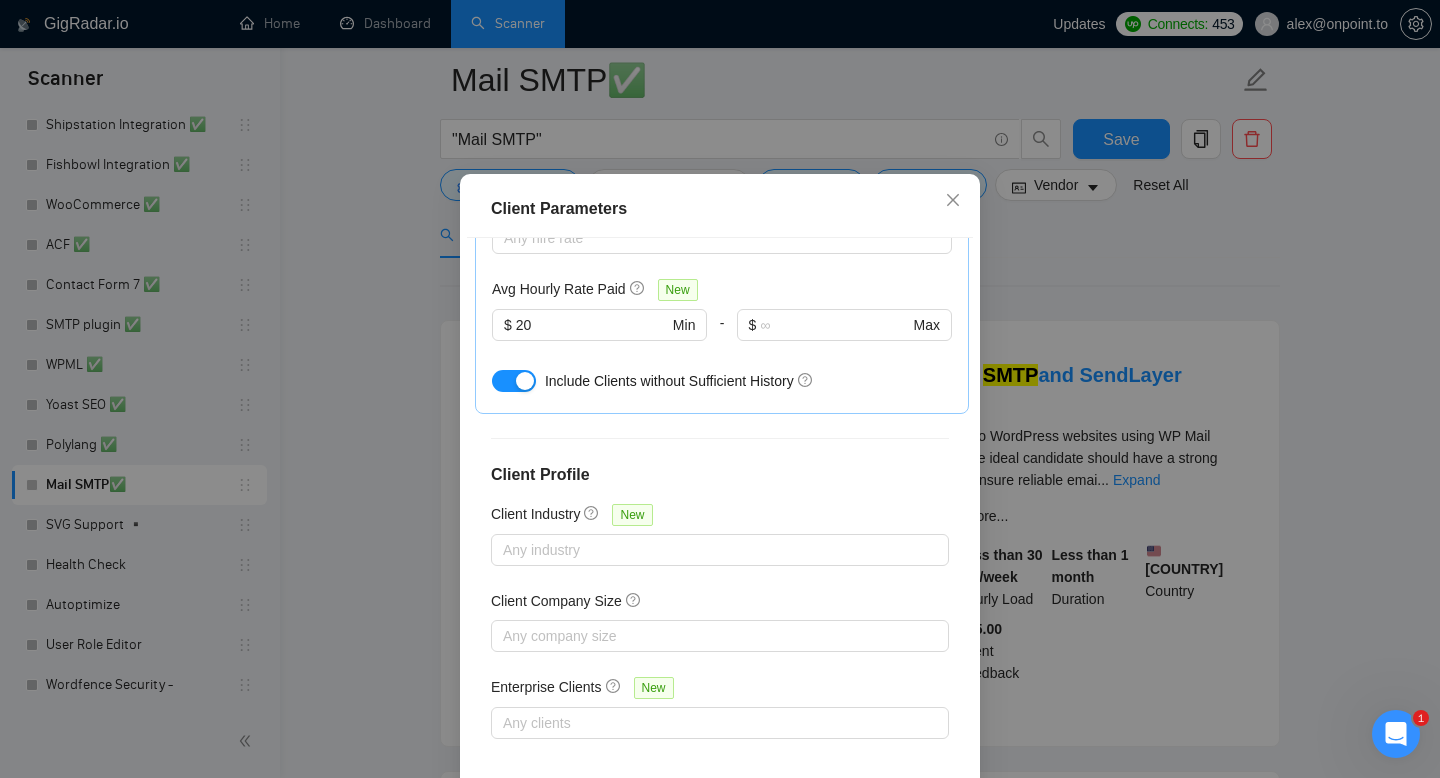 click on "Client Parameters Client Location Include Client Countries &nbsp; Select Exclude Client Countries Africa India Pakistan Bangladesh &nbsp; Client Rating Client Min Average Feedback Include clients with no feedback Client Payment Details Payment Verified Hire Rate Stats   Client Total Spent $ 1000 Min - $ Max Client Hire Rate New &nbsp; Any hire rate   Avg Hourly Rate Paid New $ 20 Min - $ Max Include Clients without Sufficient History Client Profile Client Industry New &nbsp; Any industry Client Company Size &nbsp; Any company size Enterprise Clients New &nbsp; Any clients Reset OK" at bounding box center (720, 389) 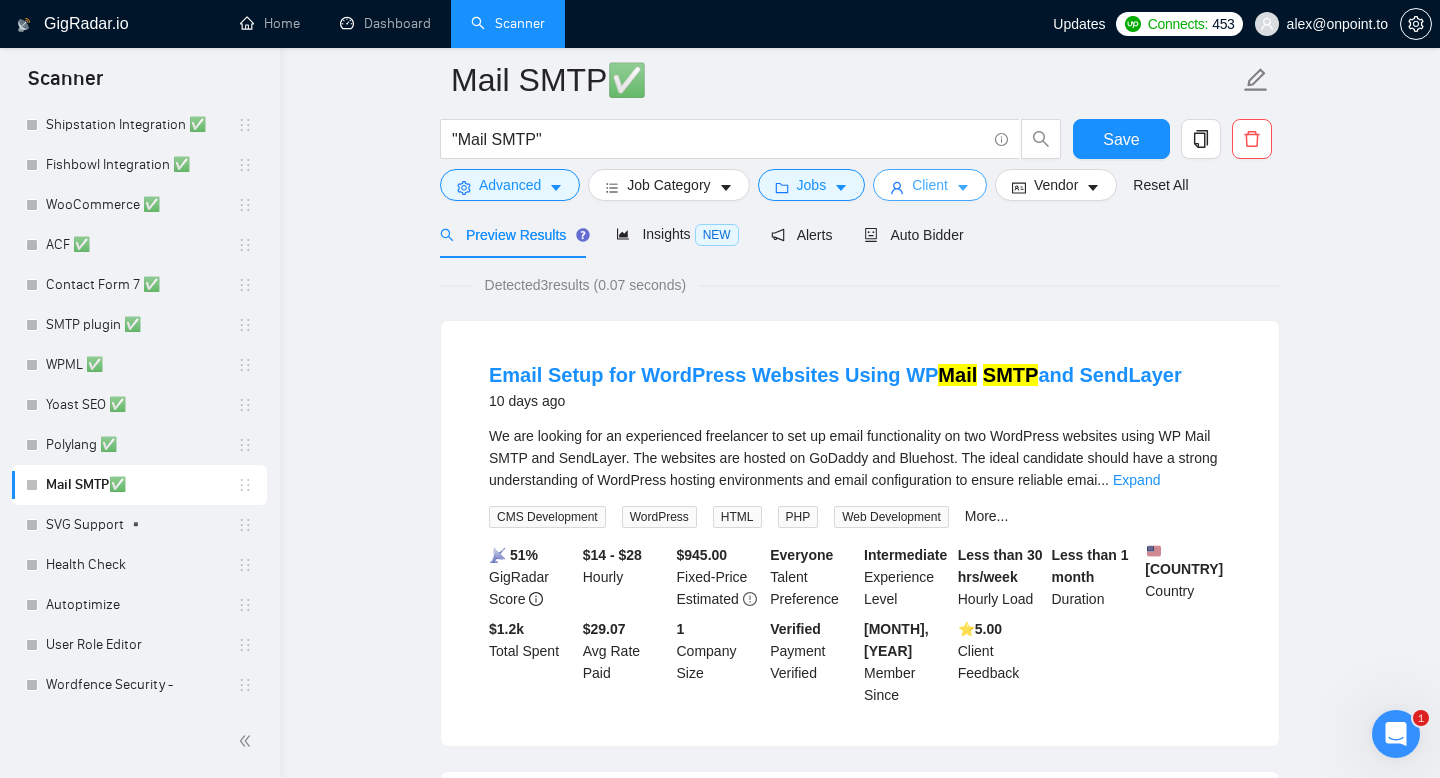 click on "Client" at bounding box center [930, 185] 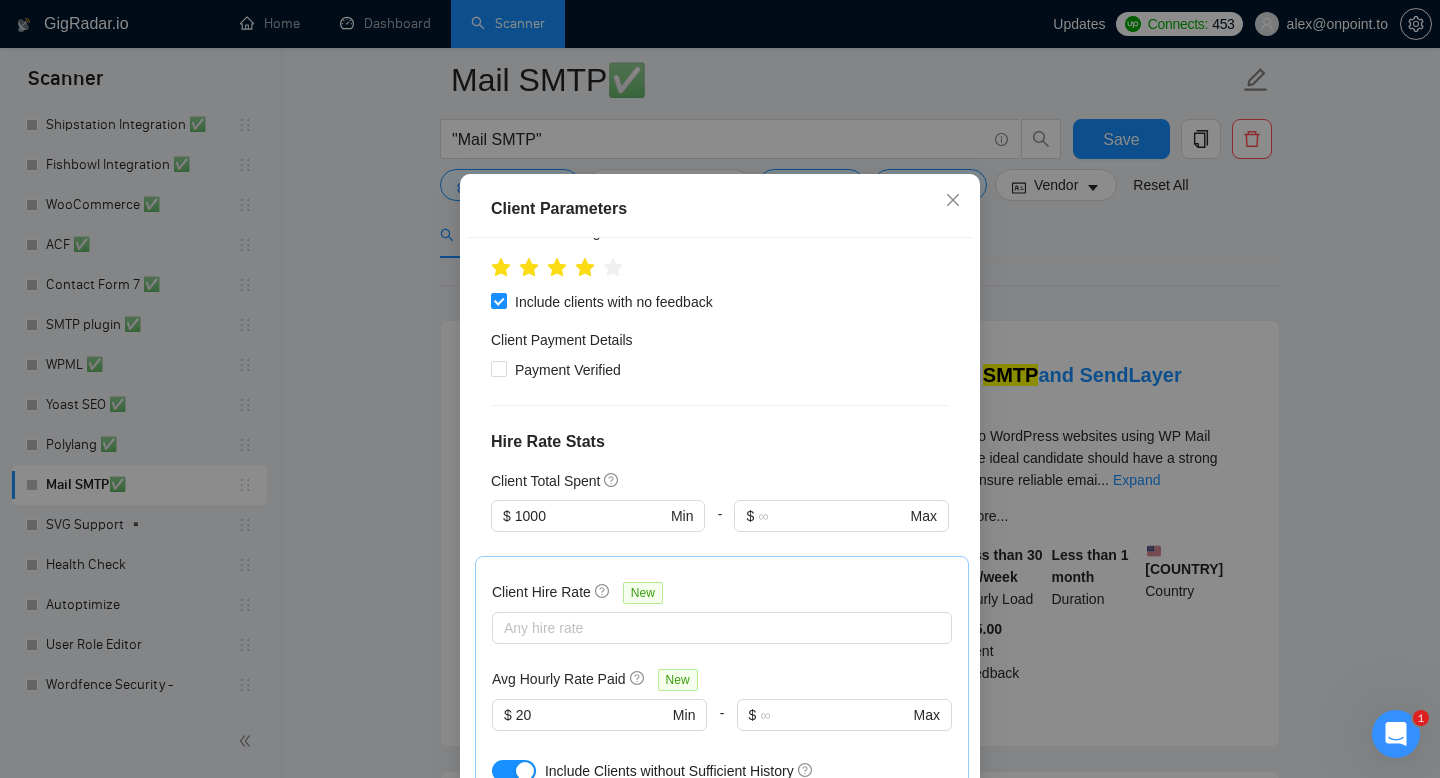 scroll, scrollTop: 0, scrollLeft: 0, axis: both 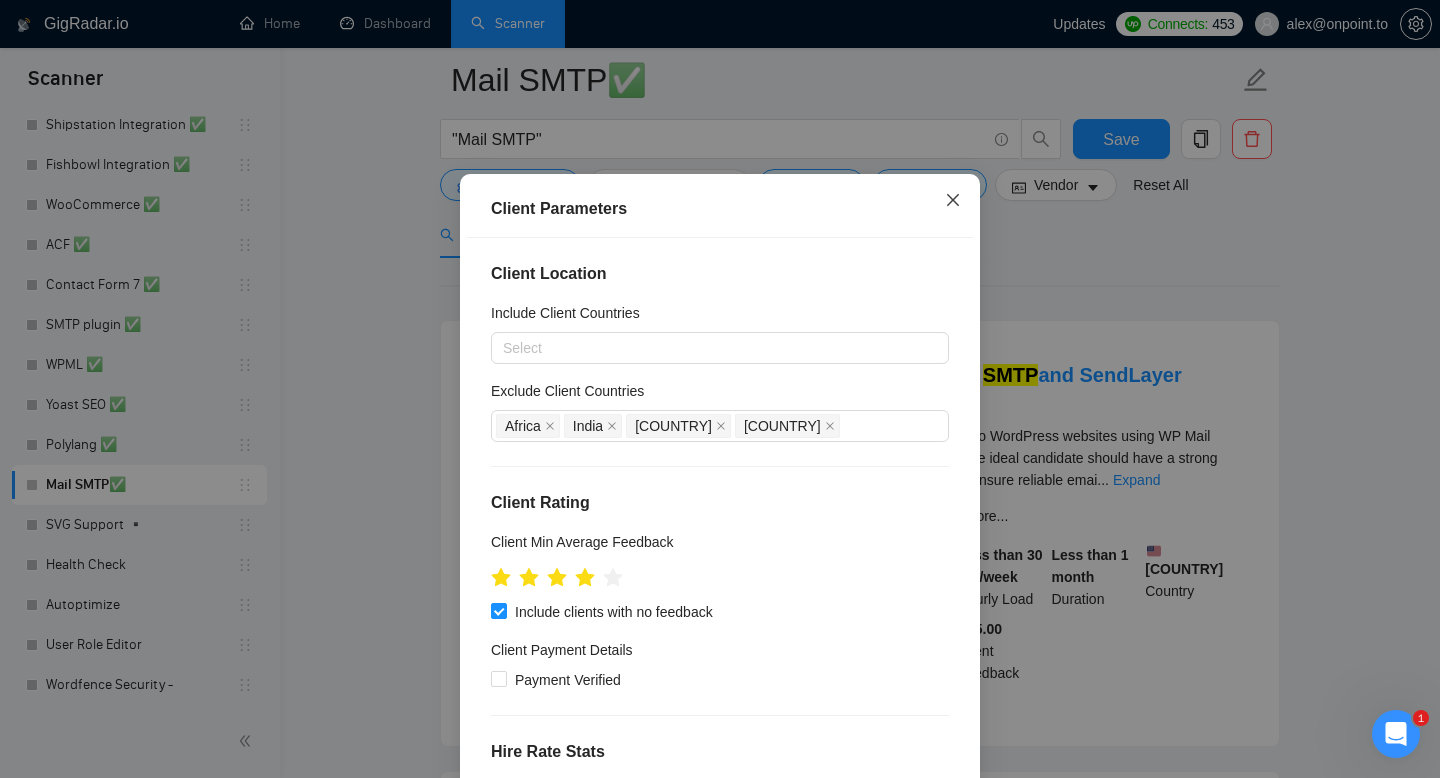 click 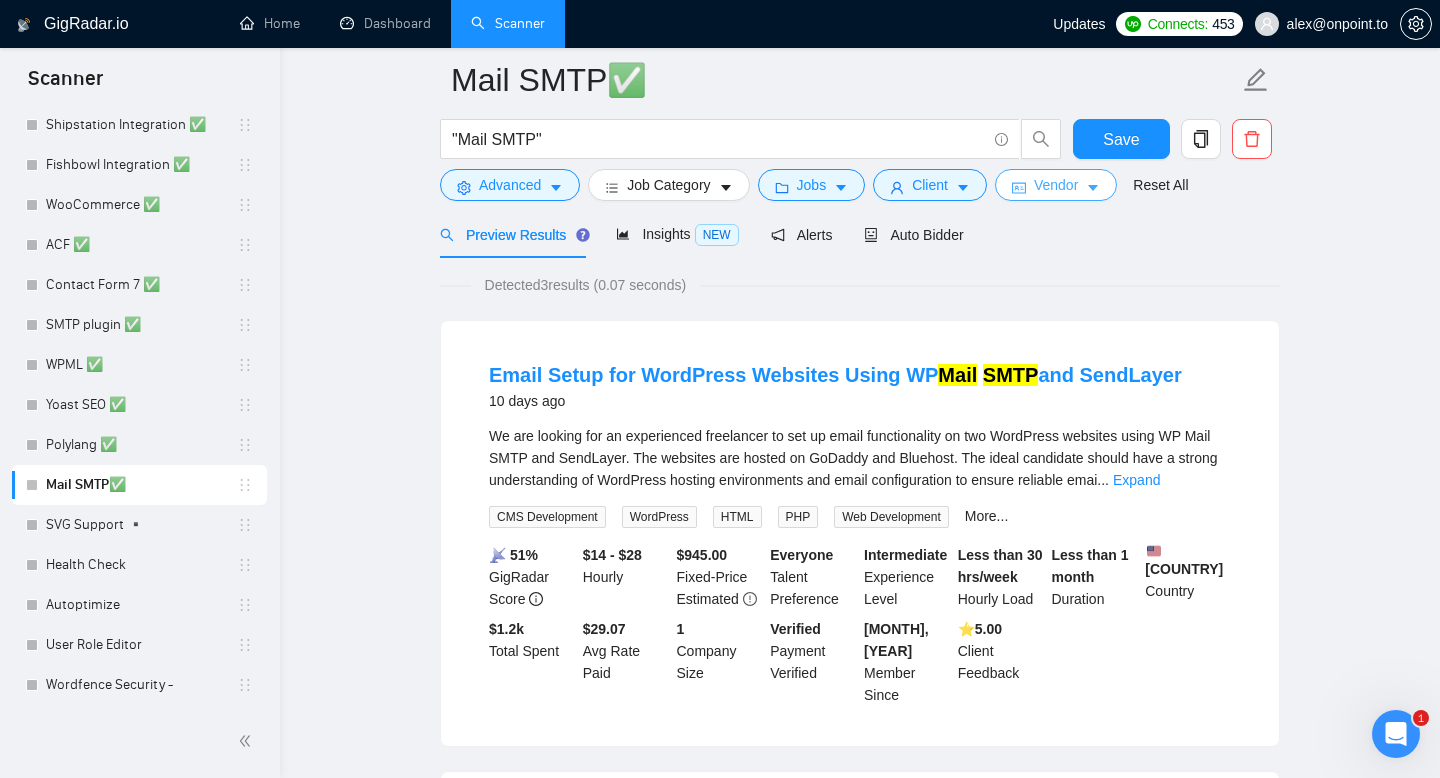 click on "Vendor" at bounding box center (1056, 185) 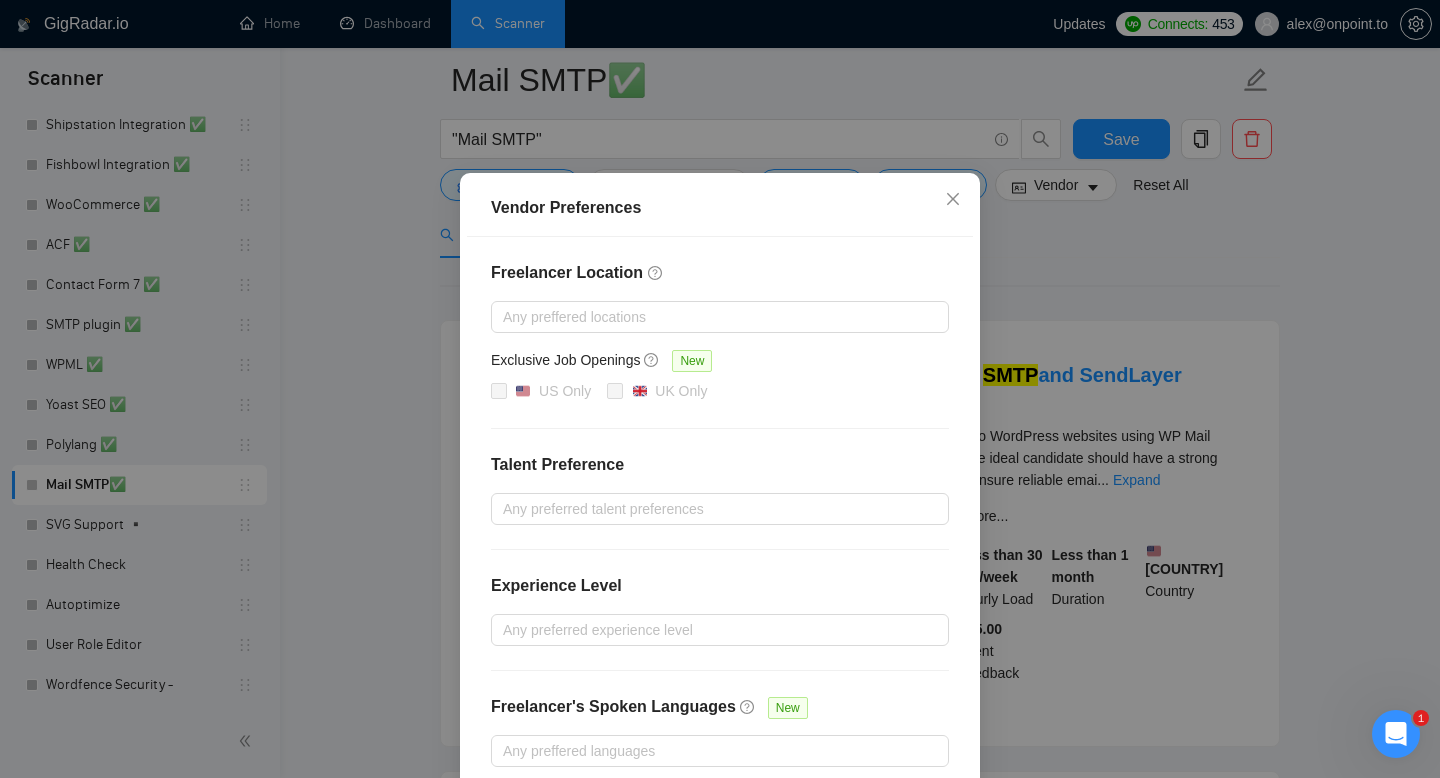 click on "Job Preferences Budget Project Type All Fixed Price Hourly Rate   Fixed Price Budget $ 1 Min - $ Max Estimate Fixed Price When It’s Not Available New   Hourly Rate Price Budget $ 20 Min - $ Max Estimate Hourly Rate When It’s Not Available New Include Budget Placeholders Include Jobs with Unspecified Budget   Connects Price New Min - Max Project Duration   Unspecified Less than 1 month 1 to 3 months 3 to 6 months More than 6 months Hourly Workload   Unspecified <30 hrs/week >30 hrs/week Hours TBD Unsure Job Posting Questions New   Any posting questions Description Preferences Description Size New   Any description size Reset OK" at bounding box center (720, 389) 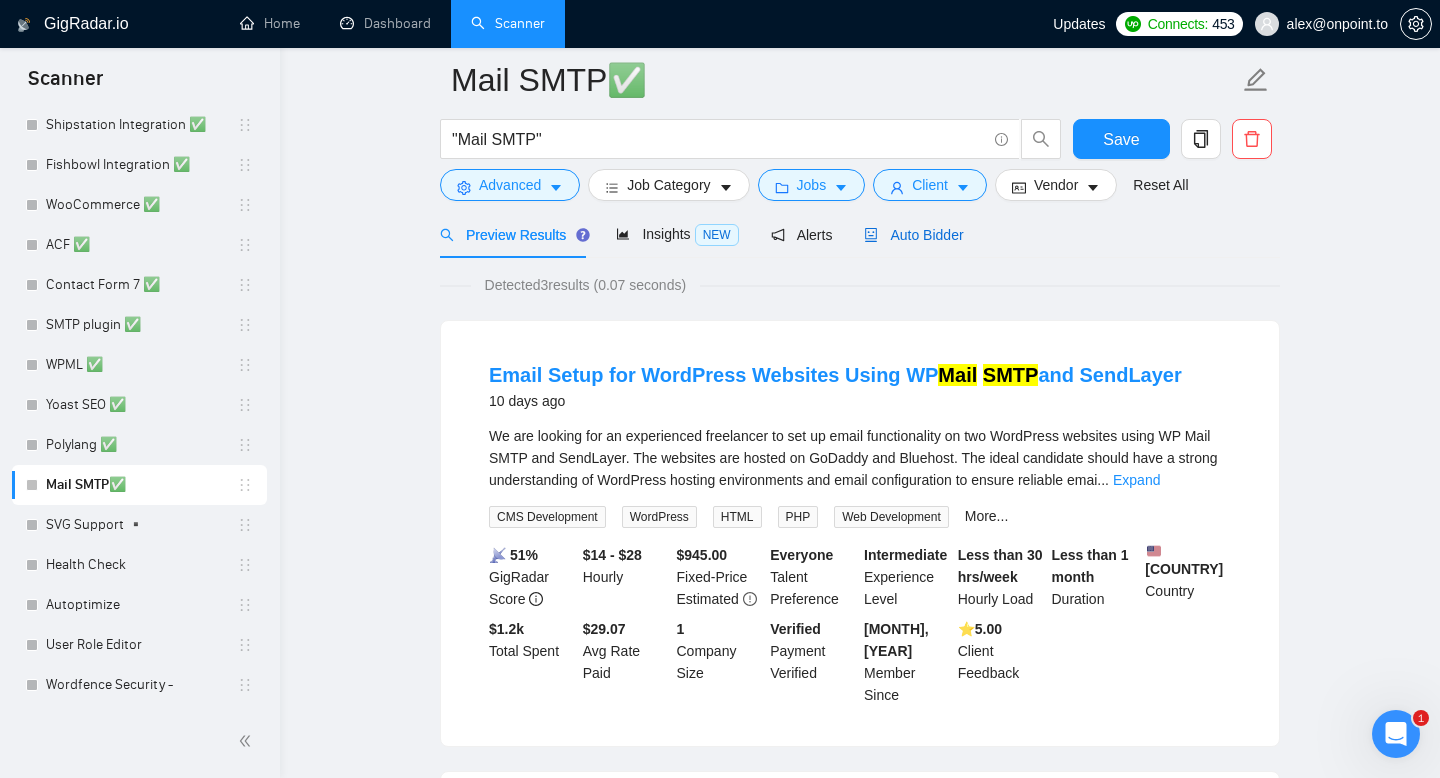 click on "Auto Bidder" at bounding box center (913, 235) 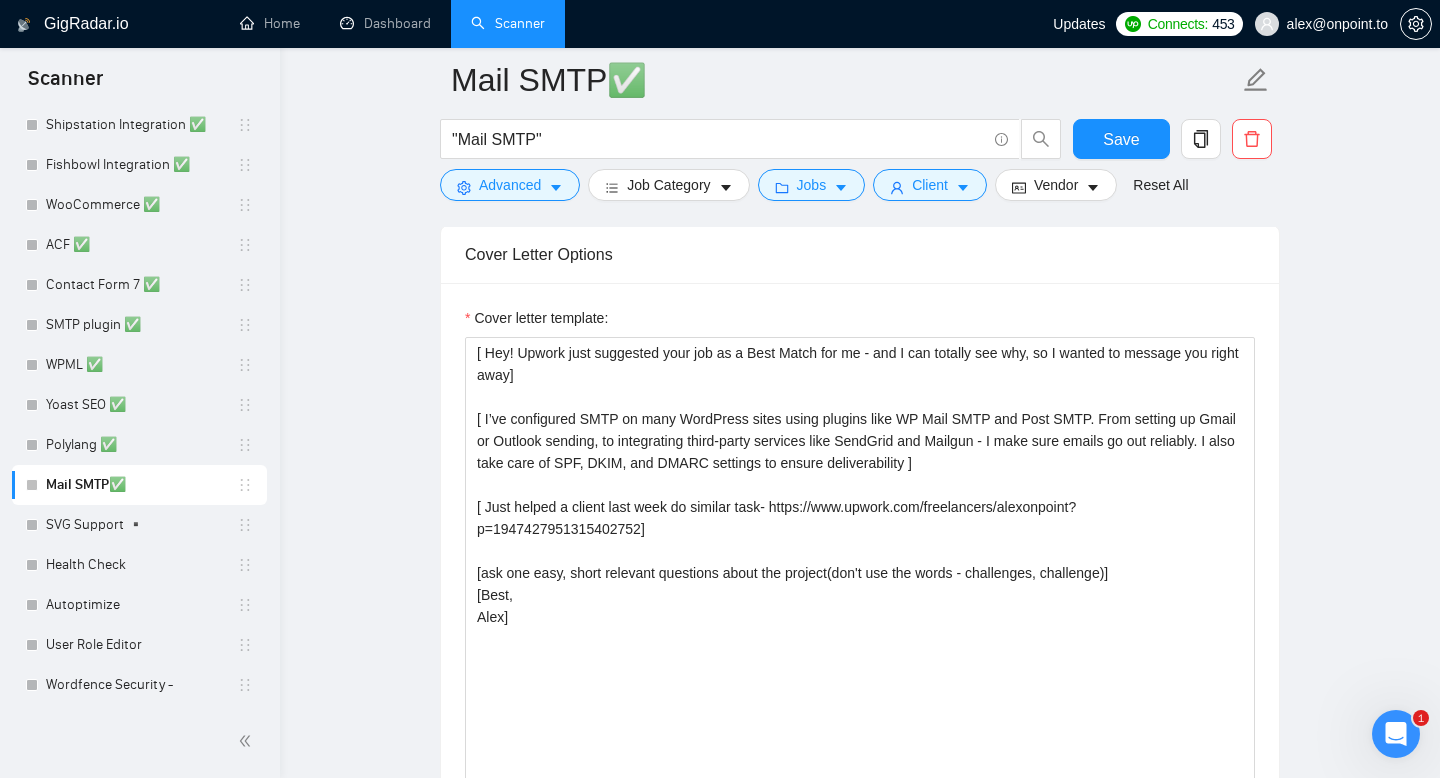 scroll, scrollTop: 2312, scrollLeft: 0, axis: vertical 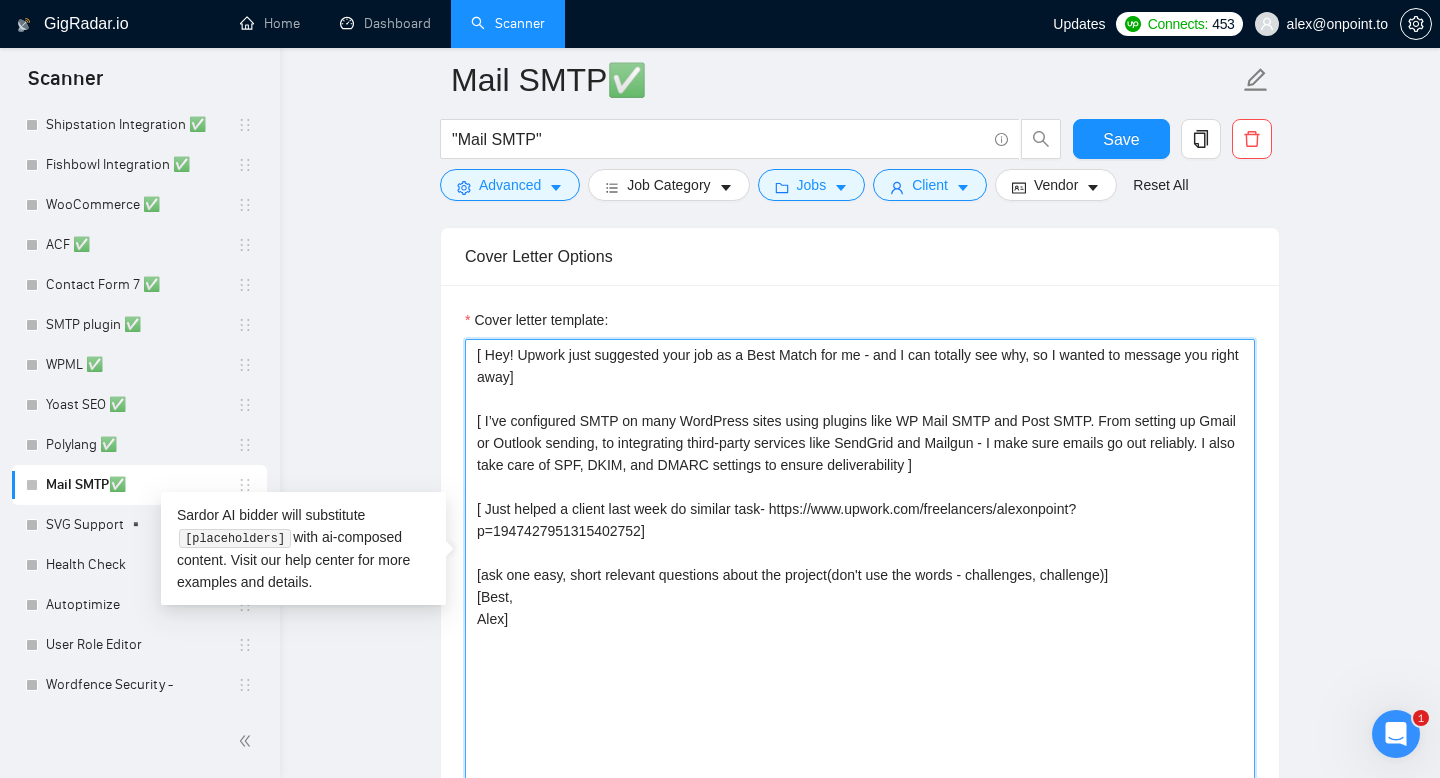 drag, startPoint x: 530, startPoint y: 617, endPoint x: 447, endPoint y: 347, distance: 282.46948 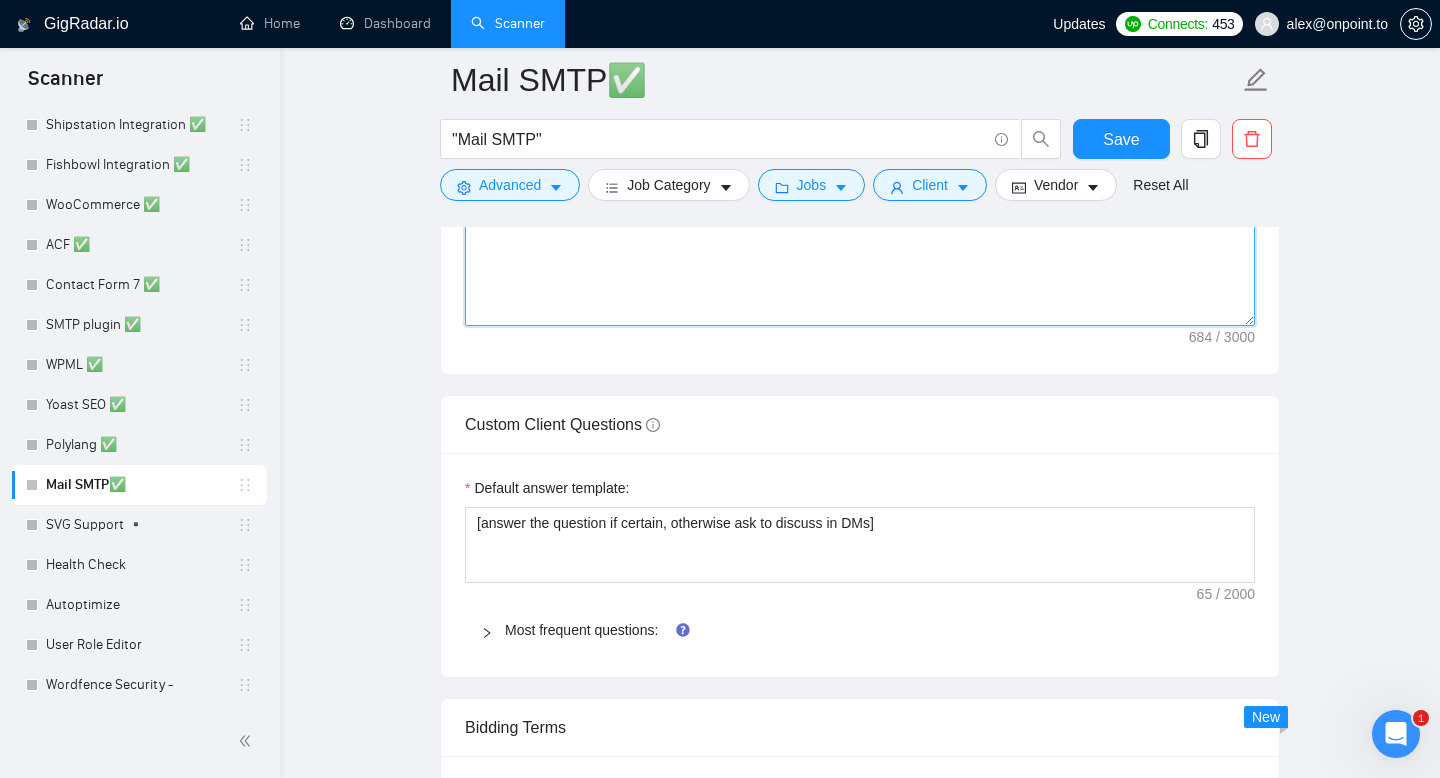 scroll, scrollTop: 2797, scrollLeft: 0, axis: vertical 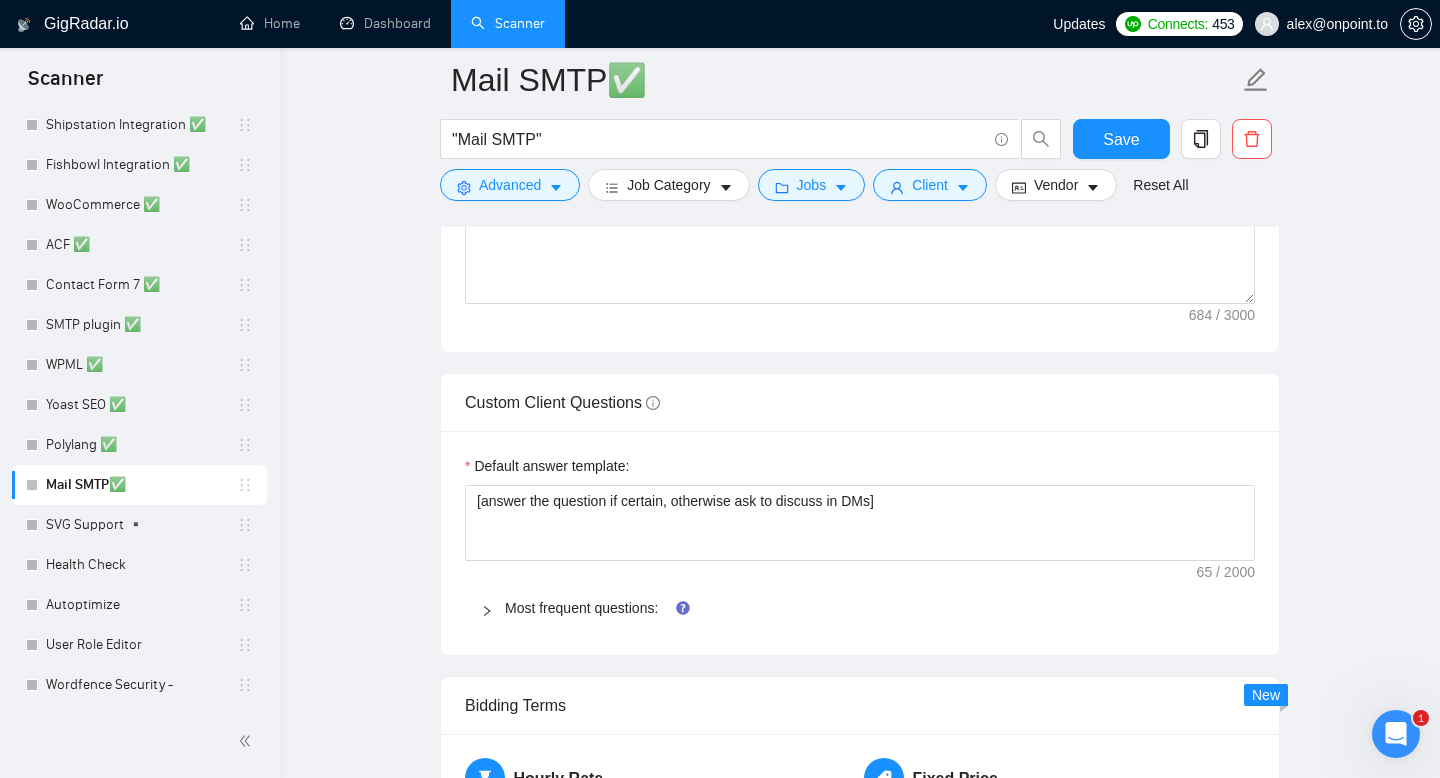 click 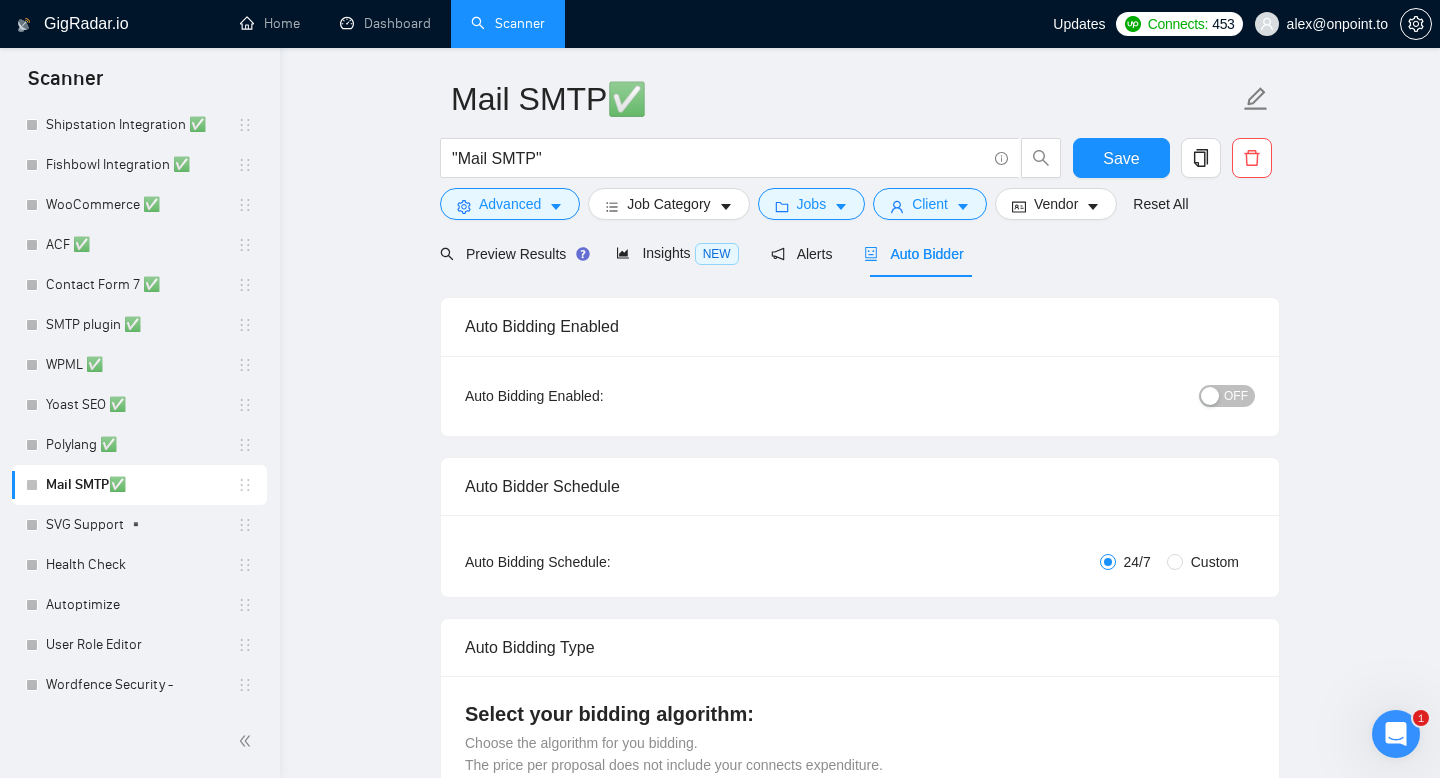 scroll, scrollTop: 0, scrollLeft: 0, axis: both 